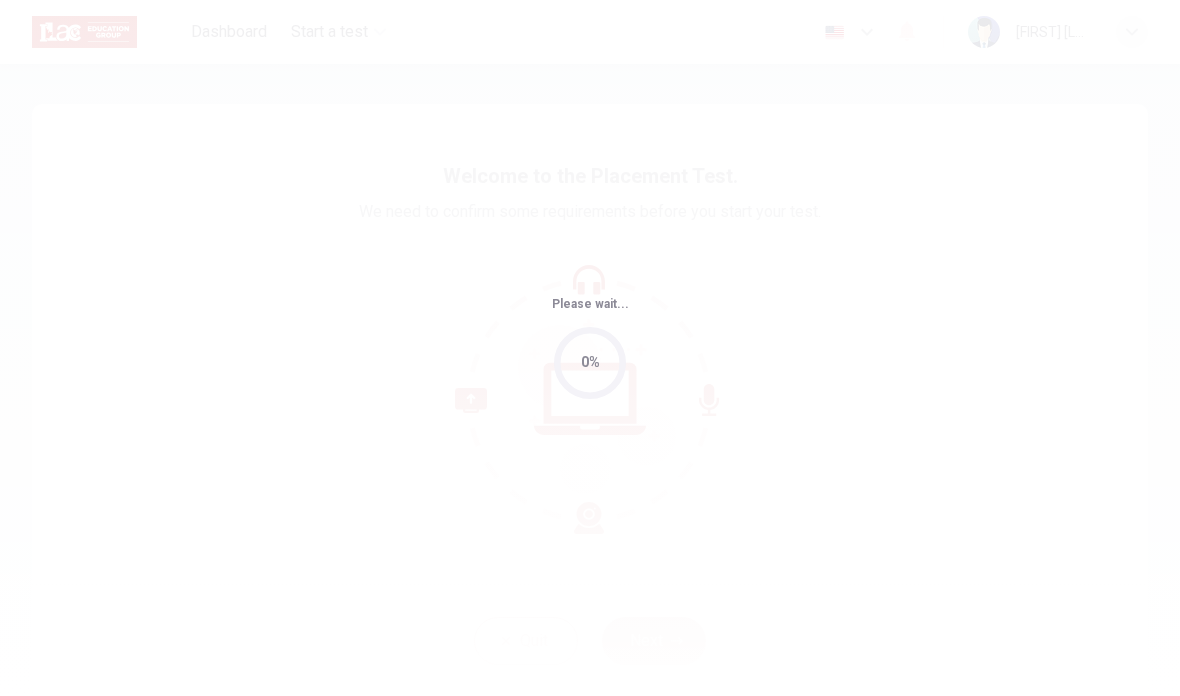 scroll, scrollTop: 0, scrollLeft: 0, axis: both 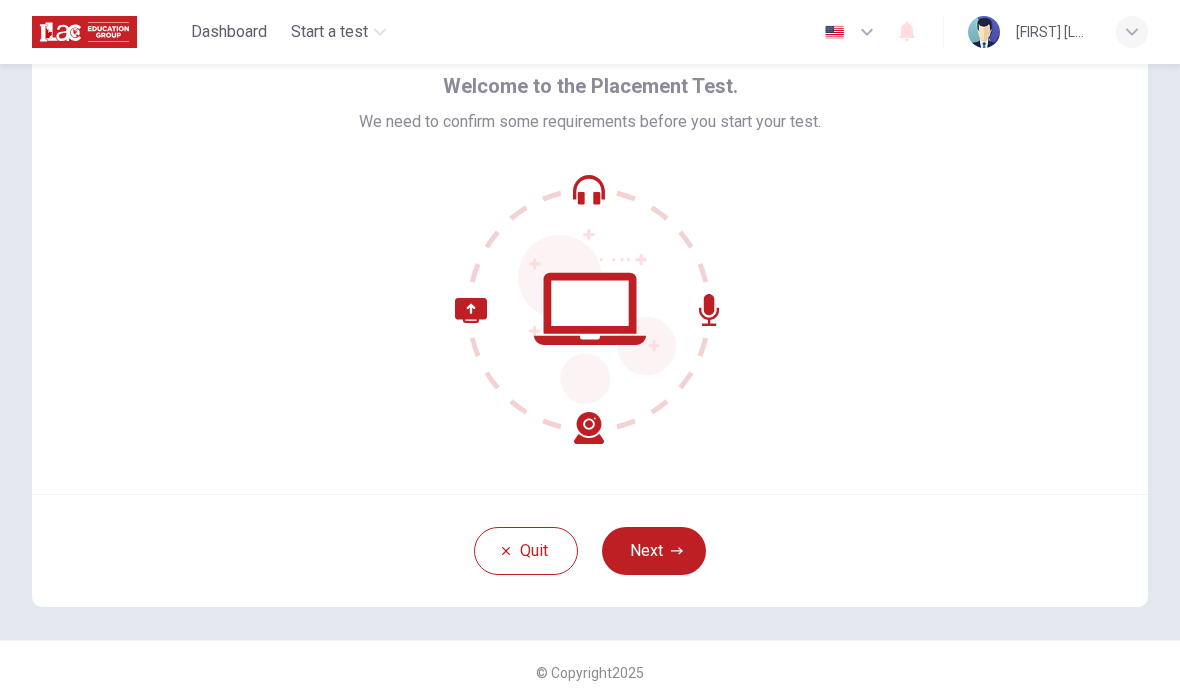 click on "Next" at bounding box center [654, 551] 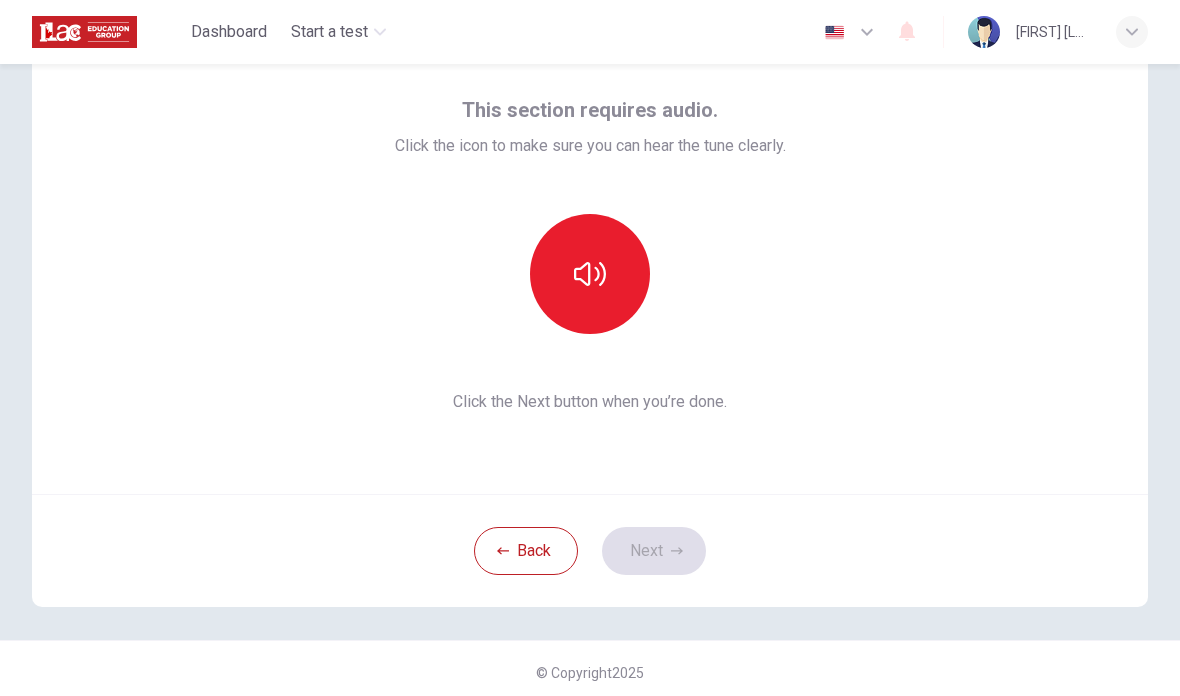 click at bounding box center (590, 274) 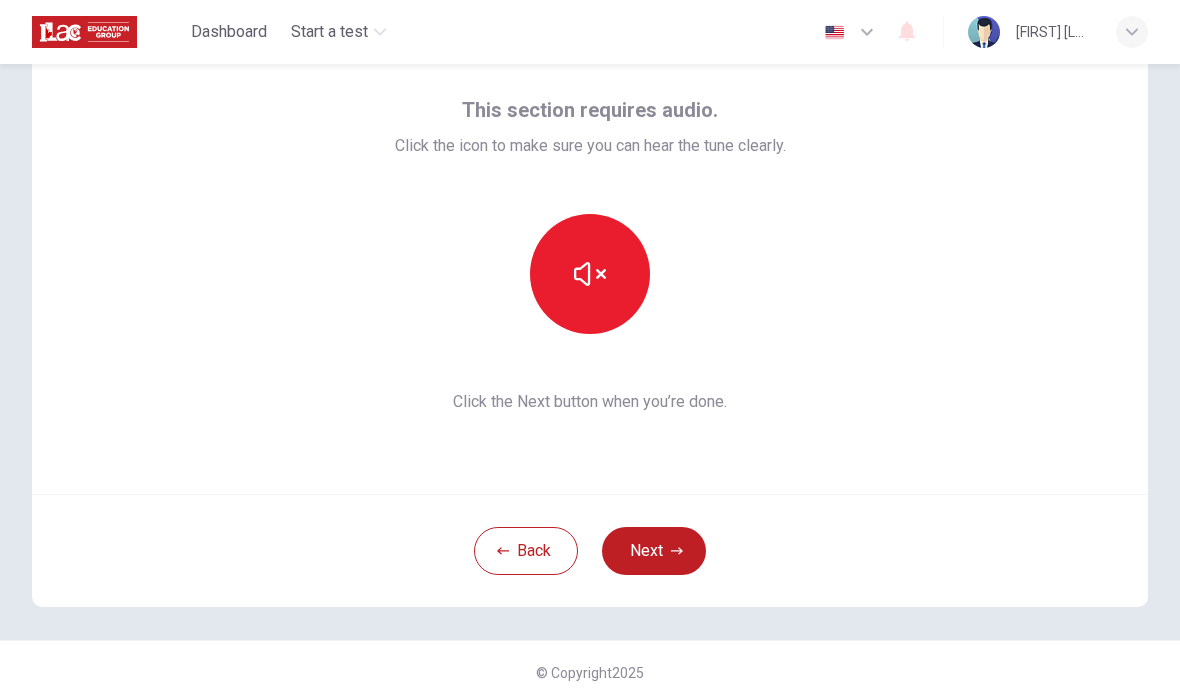 click 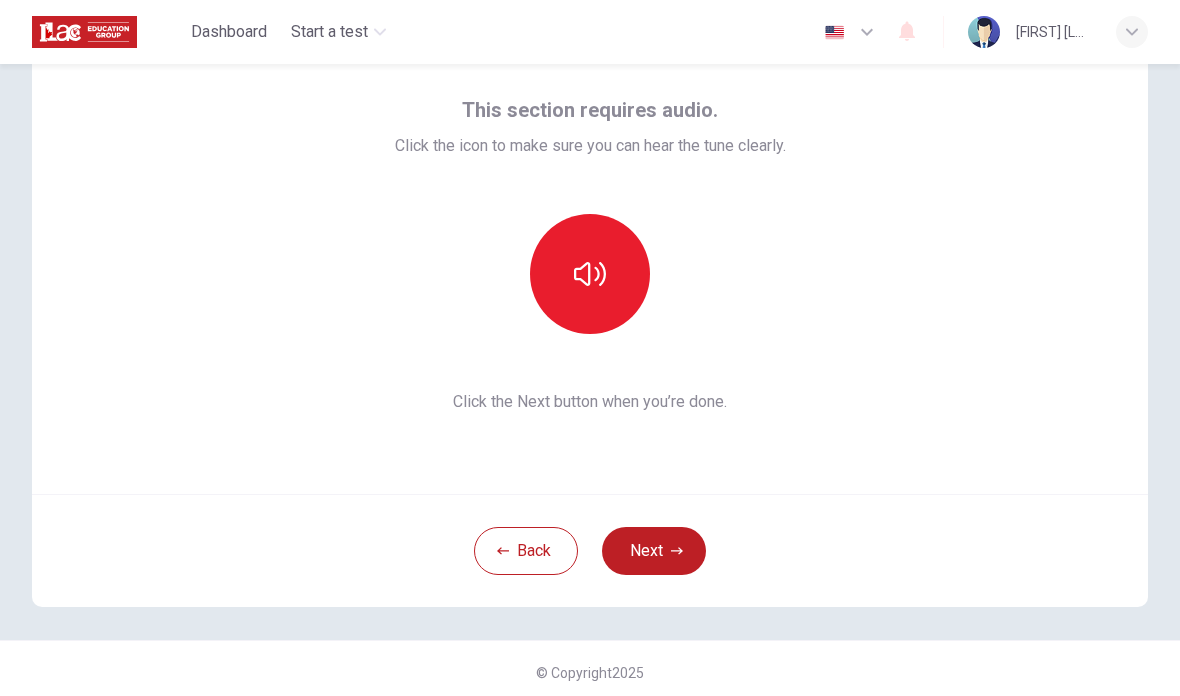 click at bounding box center (590, 274) 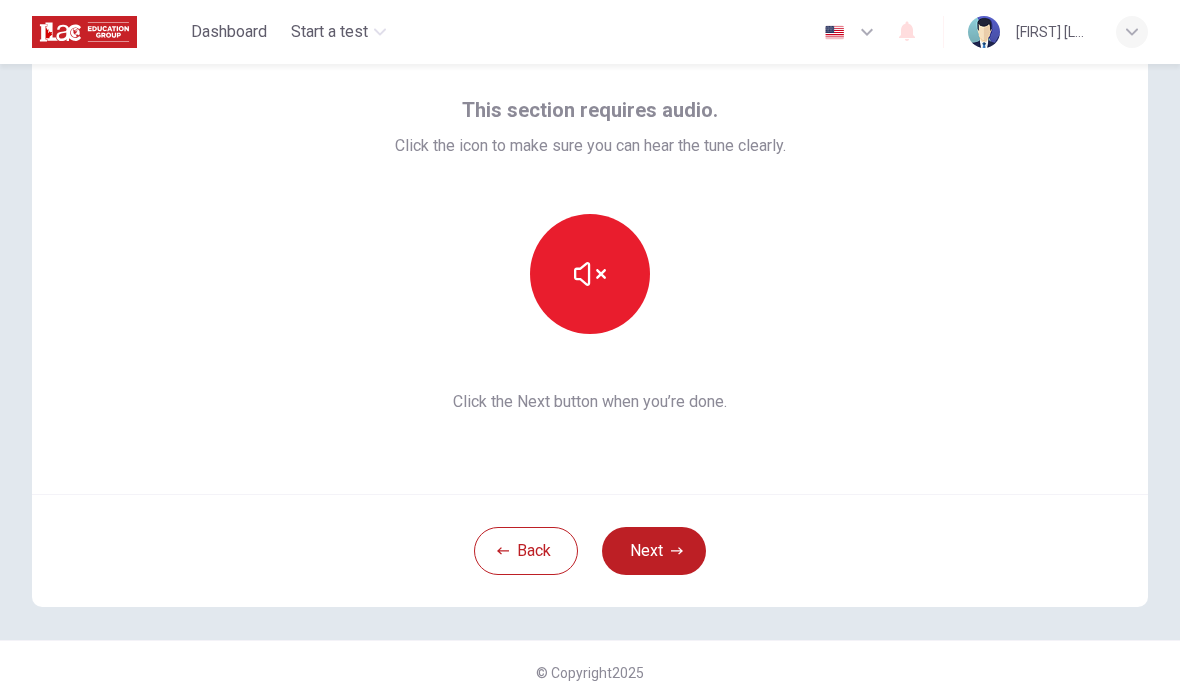 click at bounding box center [590, 274] 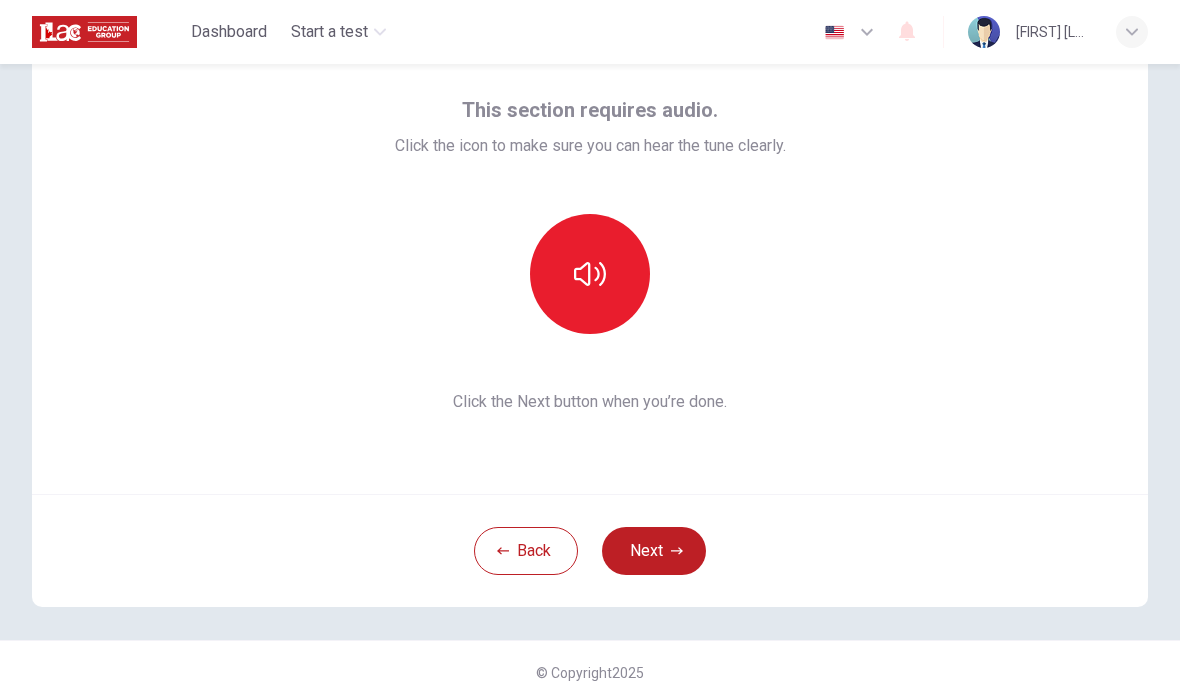 click at bounding box center (590, 274) 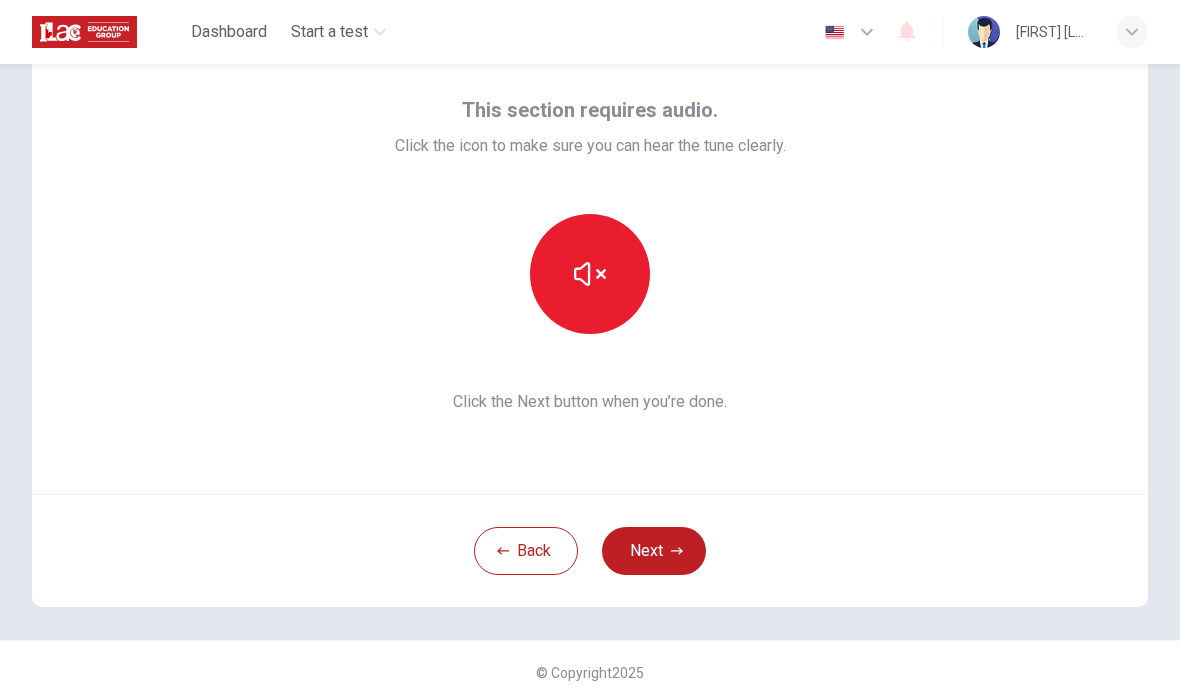 click on "Next" at bounding box center [654, 551] 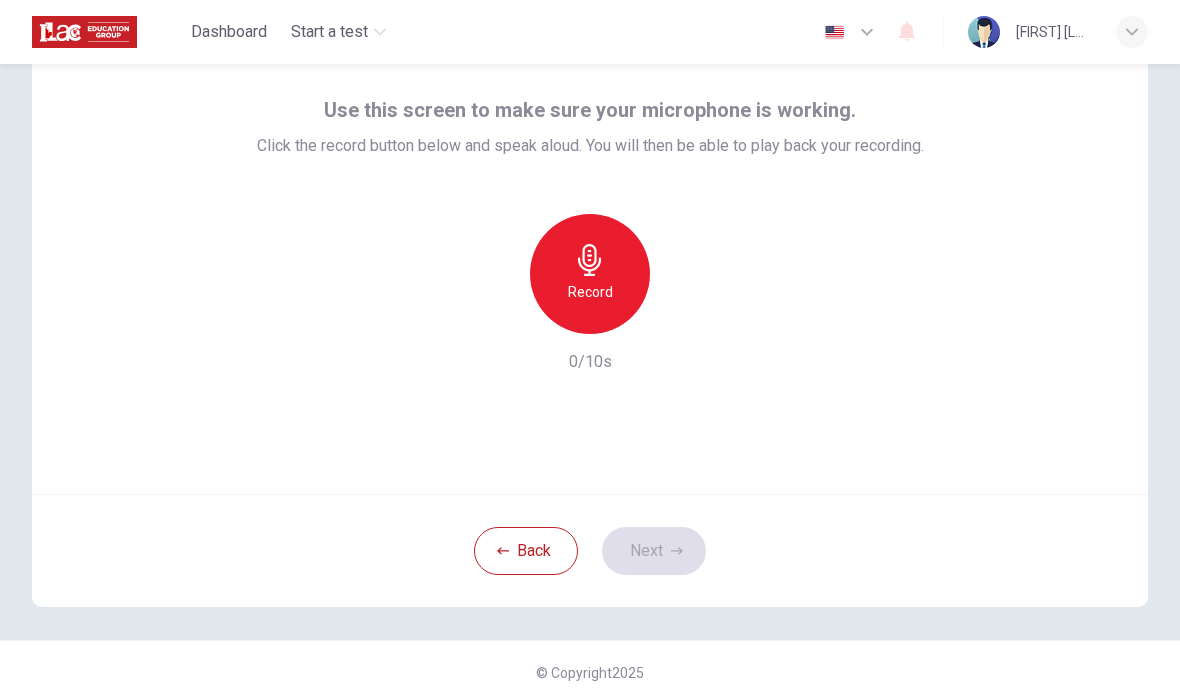 click on "Record" at bounding box center [590, 274] 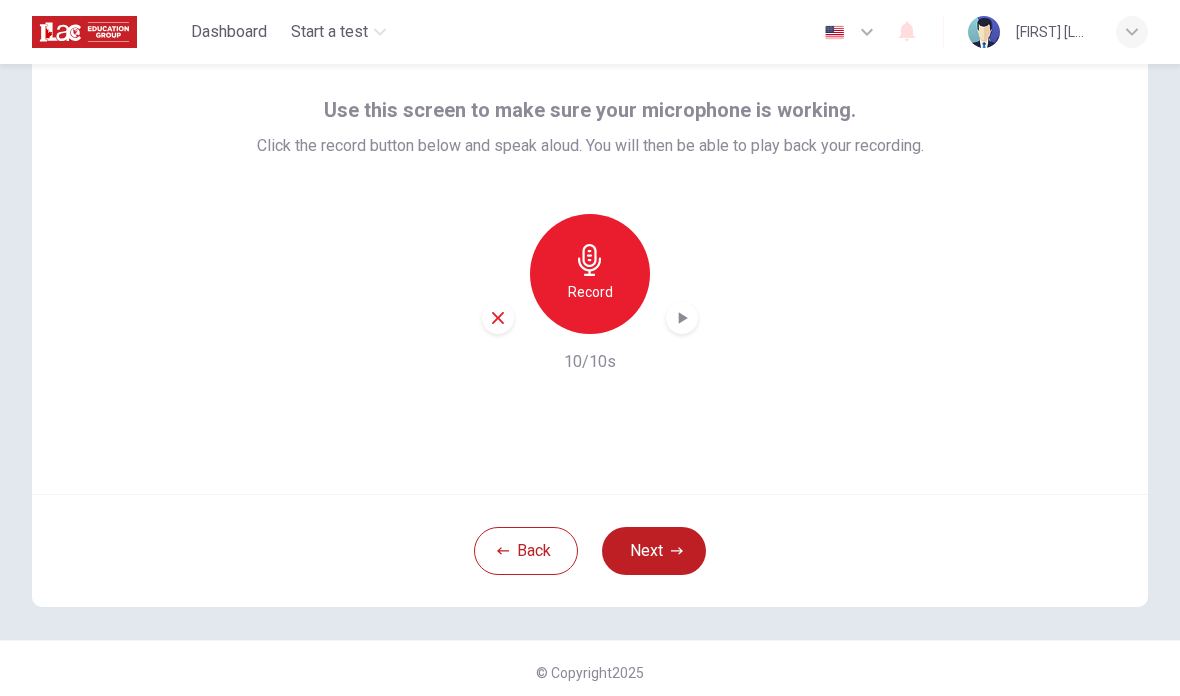 click at bounding box center [682, 318] 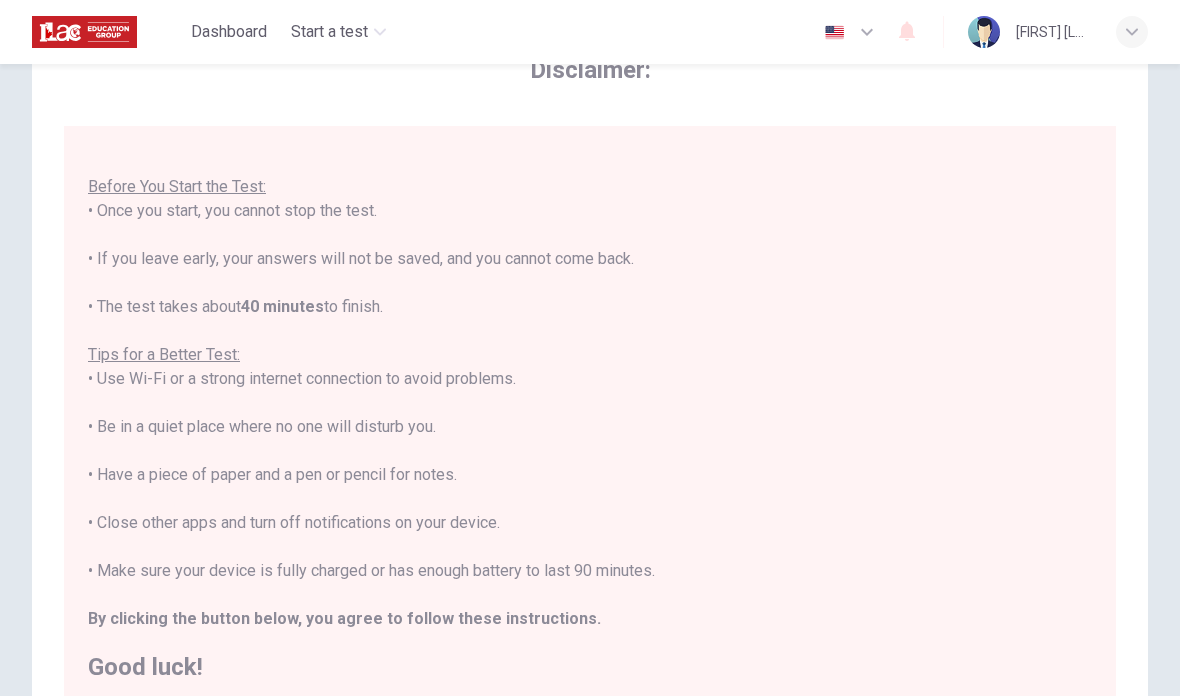 scroll, scrollTop: 21, scrollLeft: 0, axis: vertical 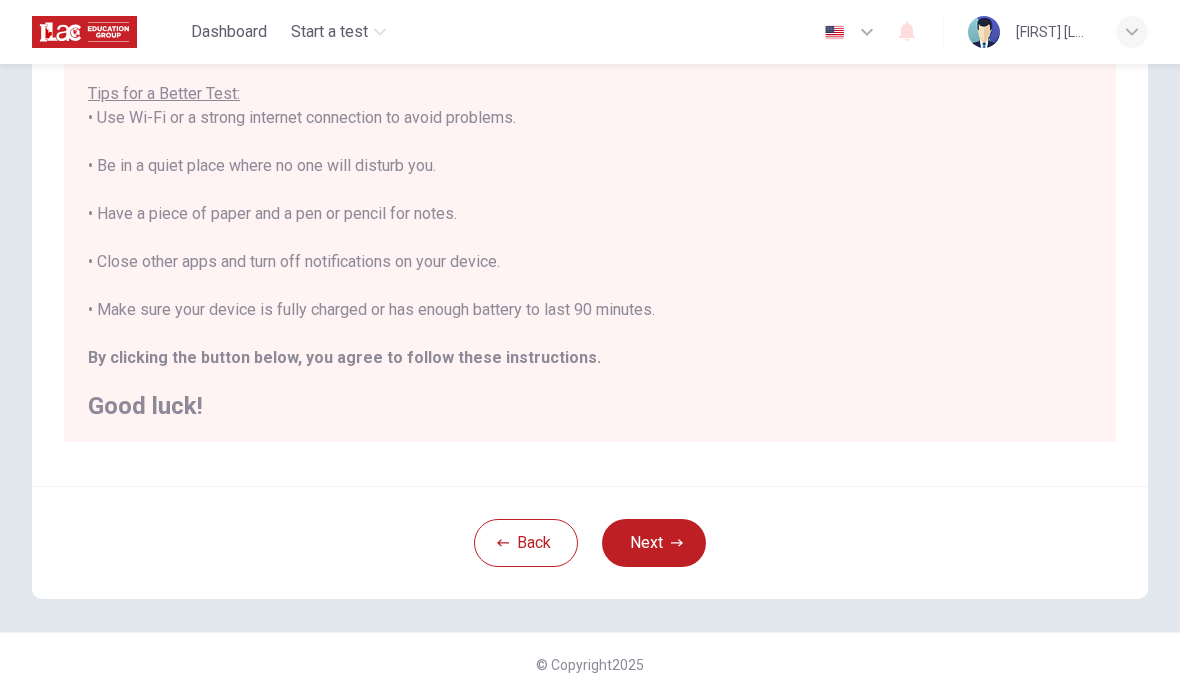 click on "Next" at bounding box center (654, 543) 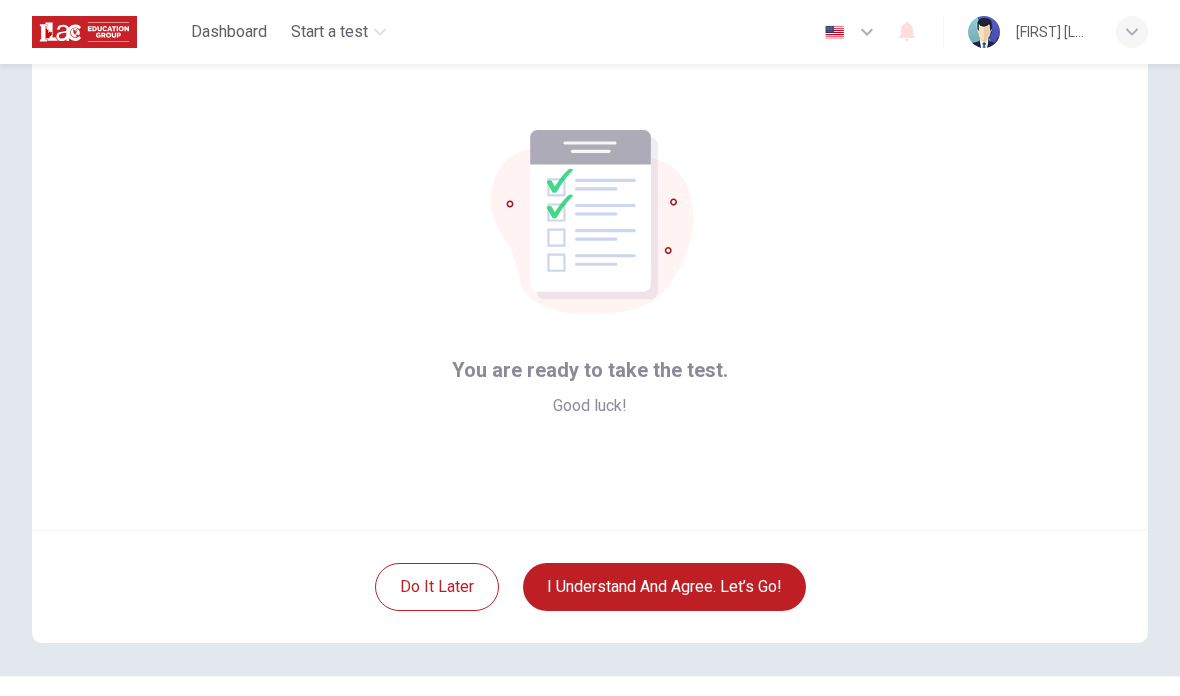 scroll, scrollTop: 49, scrollLeft: 0, axis: vertical 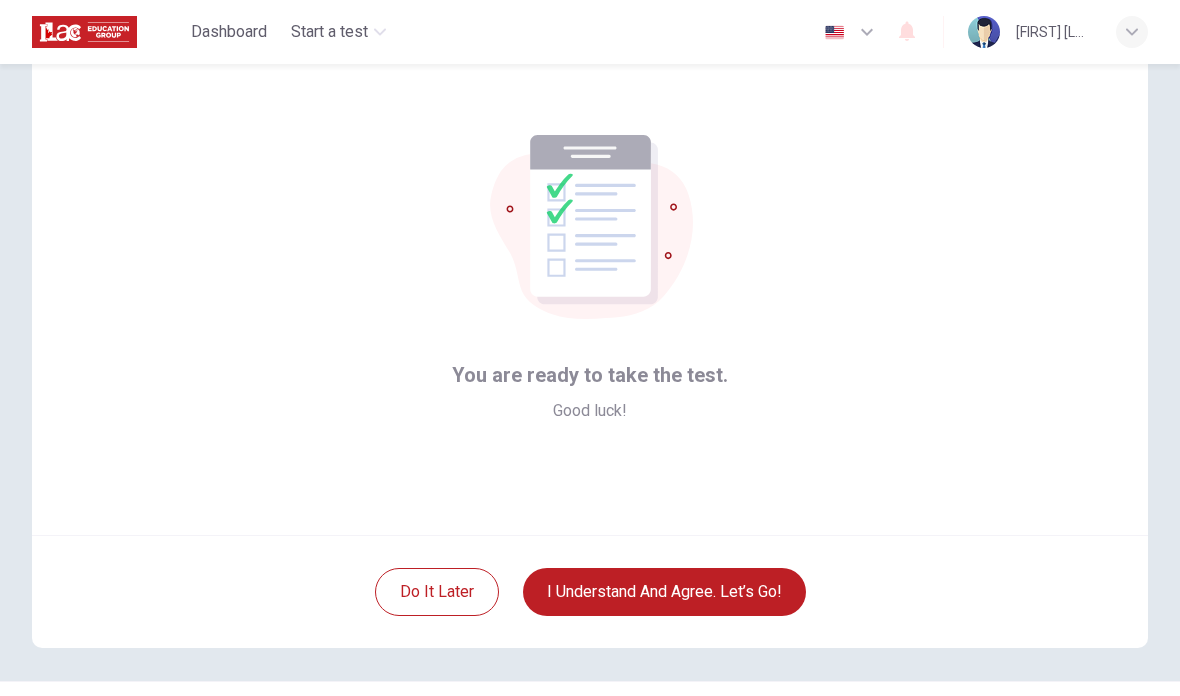 click on "I understand and agree. Let’s go!" at bounding box center (664, 592) 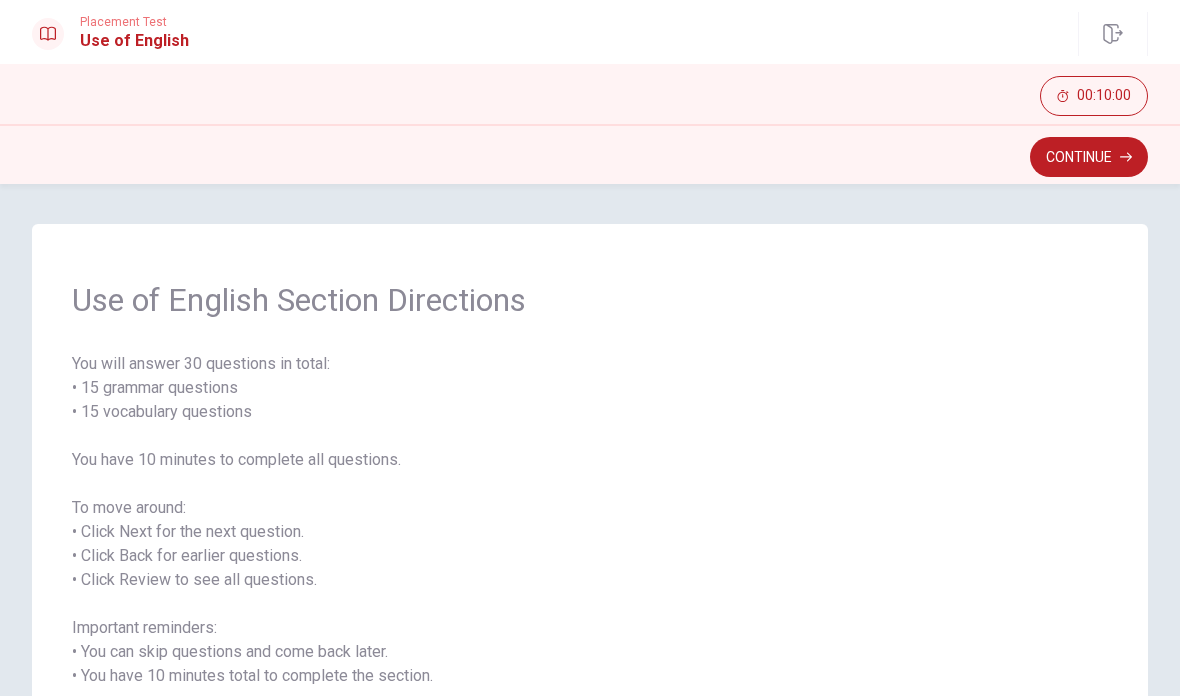 scroll, scrollTop: 0, scrollLeft: 0, axis: both 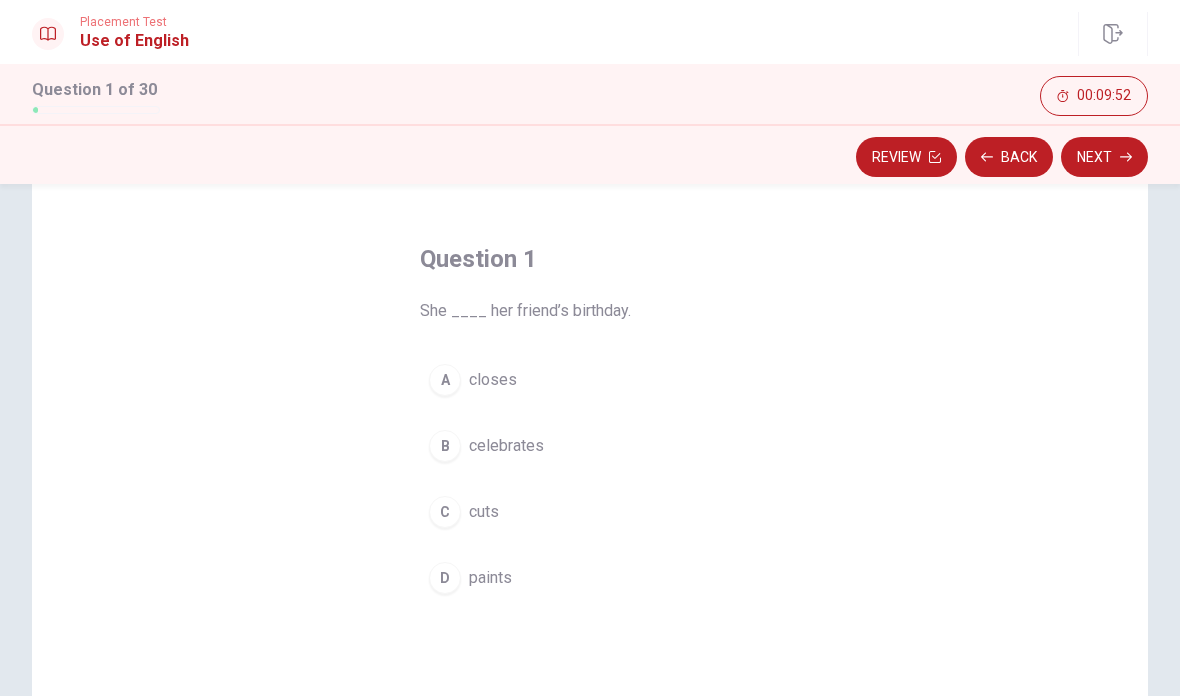 click on "B" at bounding box center [445, 446] 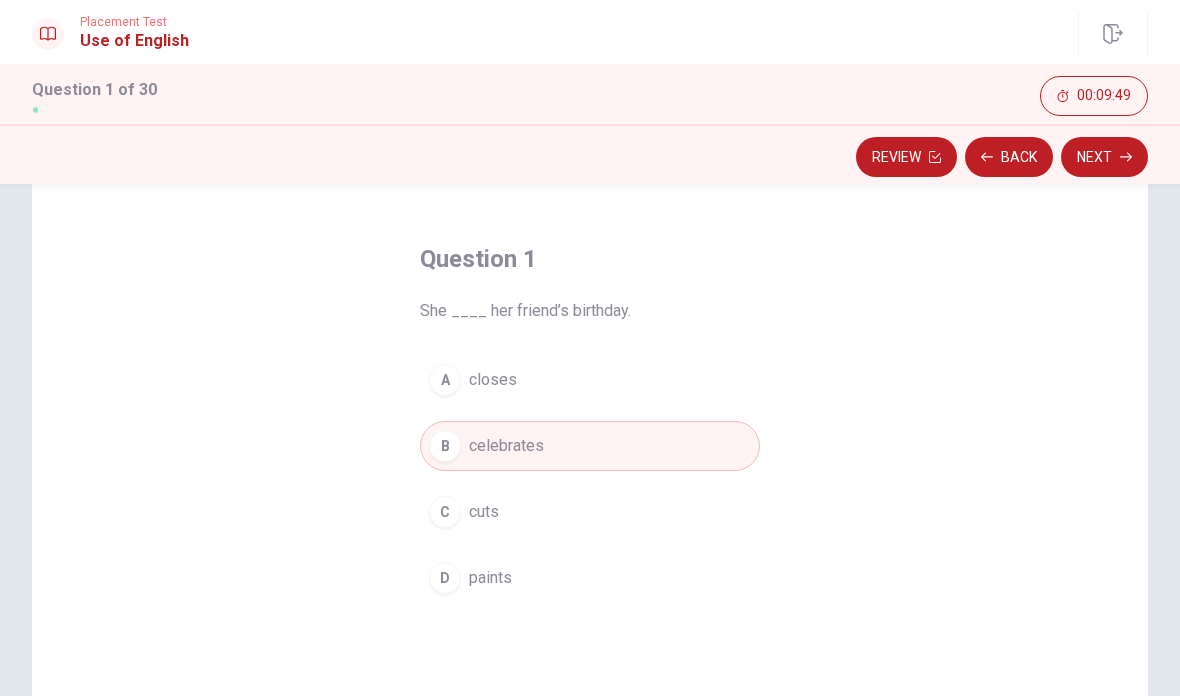click on "Next" at bounding box center [1104, 157] 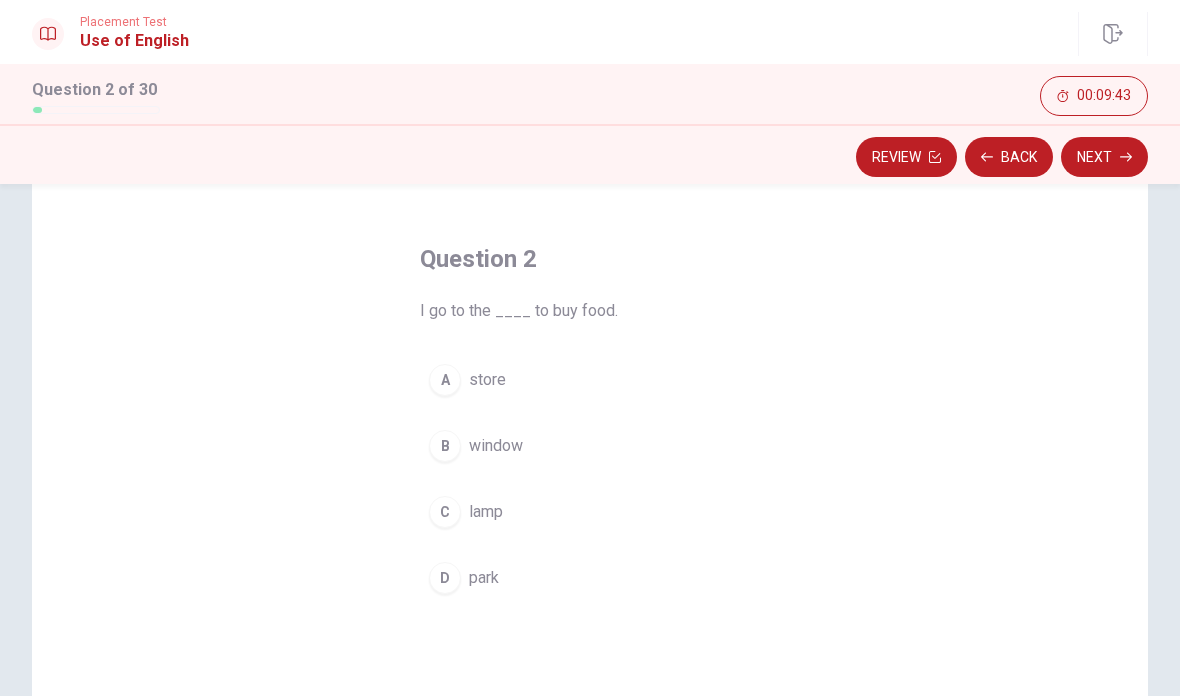 click on "A" at bounding box center (445, 380) 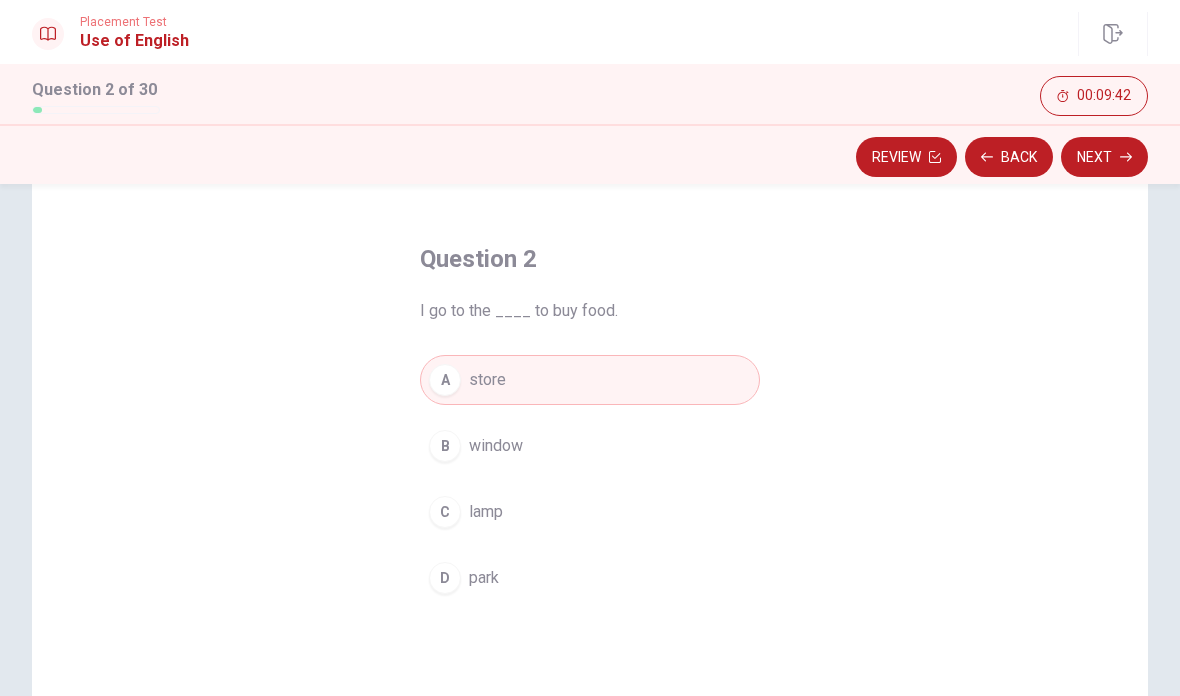 click on "Next" at bounding box center (1104, 157) 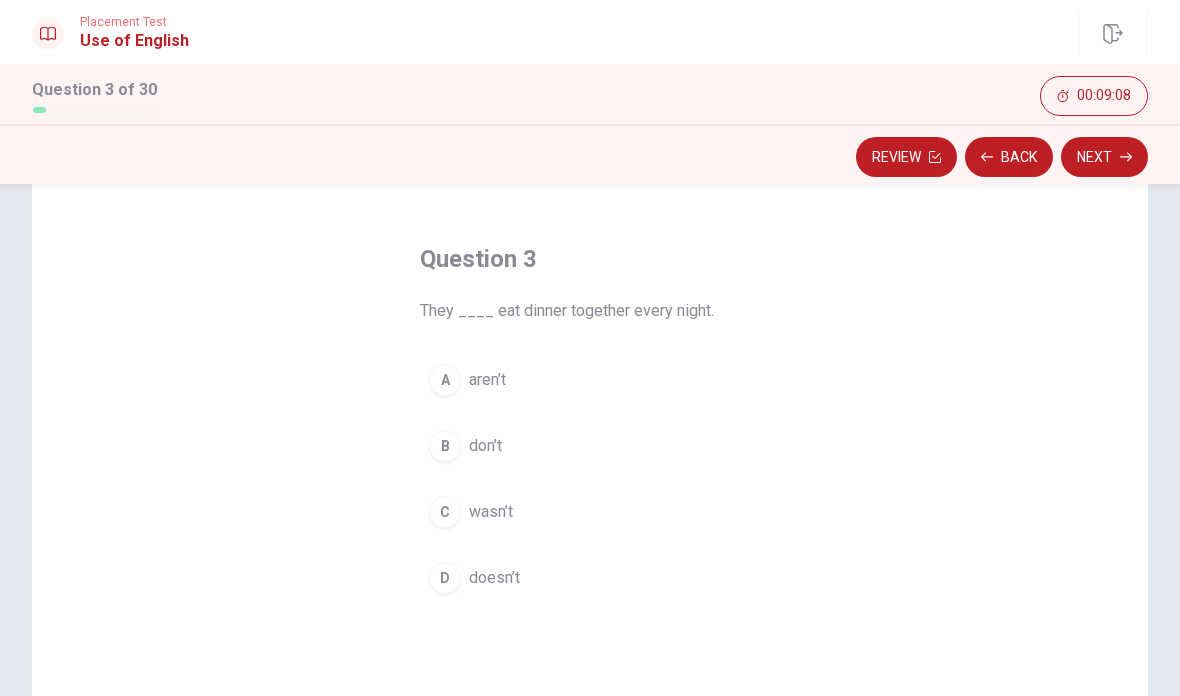click on "B don’t" at bounding box center (590, 446) 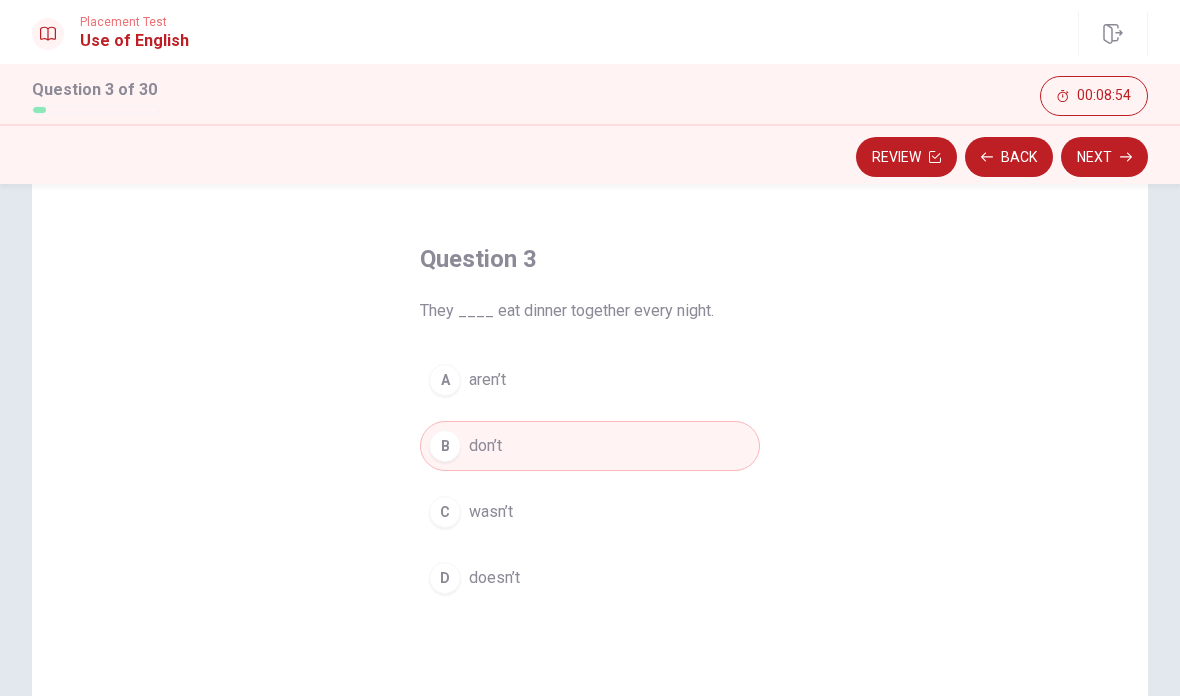 click on "Next" at bounding box center (1104, 157) 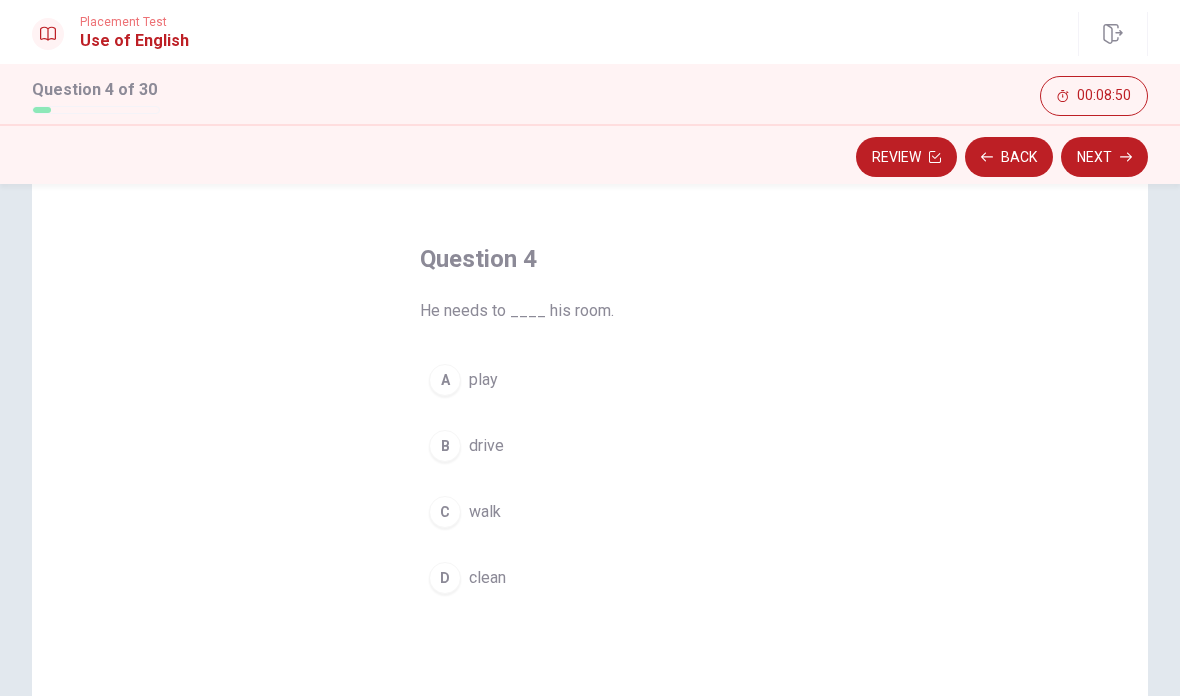 click on "D" at bounding box center (445, 578) 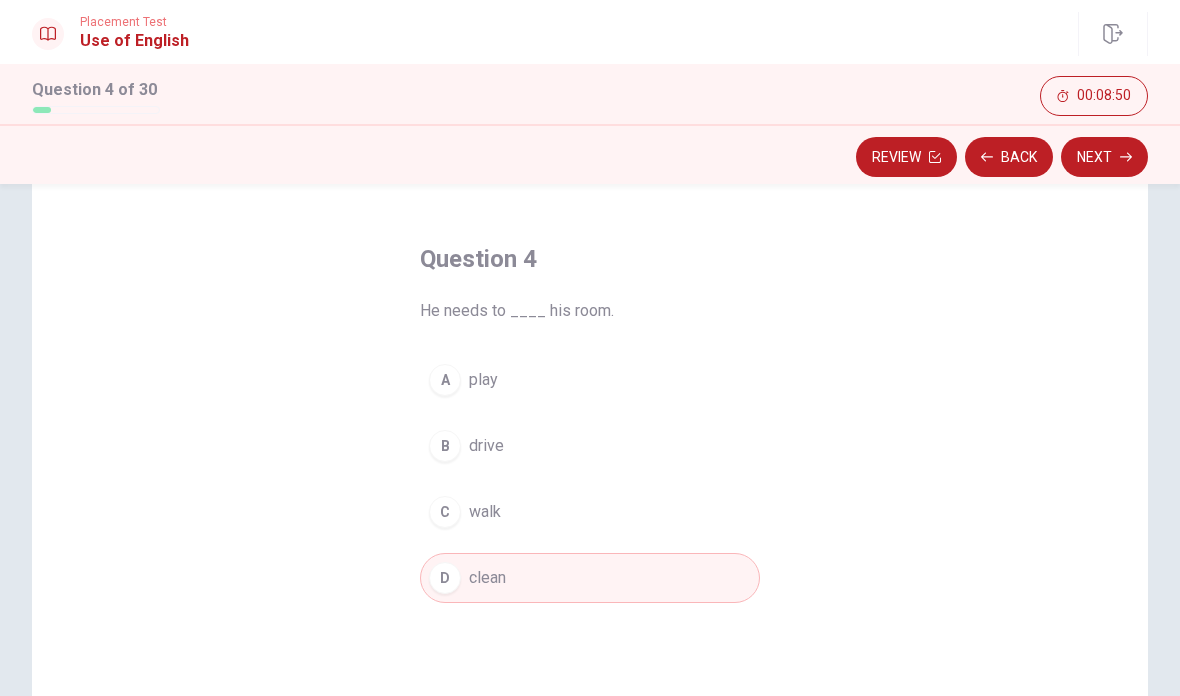 click on "Next" at bounding box center [1104, 157] 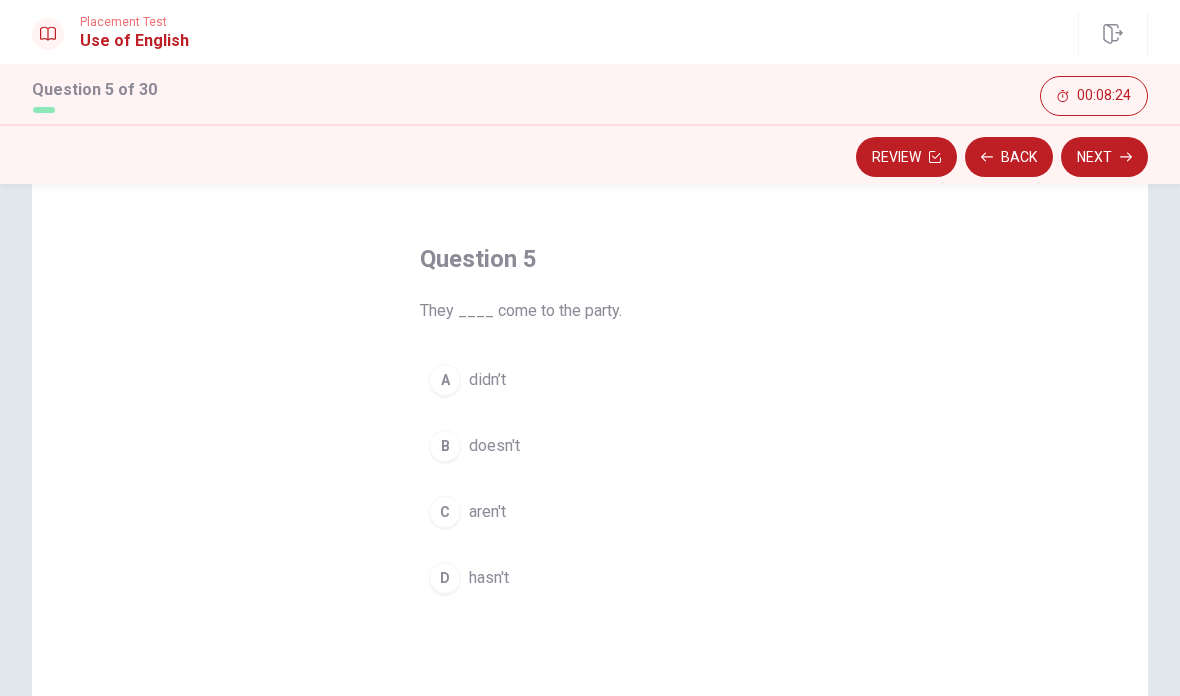 click on "A" at bounding box center [445, 380] 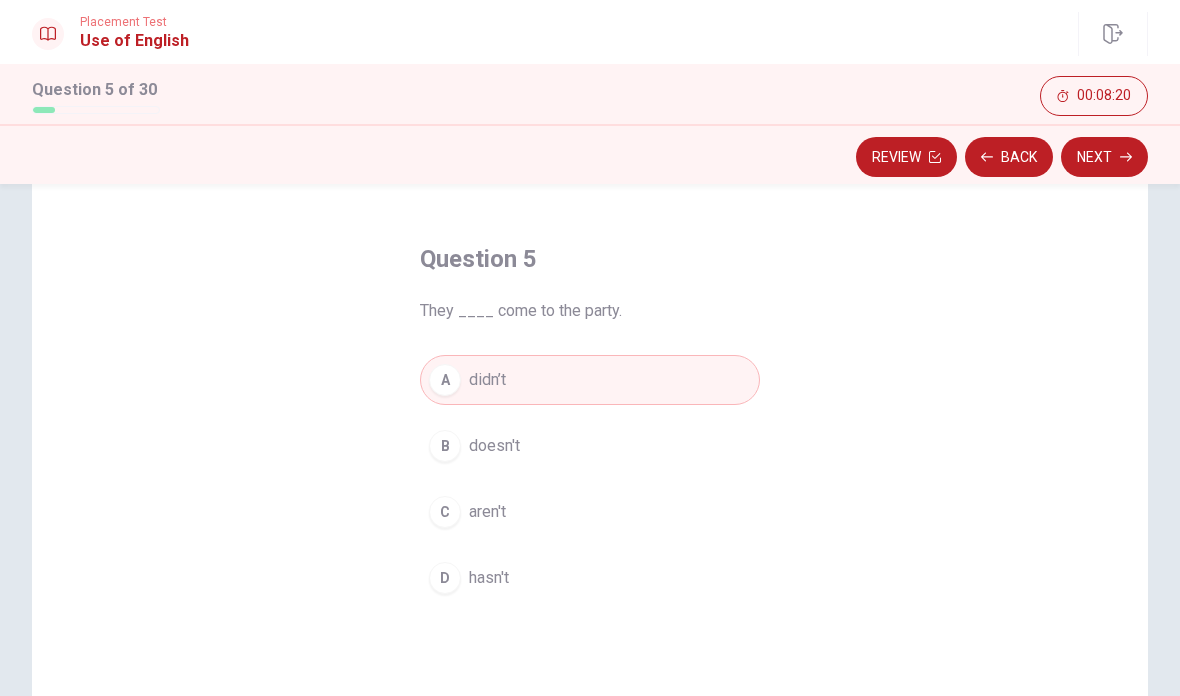 click on "Next" at bounding box center [1104, 157] 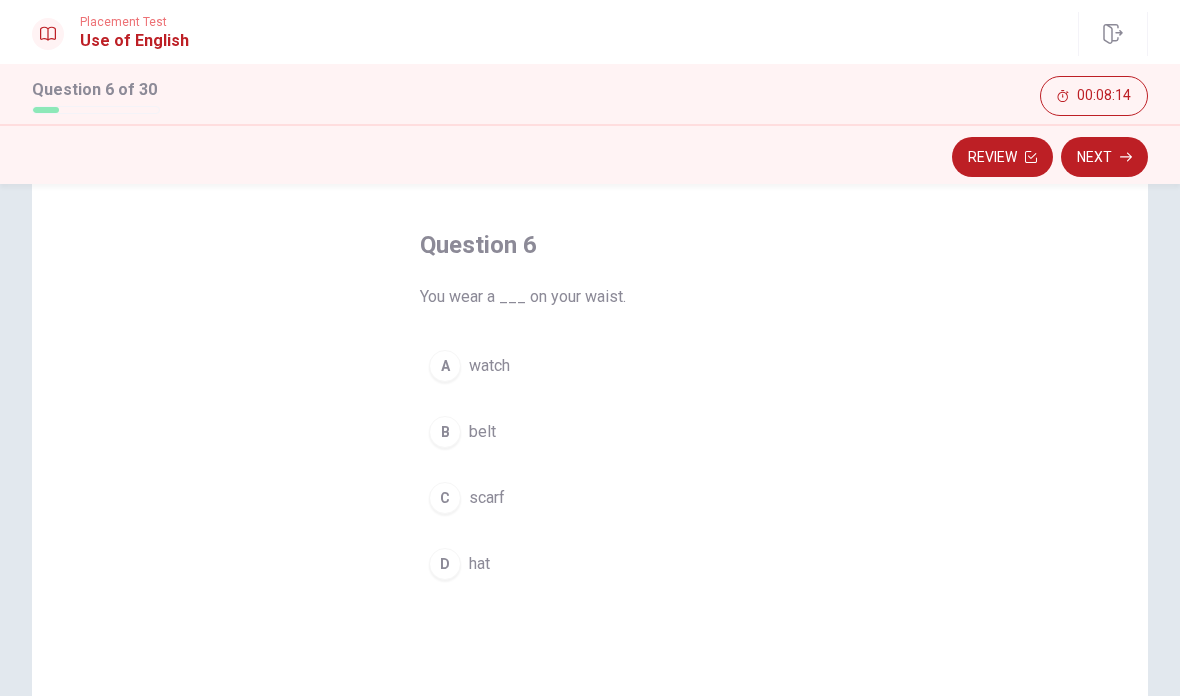 scroll, scrollTop: 93, scrollLeft: 0, axis: vertical 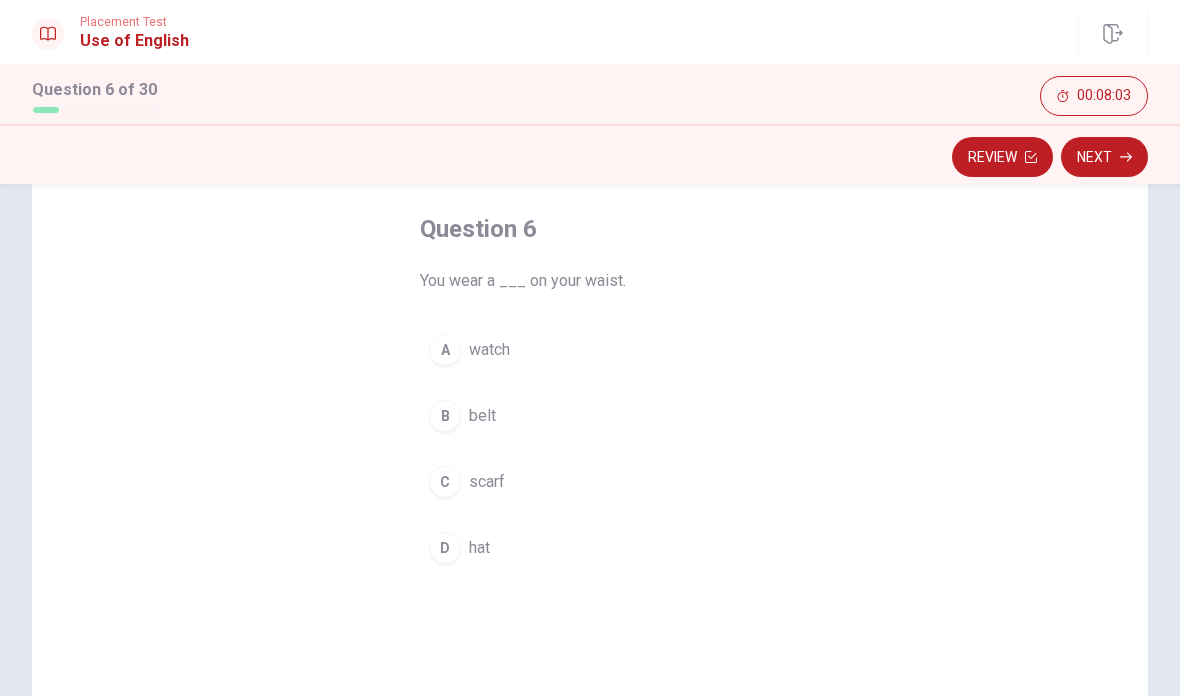 click on "A" at bounding box center [445, 350] 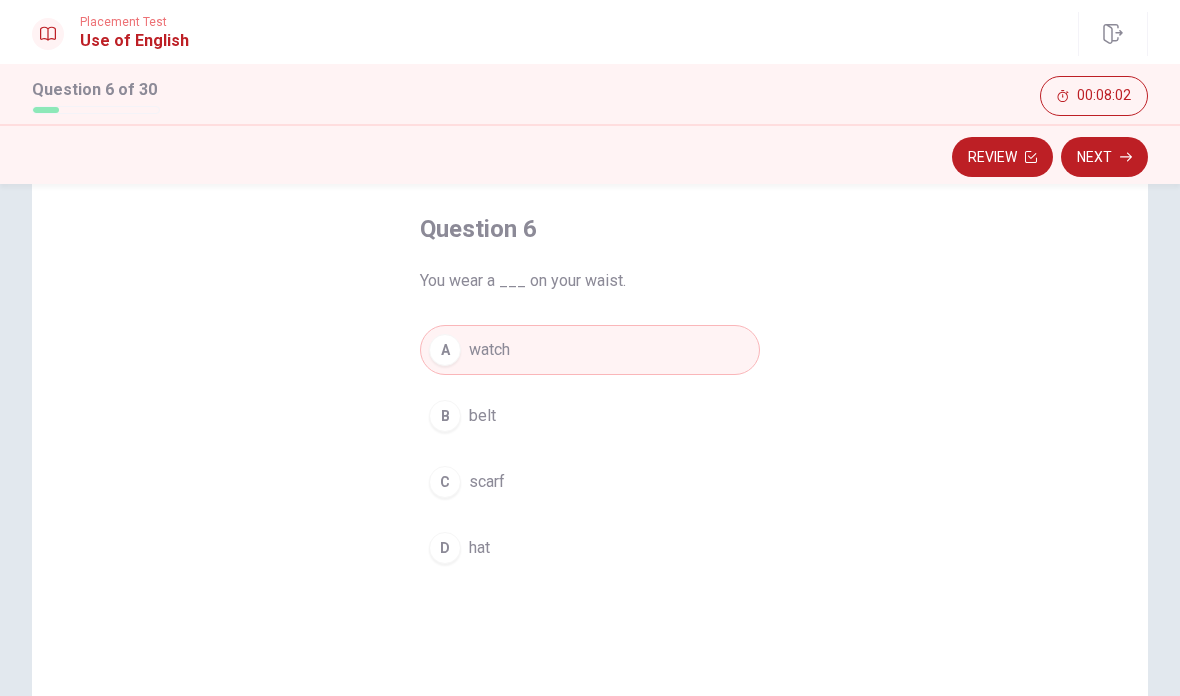 click on "Next" at bounding box center (1104, 157) 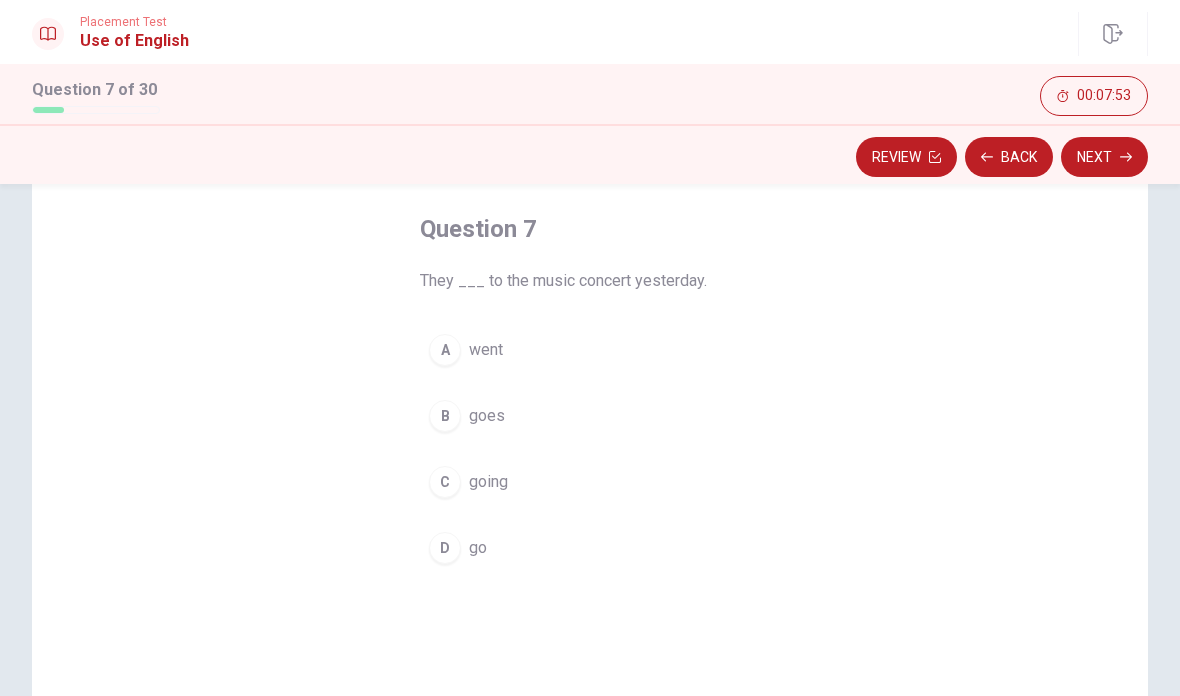click on "A" at bounding box center [445, 350] 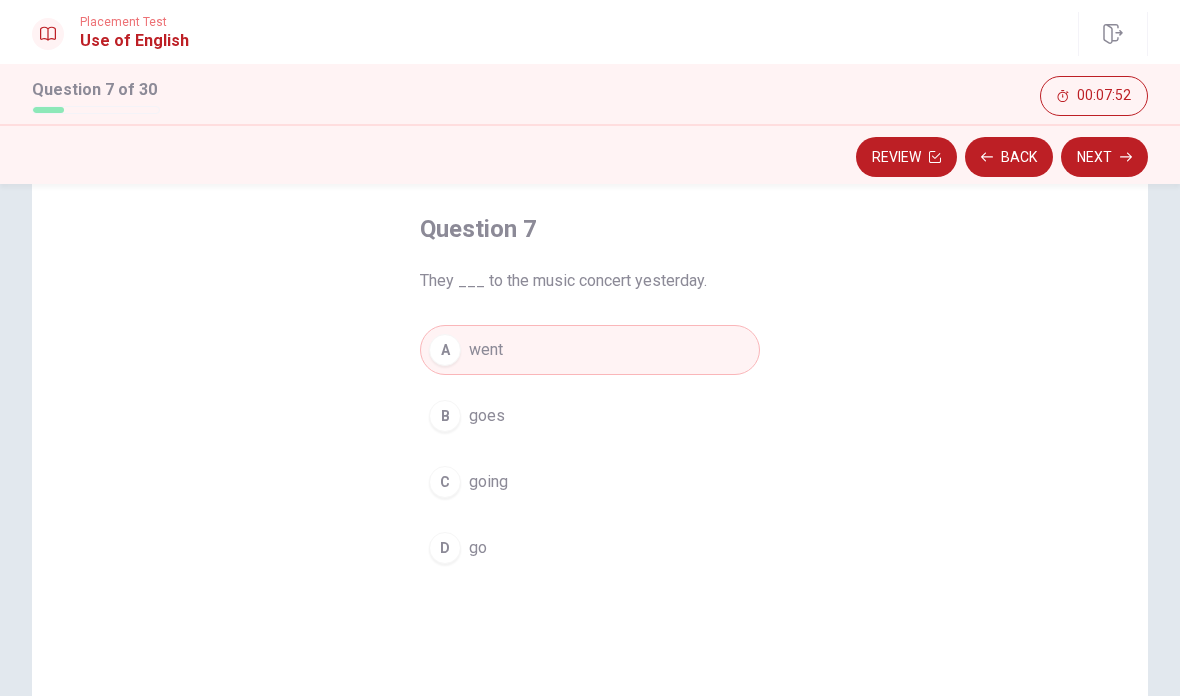 click on "Next" at bounding box center [1104, 157] 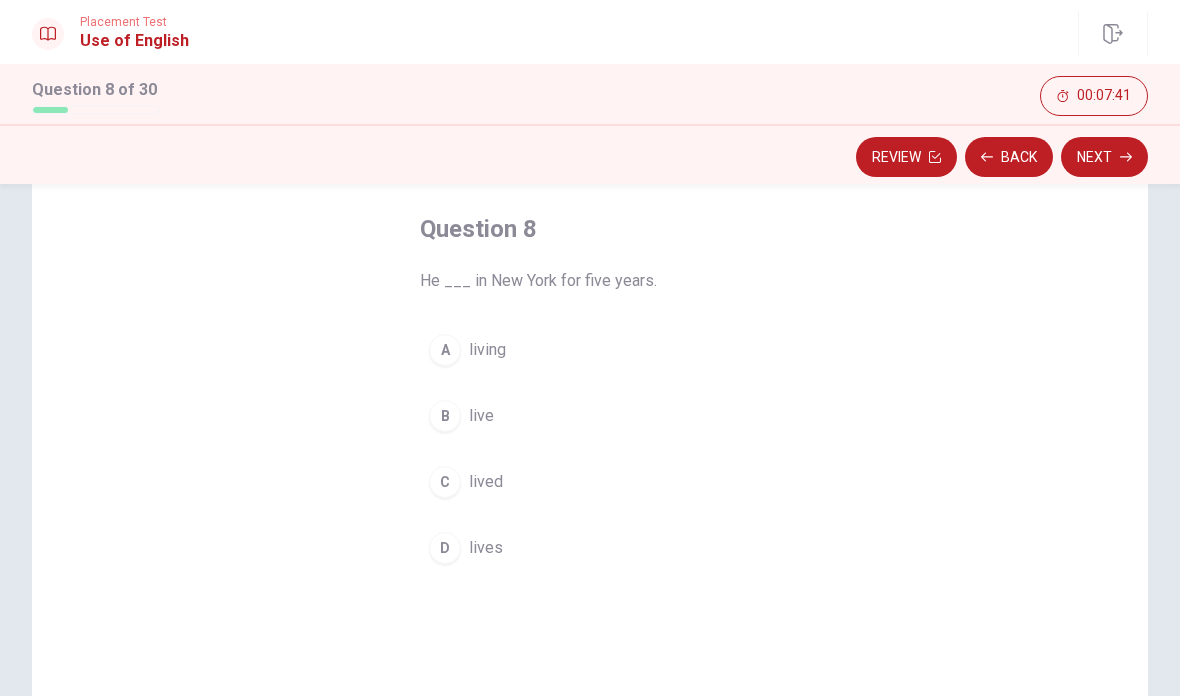 click on "A" at bounding box center (445, 350) 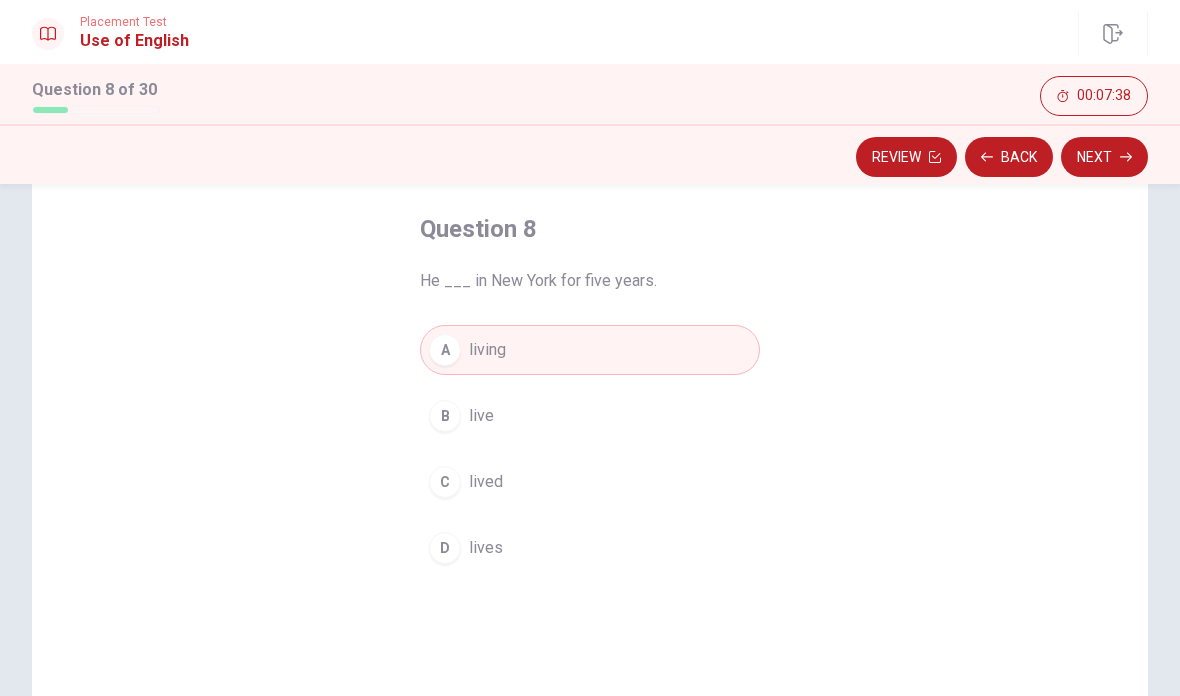 click on "C lived" at bounding box center (590, 482) 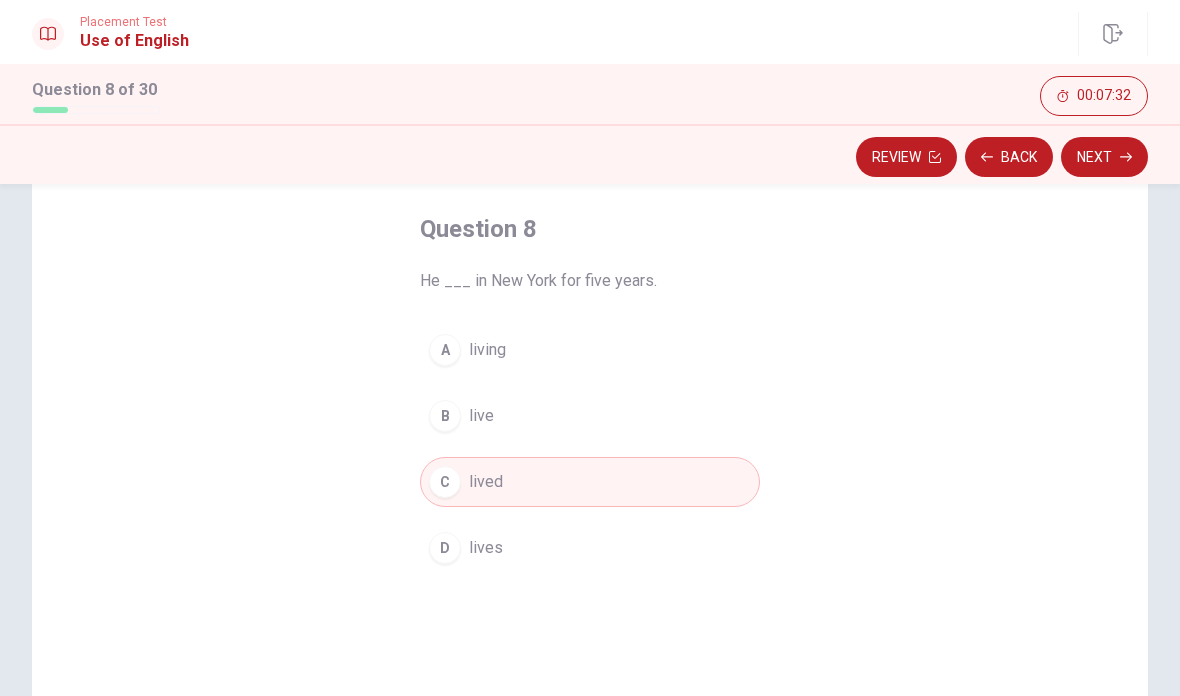 click on "Next" at bounding box center (1104, 157) 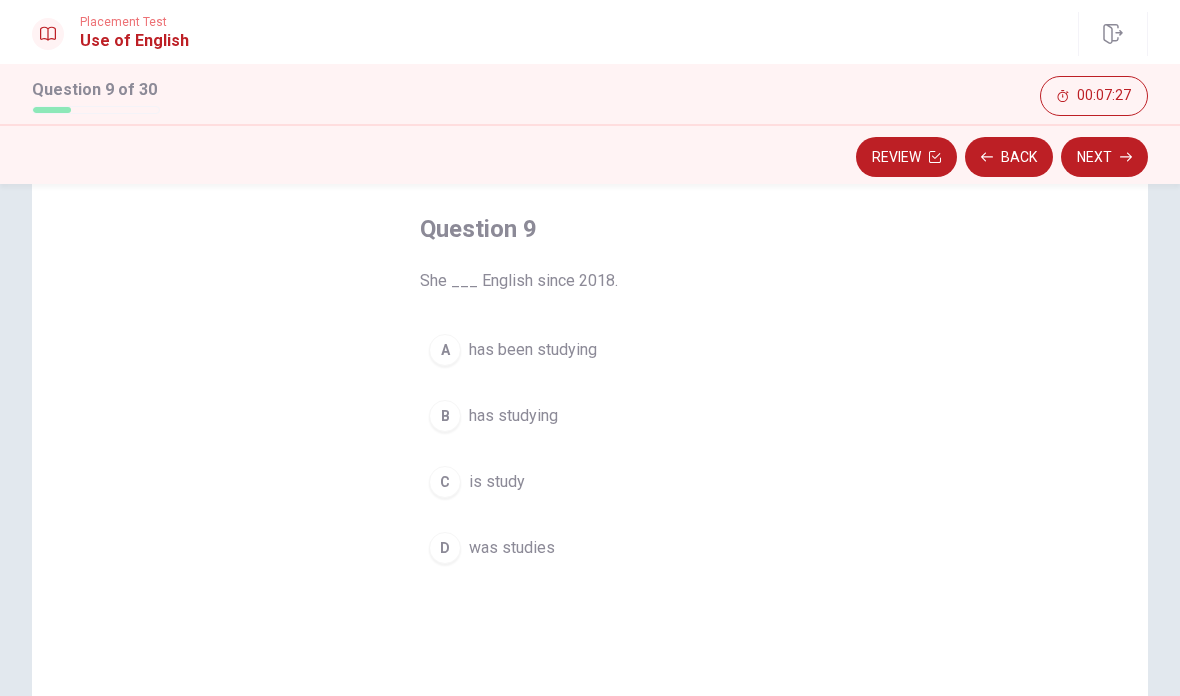 click on "A" at bounding box center (445, 350) 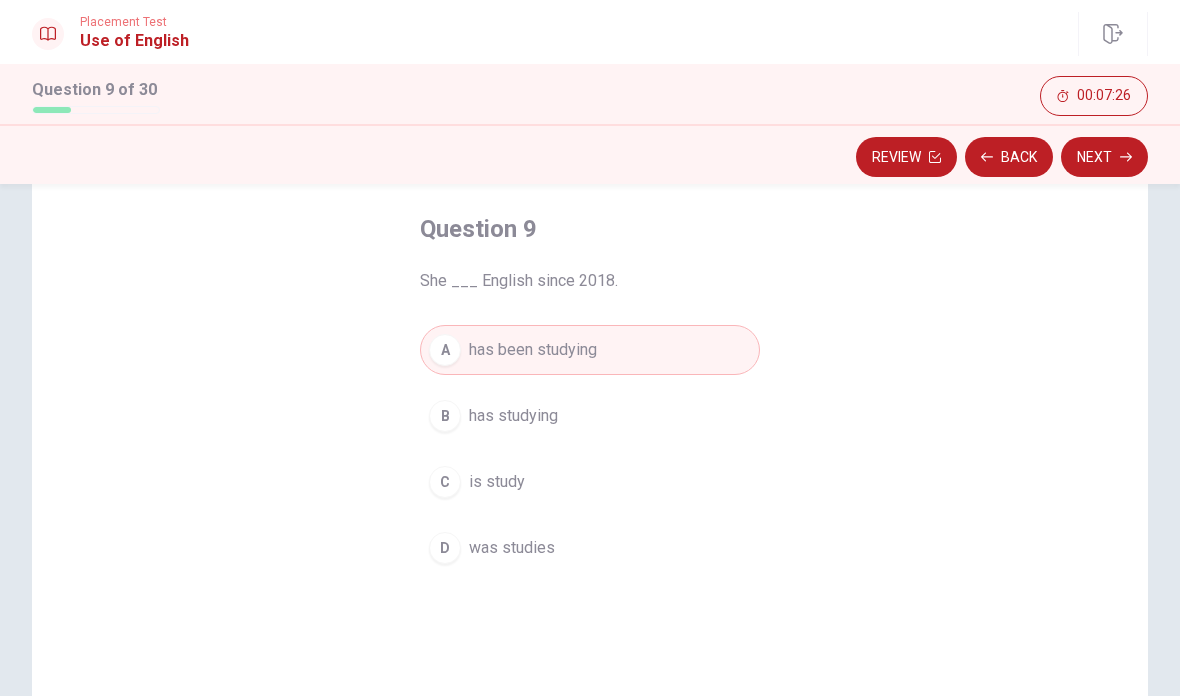 click on "Next" at bounding box center (1104, 157) 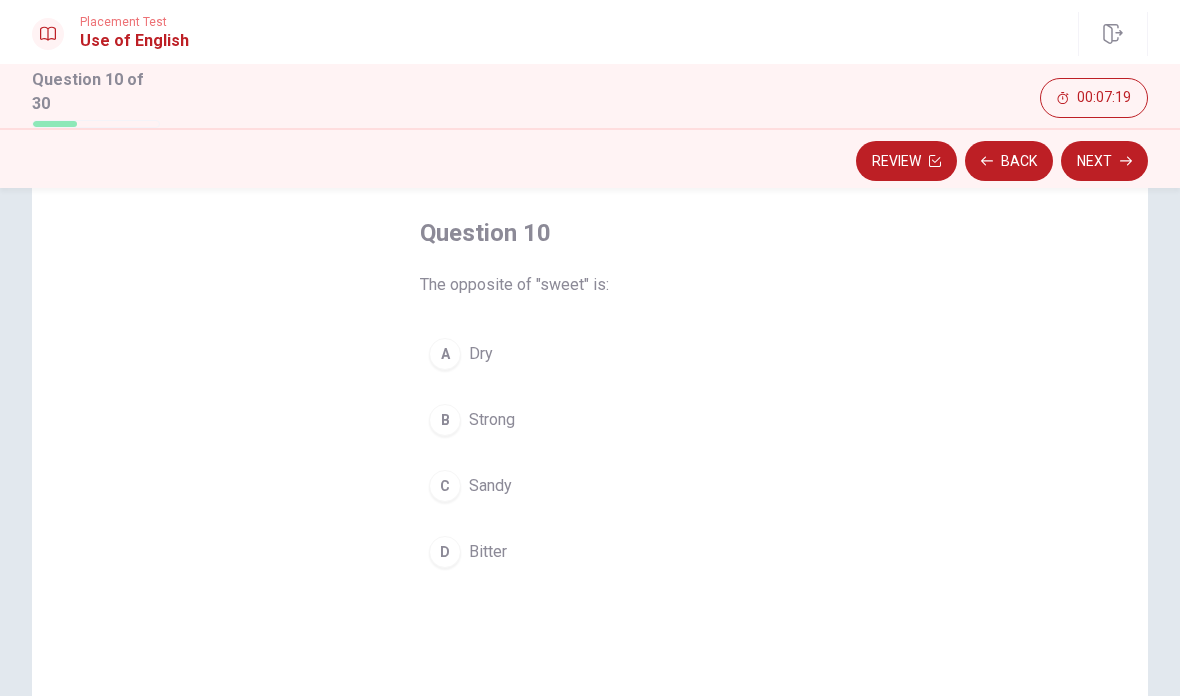 click on "C" at bounding box center [445, 486] 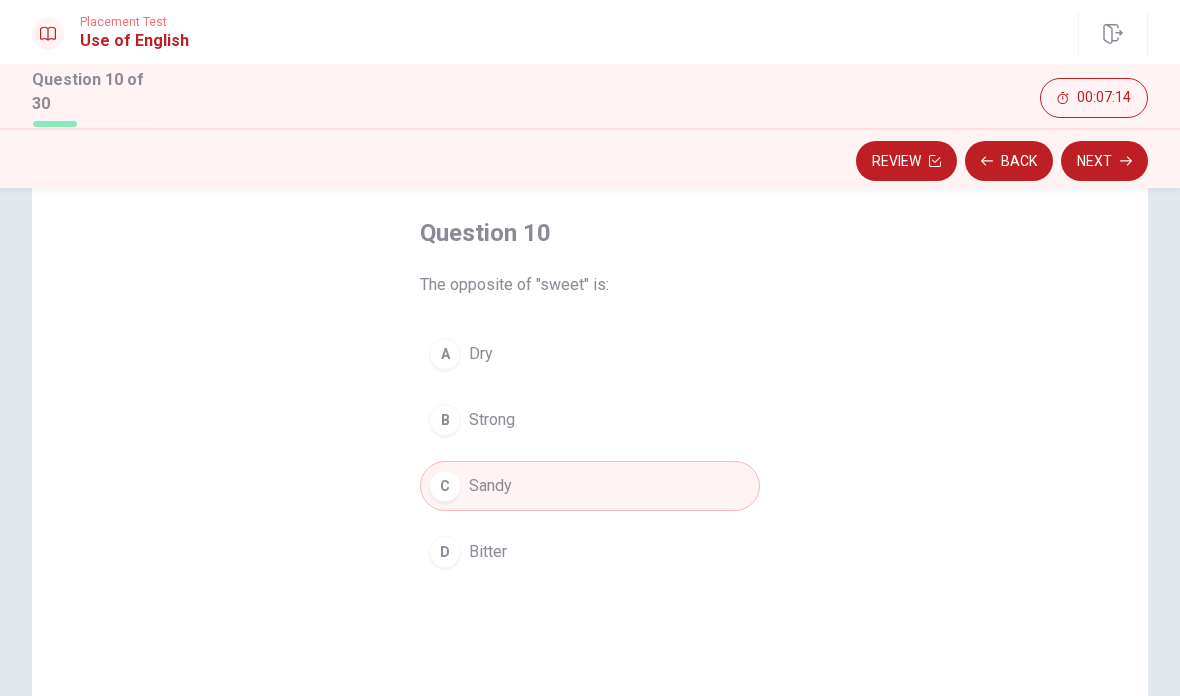 click on "D" at bounding box center [445, 552] 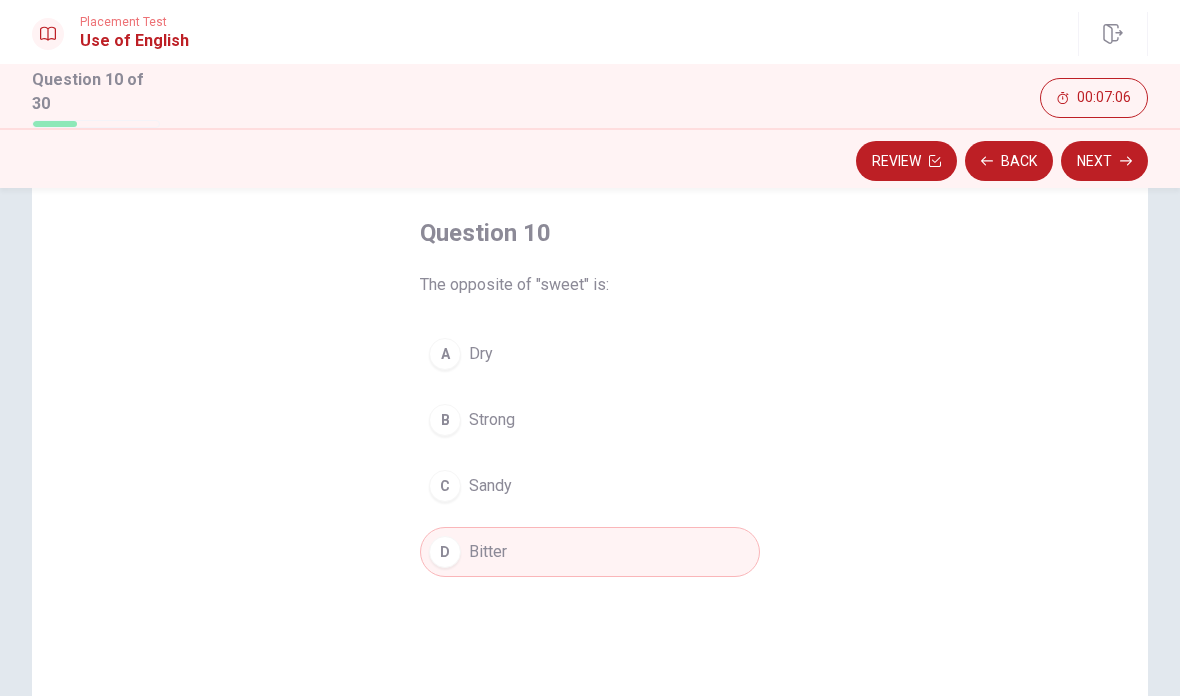 click on "Next" at bounding box center [1104, 161] 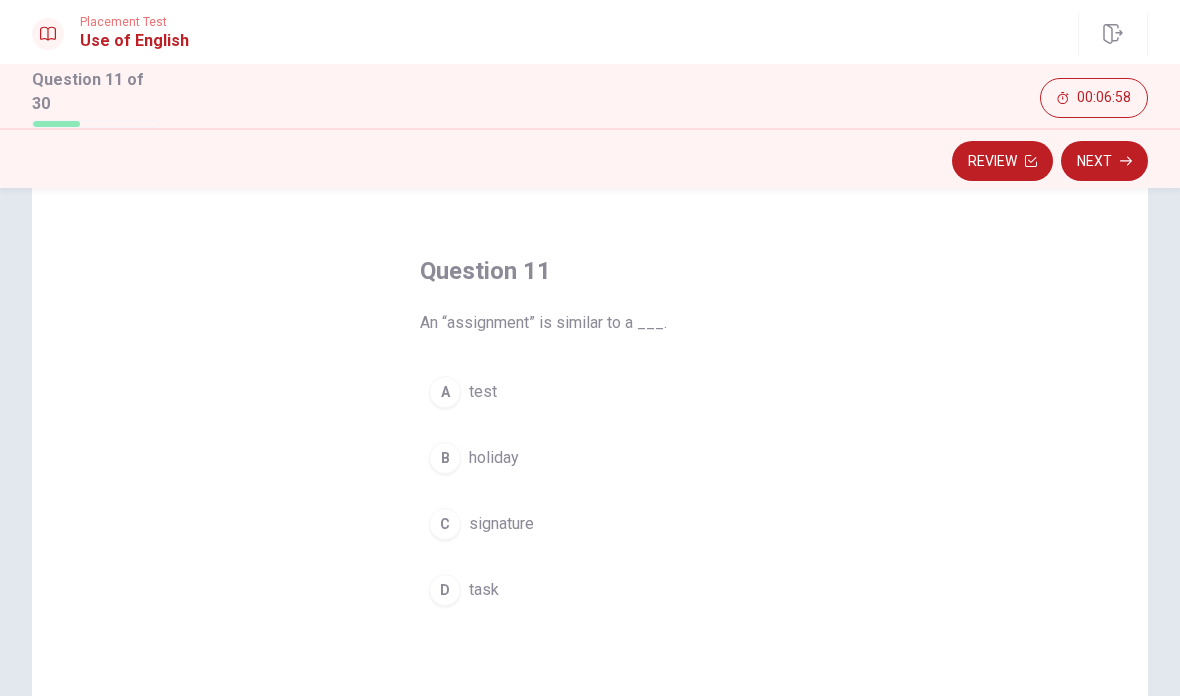 scroll, scrollTop: 58, scrollLeft: 0, axis: vertical 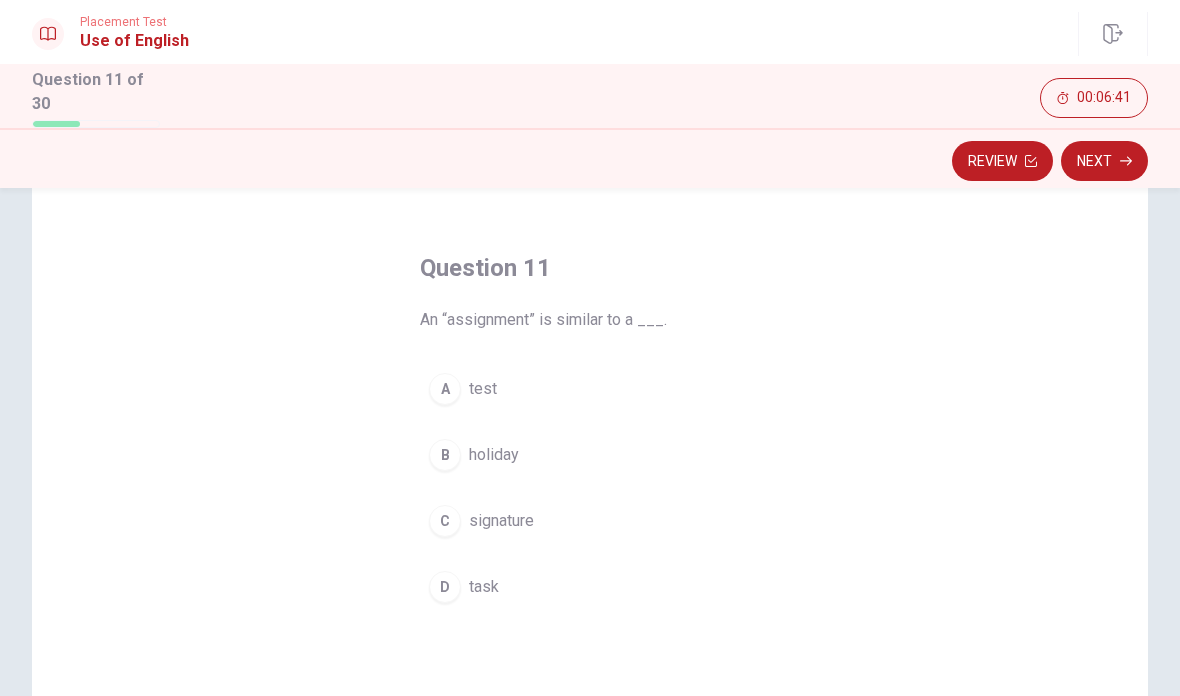 click on "C" at bounding box center [445, 521] 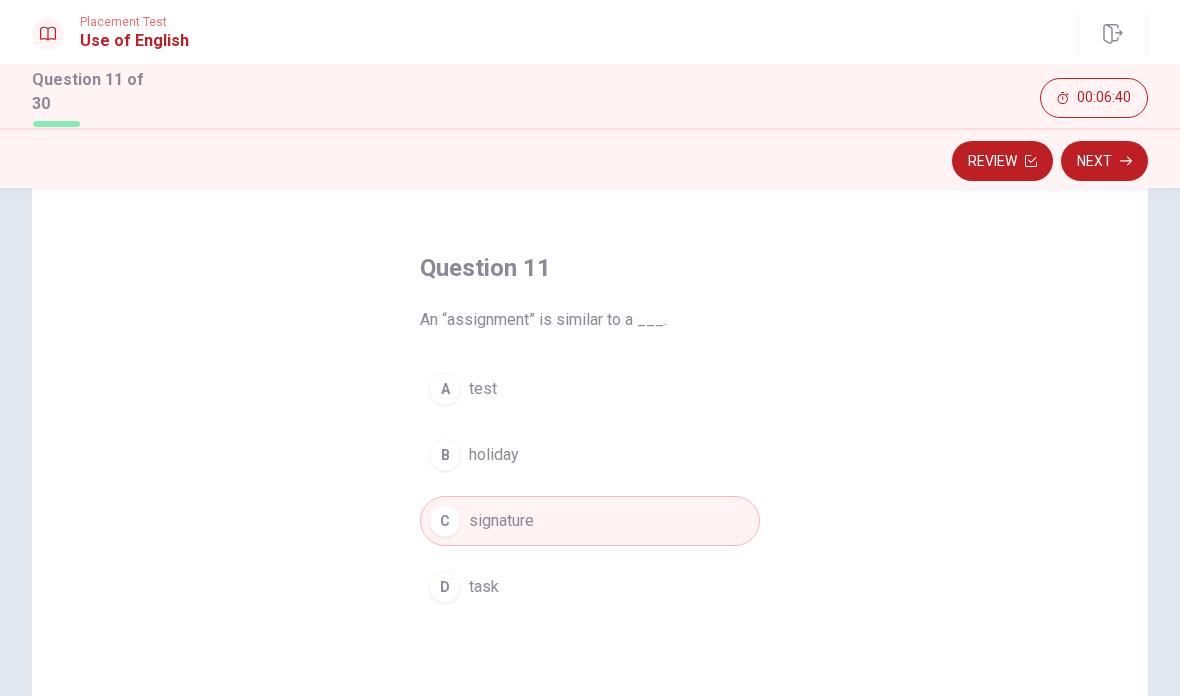 click on "Next" at bounding box center [1104, 161] 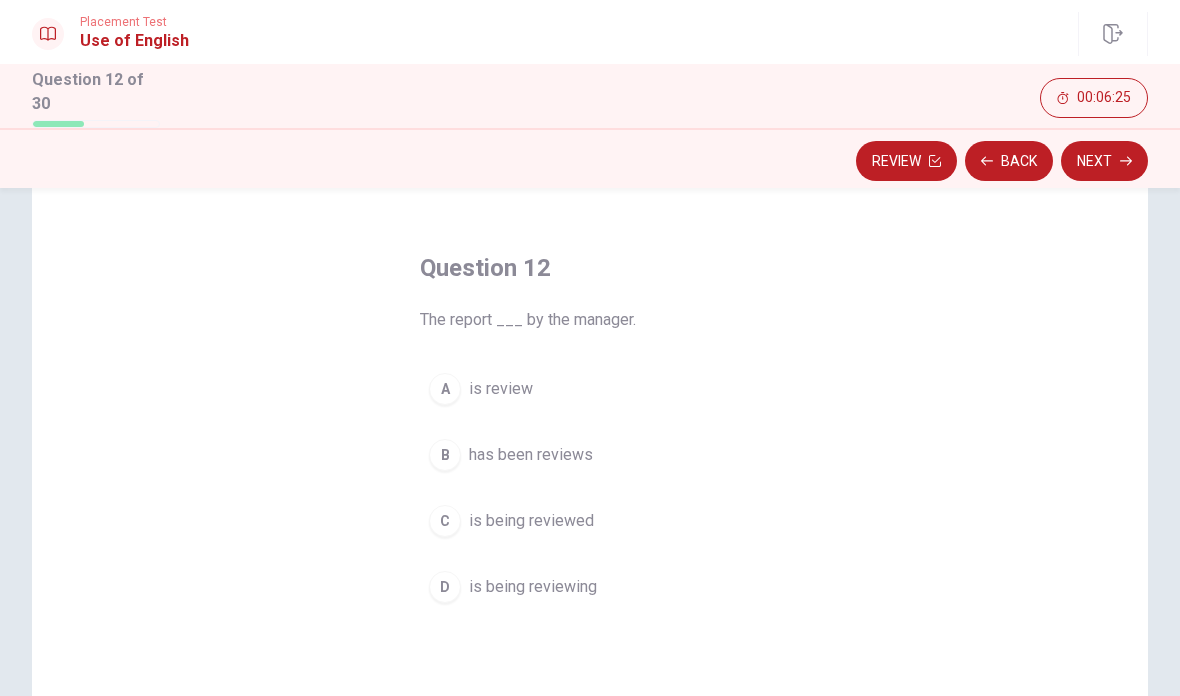click on "A" at bounding box center (445, 389) 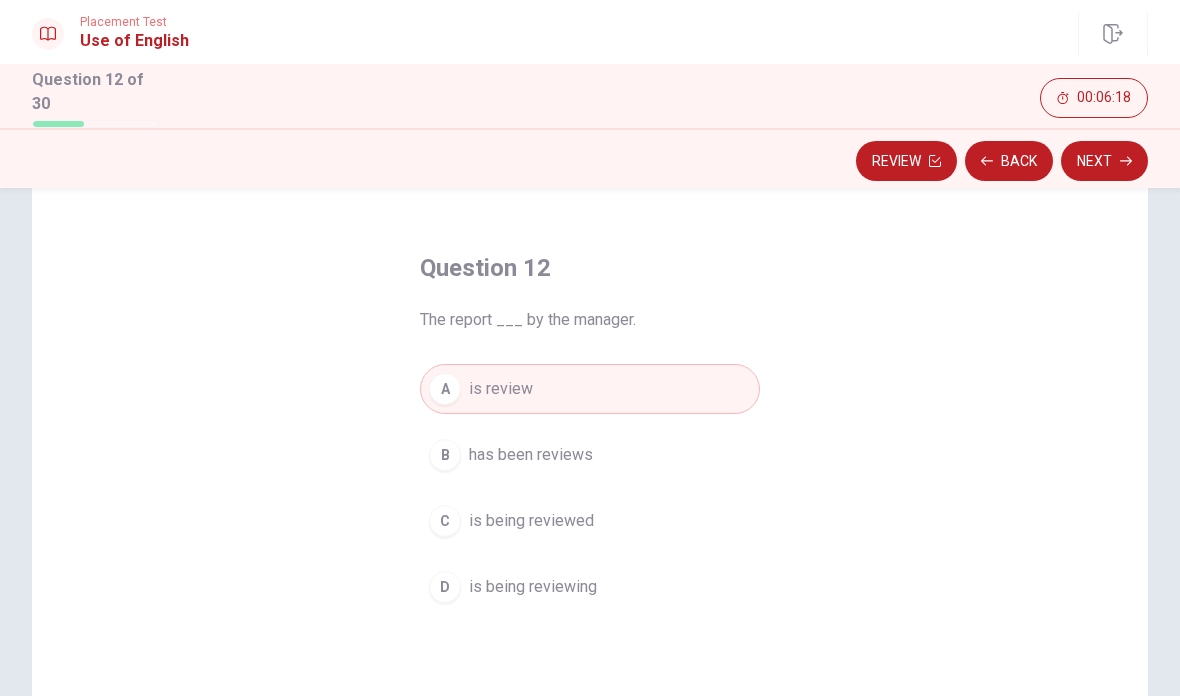 click on "Next" at bounding box center (1104, 161) 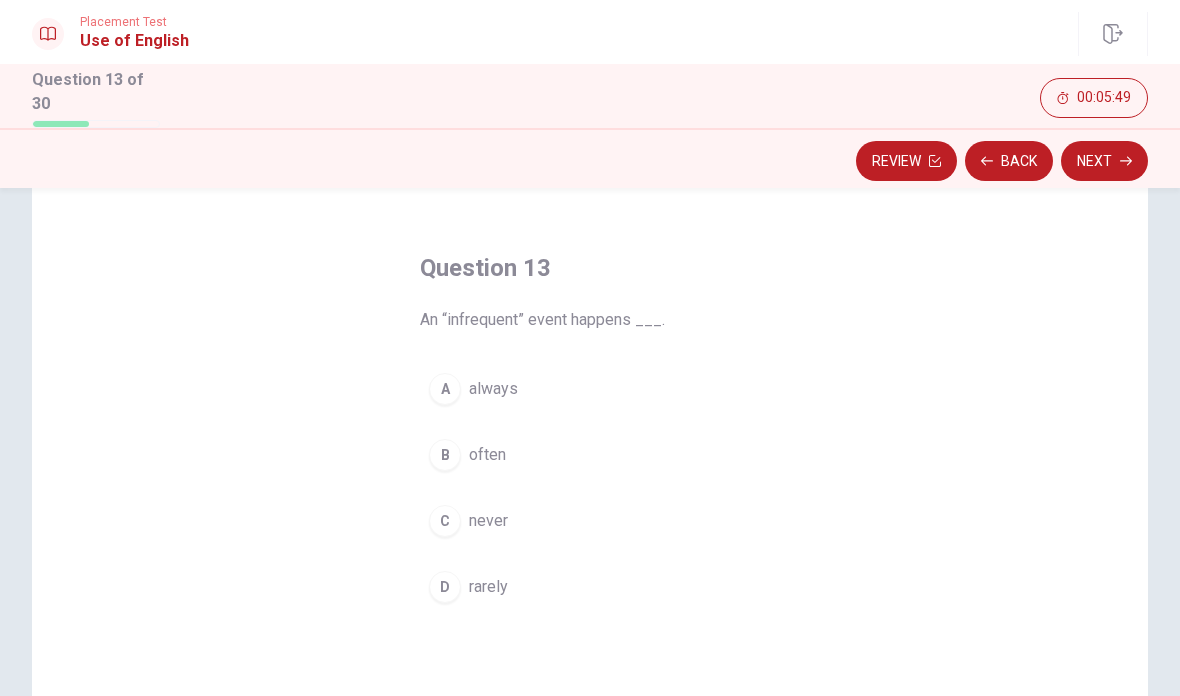 click on "B" at bounding box center [445, 455] 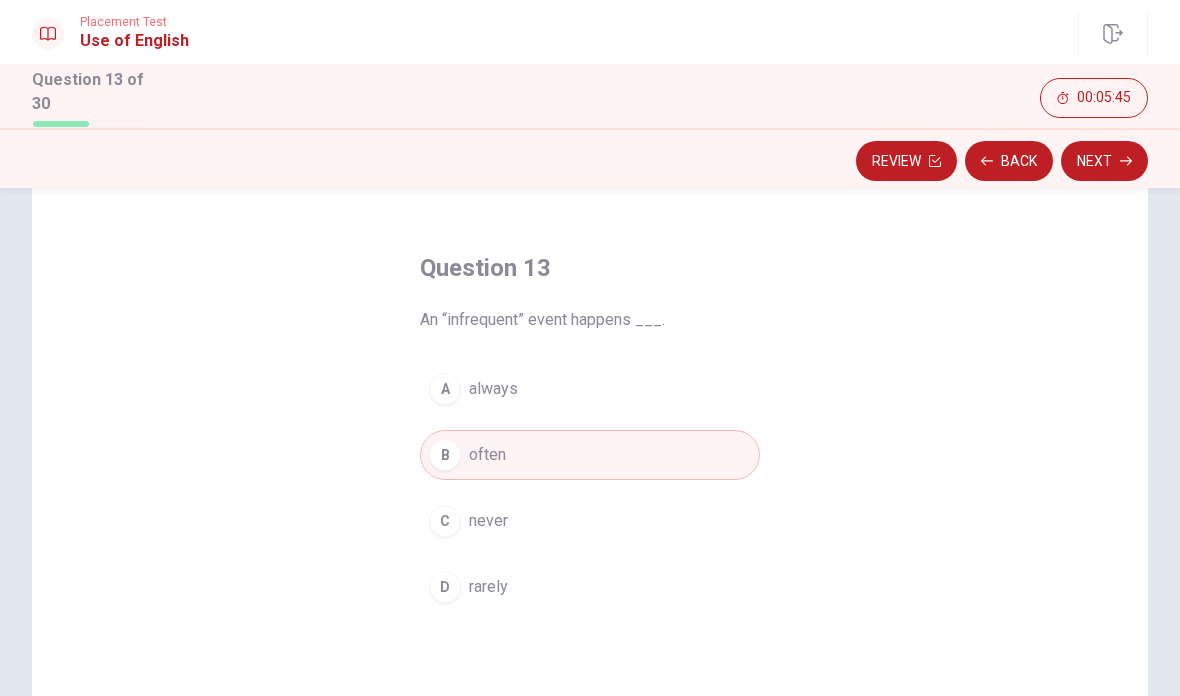 click on "Next" at bounding box center (1104, 161) 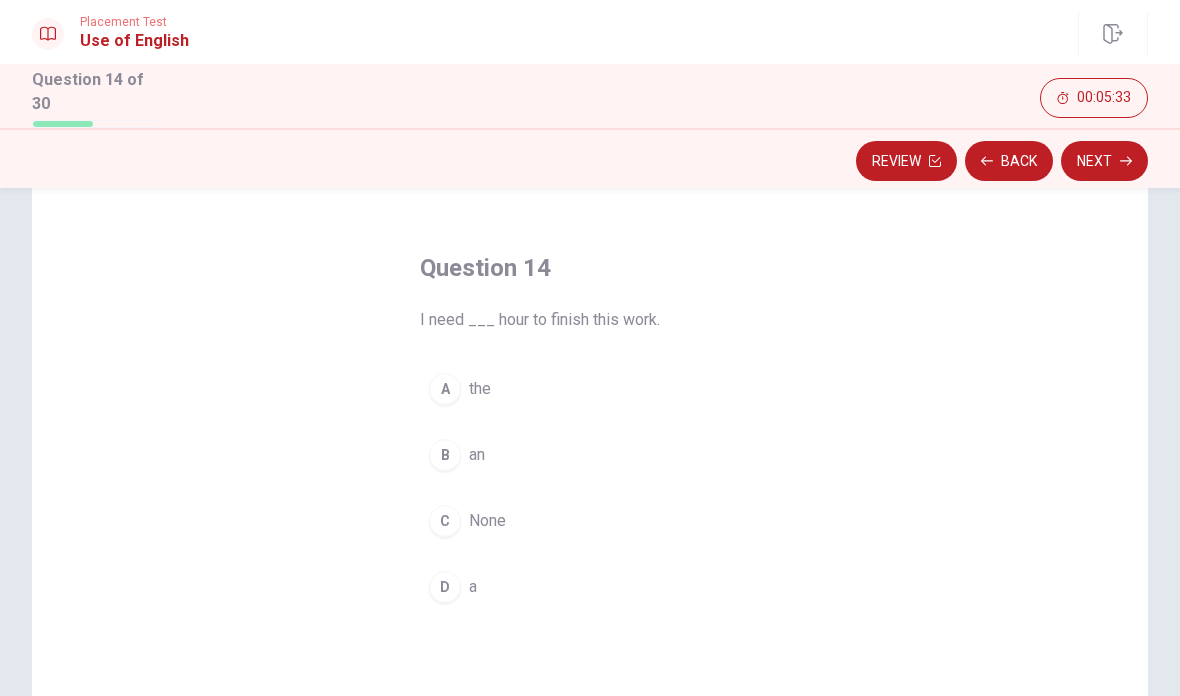click on "B" at bounding box center [445, 455] 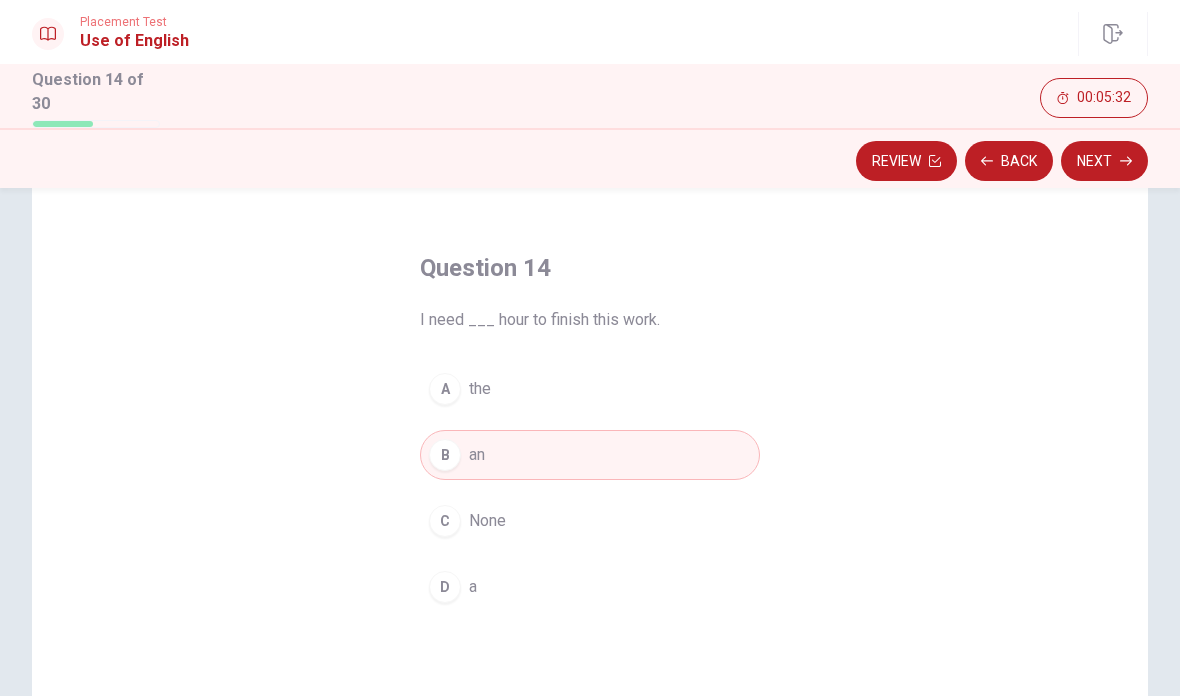 click on "Next" at bounding box center [1104, 161] 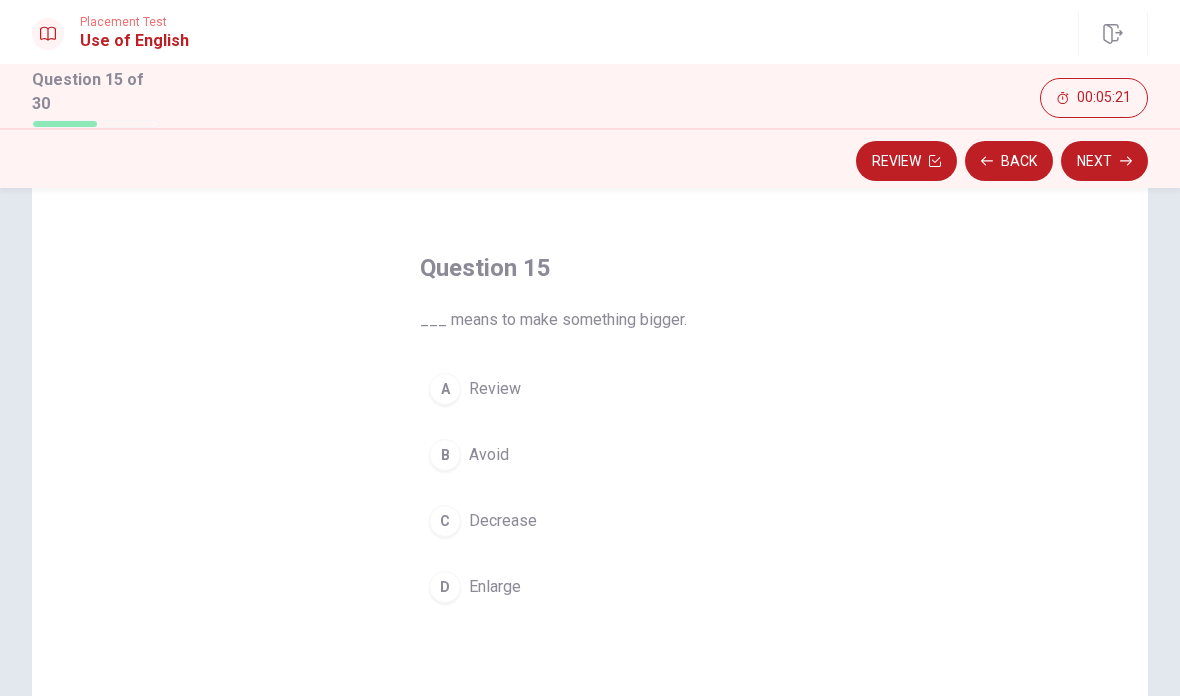 click on "D" at bounding box center [445, 587] 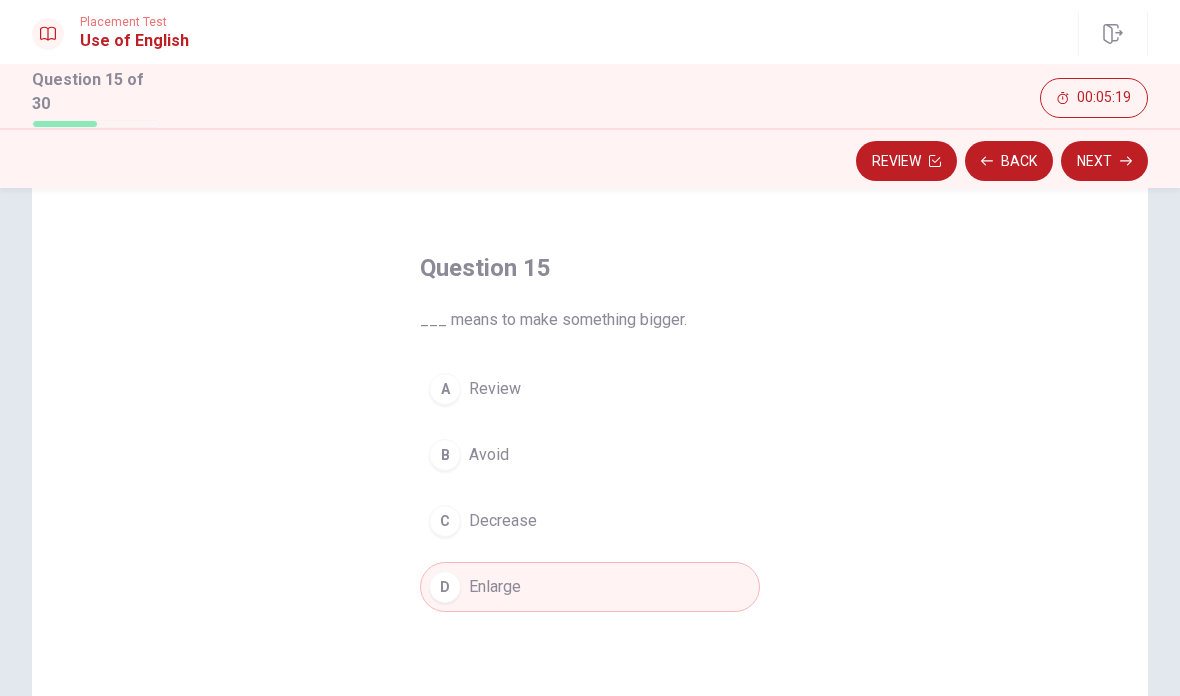 click on "Next" at bounding box center (1104, 161) 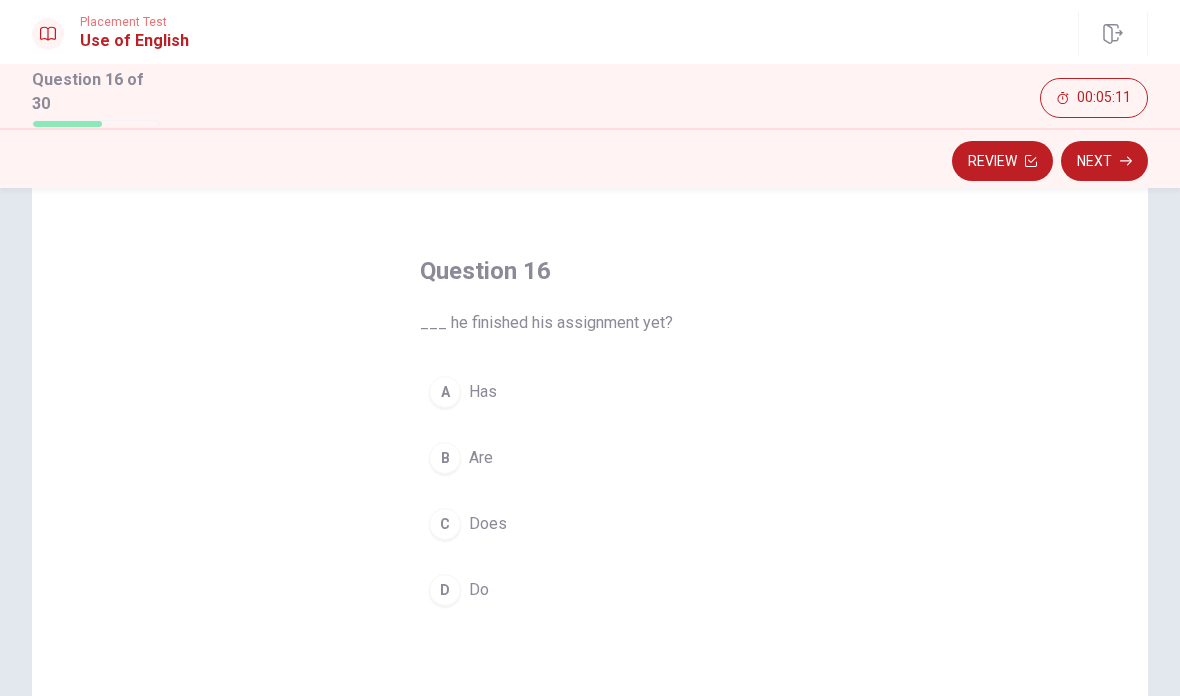 scroll, scrollTop: 66, scrollLeft: 0, axis: vertical 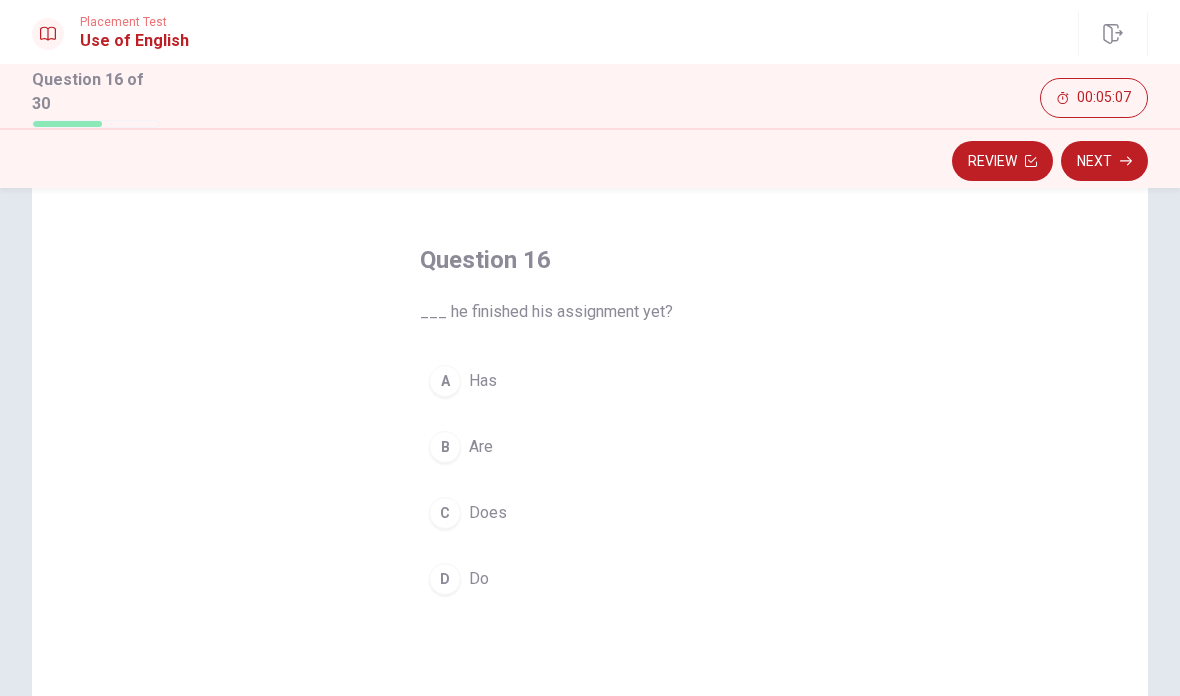 click on "C" at bounding box center (445, 513) 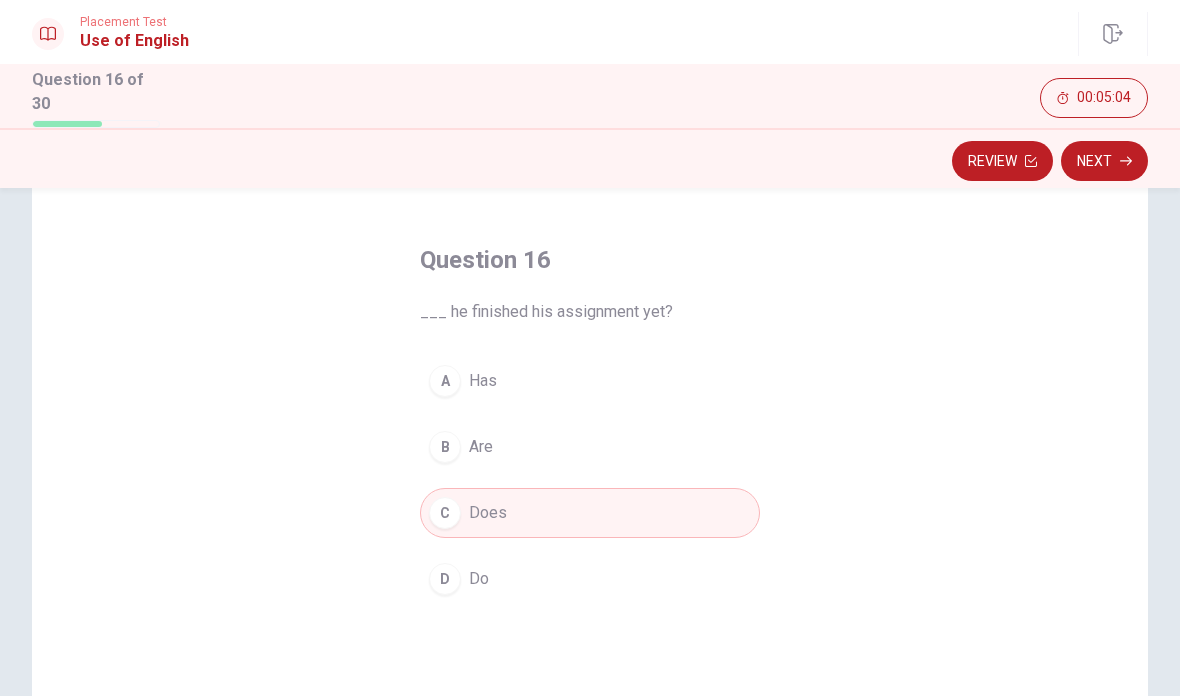 click on "Next" at bounding box center [1104, 161] 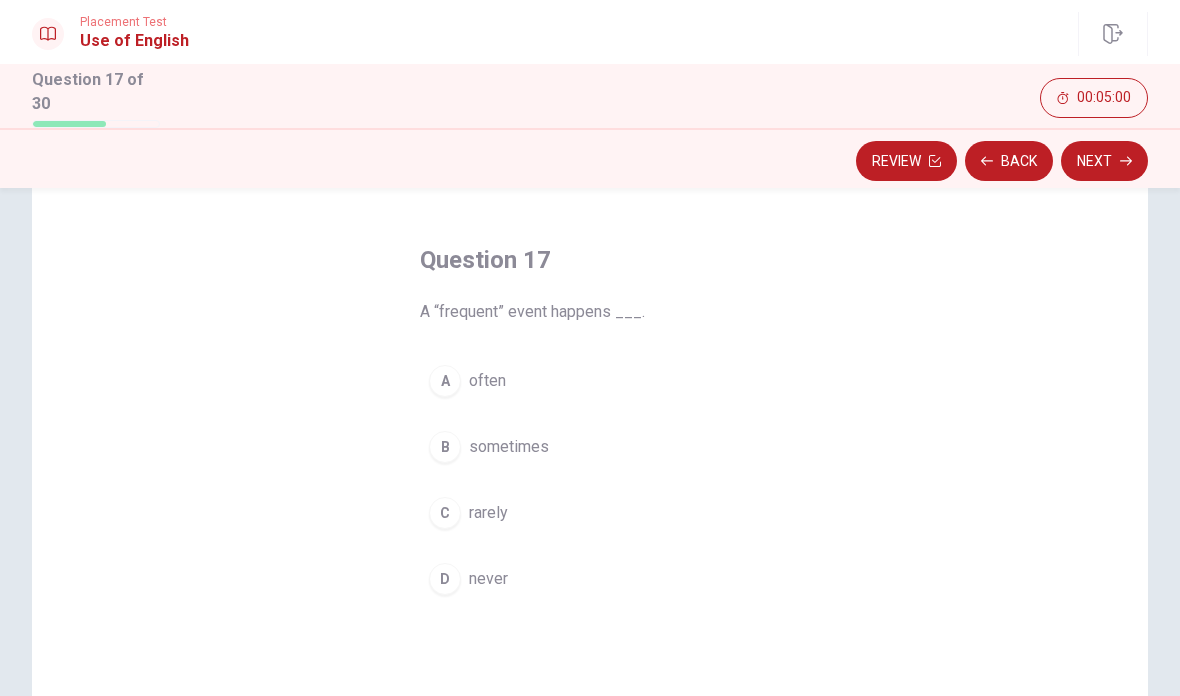 click on "B" at bounding box center (445, 447) 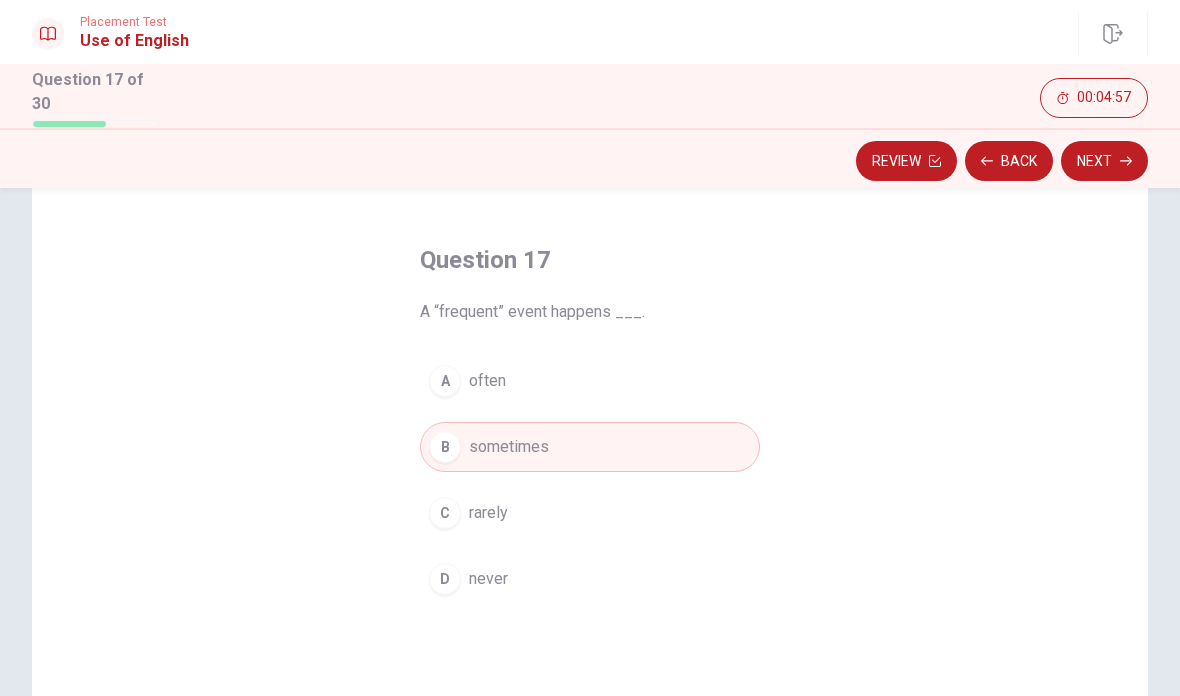click on "Next" at bounding box center (1104, 161) 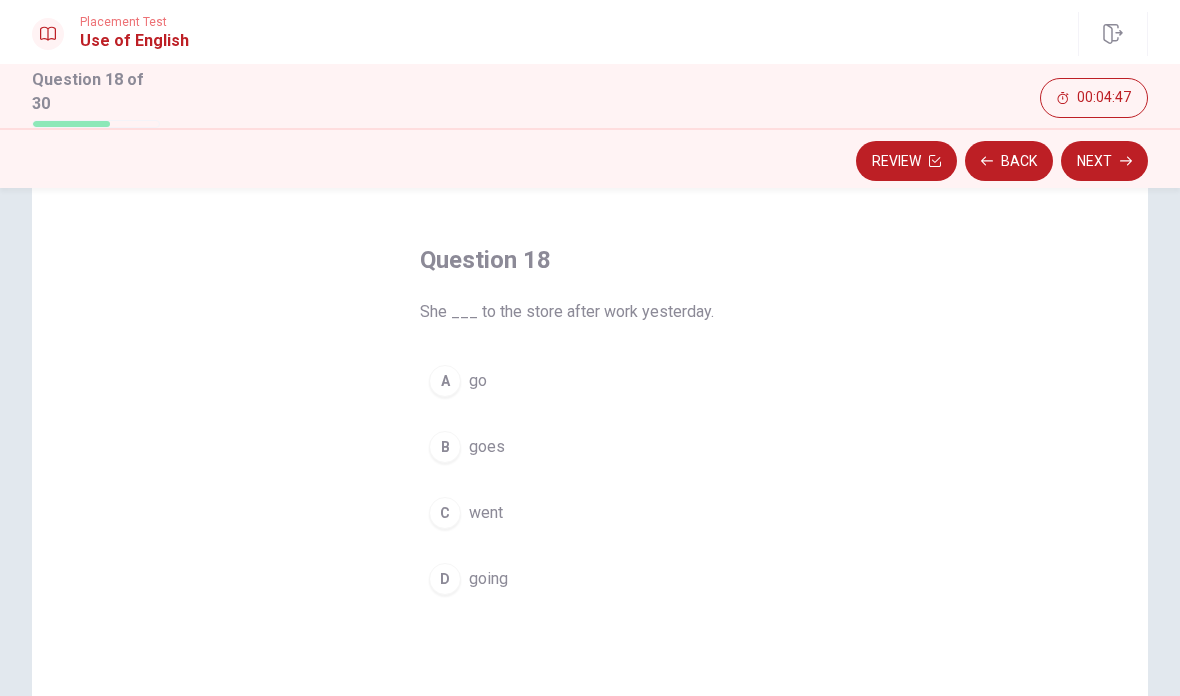 click on "C" at bounding box center [445, 513] 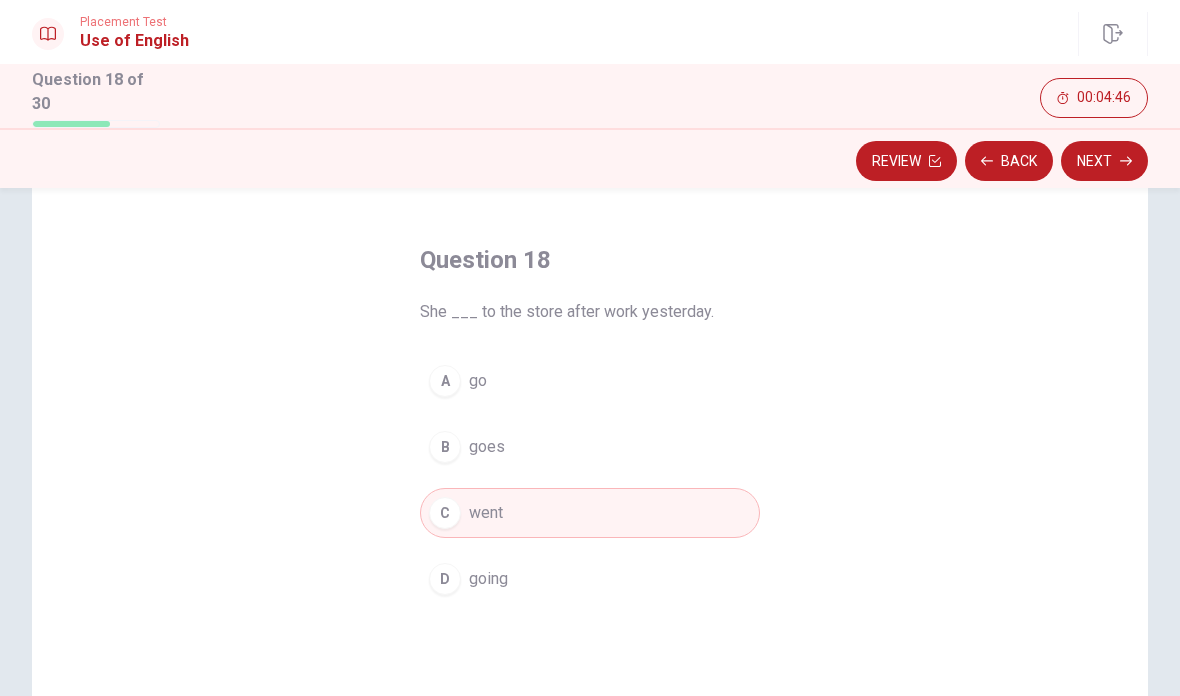 click on "Next" at bounding box center [1104, 161] 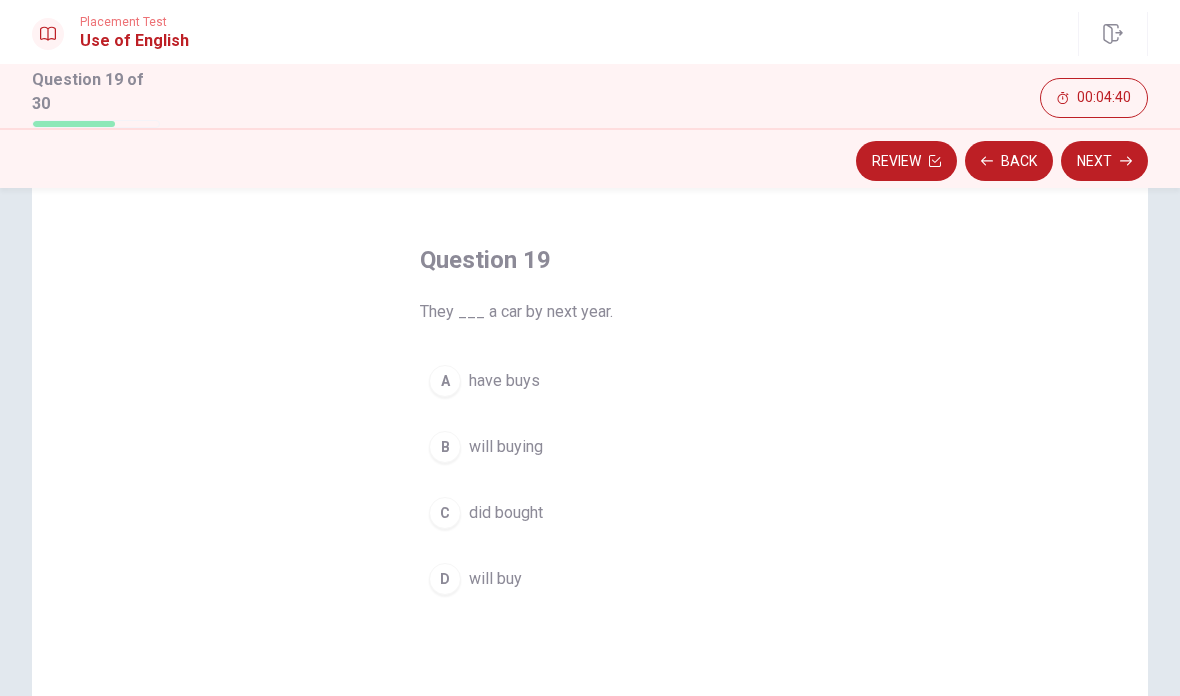 click on "D" at bounding box center [445, 579] 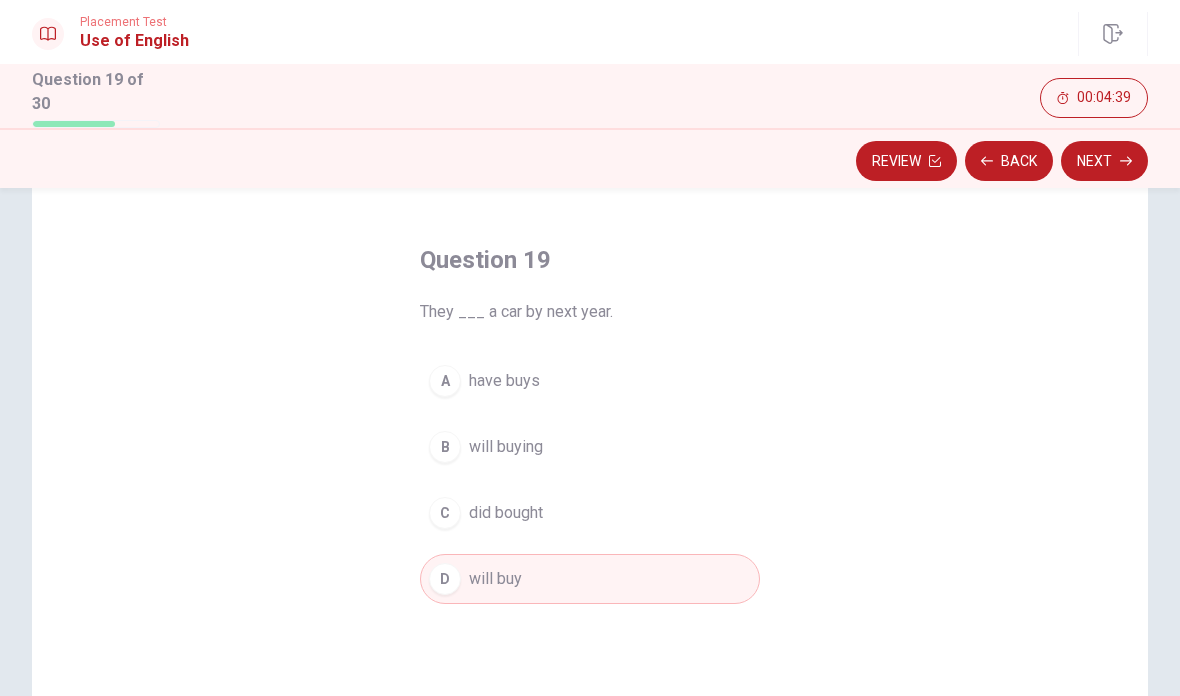 click on "Next" at bounding box center (1104, 161) 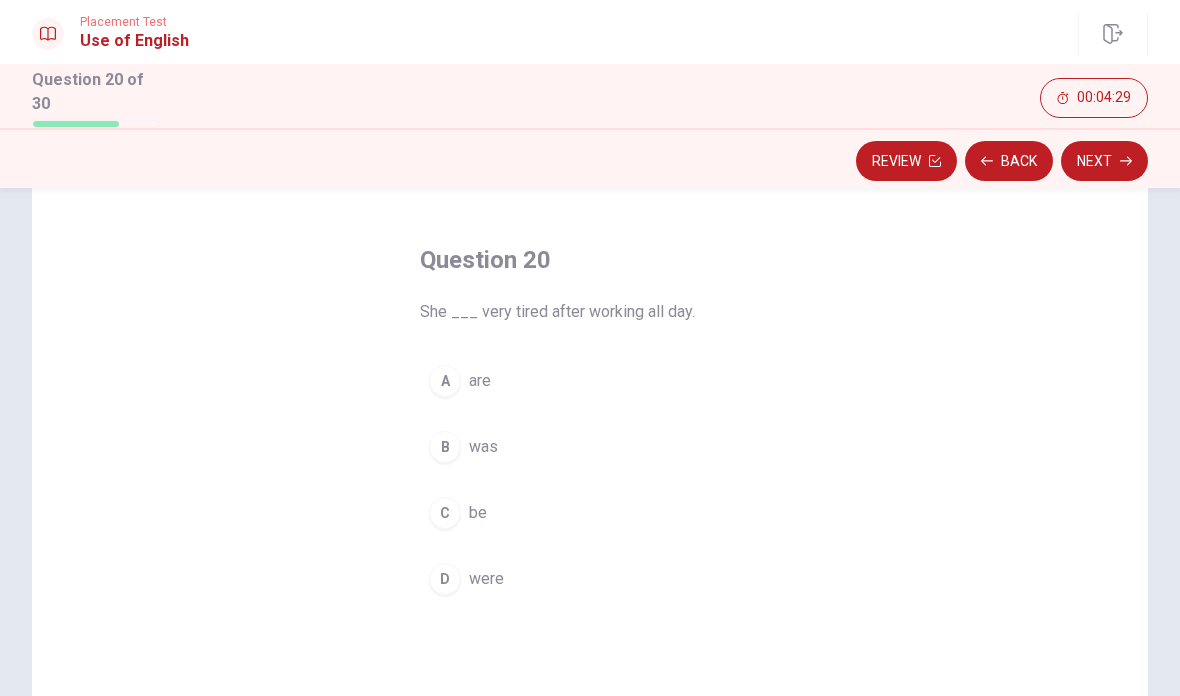 click on "B" at bounding box center [445, 447] 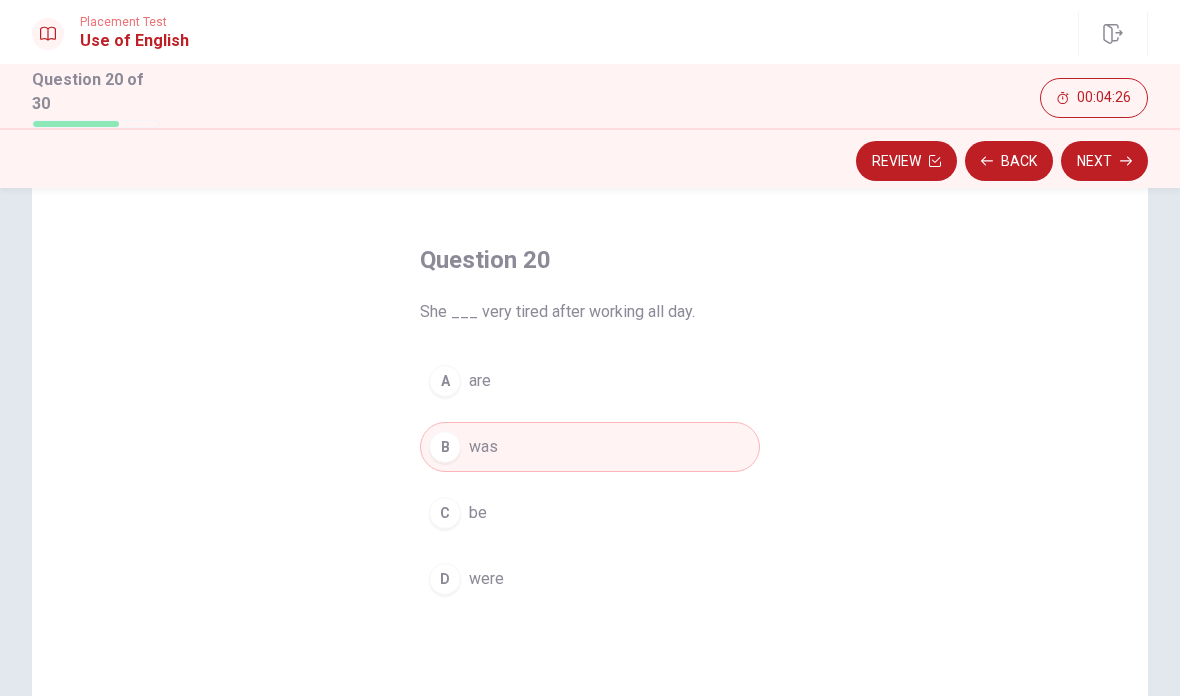 click on "Next" at bounding box center [1104, 161] 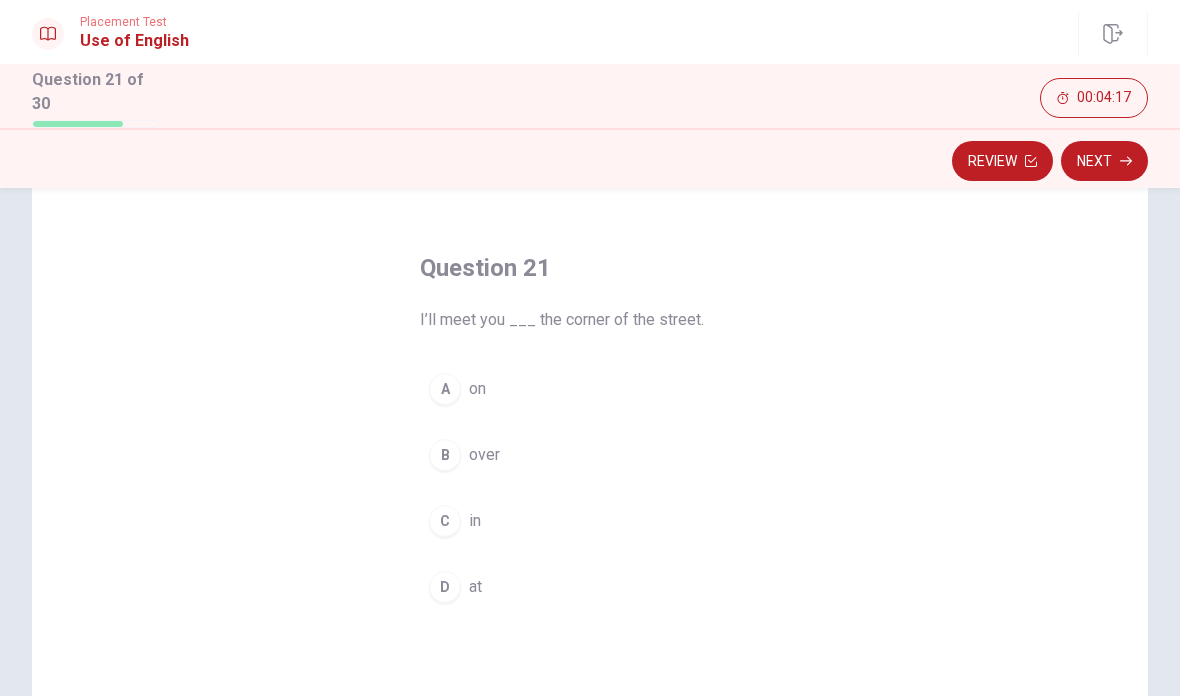 scroll, scrollTop: 59, scrollLeft: 0, axis: vertical 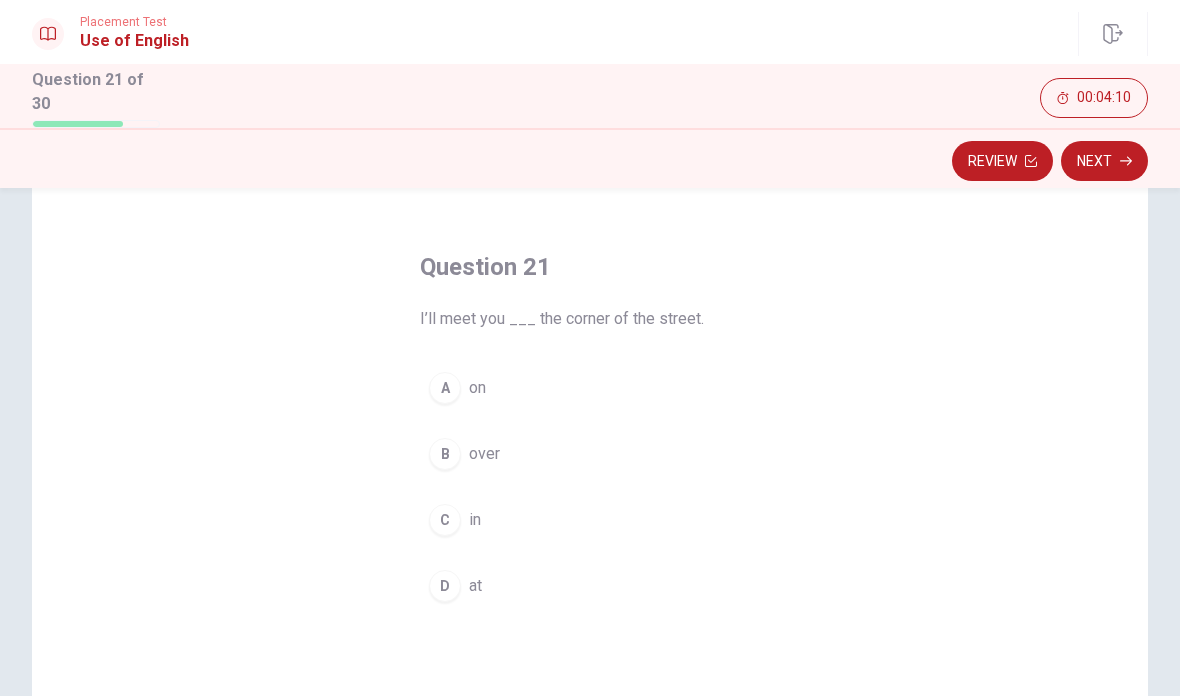 click on "A on" at bounding box center (590, 388) 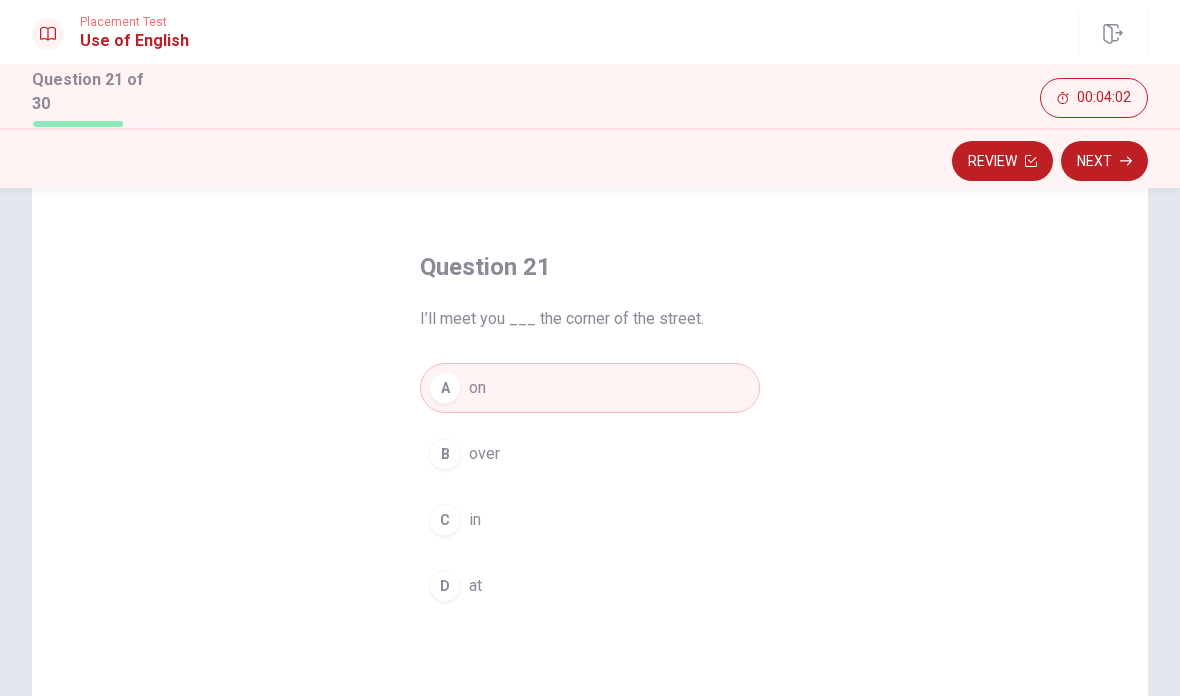 click on "Next" at bounding box center (1104, 161) 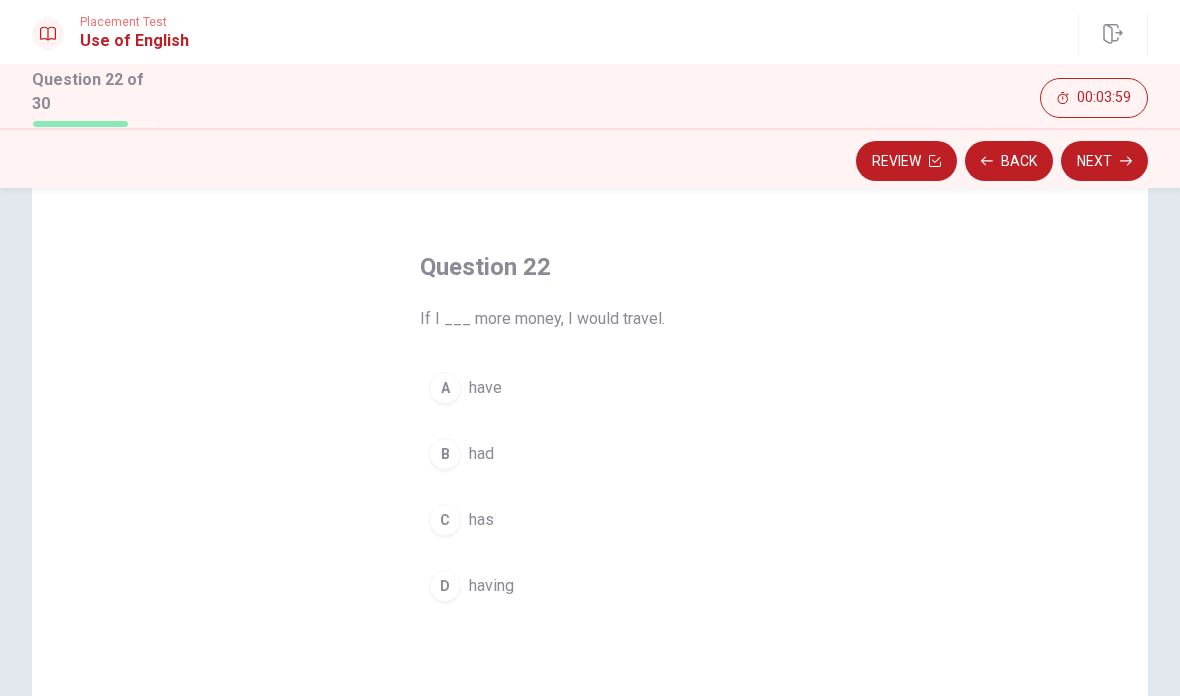 click on "Back" at bounding box center (1009, 161) 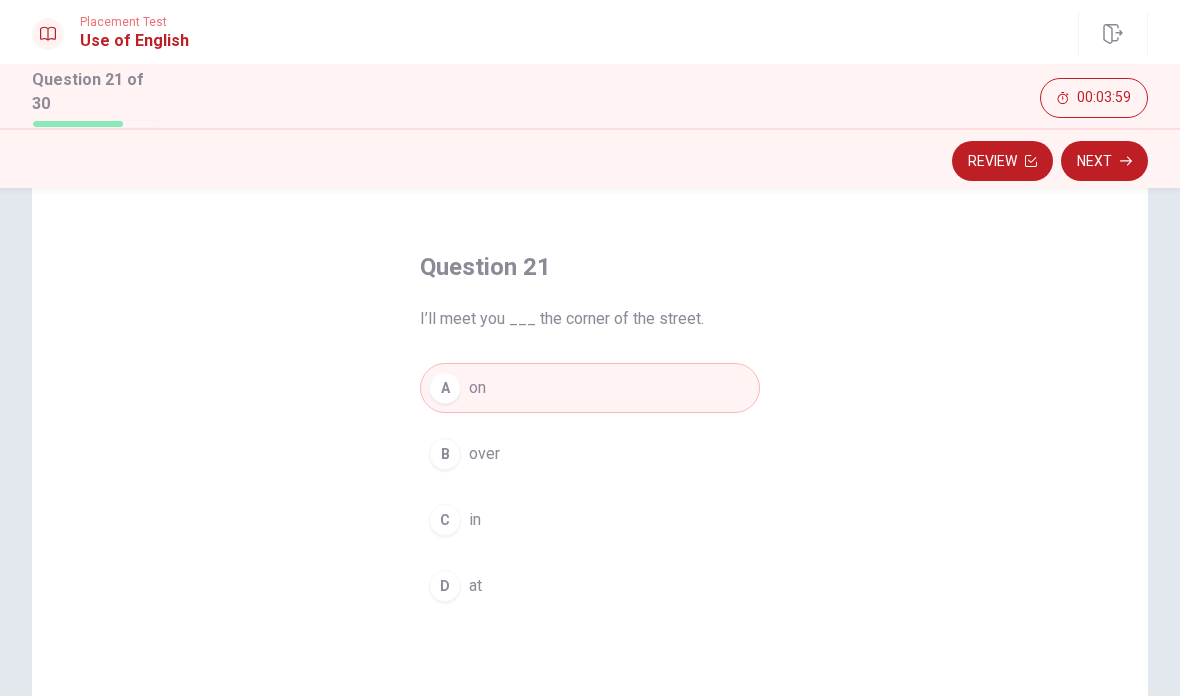 click on "Next" at bounding box center [1104, 161] 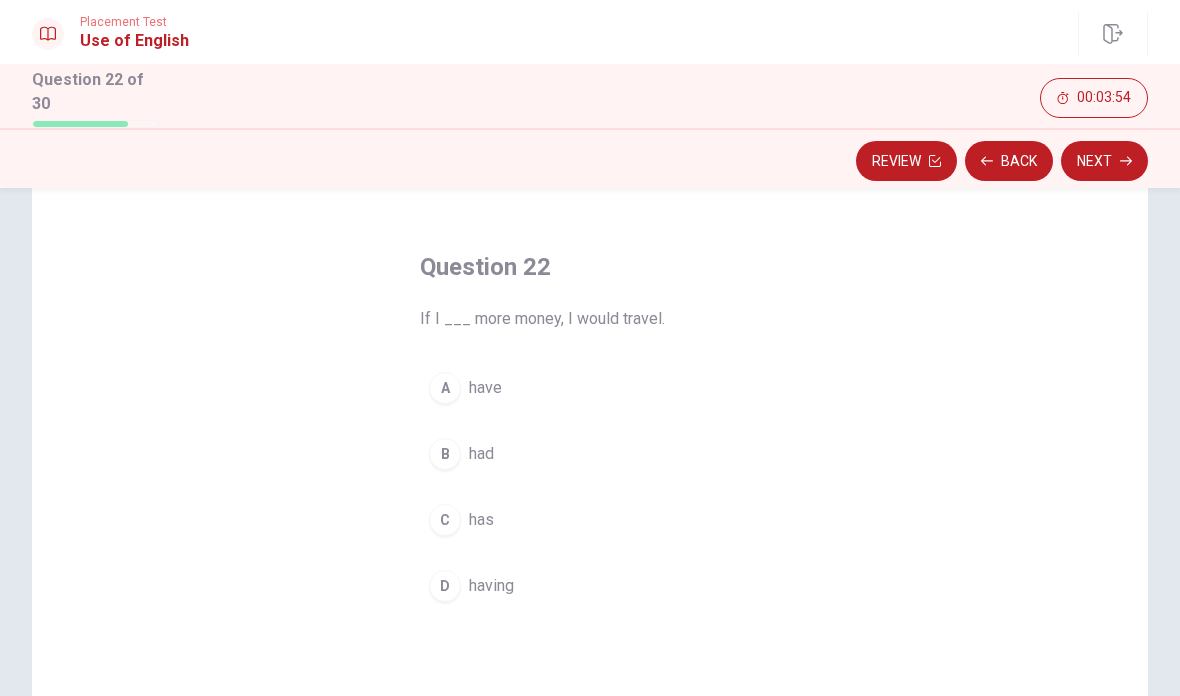 click on "A" at bounding box center [445, 388] 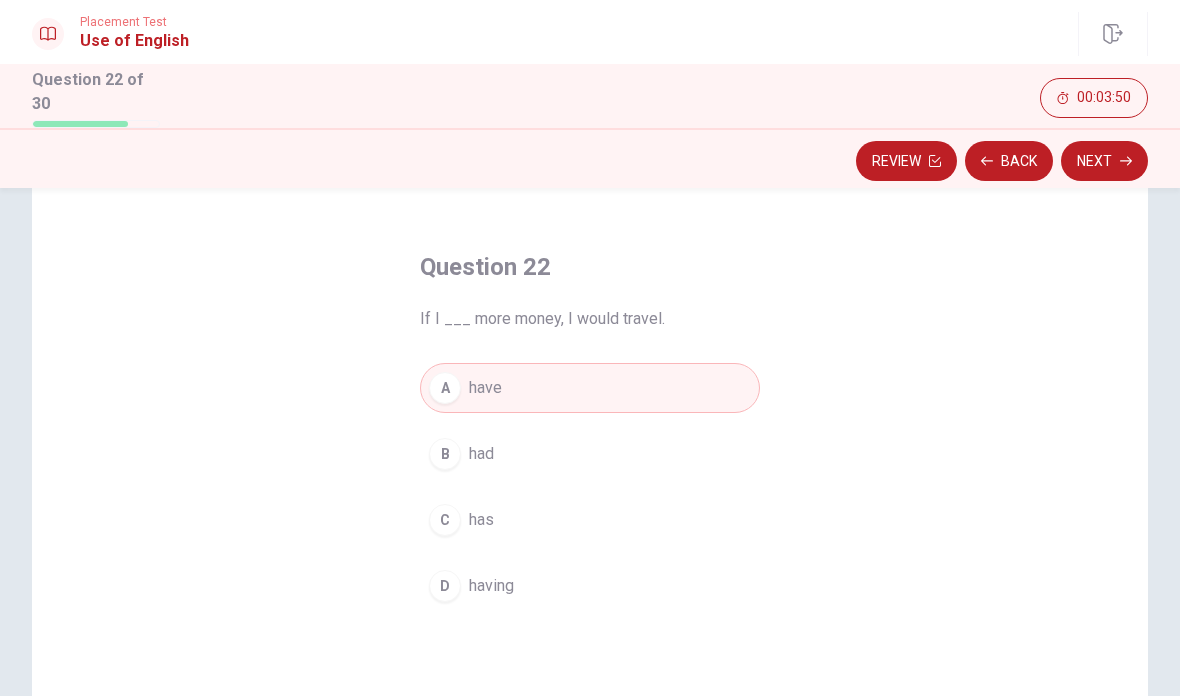 click on "Next" at bounding box center (1104, 161) 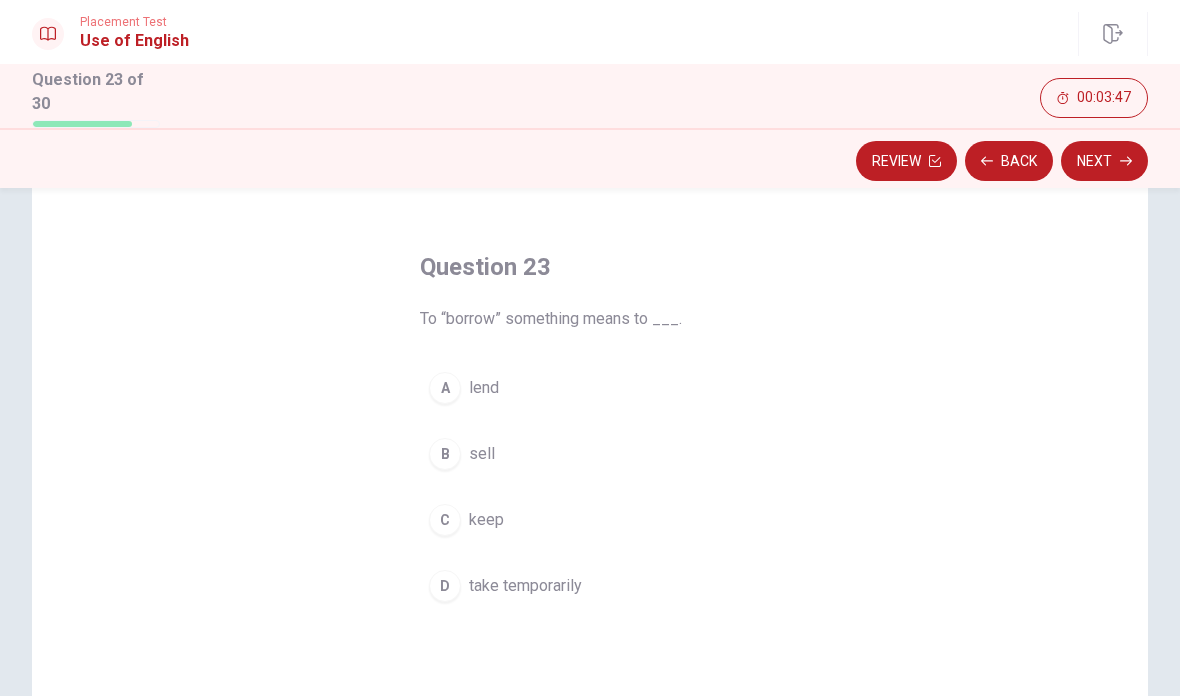 click on "A" at bounding box center [445, 388] 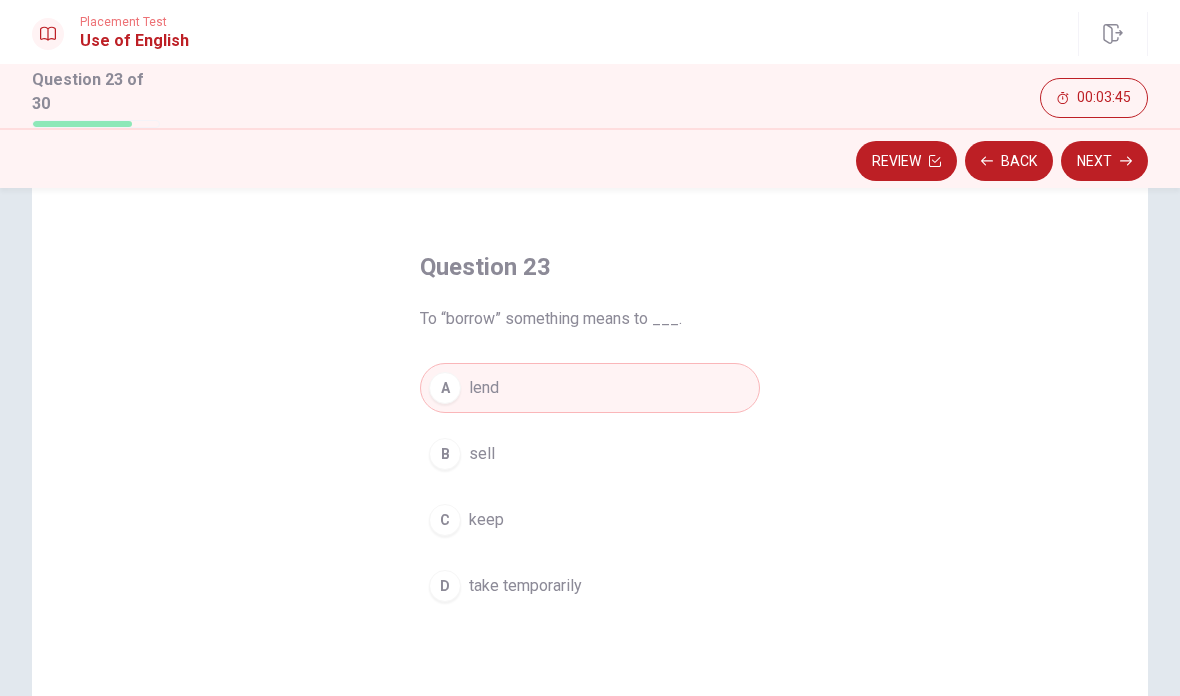 click on "Next" at bounding box center [1104, 161] 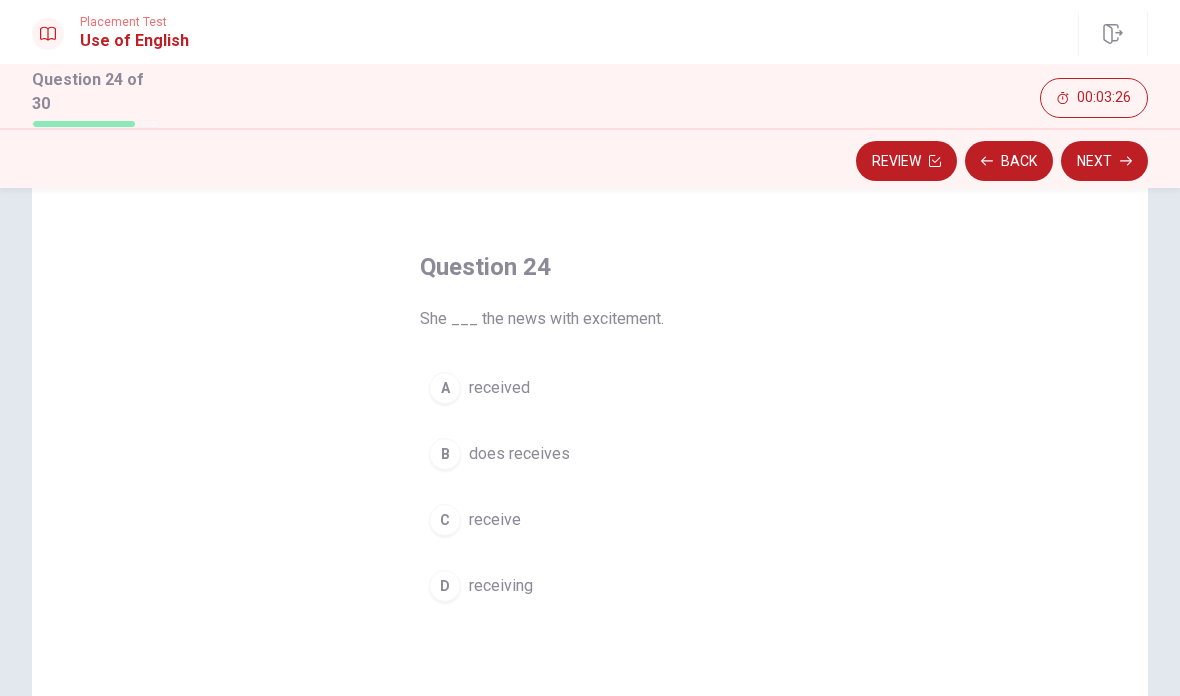 click on "D" at bounding box center (445, 586) 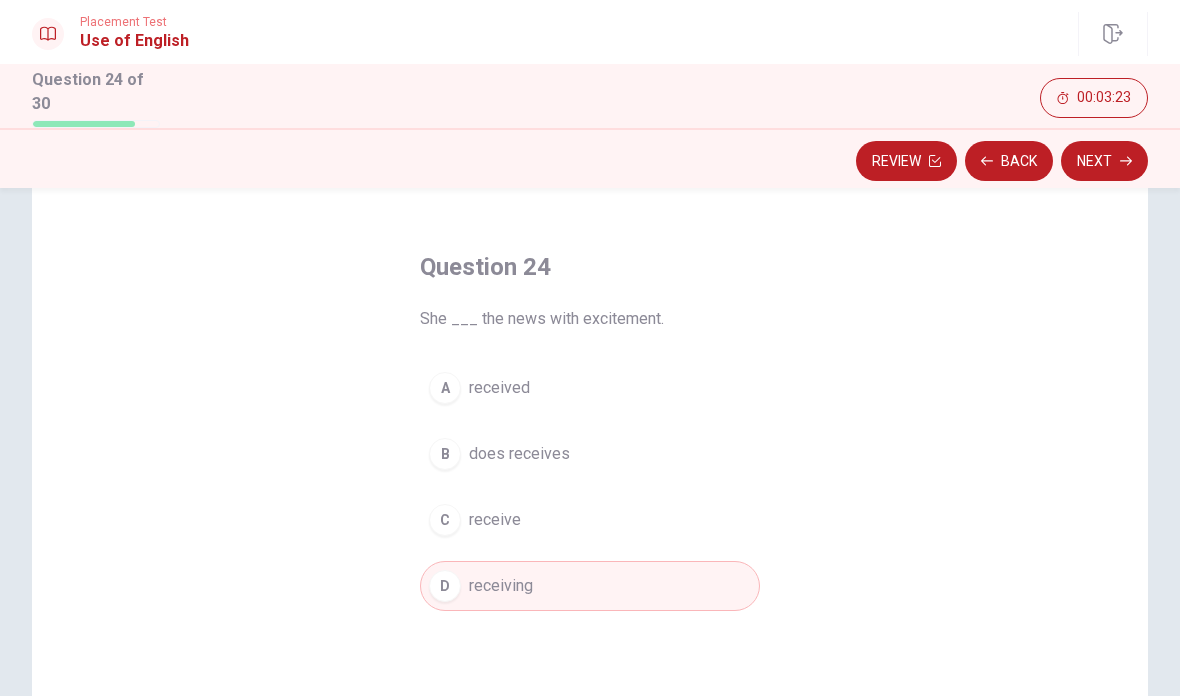 click on "C" at bounding box center (445, 520) 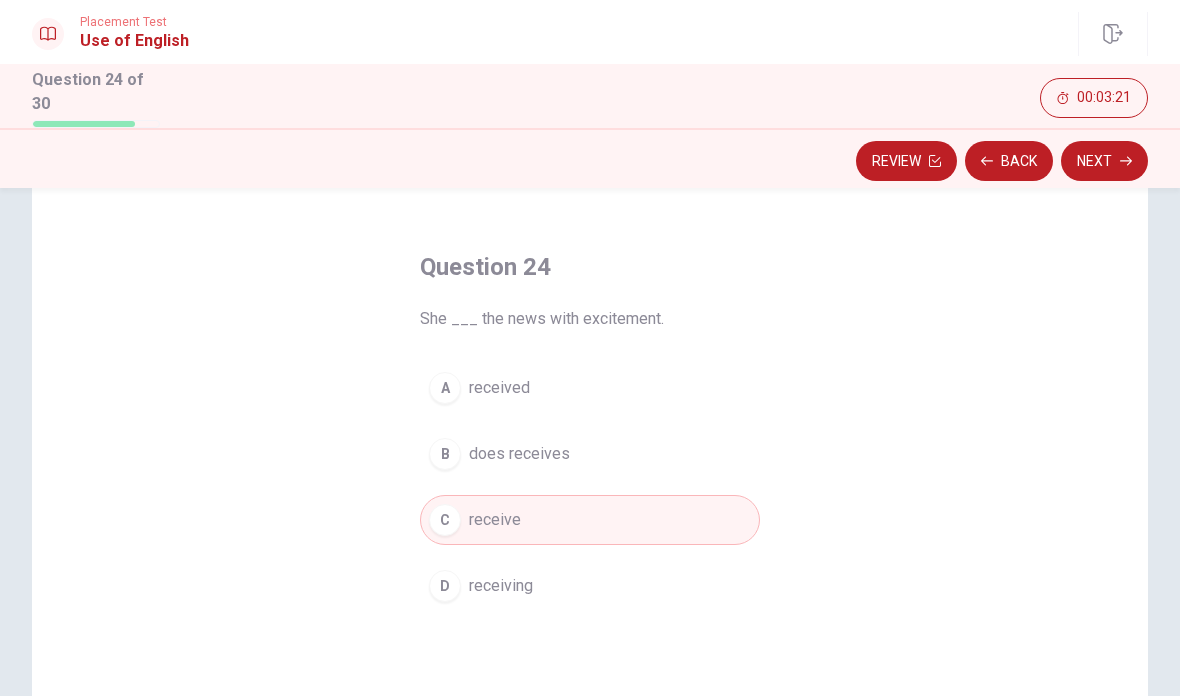 click on "D" at bounding box center (445, 586) 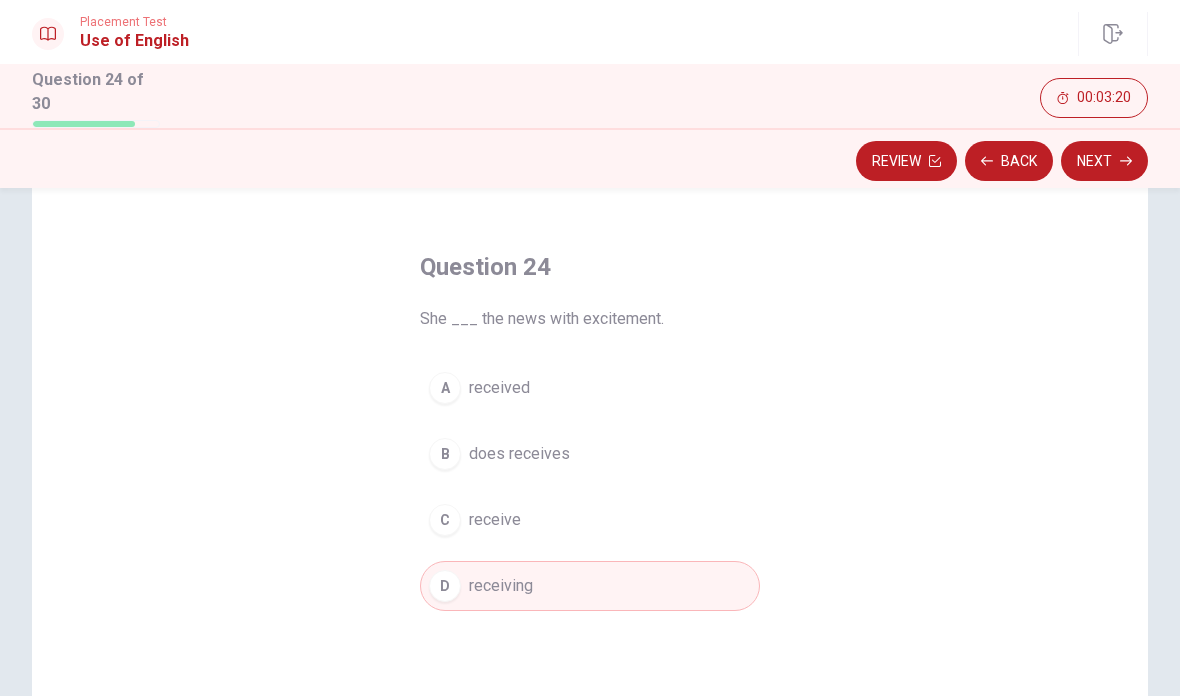 click on "Next" at bounding box center [1104, 161] 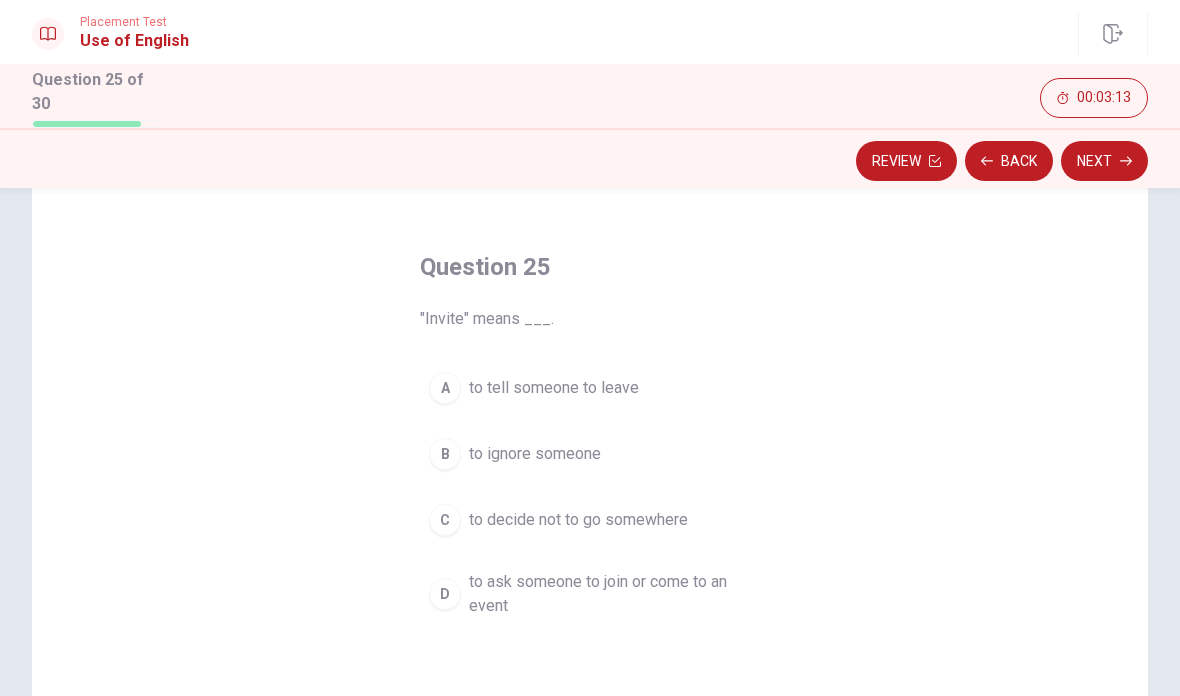 click on "D" at bounding box center (445, 594) 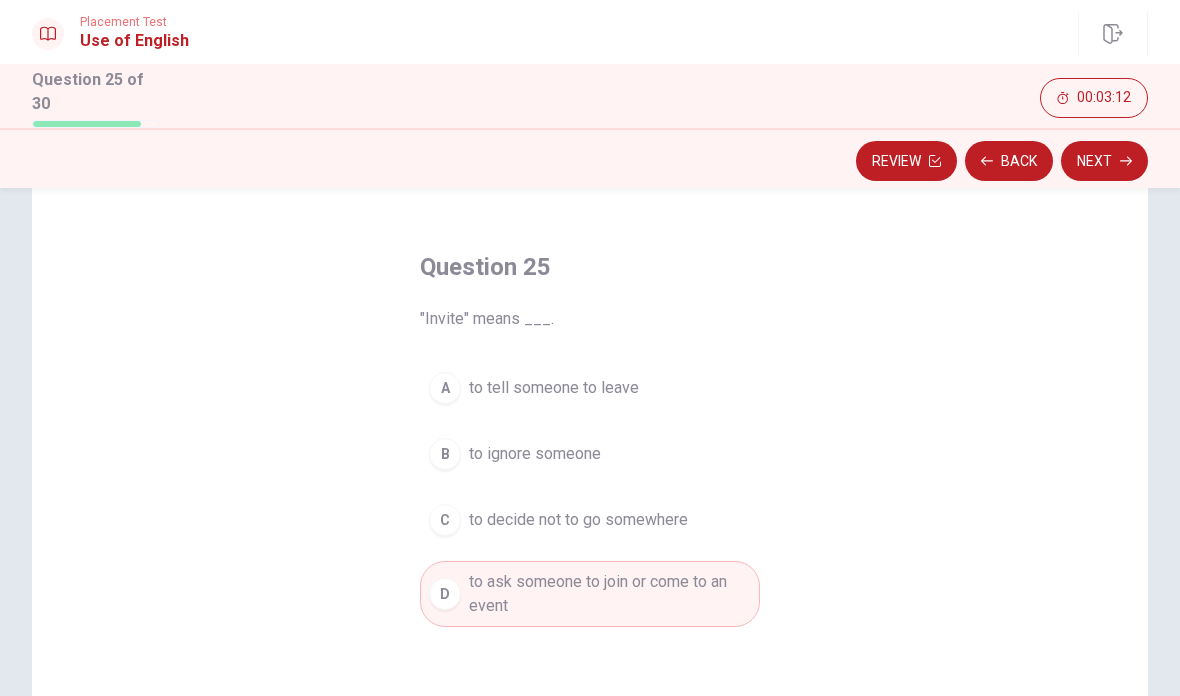 click on "Next" at bounding box center [1104, 161] 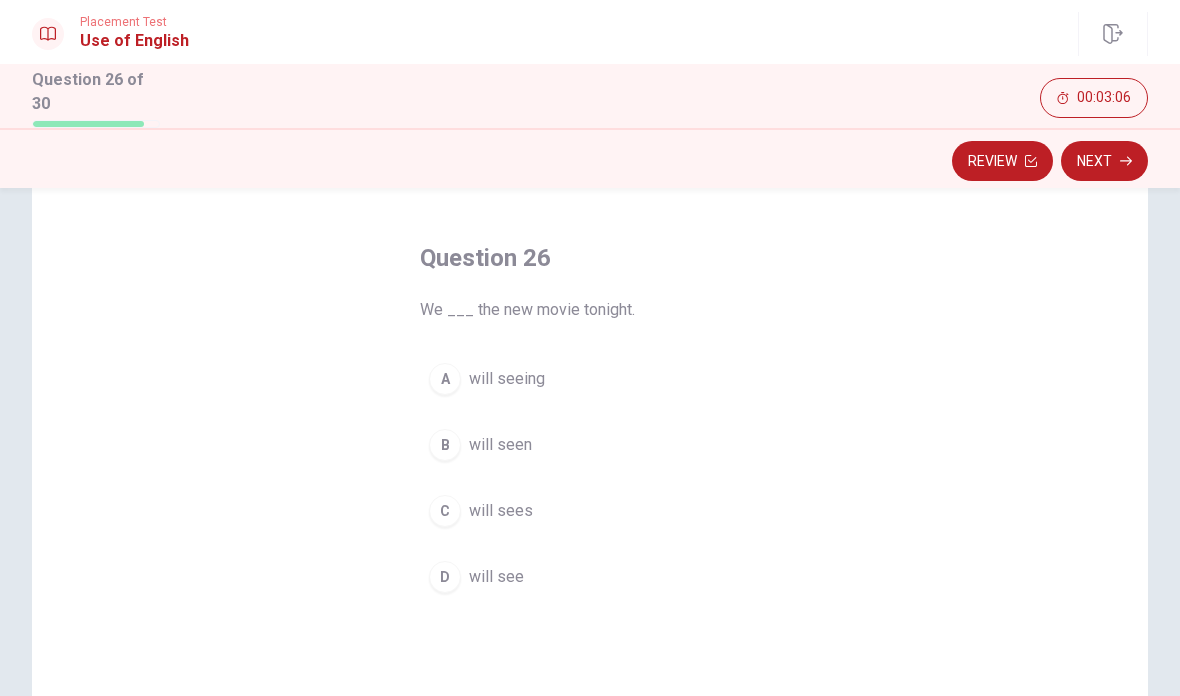 scroll, scrollTop: 70, scrollLeft: 0, axis: vertical 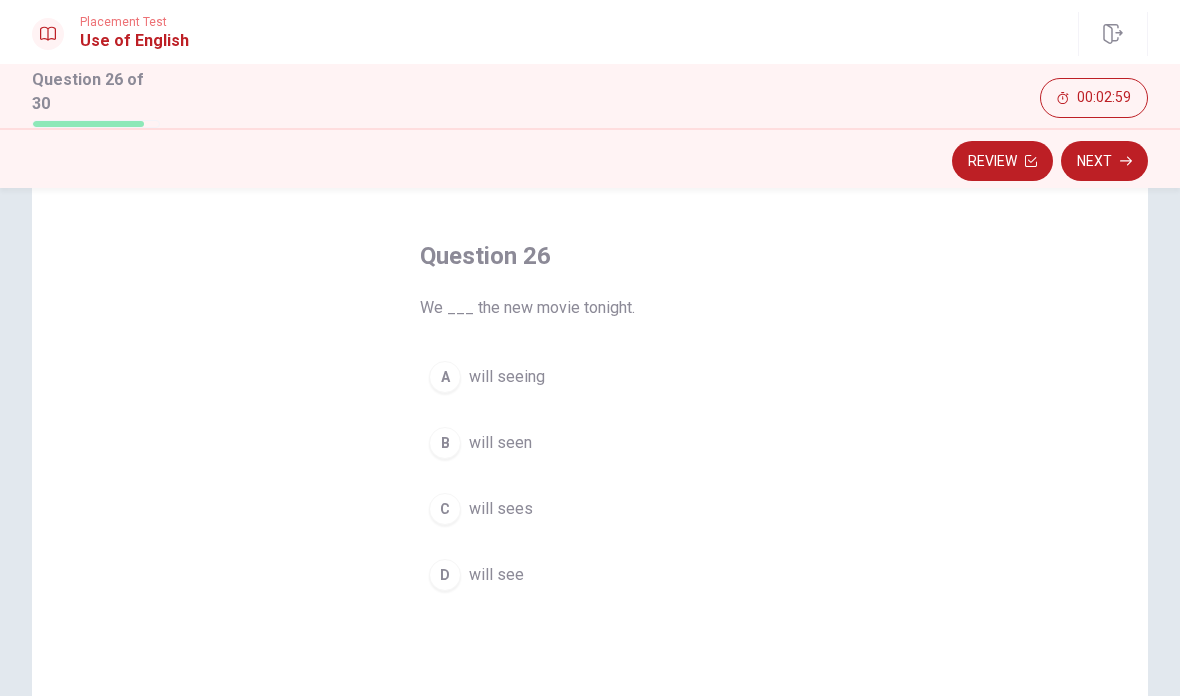 click on "D" at bounding box center (445, 575) 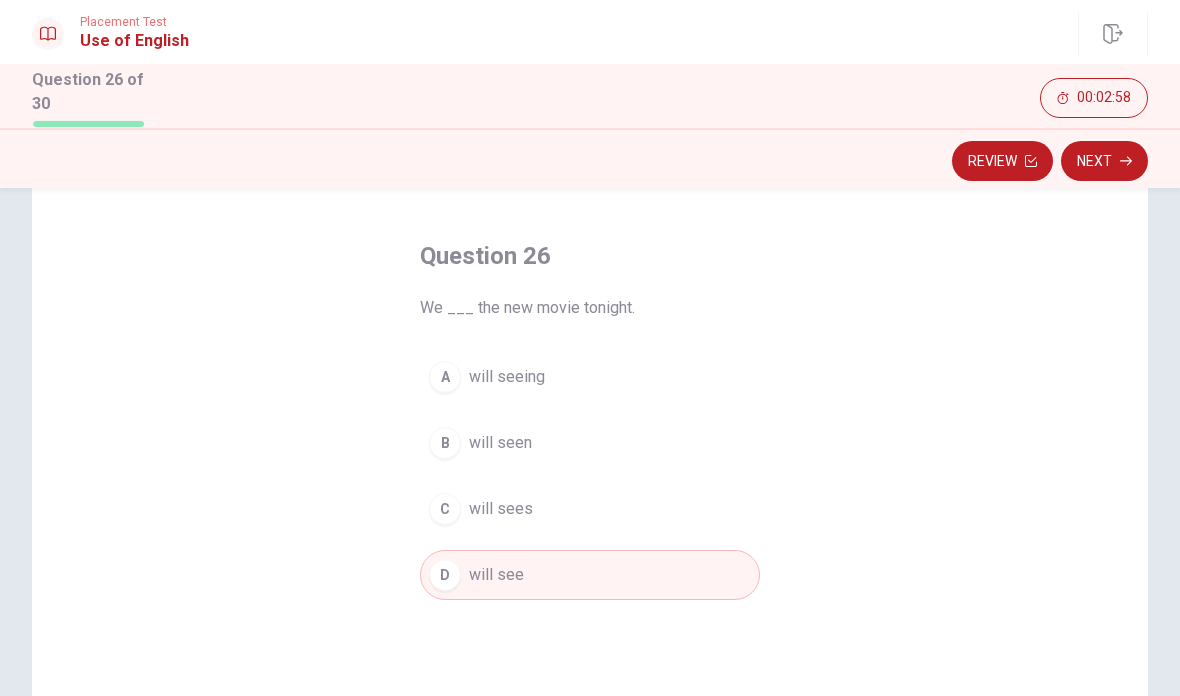 click 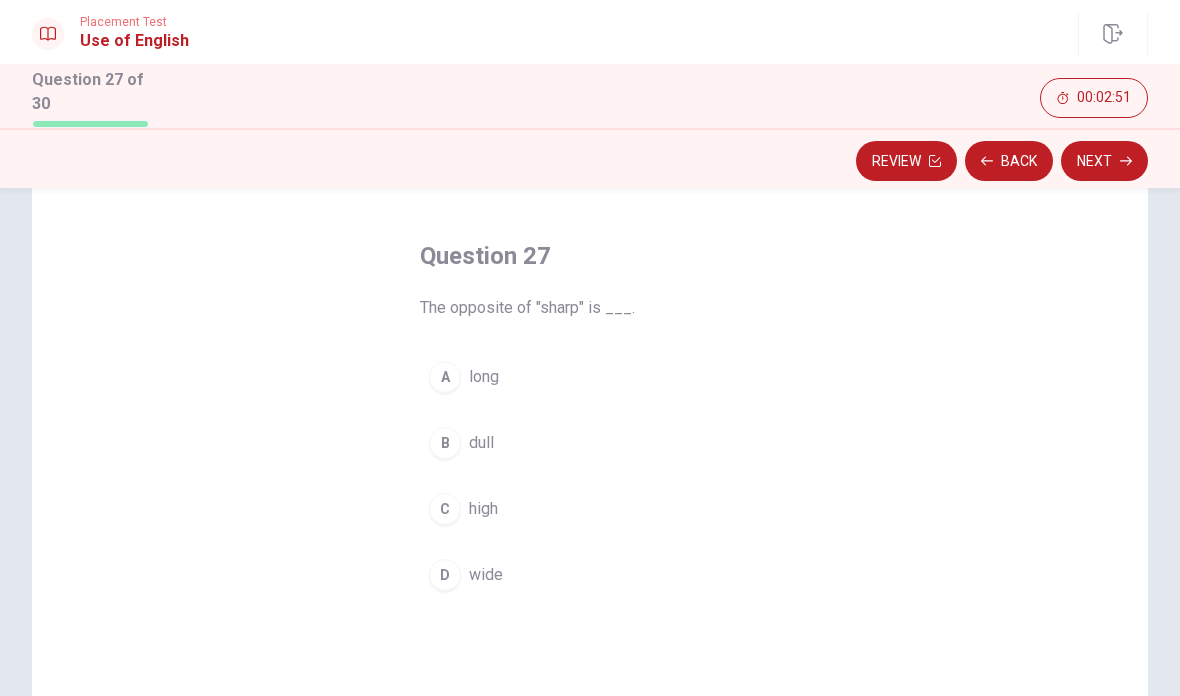 click on "B" at bounding box center [445, 443] 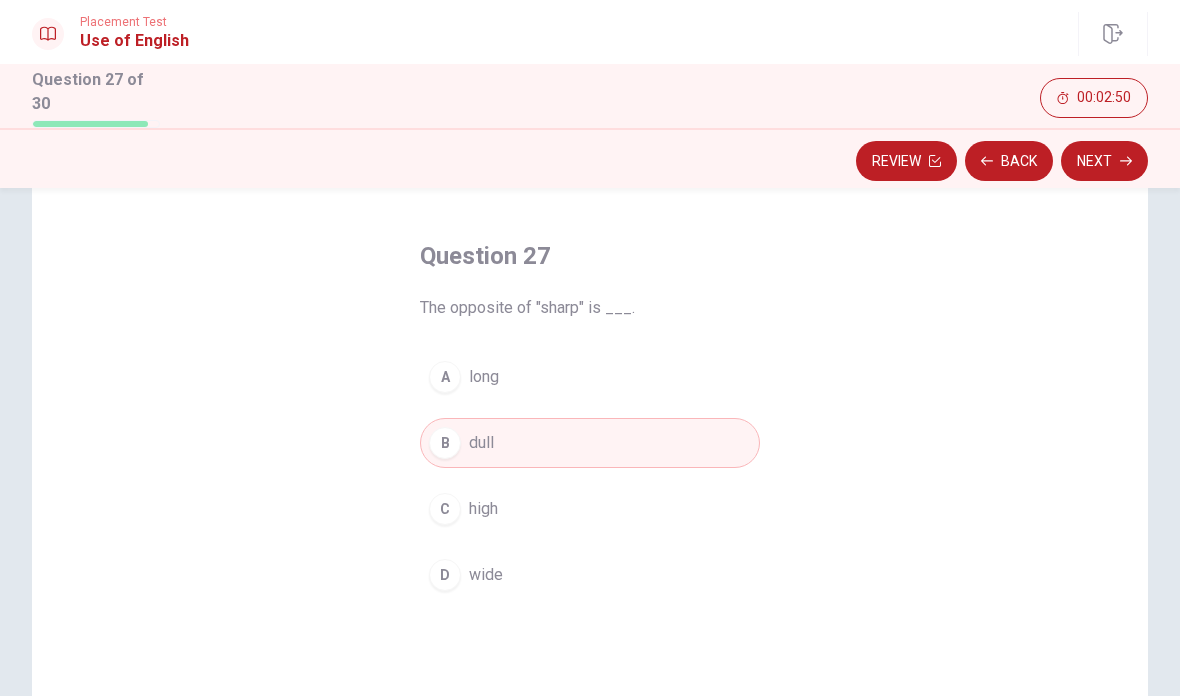 click on "Next" at bounding box center (1104, 161) 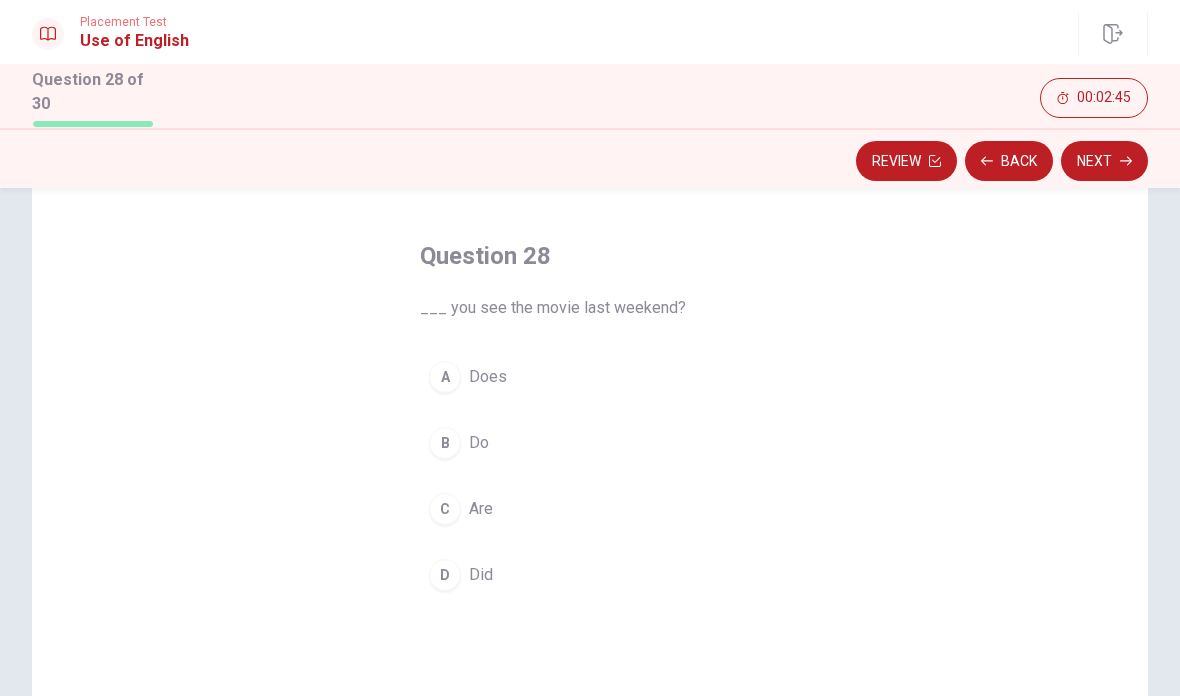 click on "D" at bounding box center [445, 575] 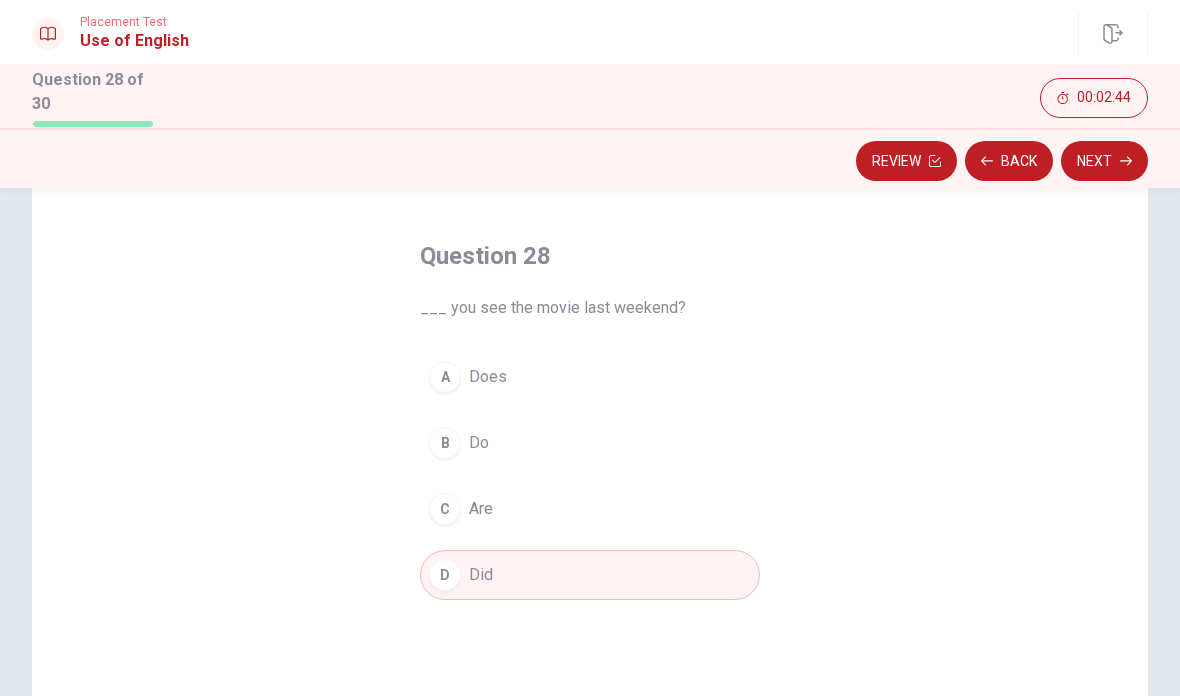 click on "Next" at bounding box center [1104, 161] 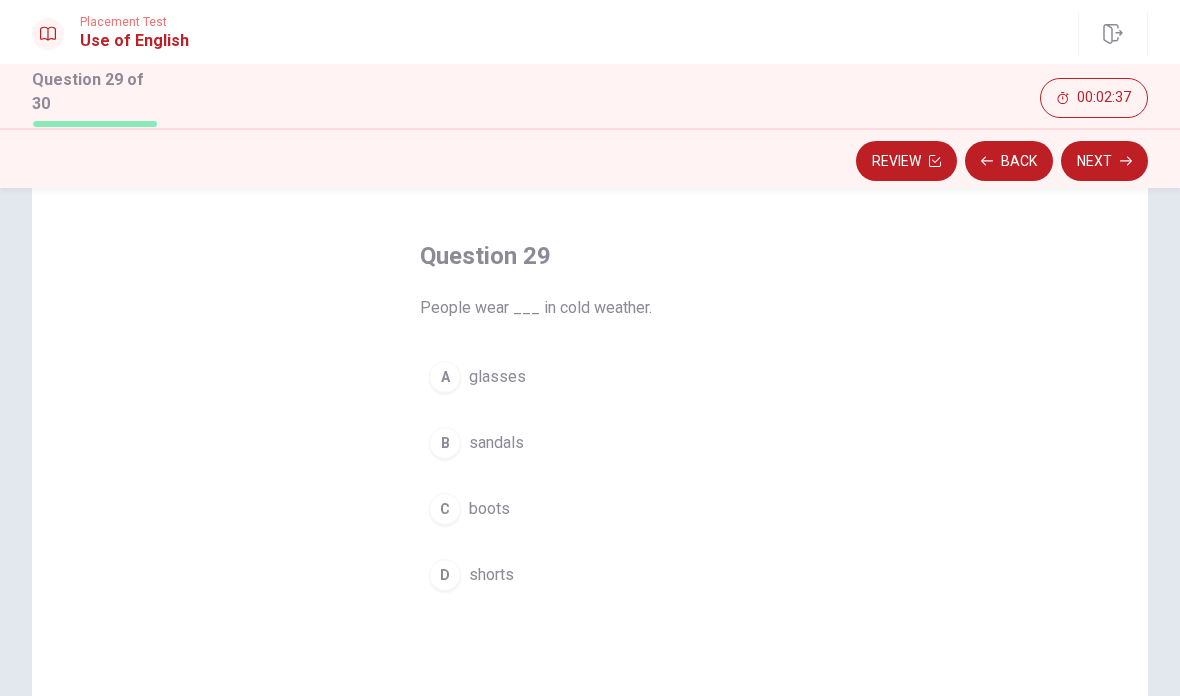 click on "C" at bounding box center [445, 509] 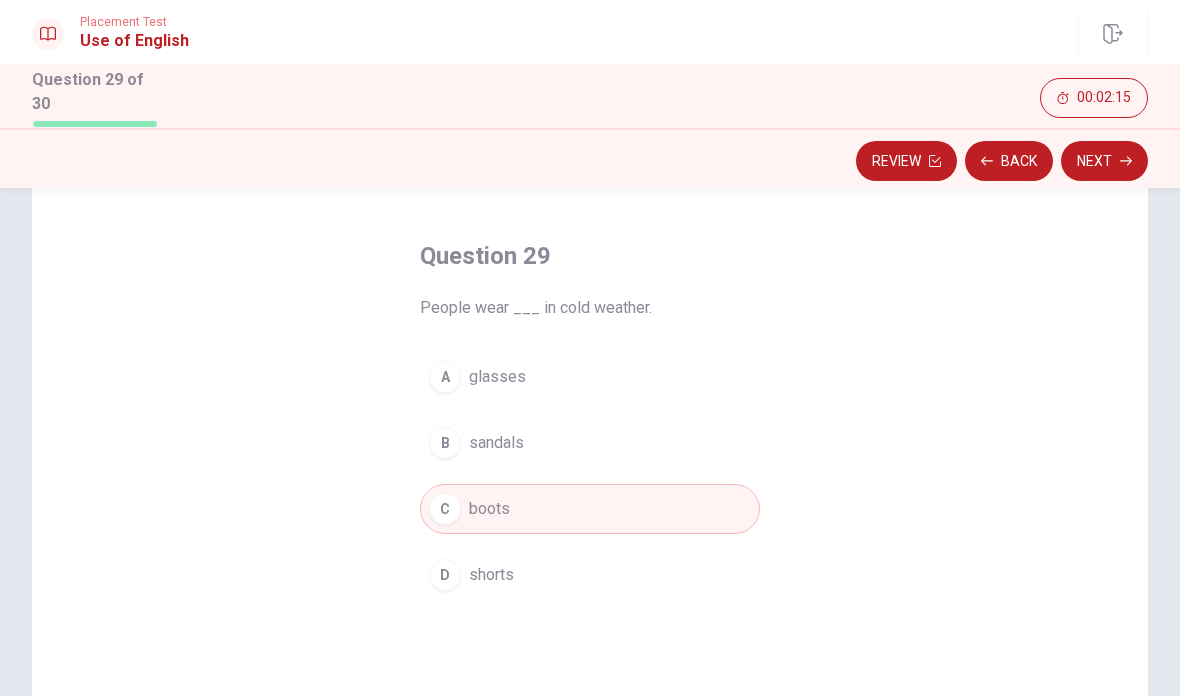 click on "Next" at bounding box center (1104, 161) 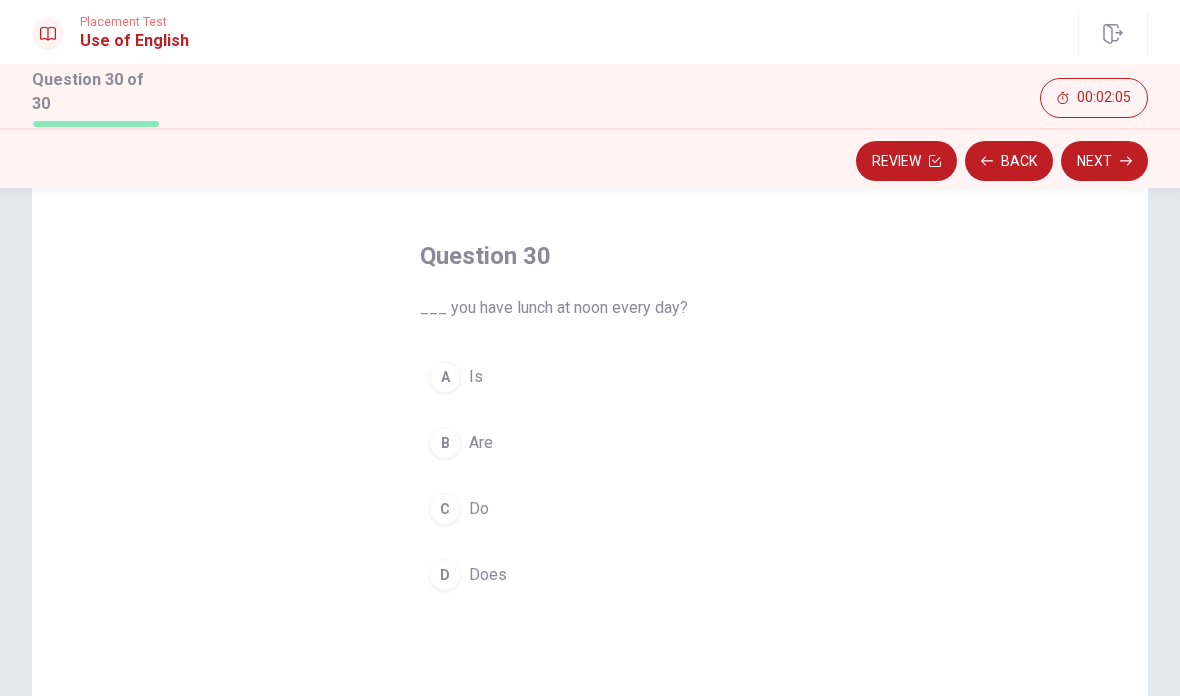 click on "C" at bounding box center (445, 509) 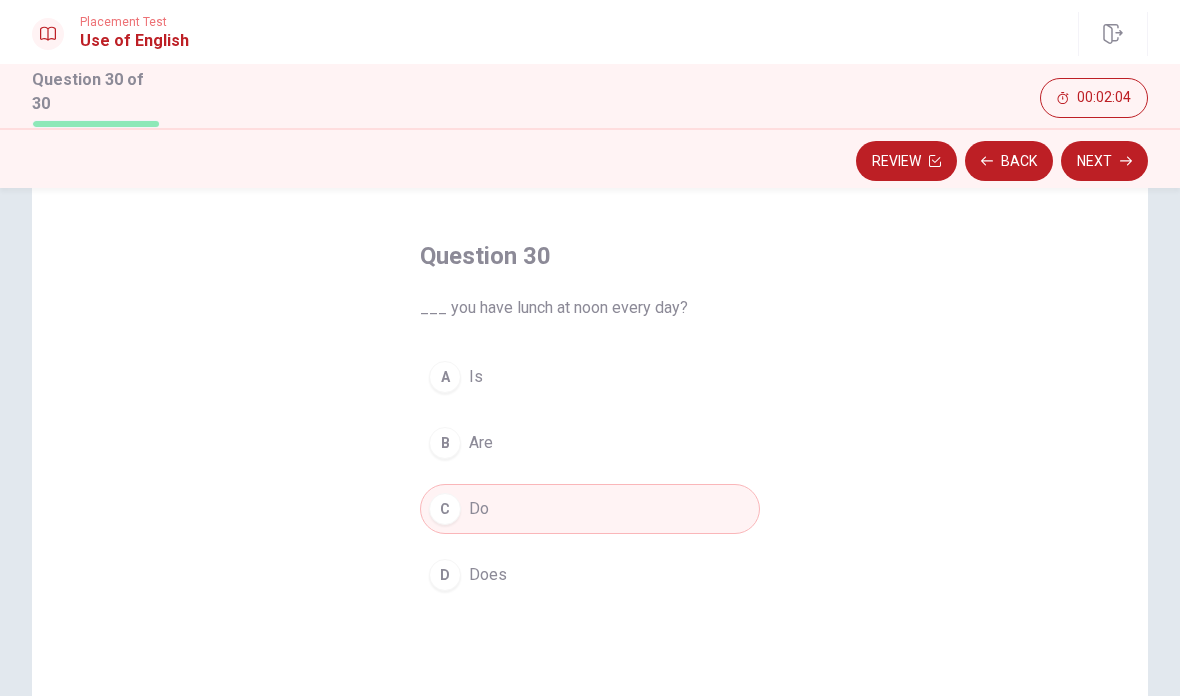 click on "Next" at bounding box center [1104, 161] 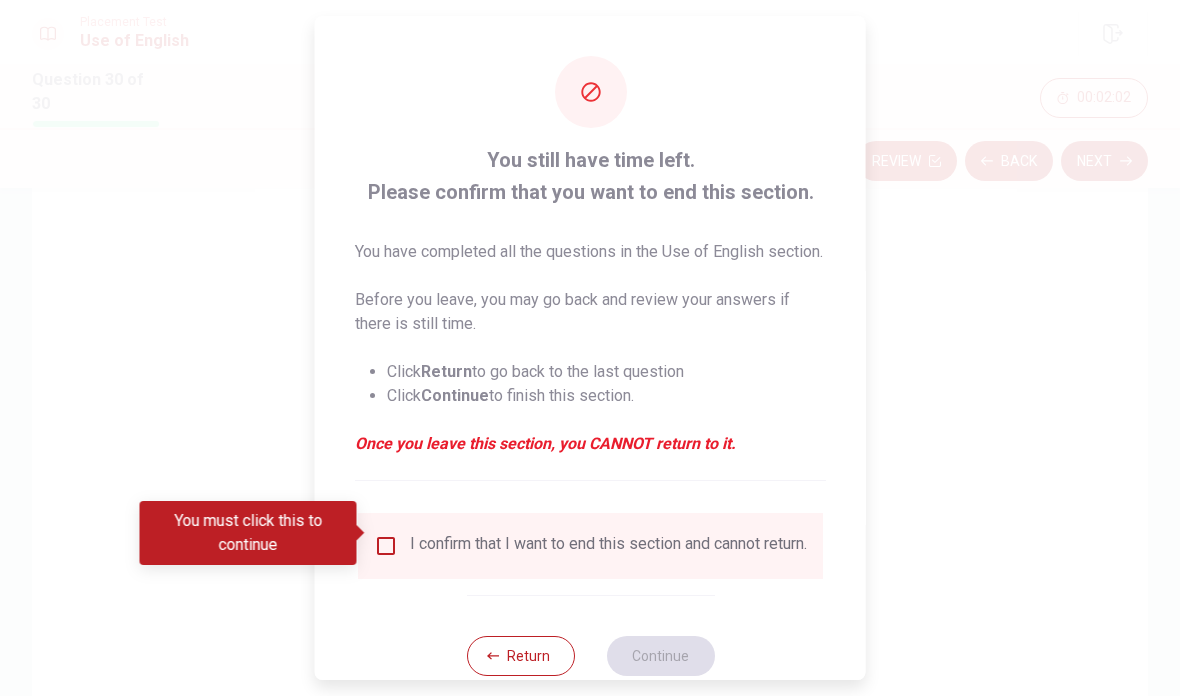 click at bounding box center (386, 546) 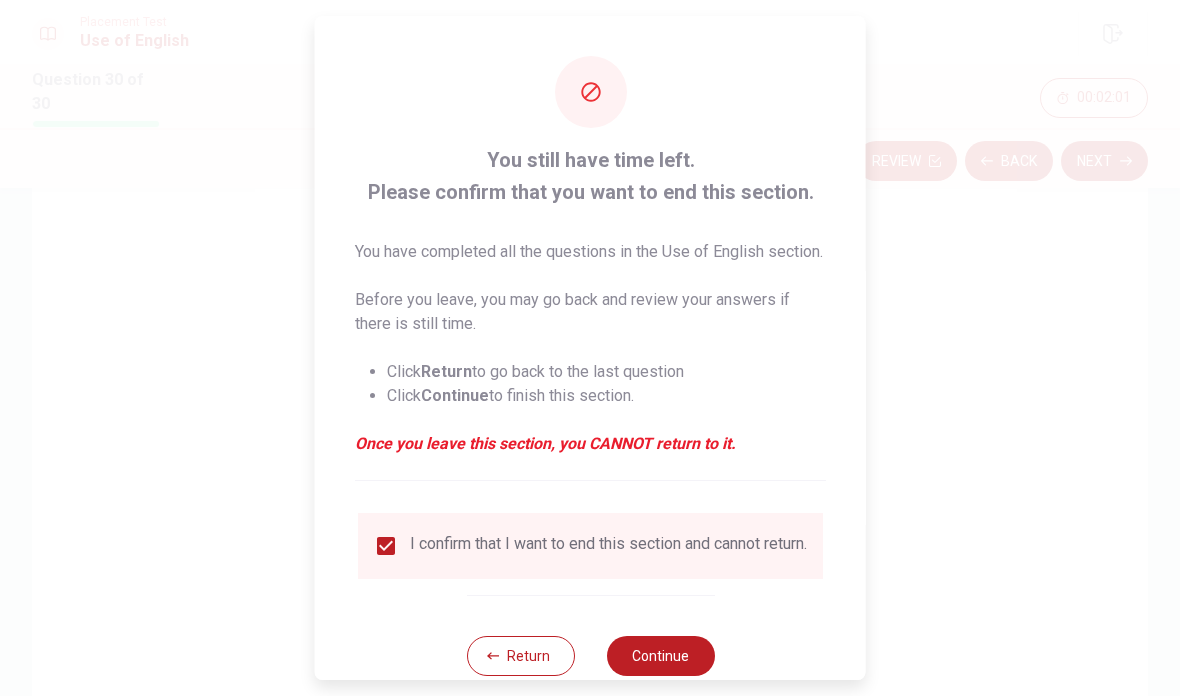 click on "Continue" at bounding box center (660, 656) 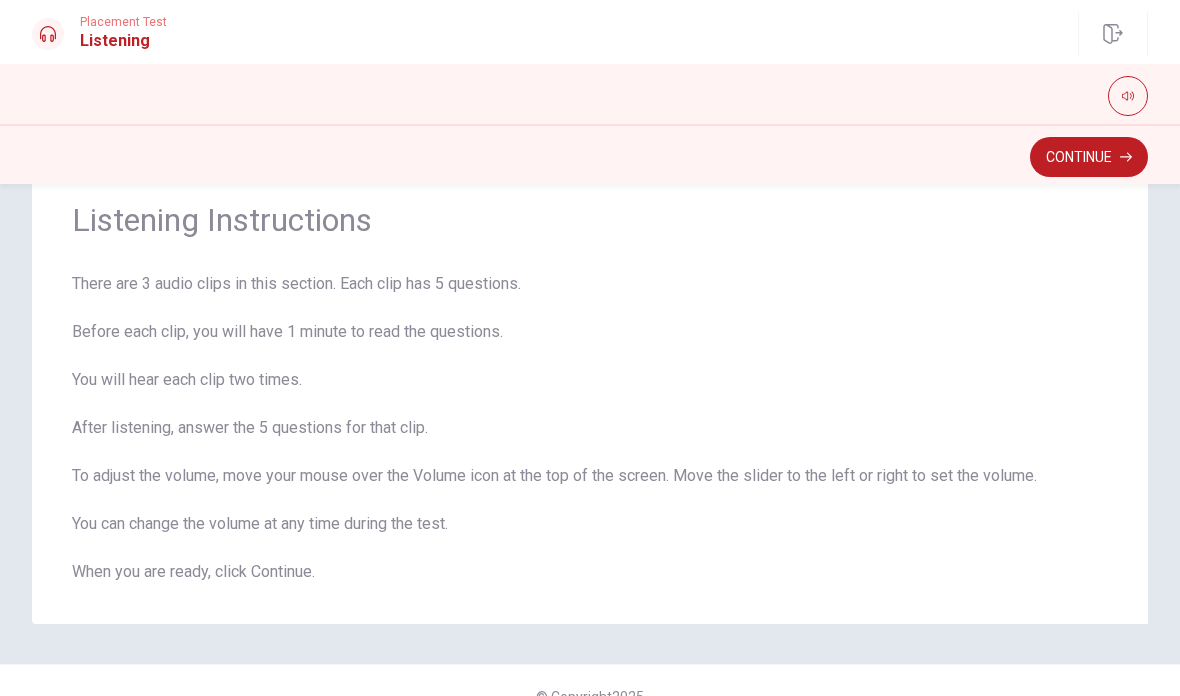 scroll, scrollTop: 66, scrollLeft: 0, axis: vertical 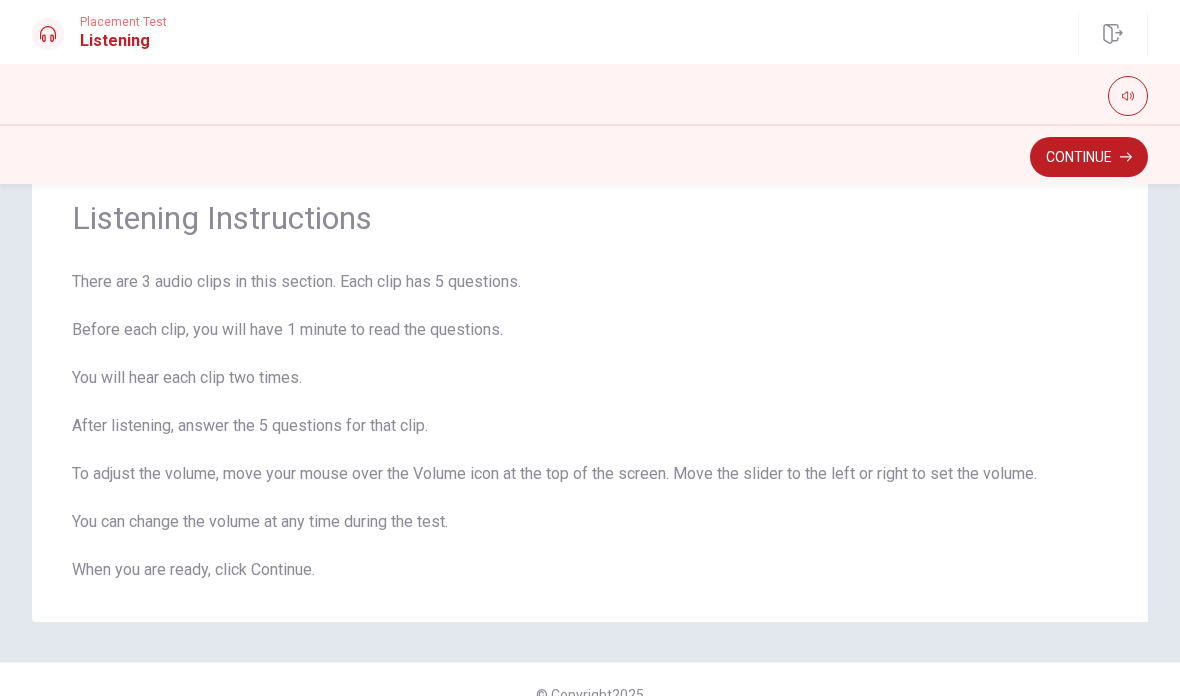 click on "There are 3 audio clips in this section. Each clip has 5 questions.
Before each clip, you will have 1 minute to read the questions.
You will hear each clip two times.
After listening, answer the 5 questions for that clip.
To adjust the volume, move your mouse over the Volume icon at the top of the screen. Move the slider to the left or right to set the volume.
You can change the volume at any time during the test.
When you are ready, click Continue." at bounding box center [590, 426] 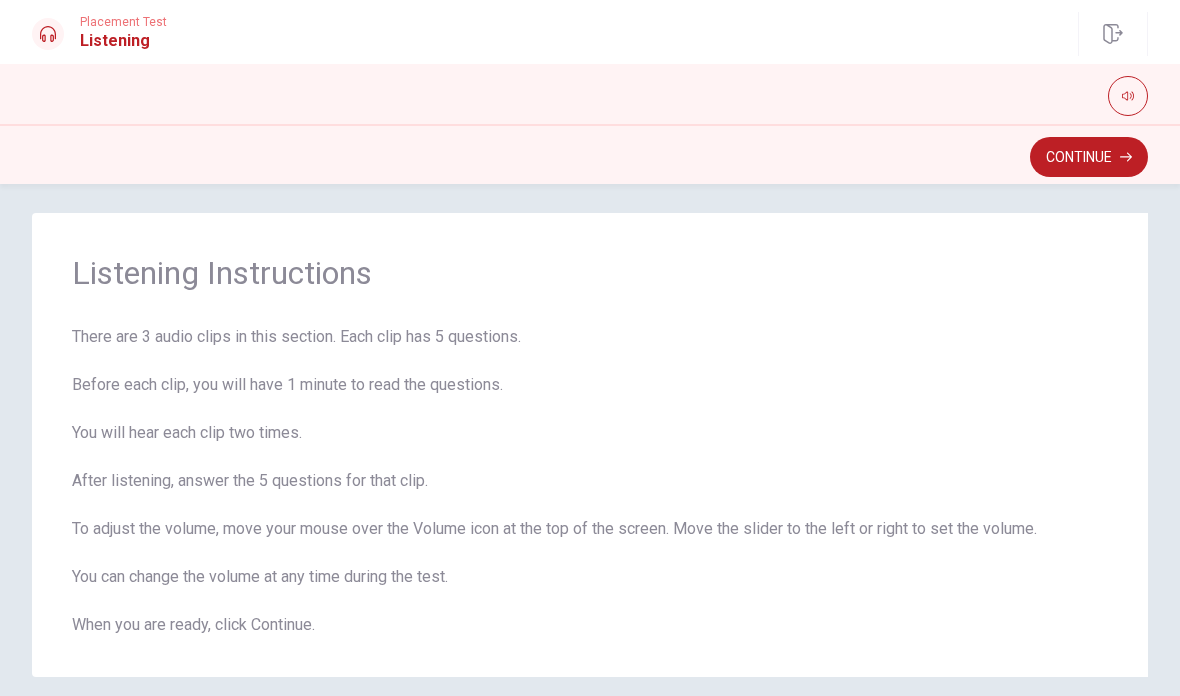 scroll, scrollTop: 6, scrollLeft: 0, axis: vertical 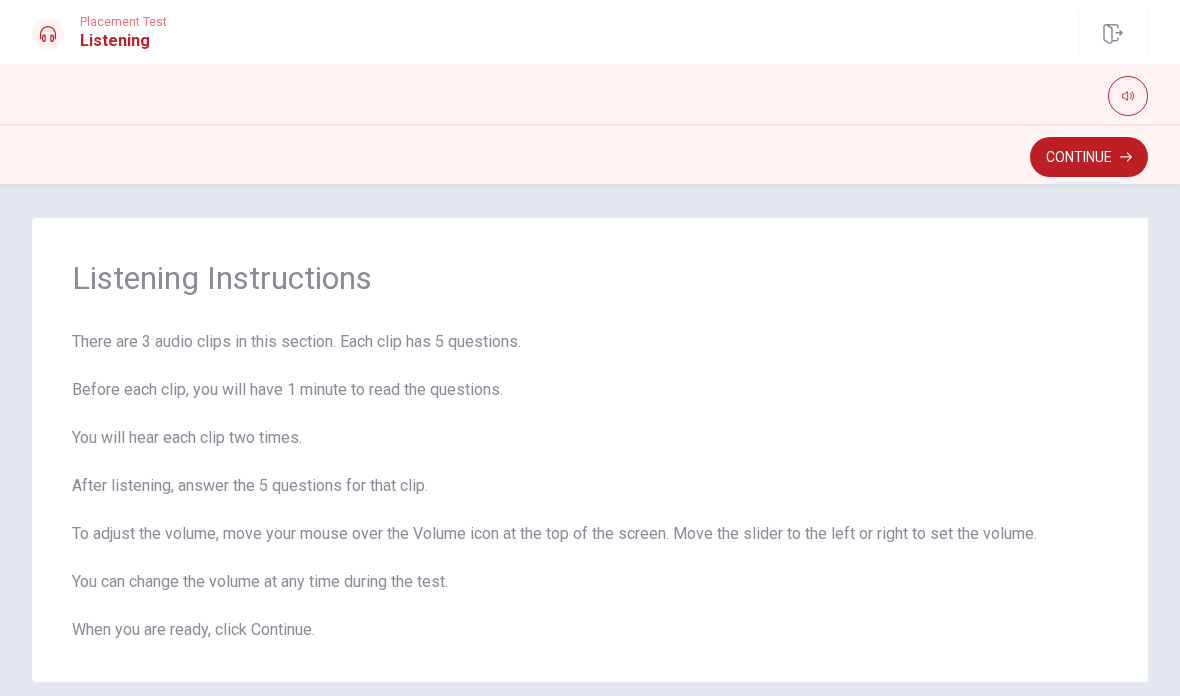 click on "Continue" at bounding box center (1089, 157) 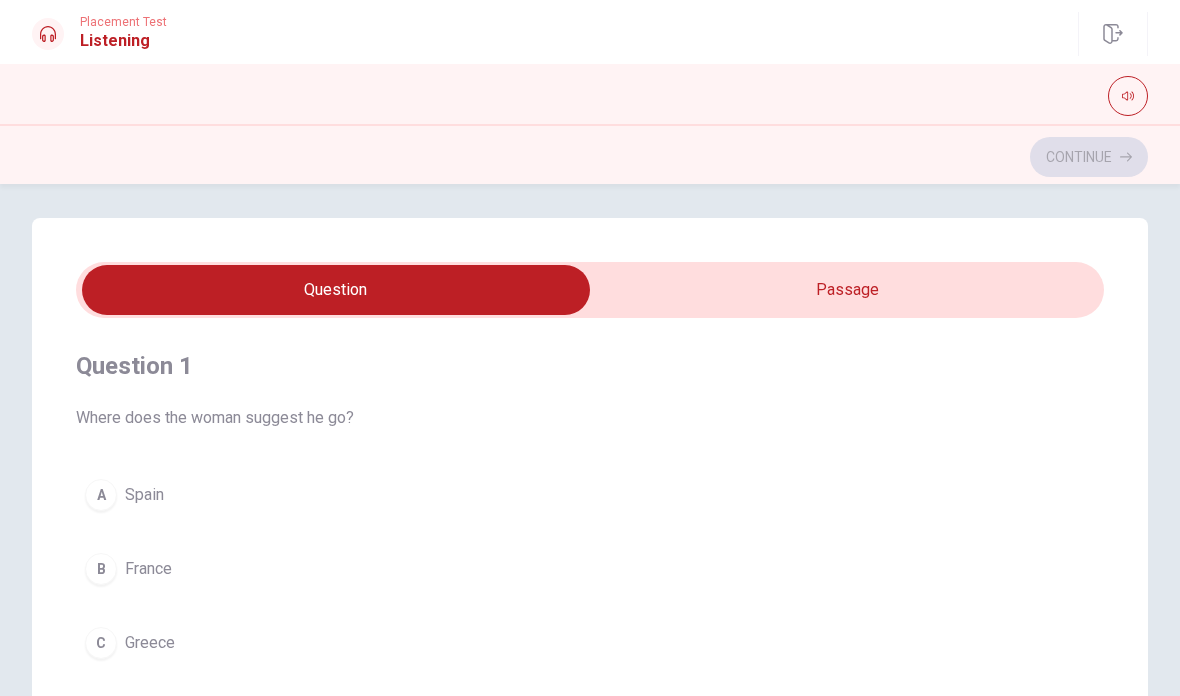 scroll, scrollTop: 0, scrollLeft: 0, axis: both 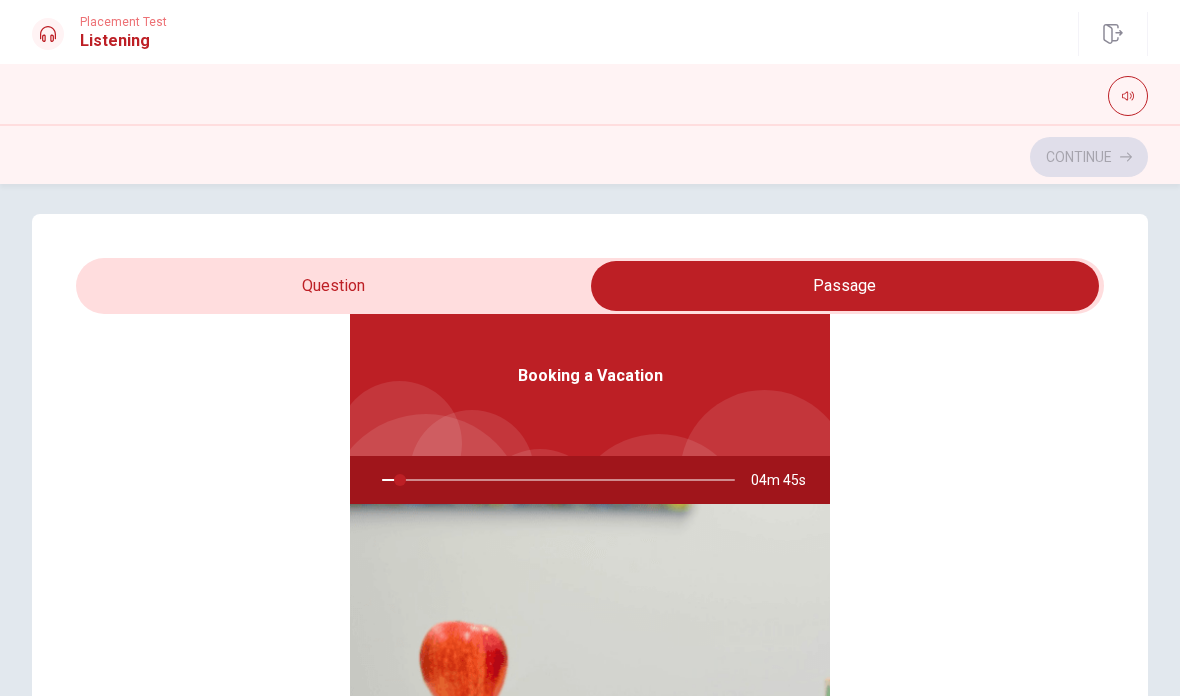 click on "Booking a Vacation [TIME]" at bounding box center (590, 588) 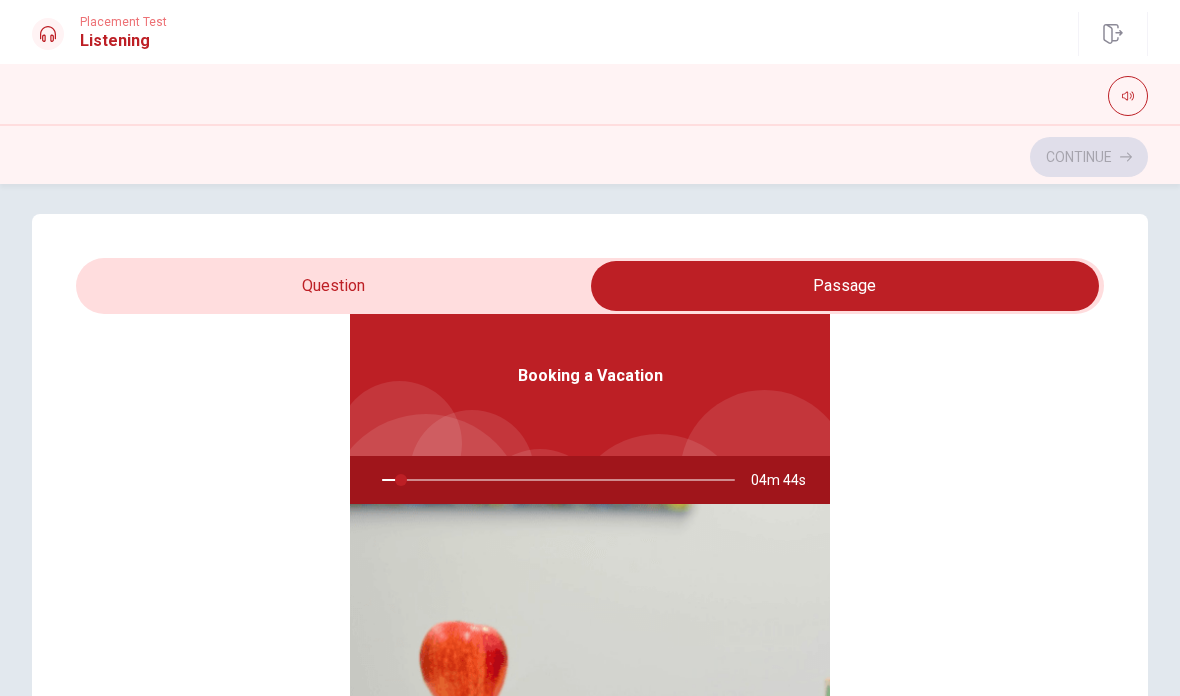 click at bounding box center [845, 286] 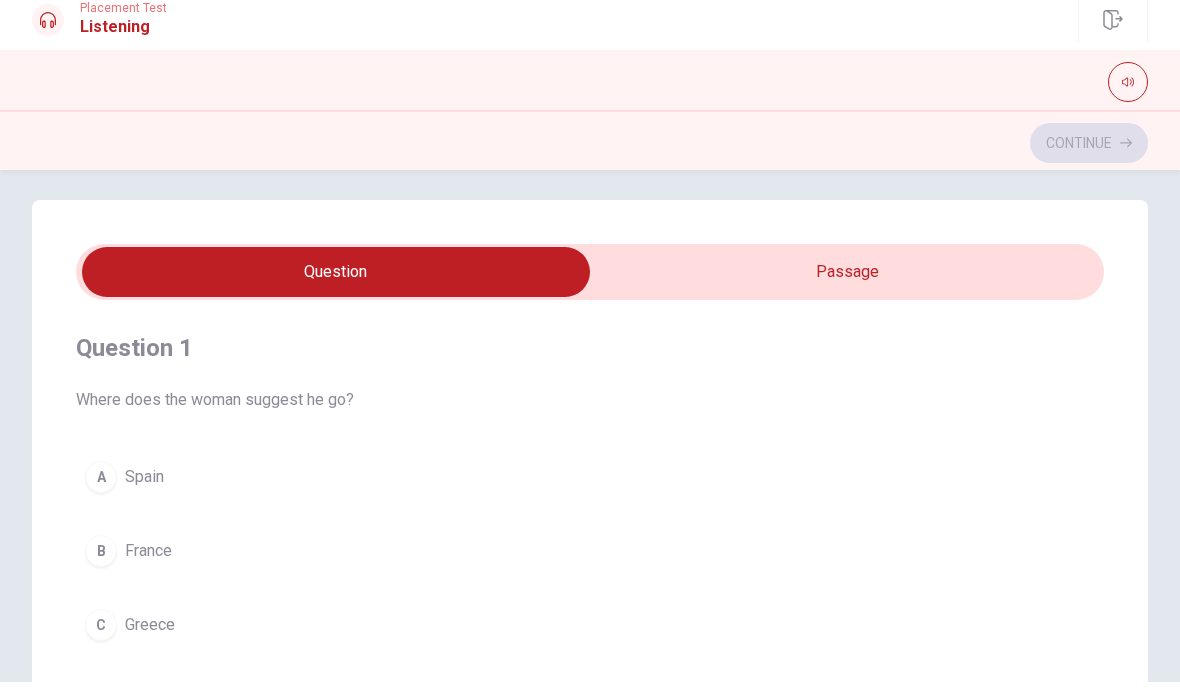 scroll, scrollTop: 0, scrollLeft: 0, axis: both 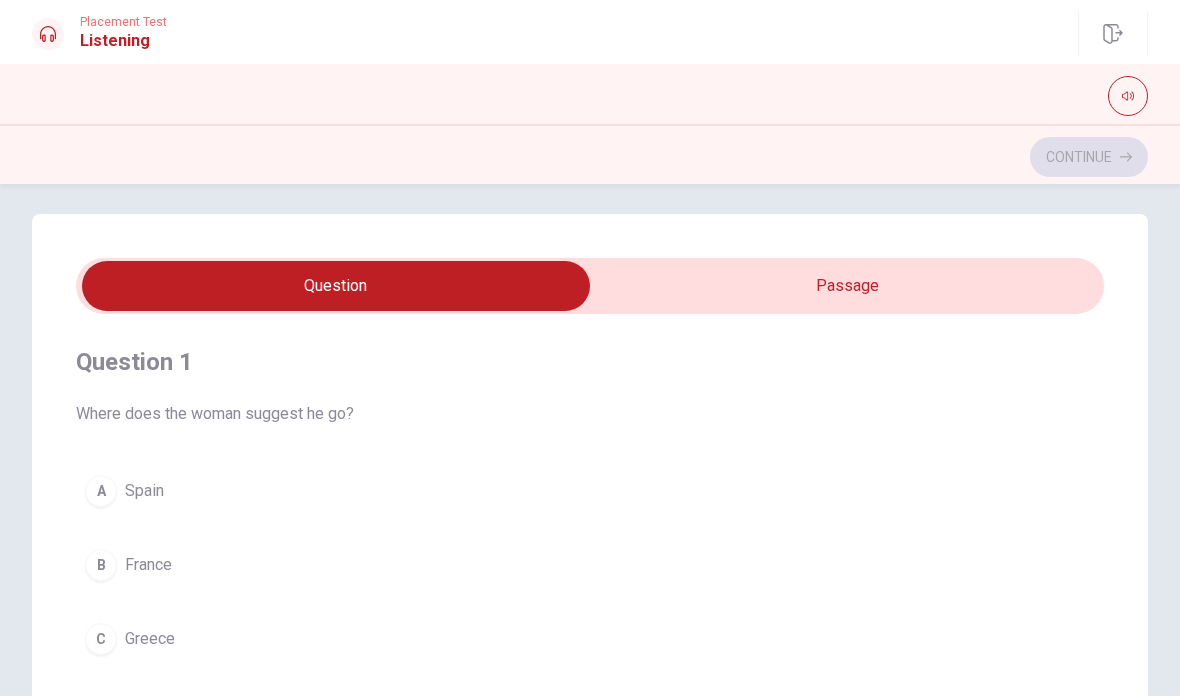 type on "8" 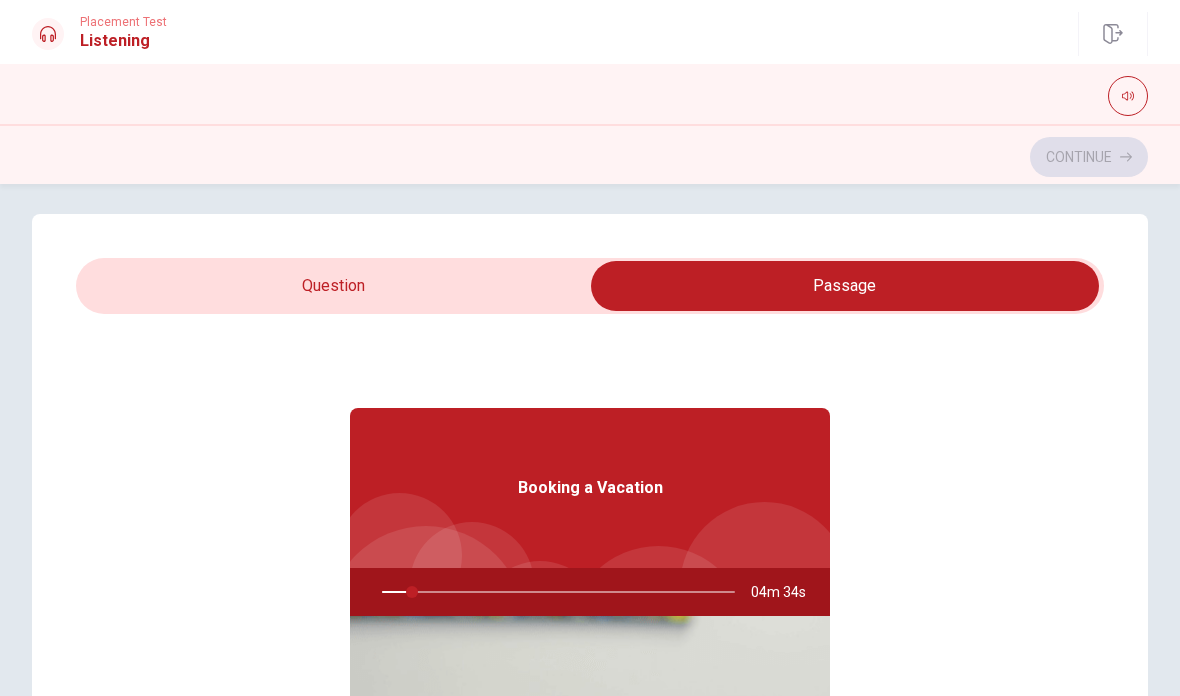 click 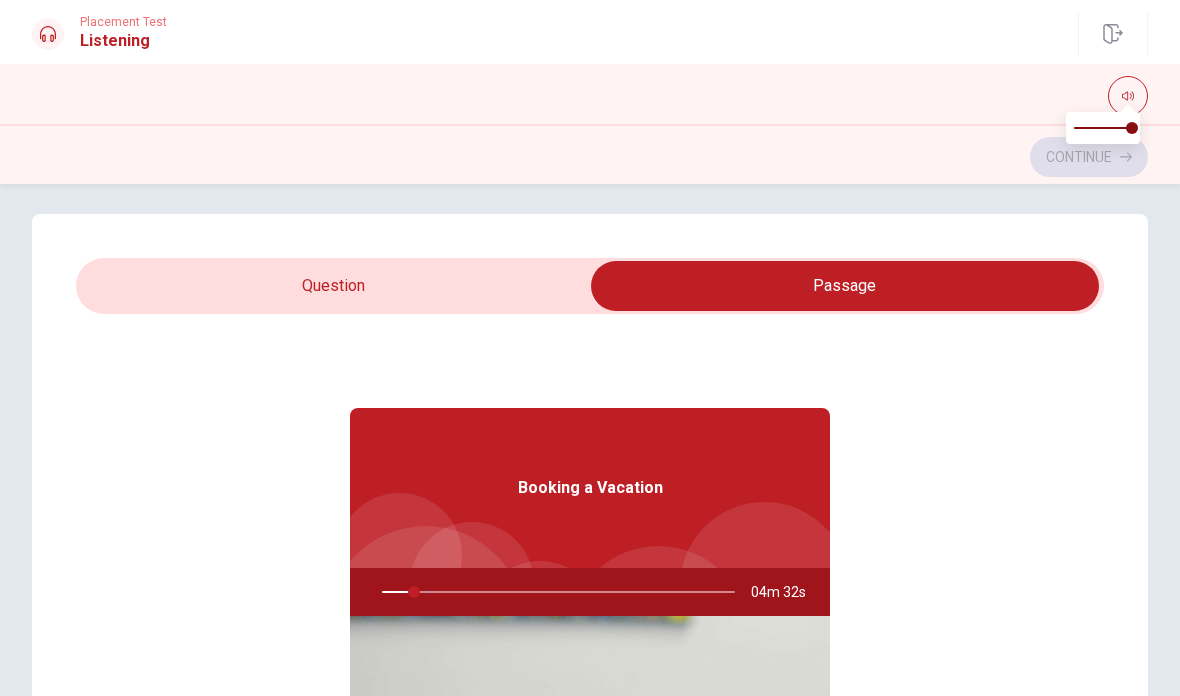 click at bounding box center [1128, 96] 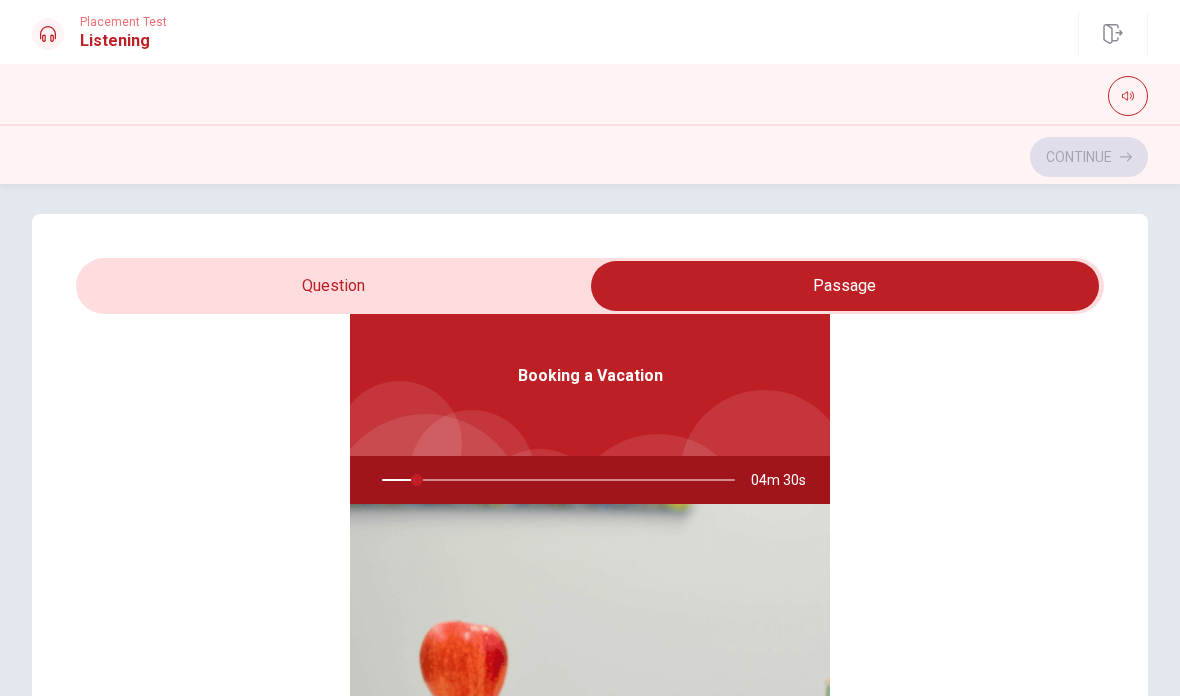 scroll, scrollTop: 112, scrollLeft: 0, axis: vertical 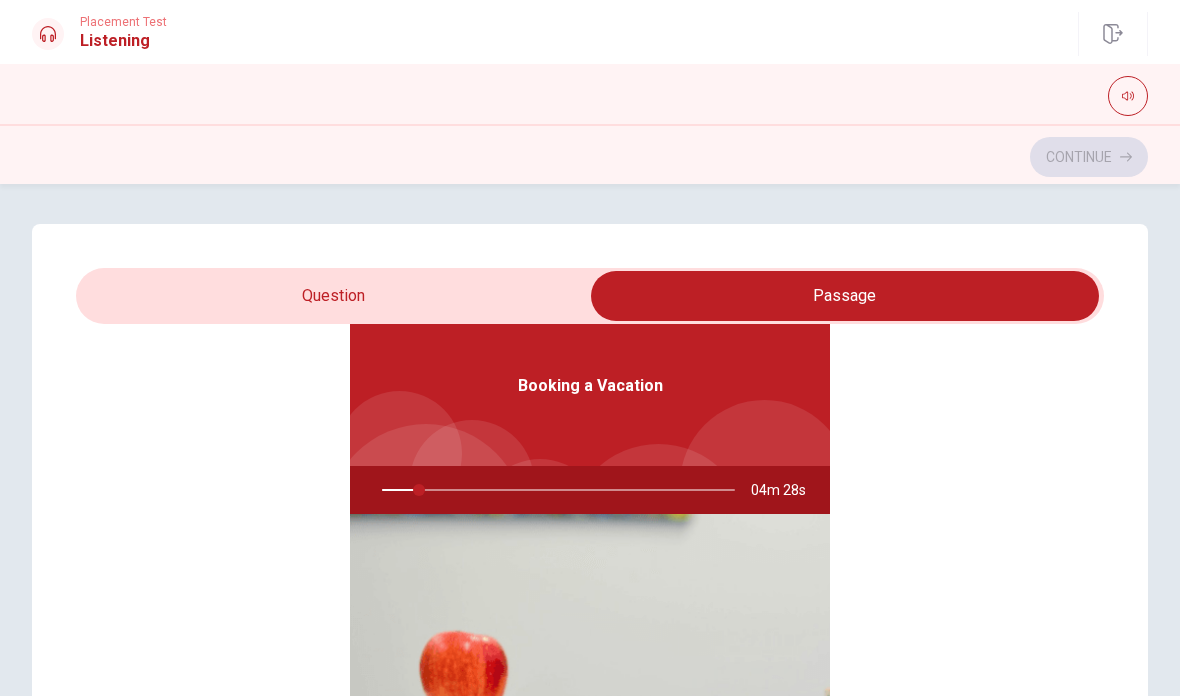 click on "Booking a Vacation 04m 28s" at bounding box center (590, 598) 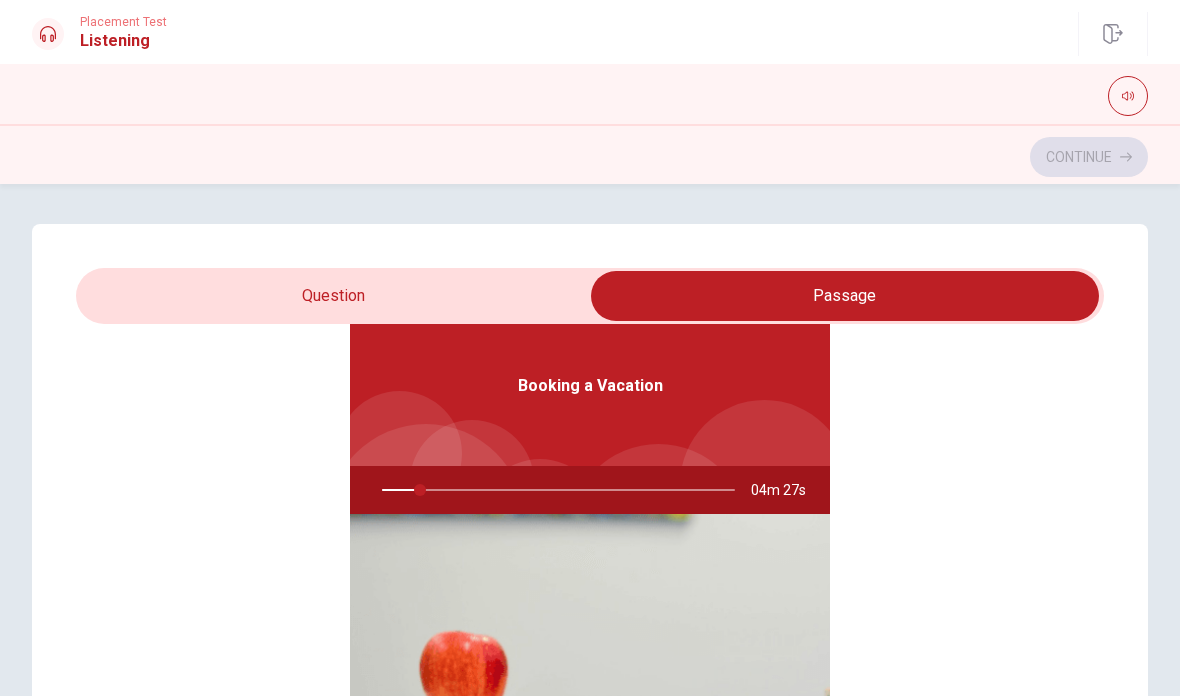 scroll, scrollTop: 0, scrollLeft: 0, axis: both 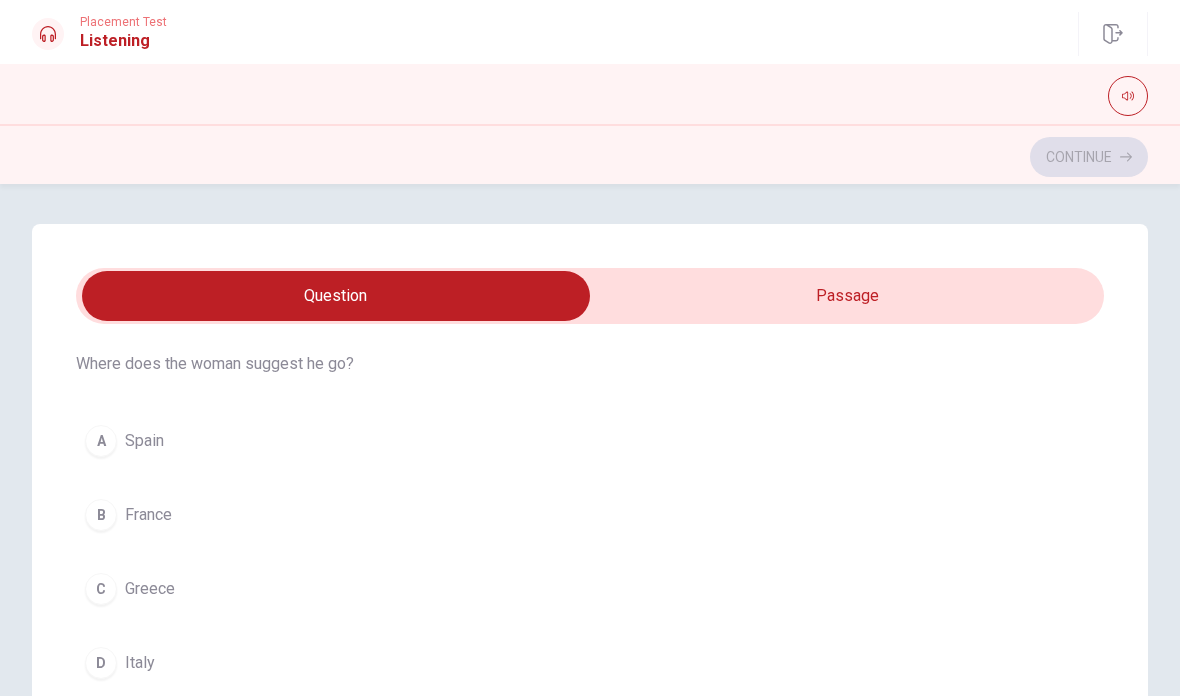 type on "19" 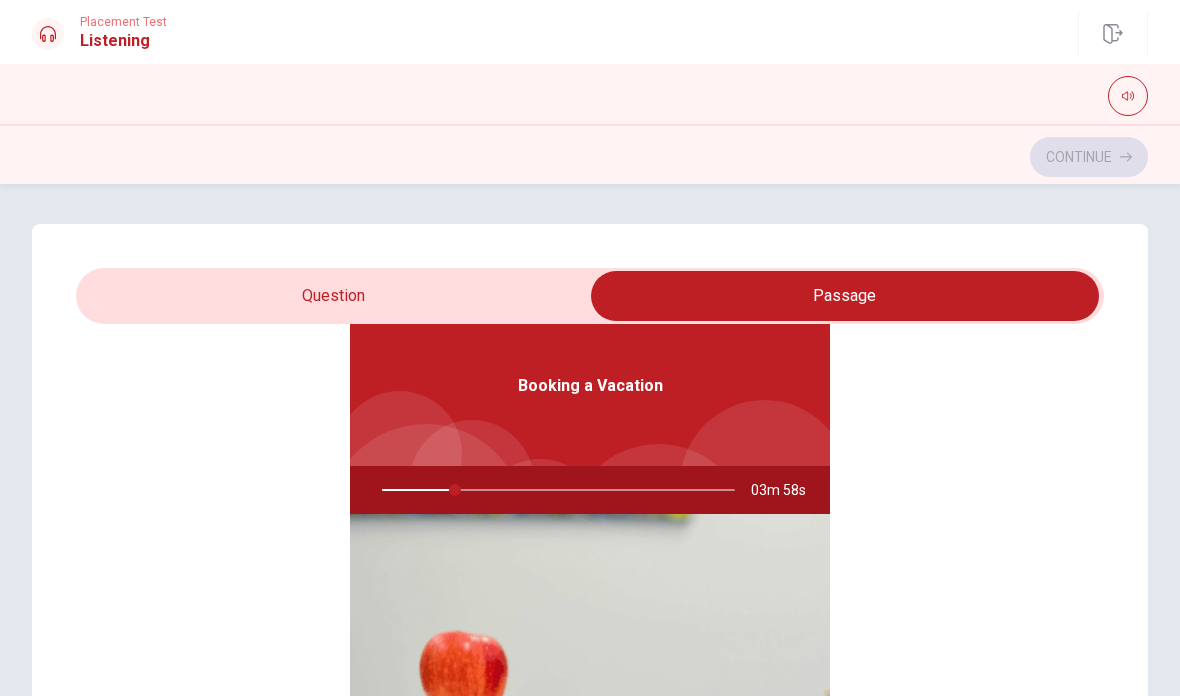 scroll, scrollTop: 112, scrollLeft: 0, axis: vertical 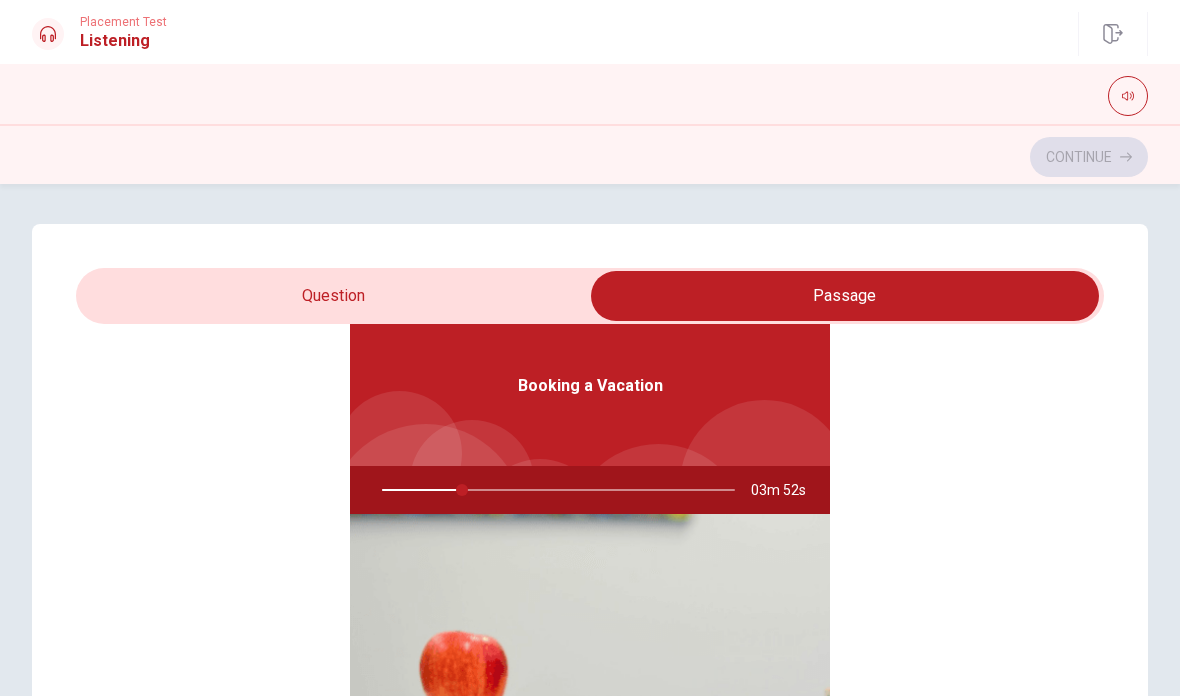 type on "23" 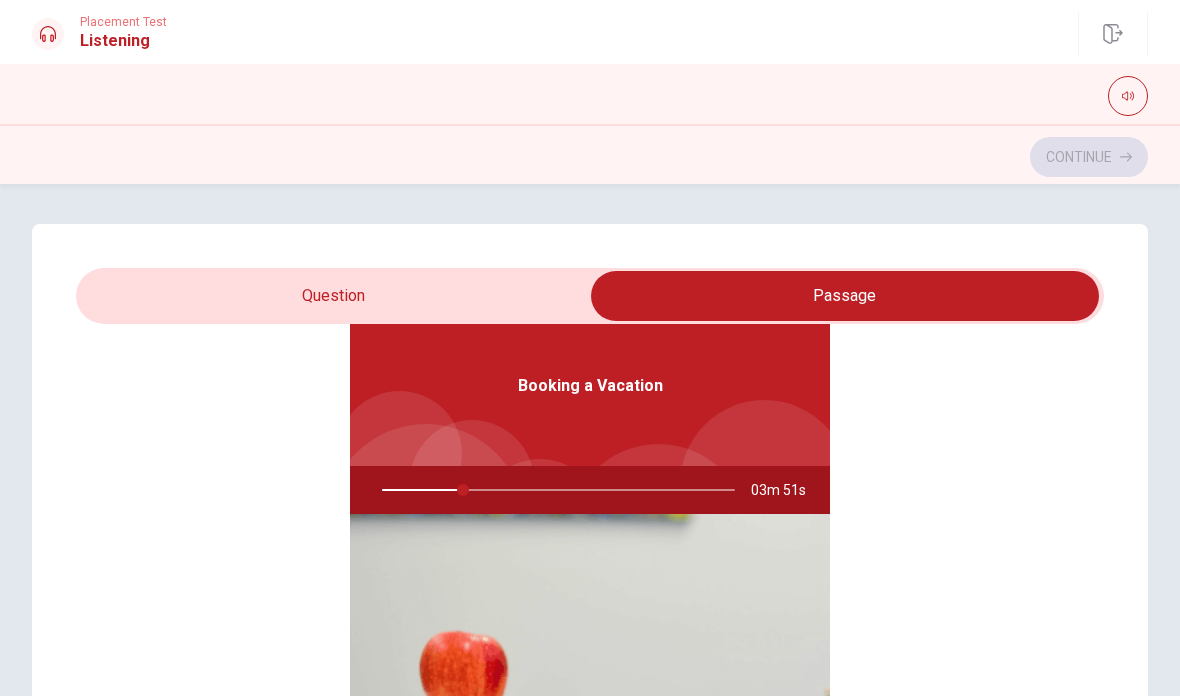 scroll, scrollTop: 0, scrollLeft: 0, axis: both 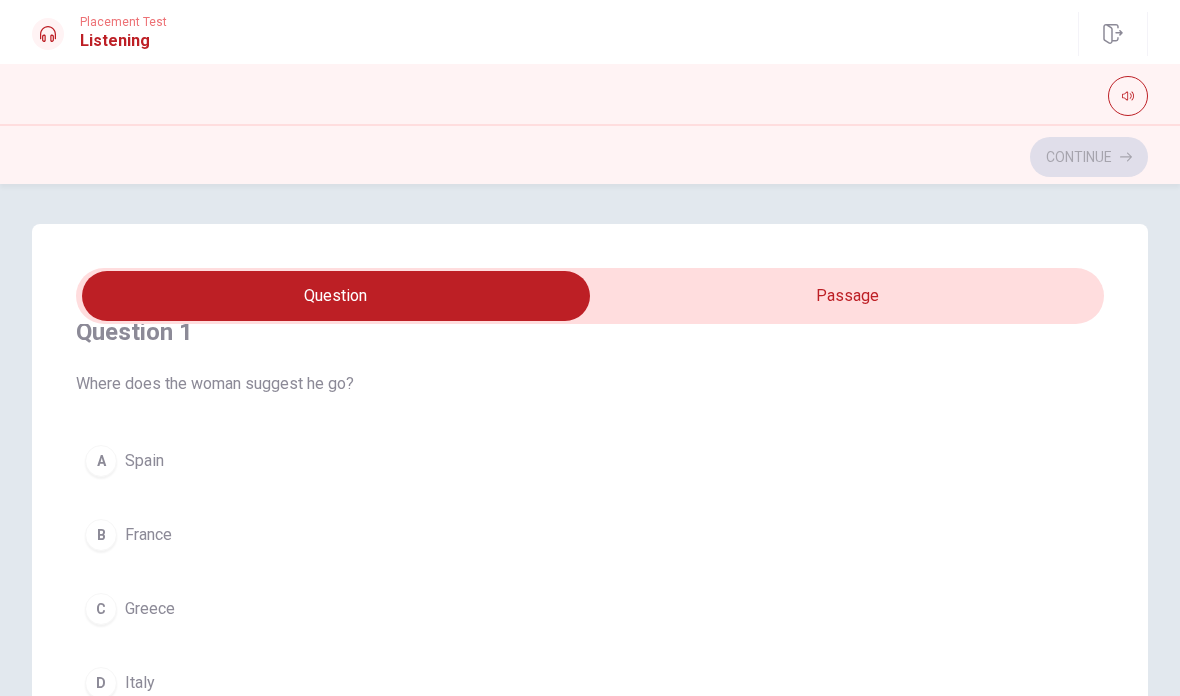 type on "29" 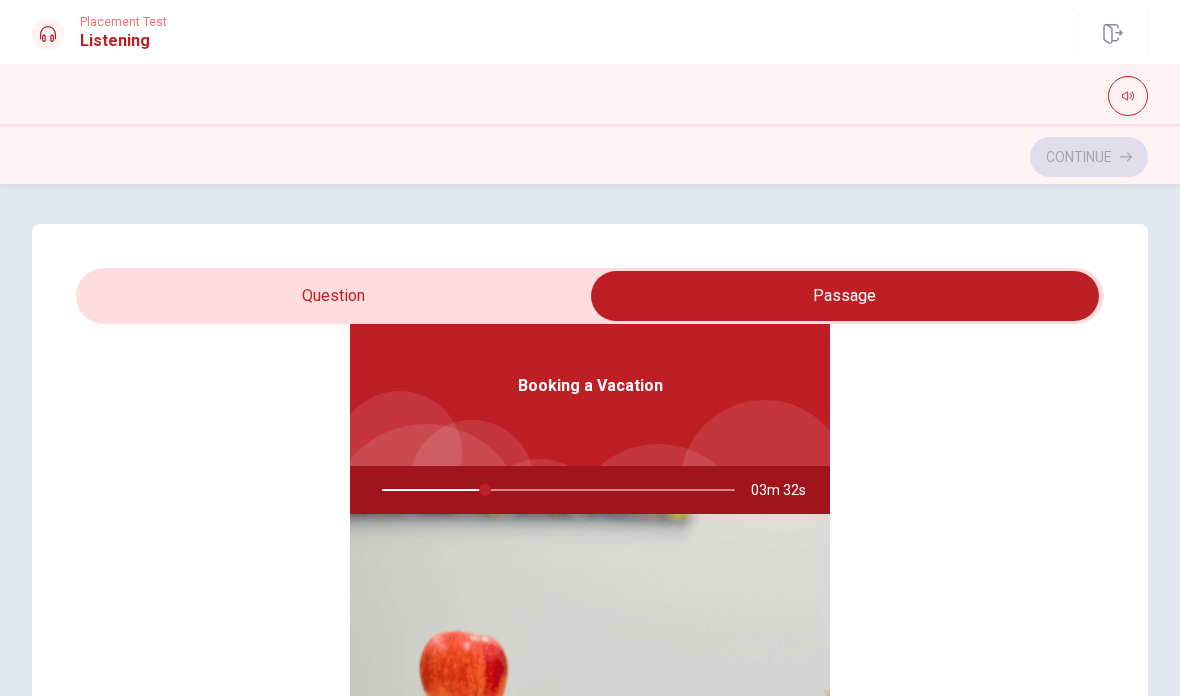 type on "30" 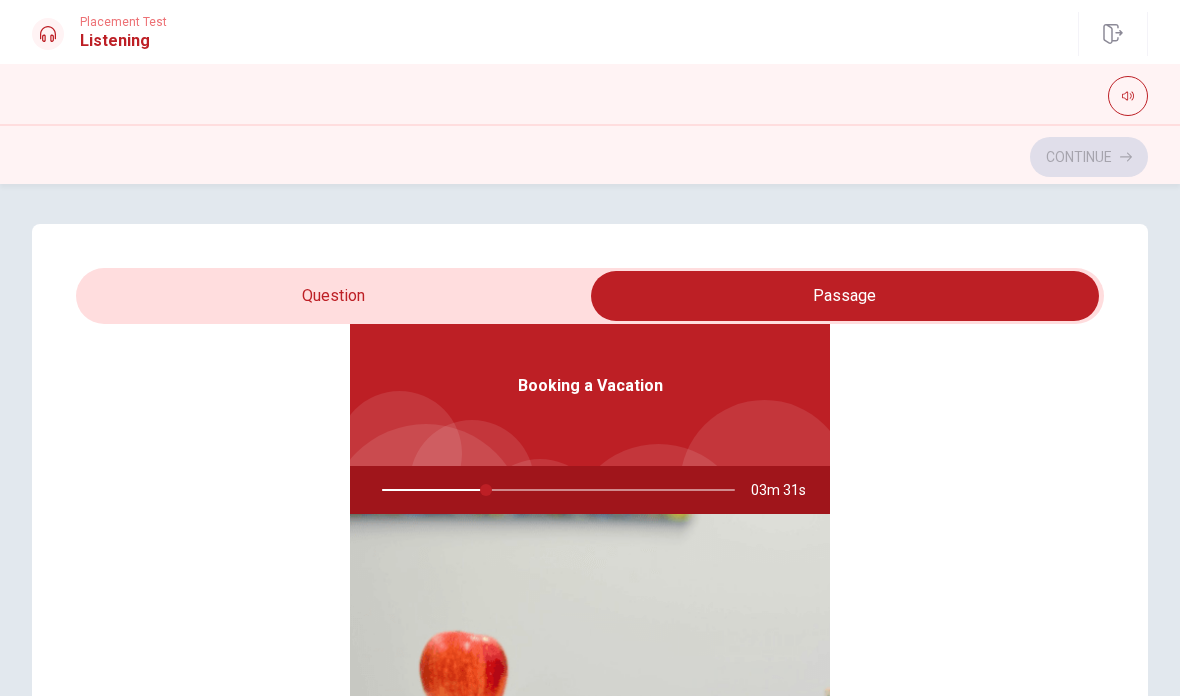 scroll, scrollTop: 113, scrollLeft: 0, axis: vertical 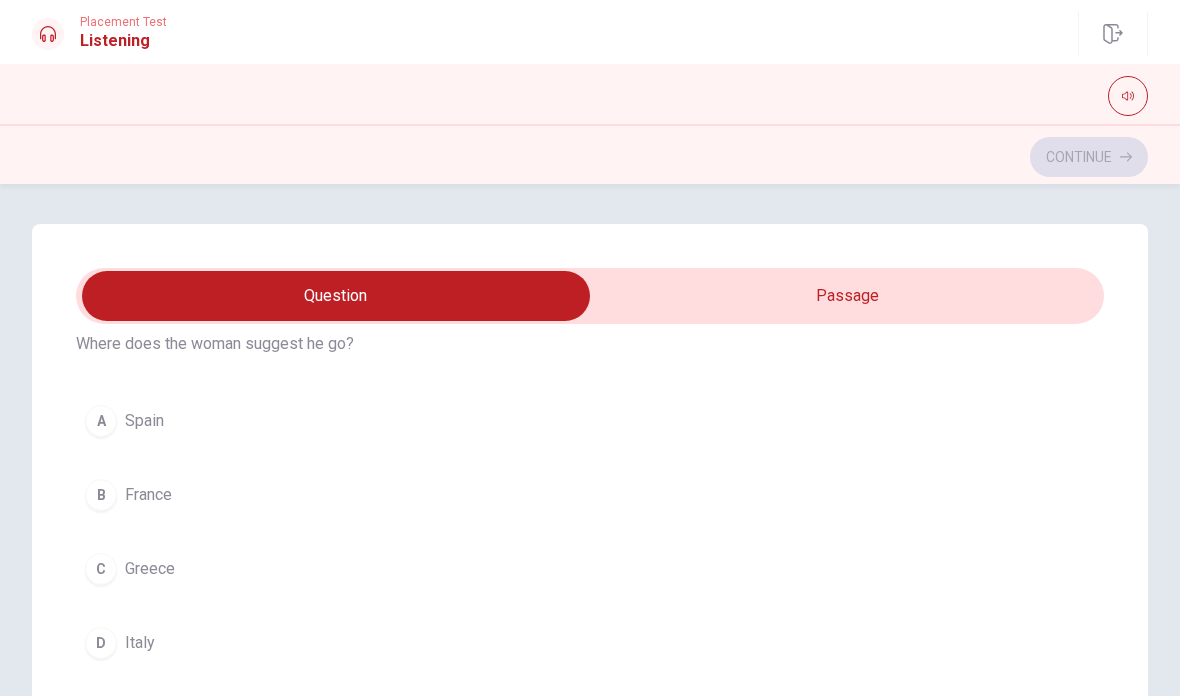 type on "37" 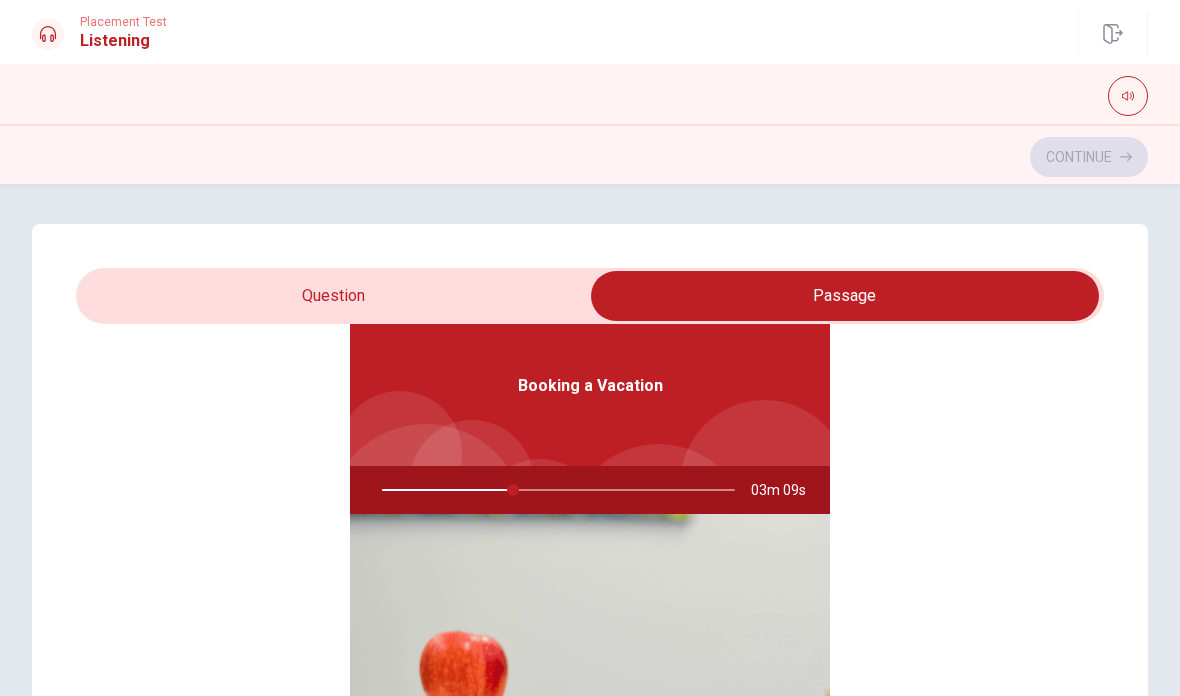 scroll, scrollTop: 112, scrollLeft: 0, axis: vertical 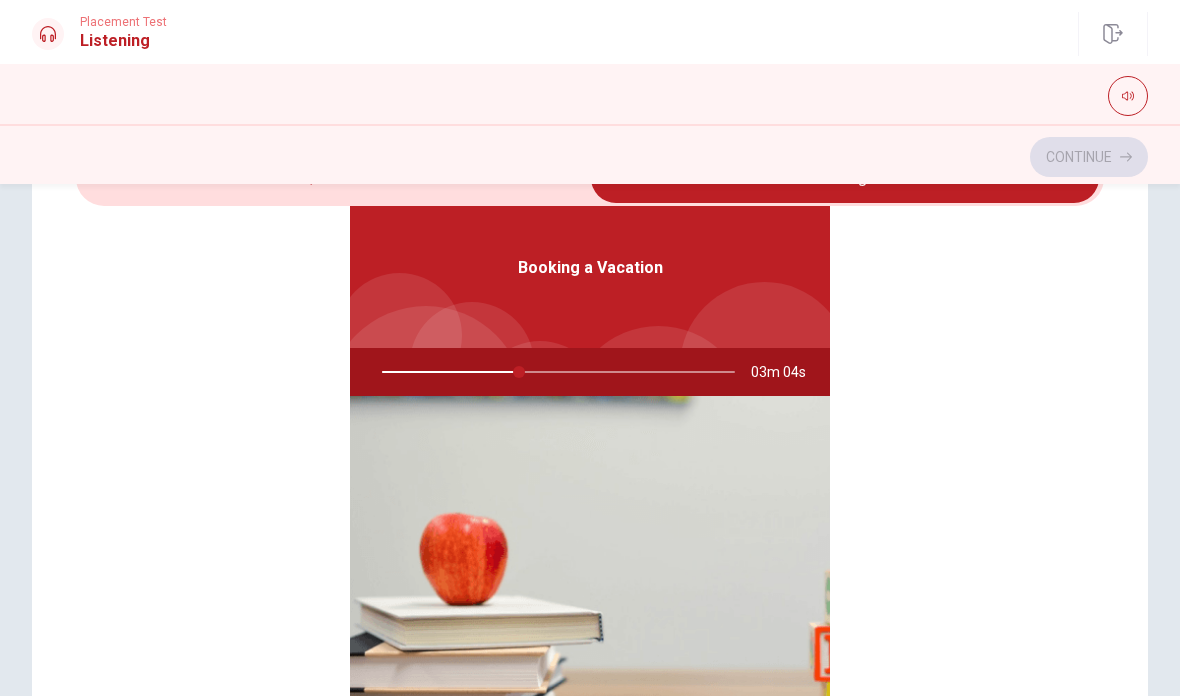click on "Booking a Vacation 03m 04s" at bounding box center [590, 480] 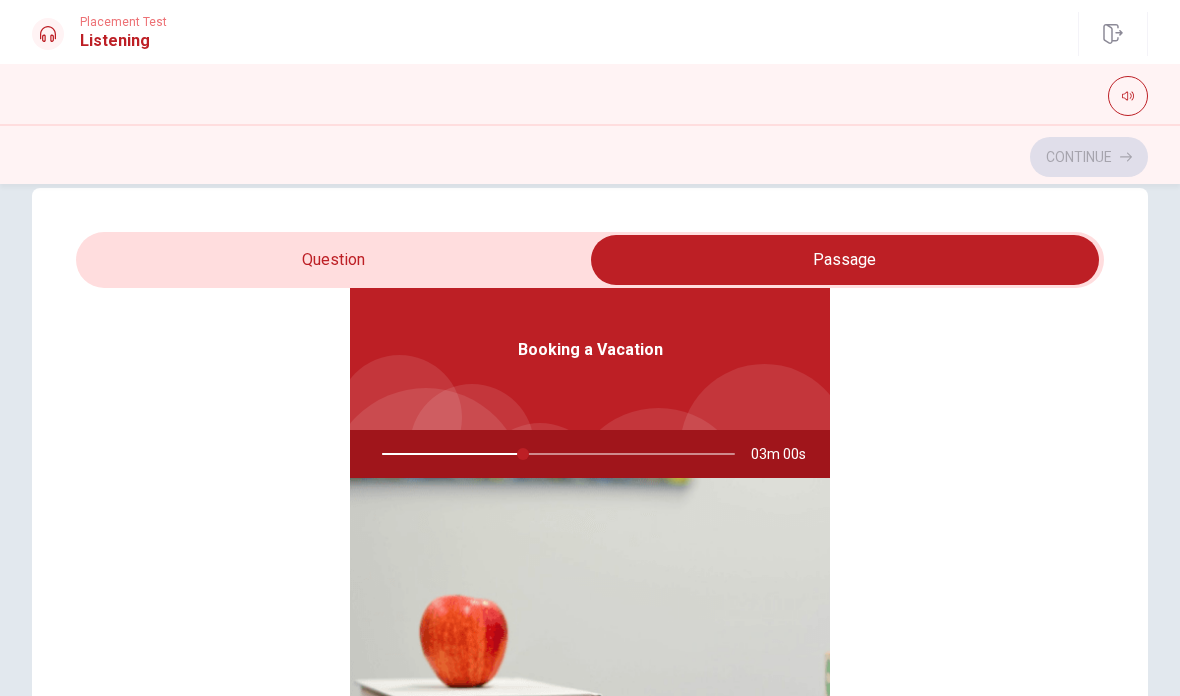 type on "40" 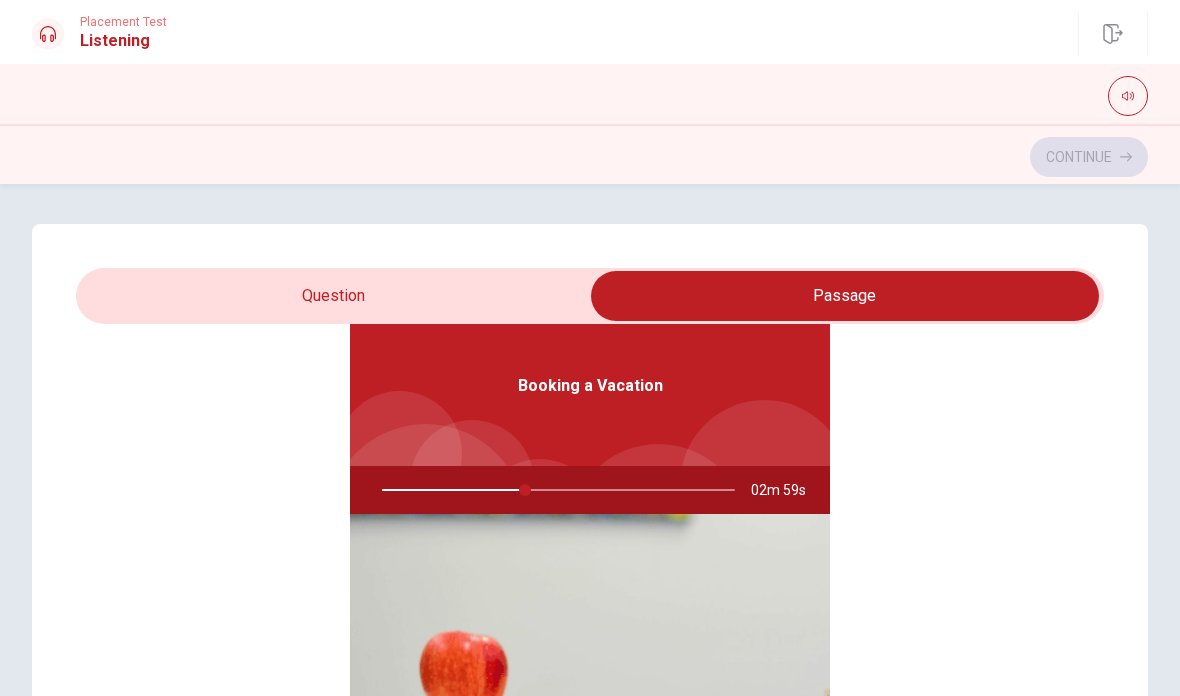scroll, scrollTop: 0, scrollLeft: 0, axis: both 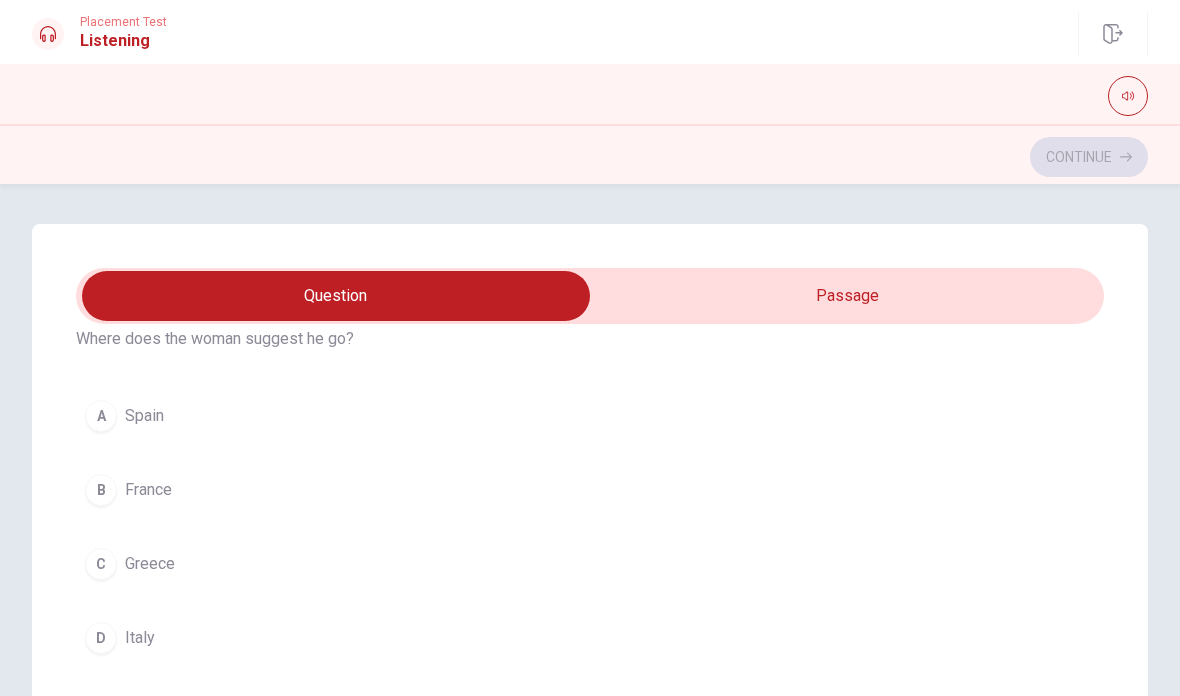 click on "C [COUNTRY]" at bounding box center (590, 564) 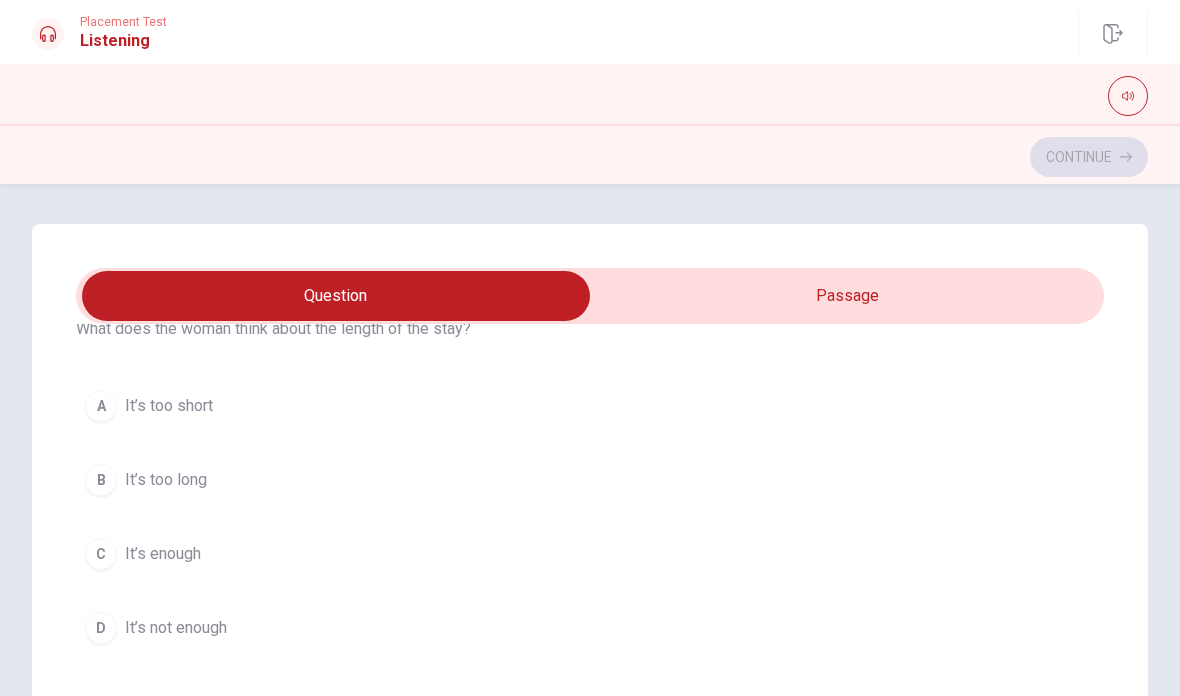 scroll, scrollTop: 548, scrollLeft: 0, axis: vertical 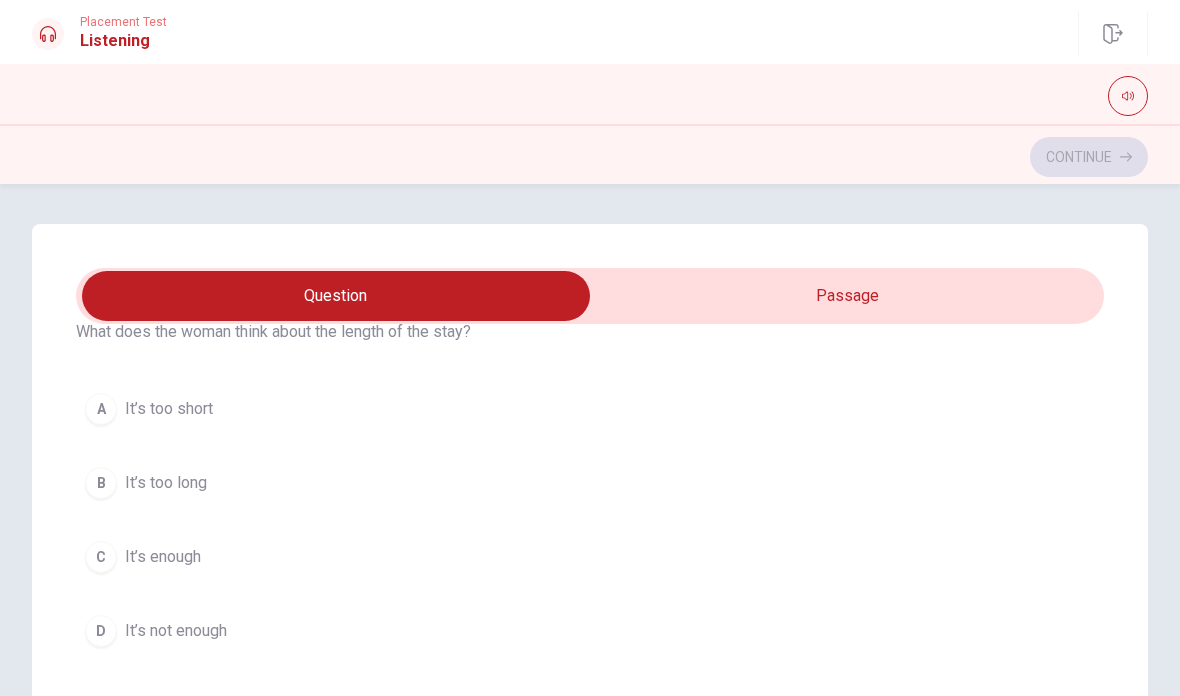 click on "C" at bounding box center (101, 557) 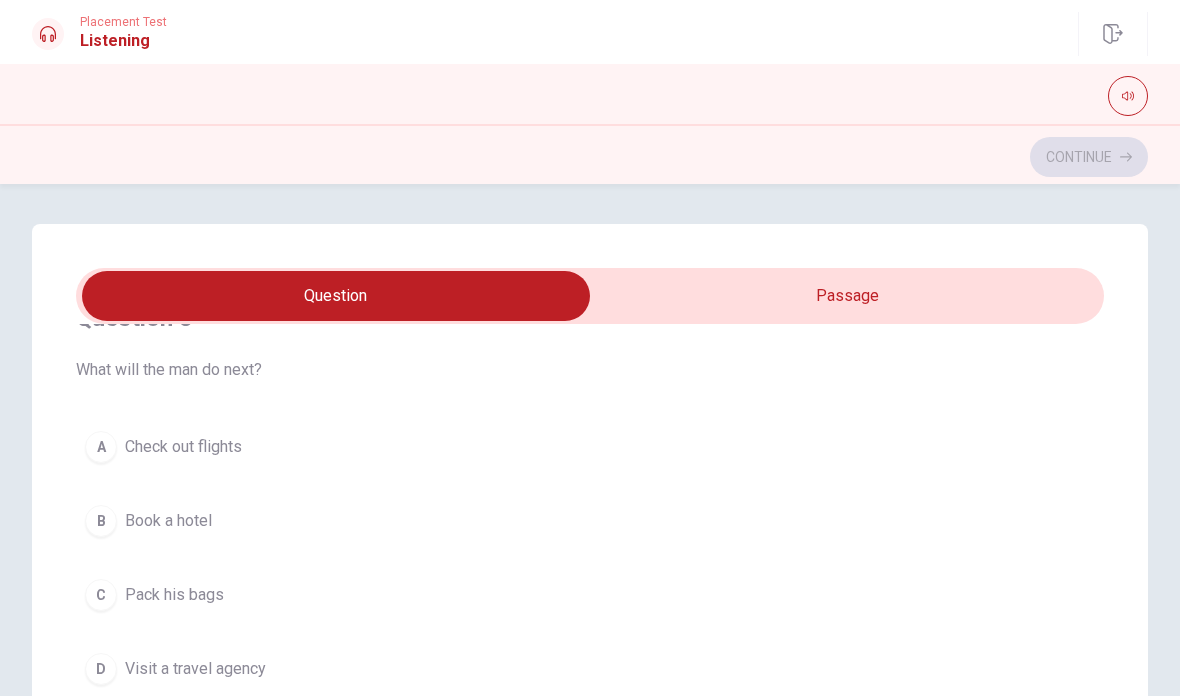 click on "A" at bounding box center (101, 447) 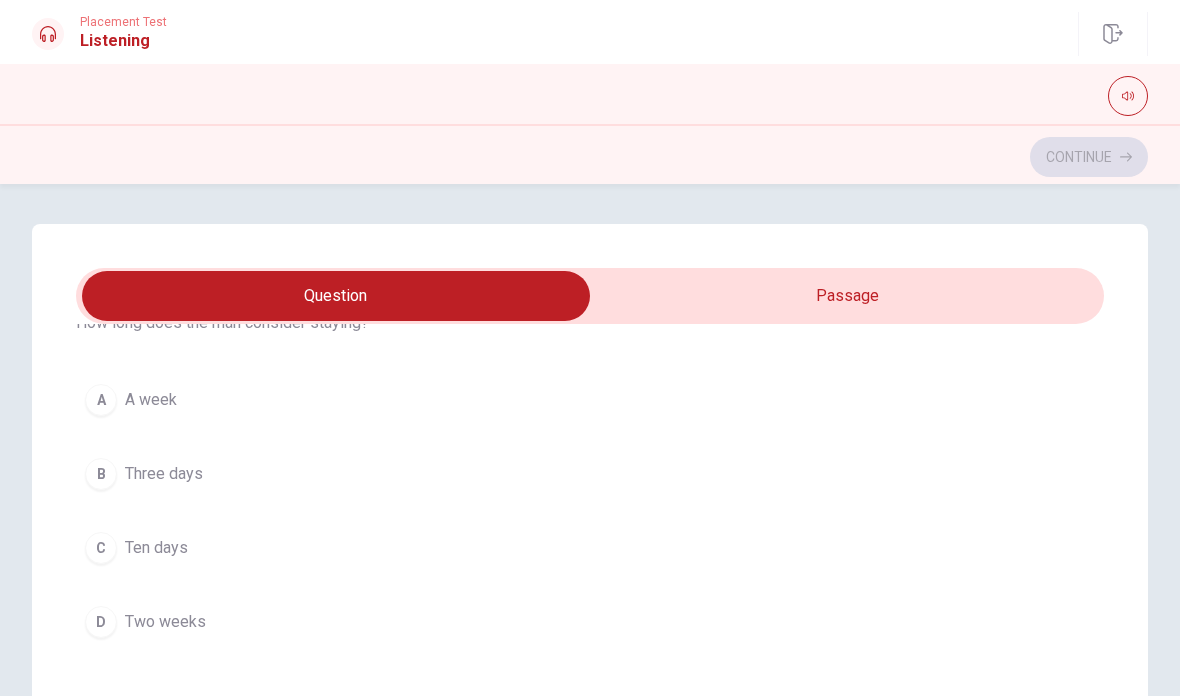 scroll, scrollTop: 1473, scrollLeft: 0, axis: vertical 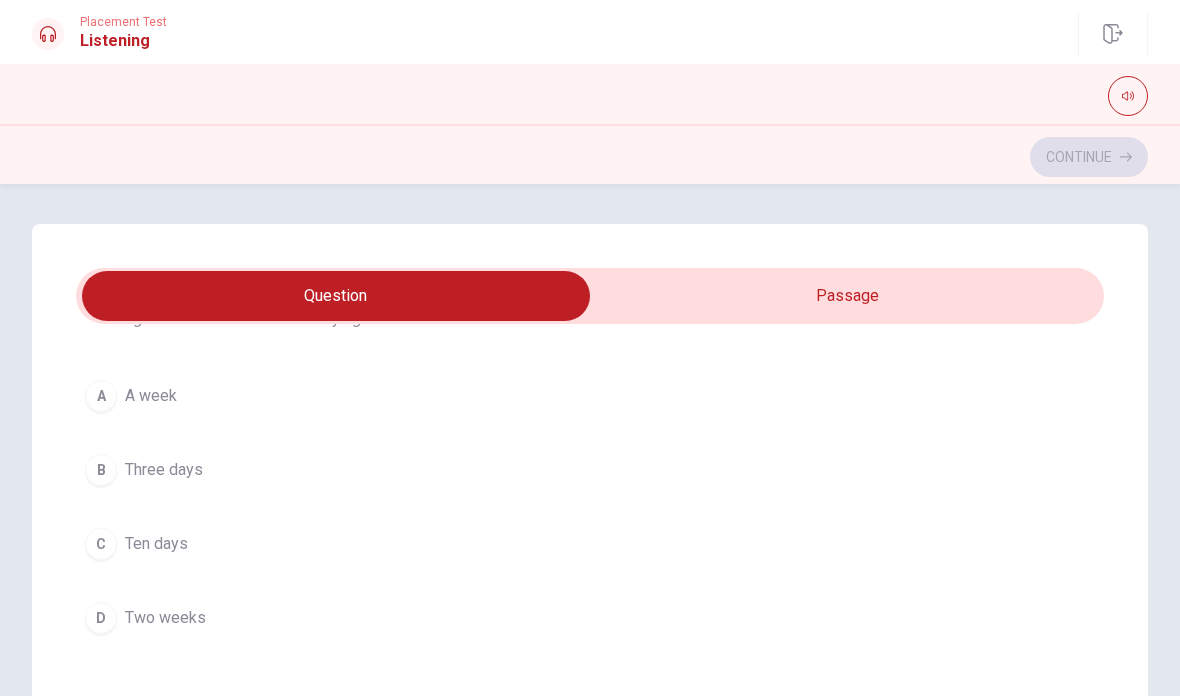 click on "A" at bounding box center (101, 396) 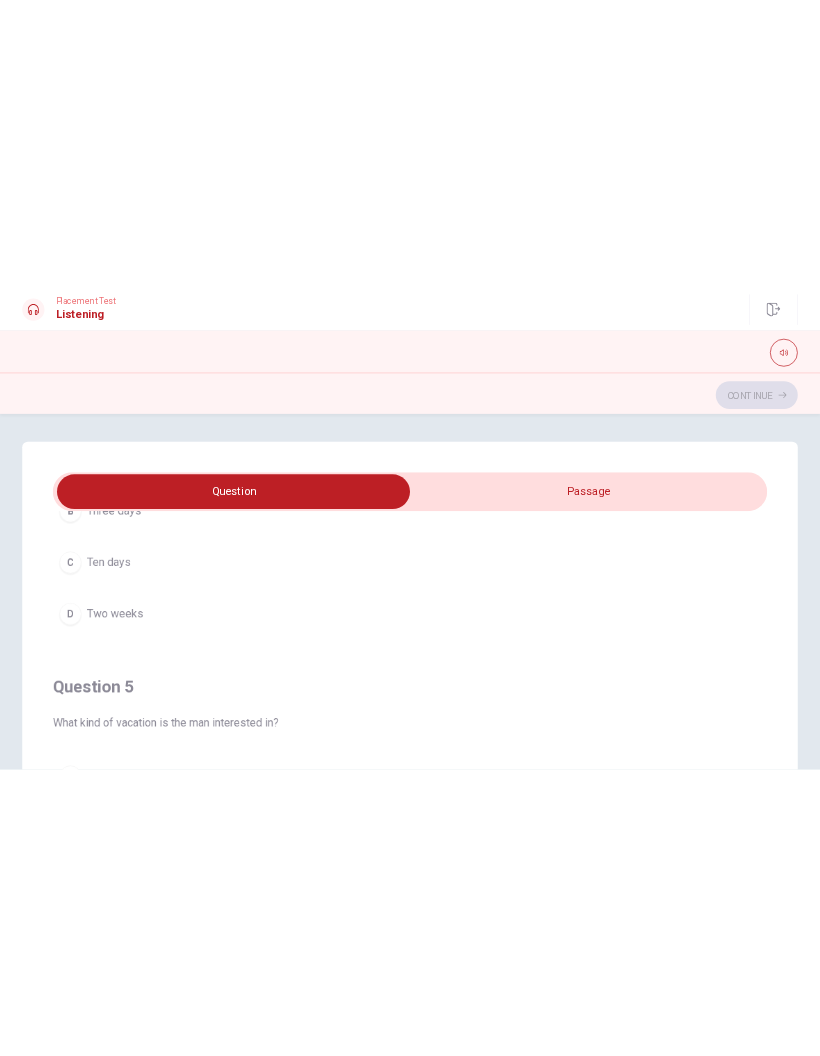 scroll, scrollTop: 1620, scrollLeft: 0, axis: vertical 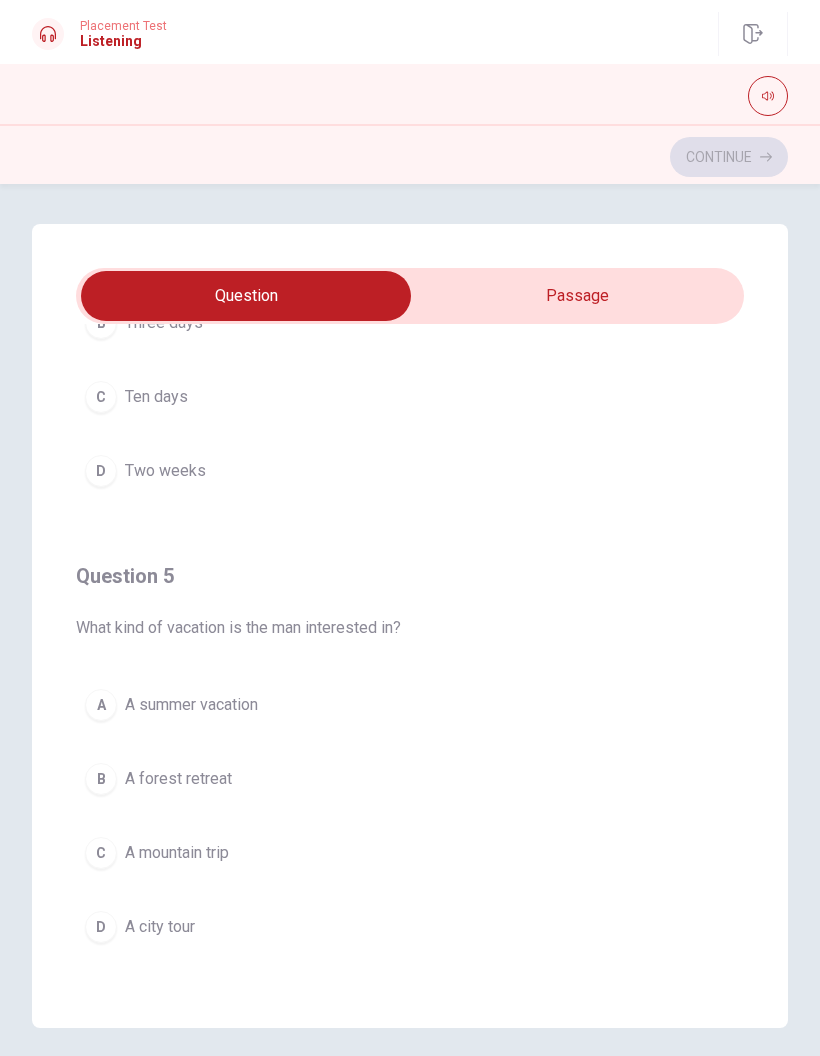 click on "A" at bounding box center [101, 705] 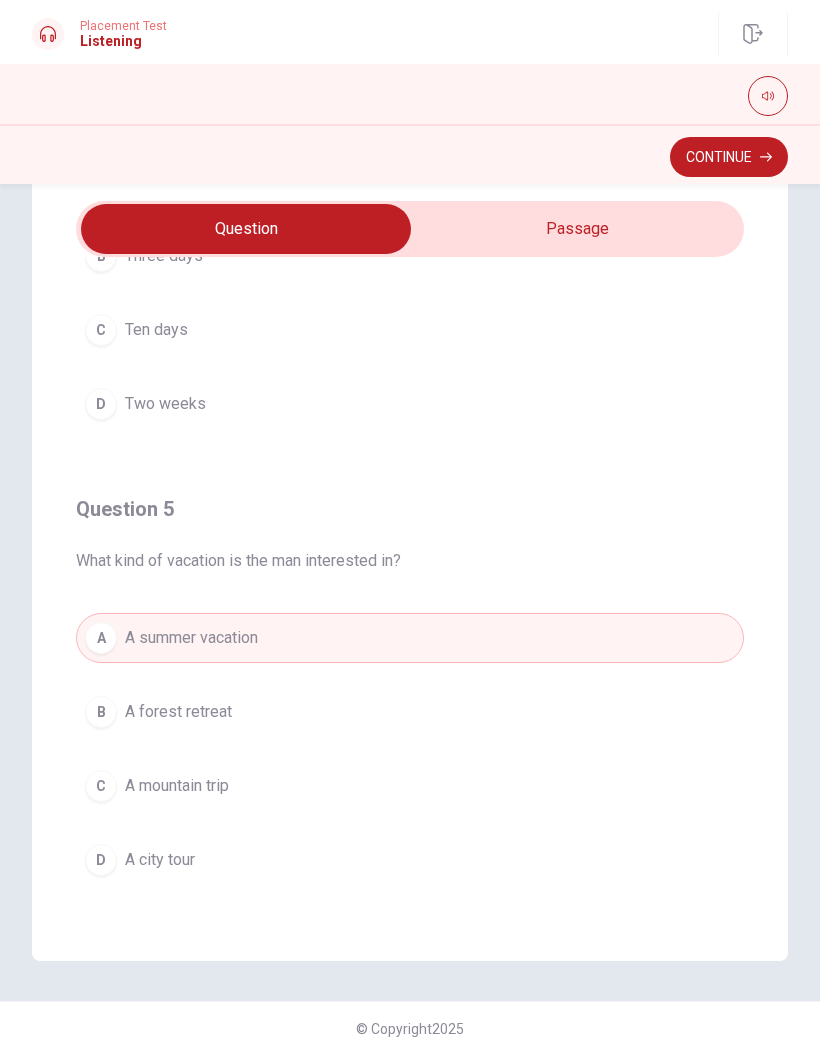 scroll, scrollTop: 67, scrollLeft: 0, axis: vertical 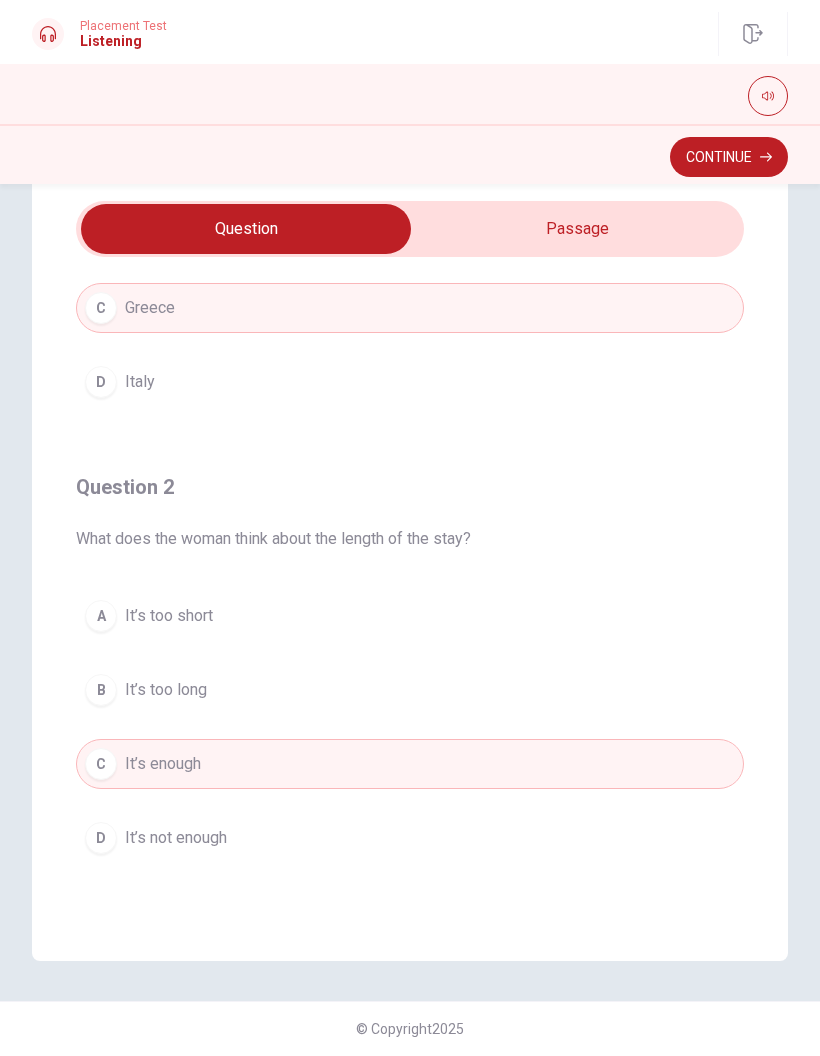 click at bounding box center [246, 229] 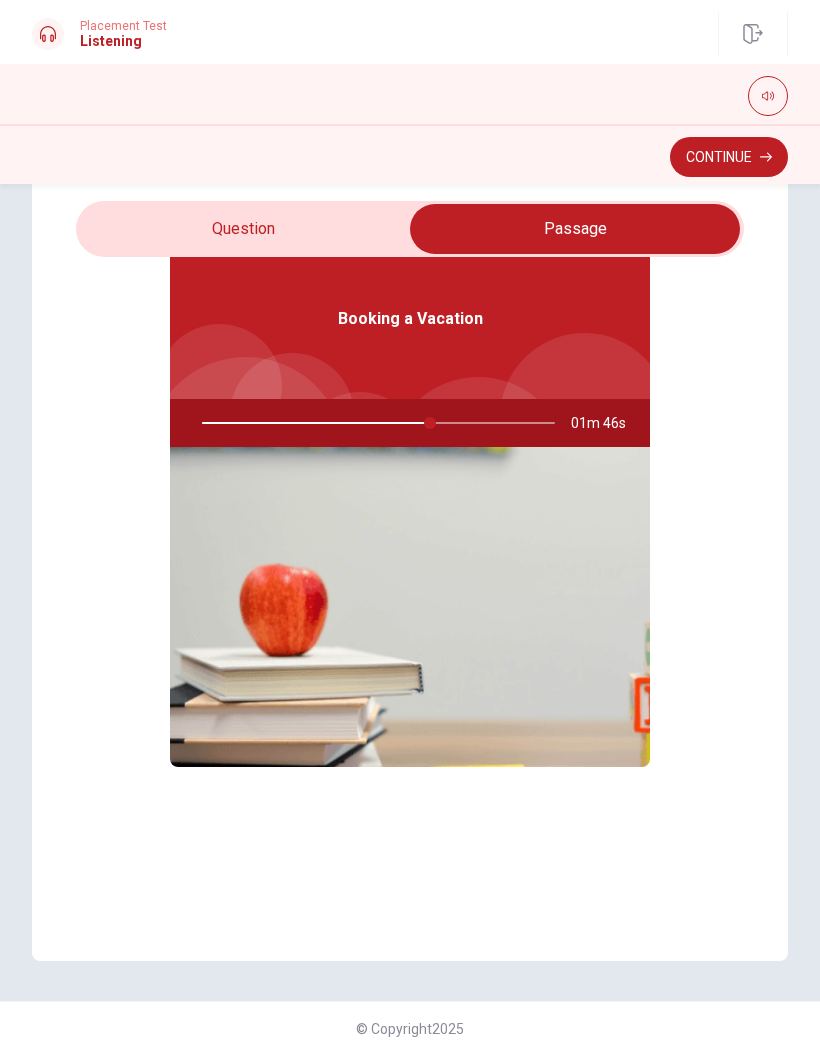 type on "65" 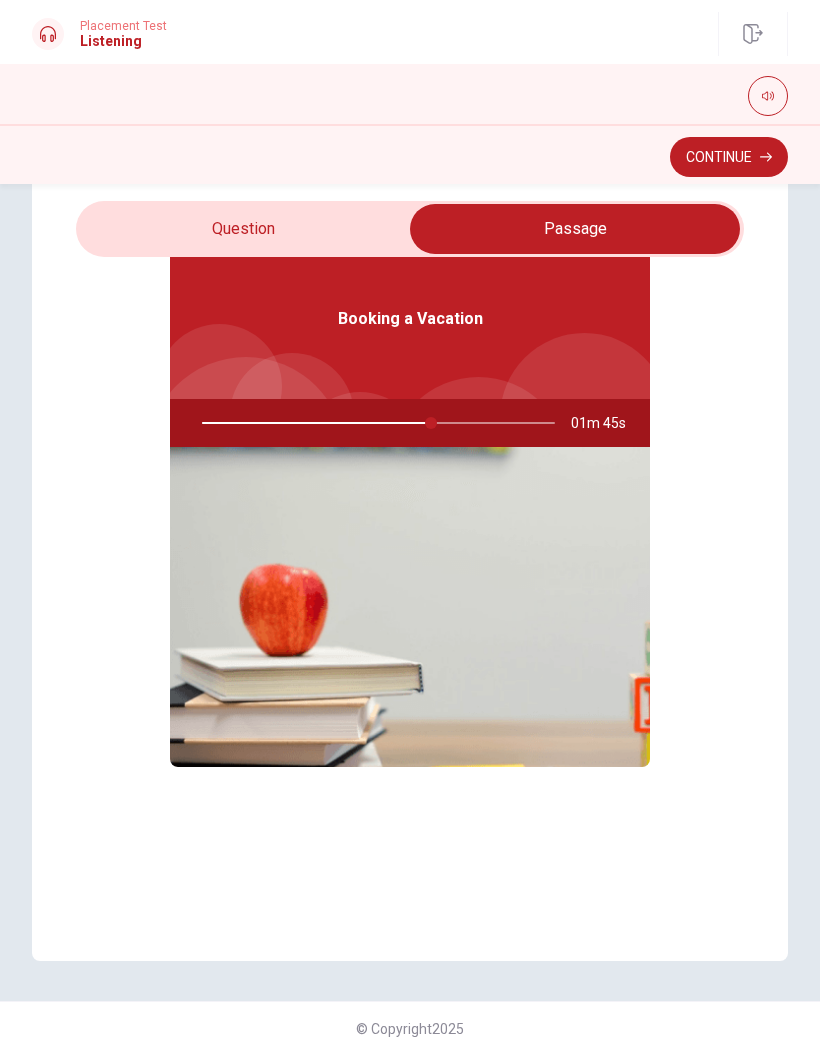 click at bounding box center [575, 229] 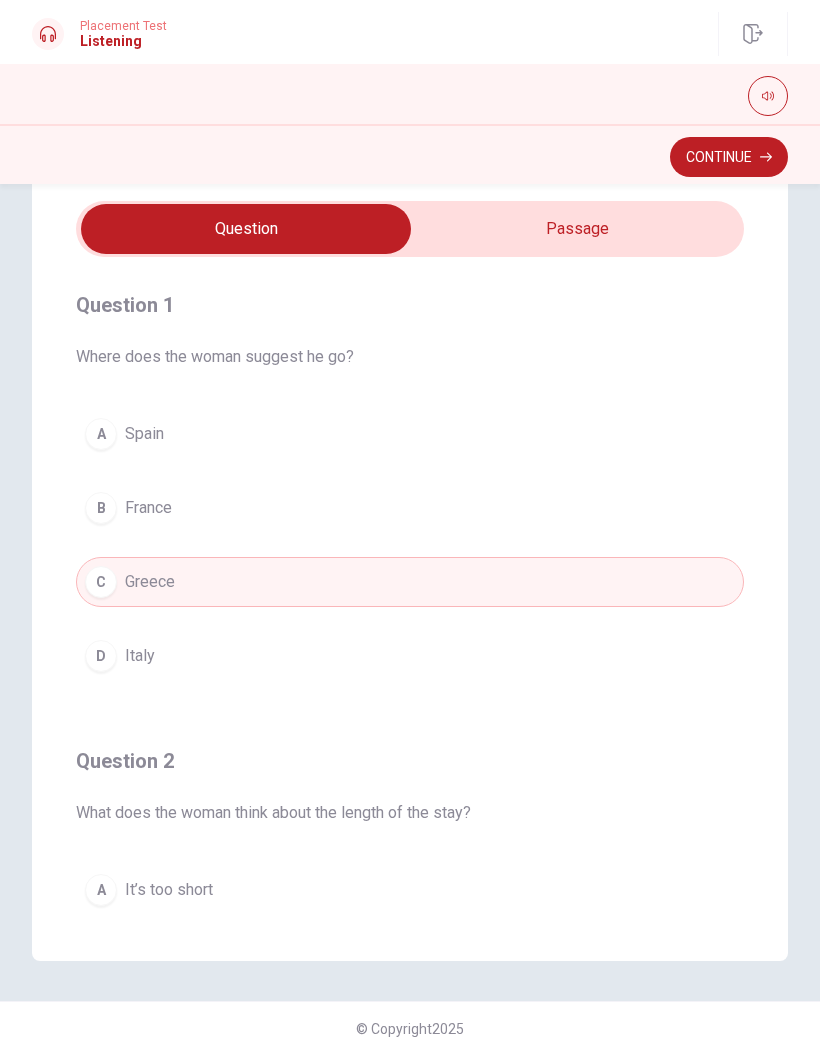 scroll, scrollTop: 0, scrollLeft: 0, axis: both 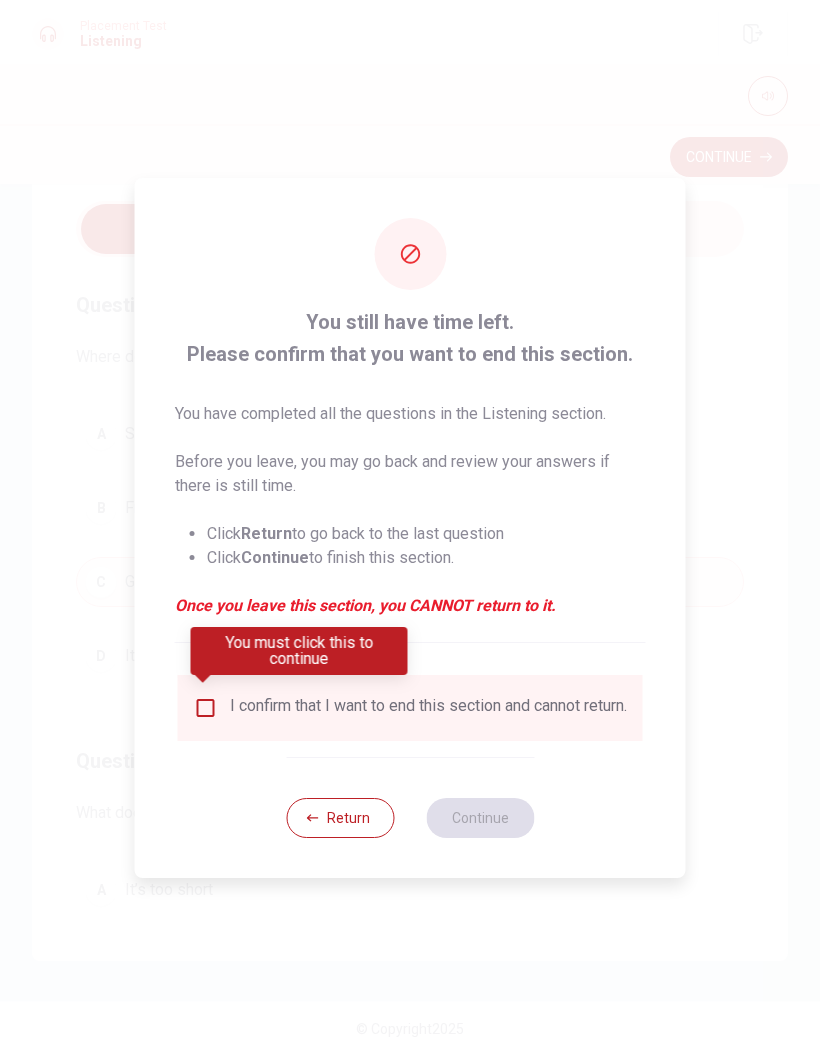 click at bounding box center (203, 680) 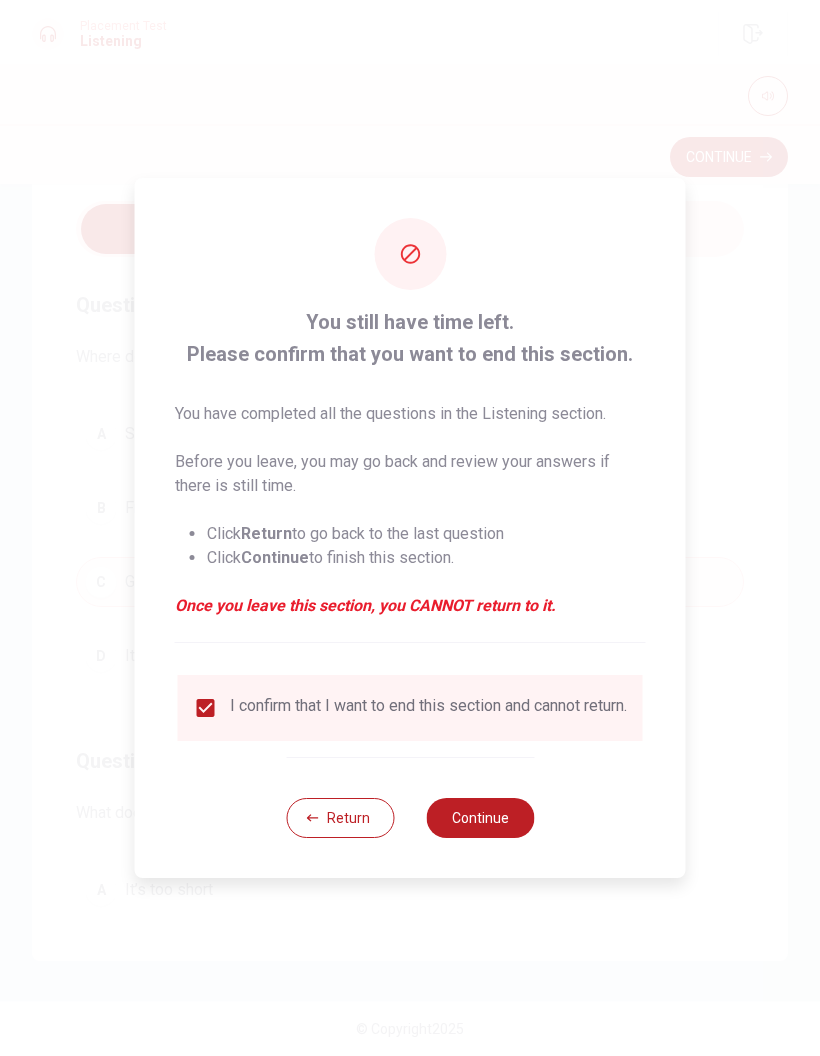 click on "Continue" at bounding box center [480, 818] 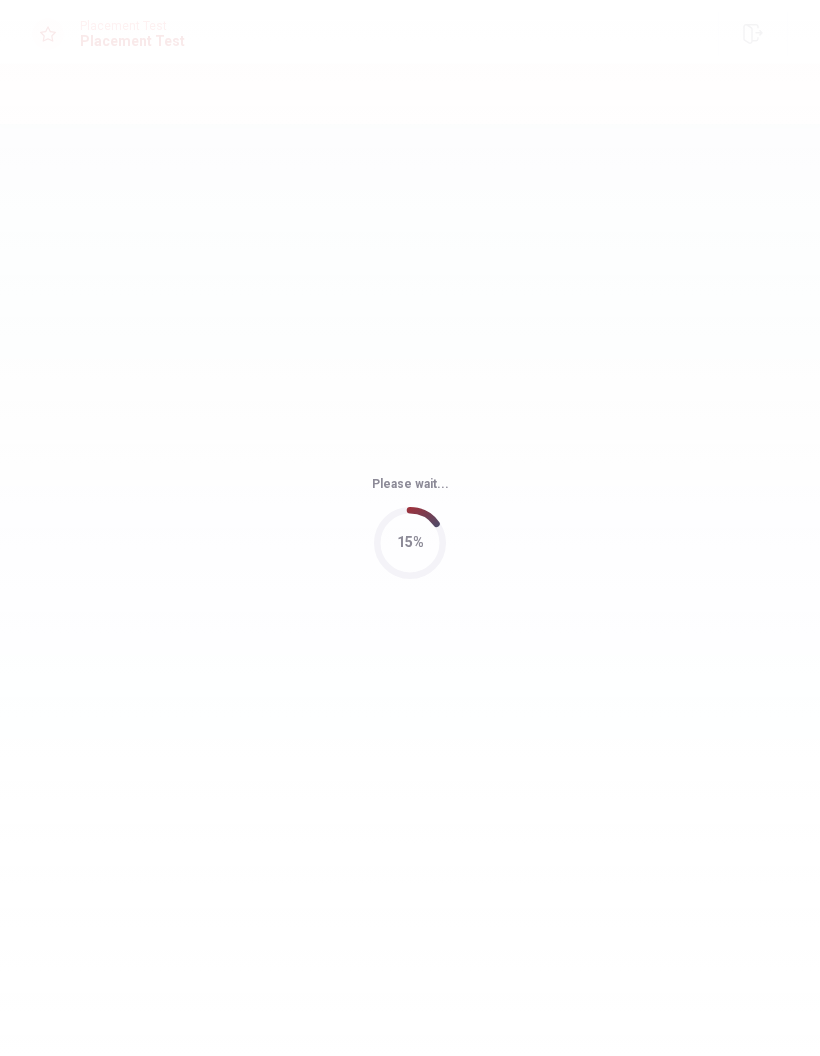scroll, scrollTop: 0, scrollLeft: 0, axis: both 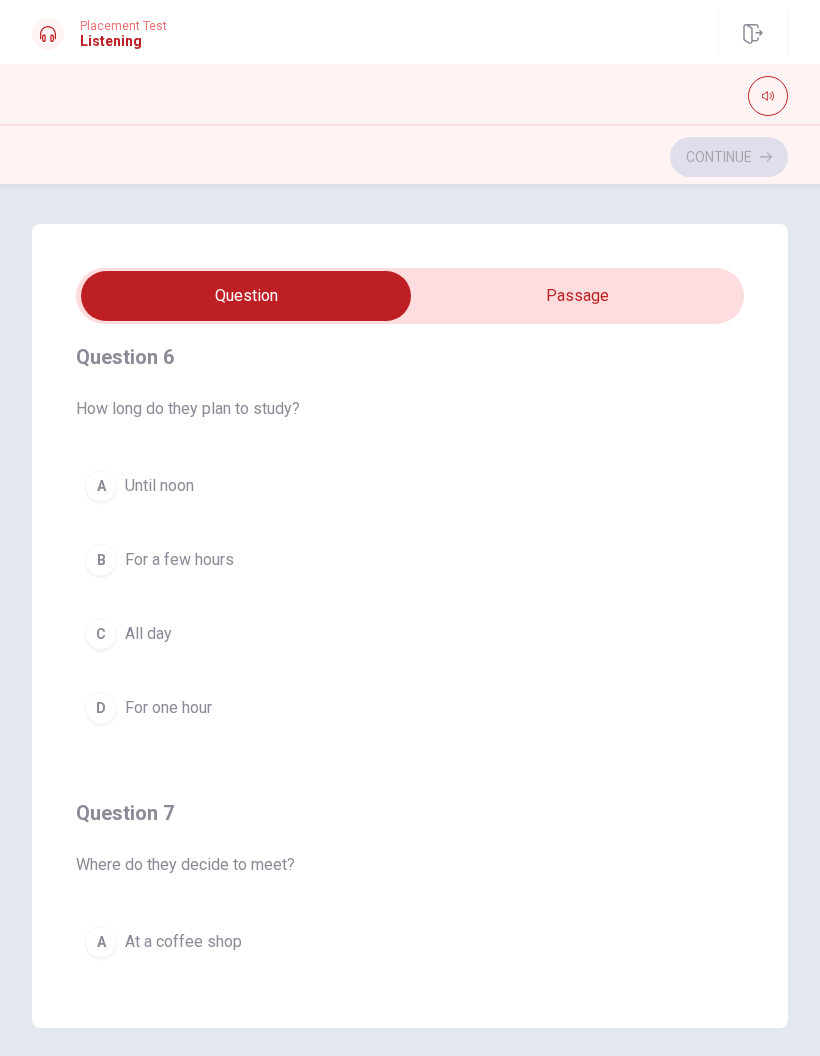 type on "3" 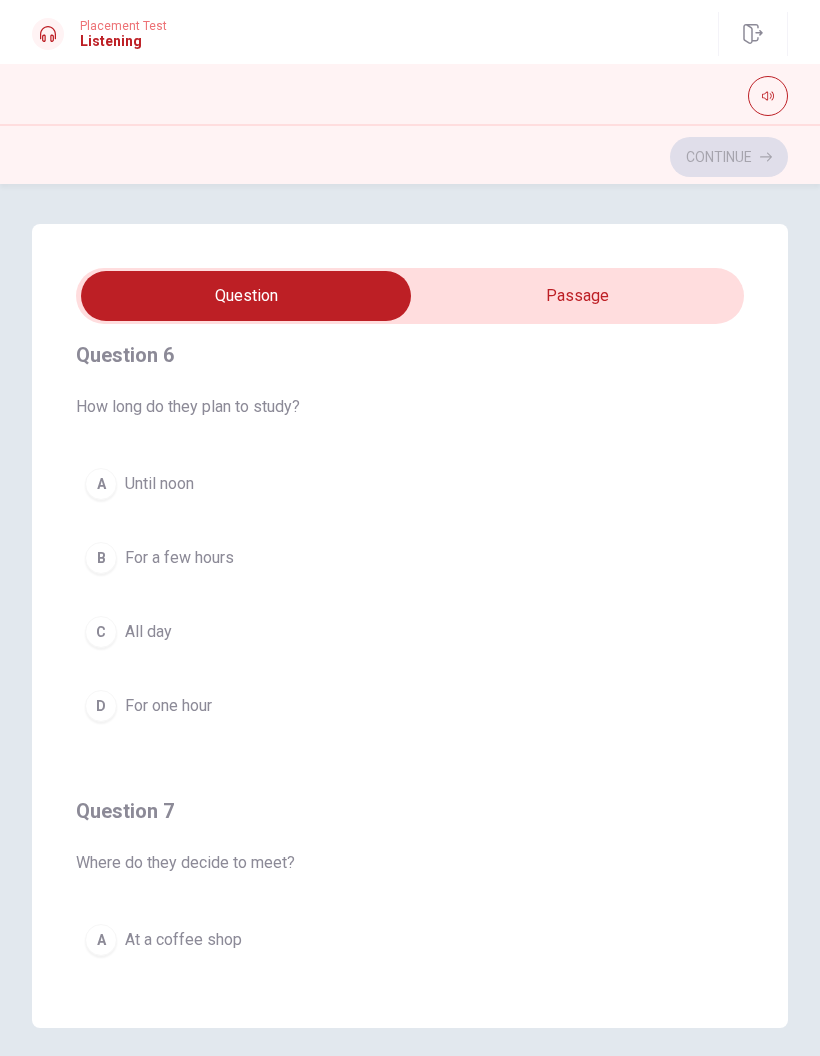 click on "Question 6 How long do they plan to study? A Until noon B For a few hours C All day D For one hour Question 7 Where do they decide to meet? A At a coffee shop B At the woman’s house C At the library D At the man’s house Question 8 Who plans to bring snacks? A The woman B The man C Both D Neither Question 9 What time will they meet? A 2 p.m. B 10 a.m. C 12 p.m. D 9 a.m. Question 10 Why do they want to study together? A For an upcoming exam B For homework C For a quiz tomorrow D For a project presentation Planning a Study Session 04m 52s" at bounding box center [410, 626] 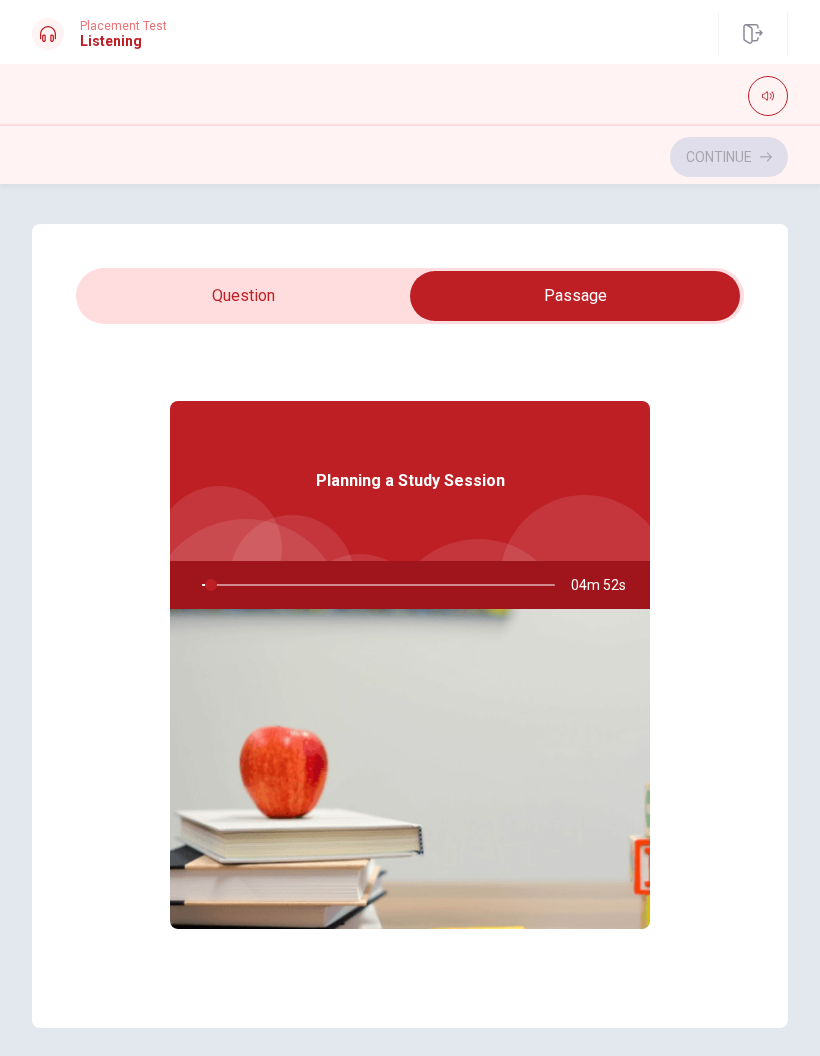 type on "3" 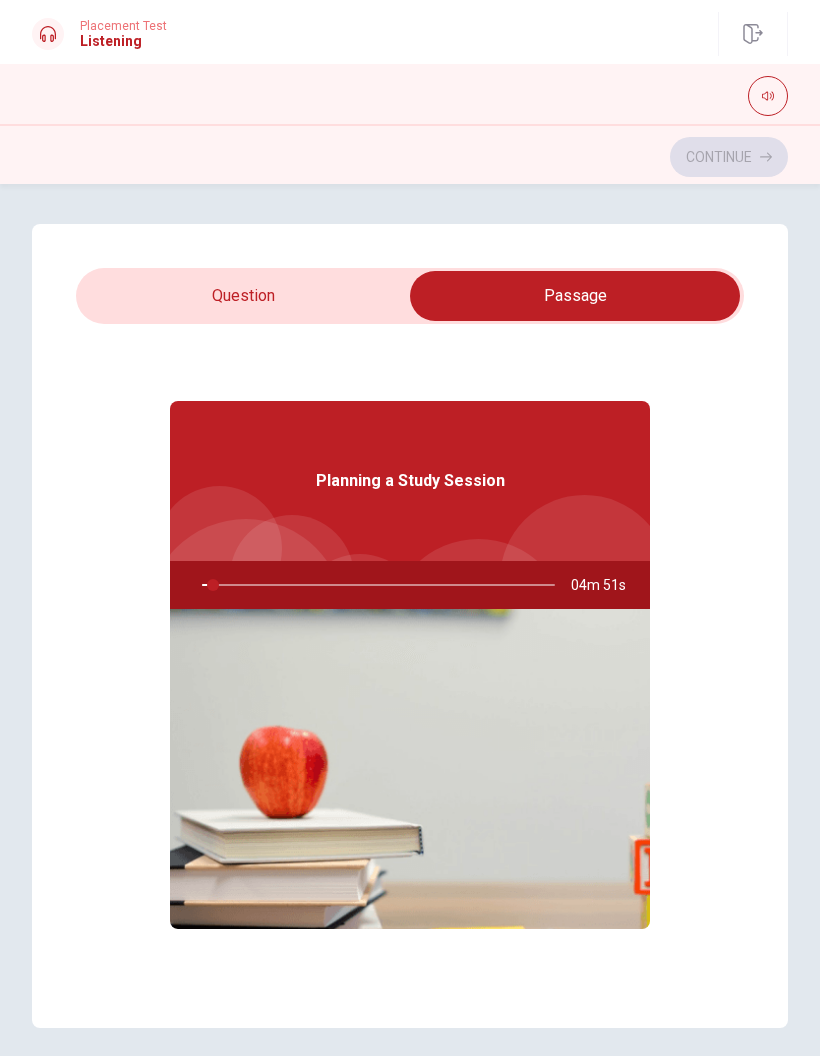 click at bounding box center (575, 296) 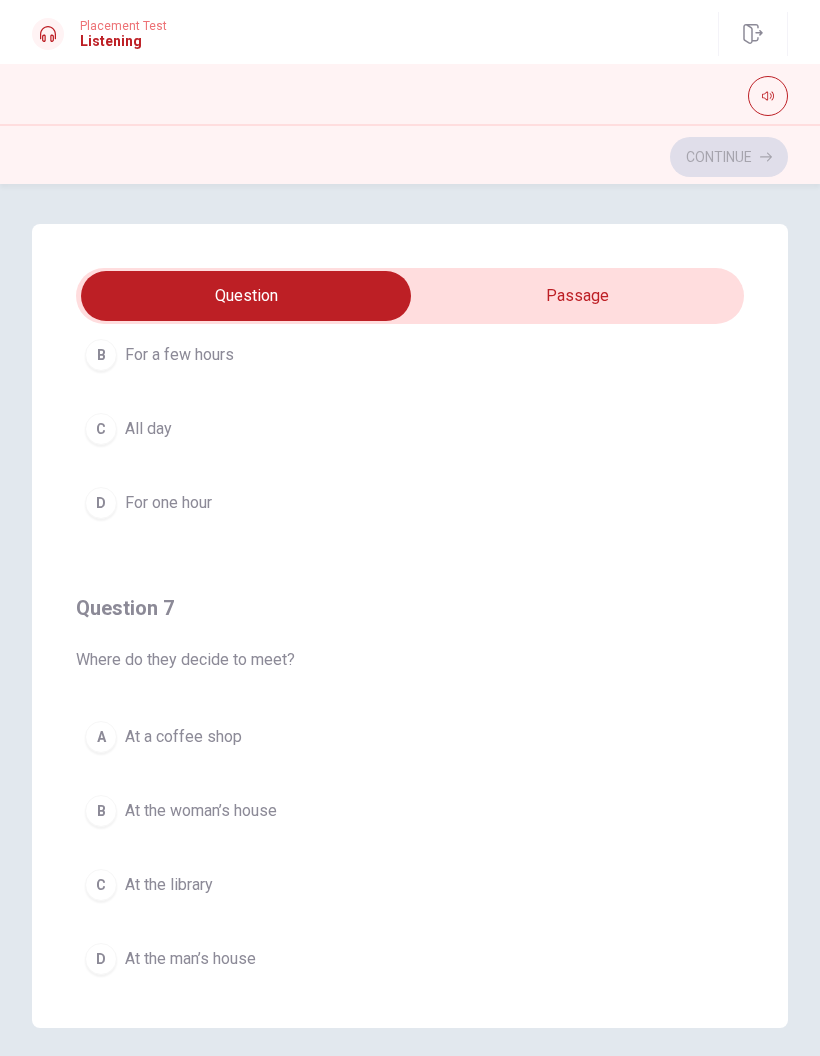 scroll, scrollTop: 223, scrollLeft: 0, axis: vertical 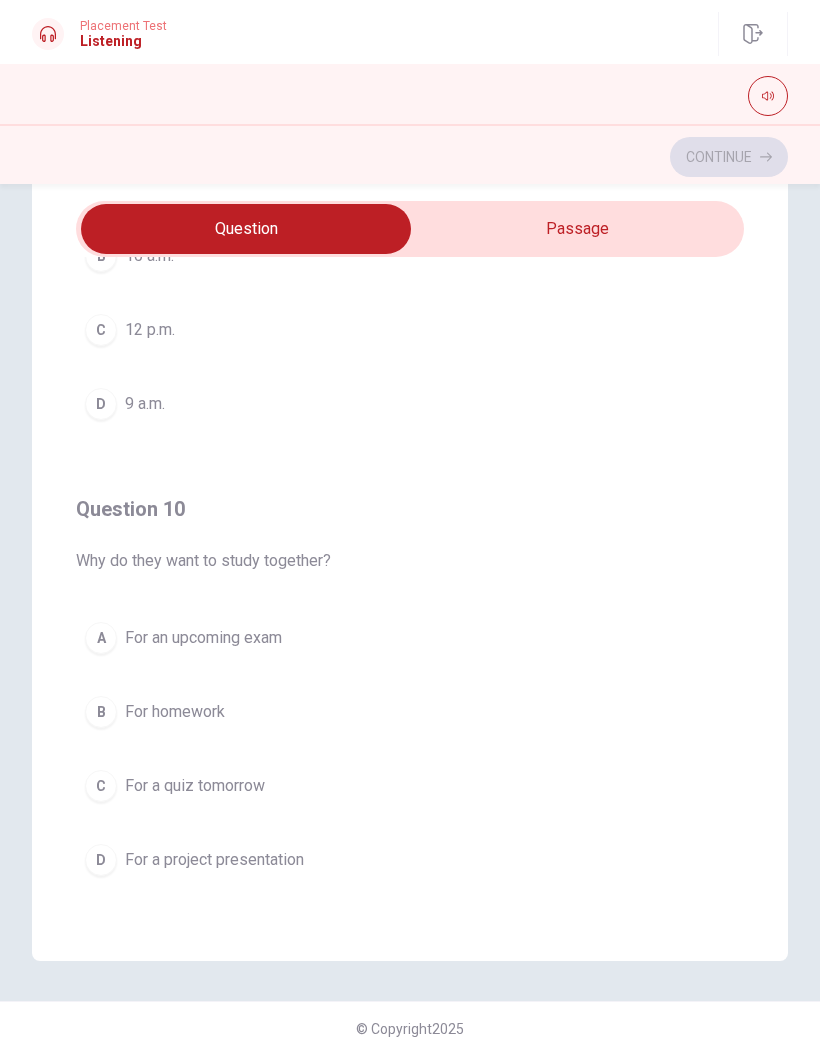 click at bounding box center [246, 229] 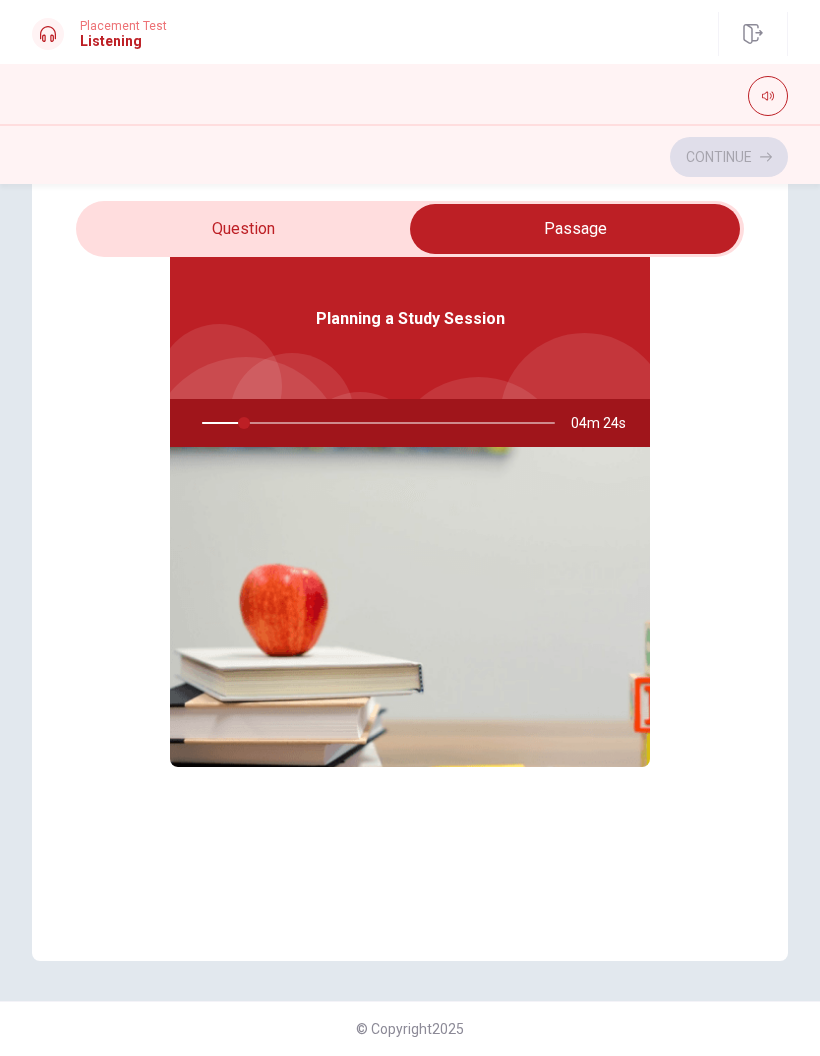 type on "12" 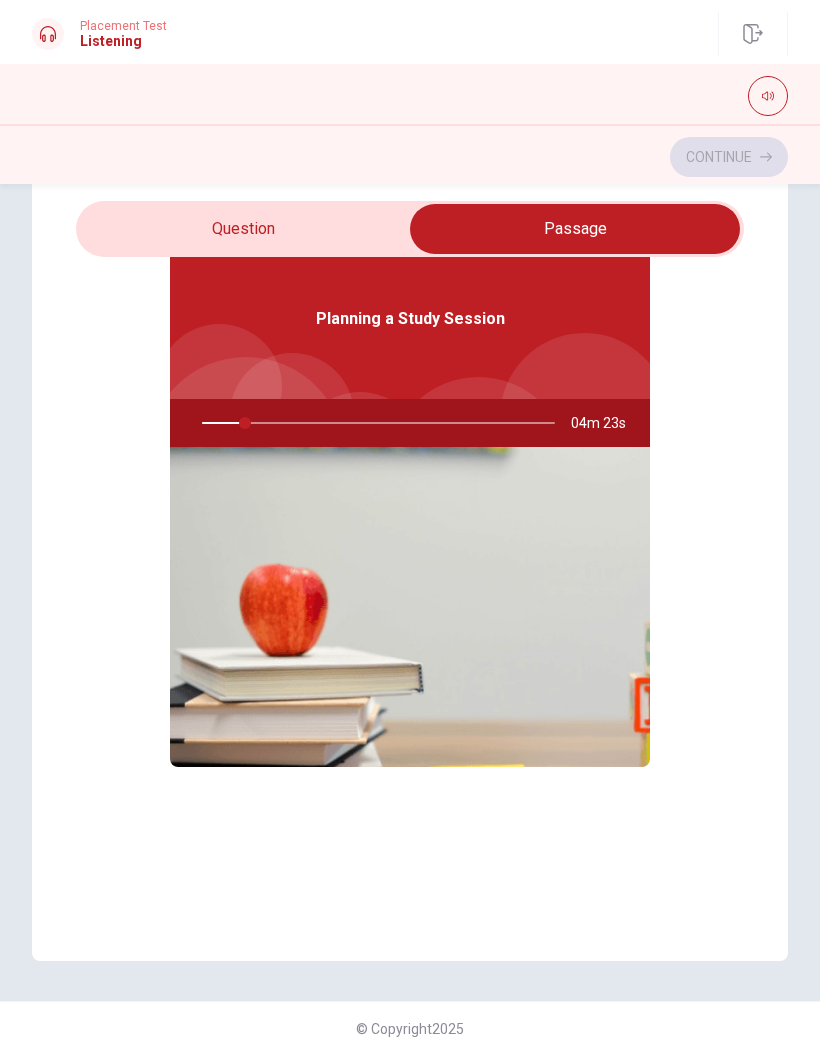 click at bounding box center (575, 229) 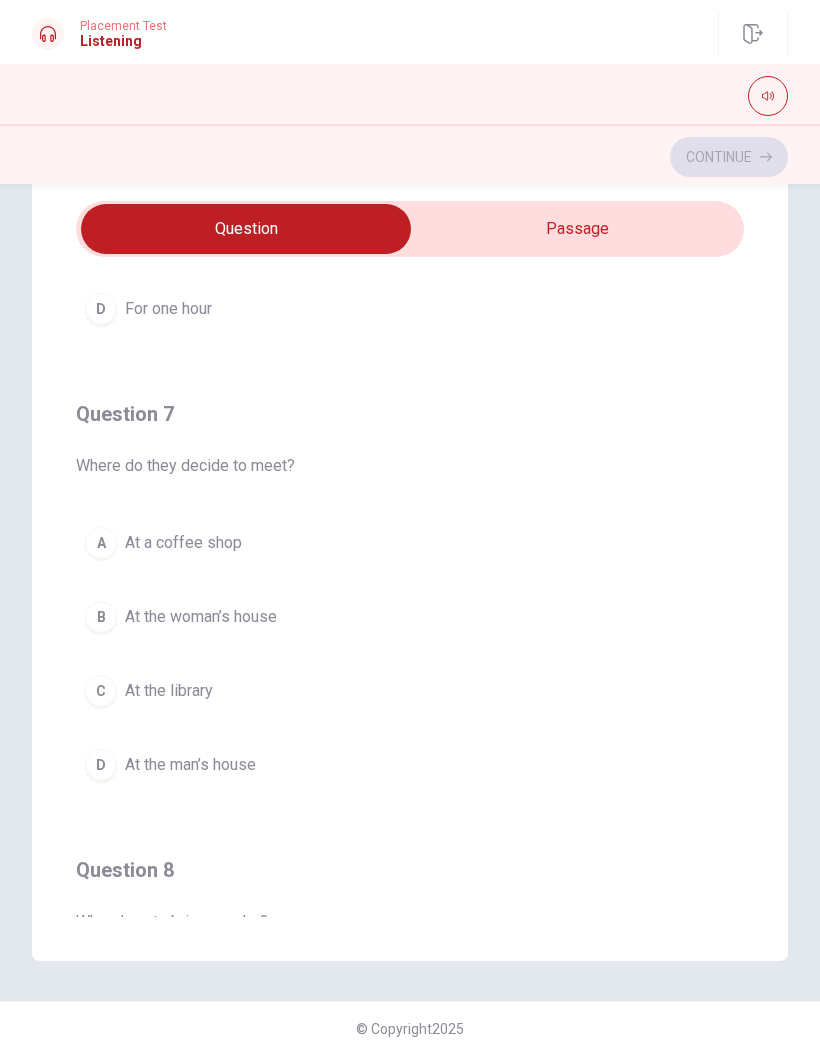 scroll, scrollTop: 347, scrollLeft: 0, axis: vertical 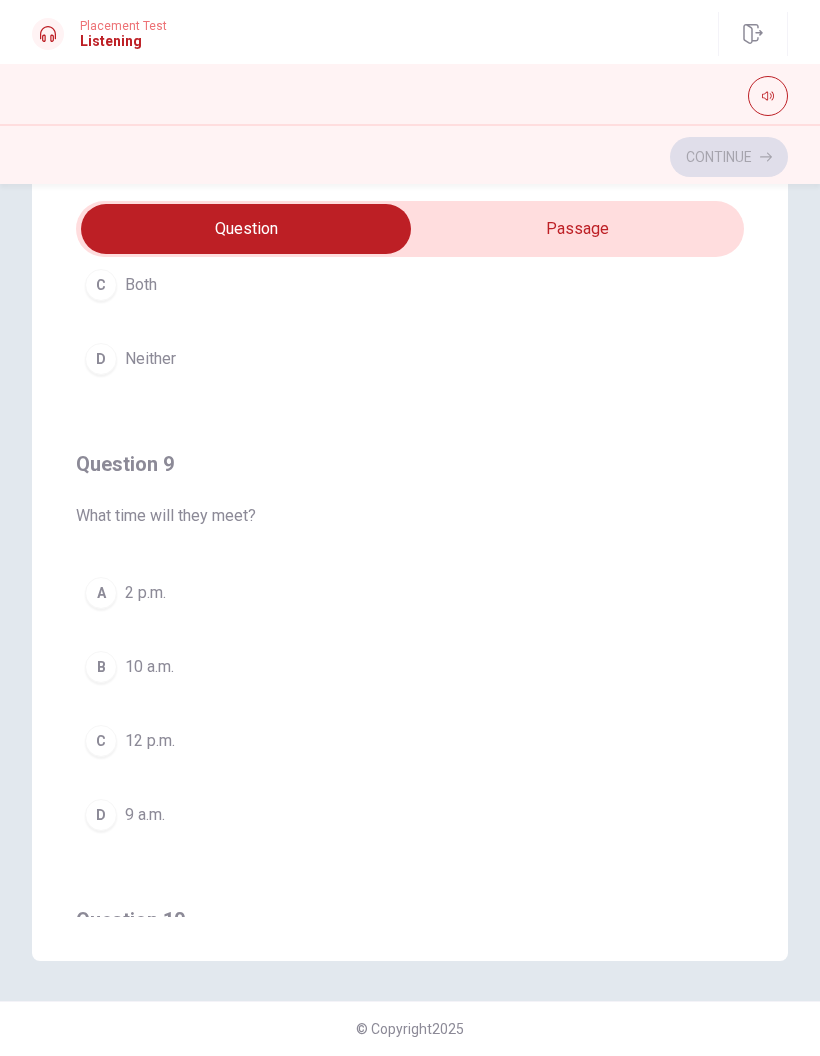 click on "B" at bounding box center (101, 667) 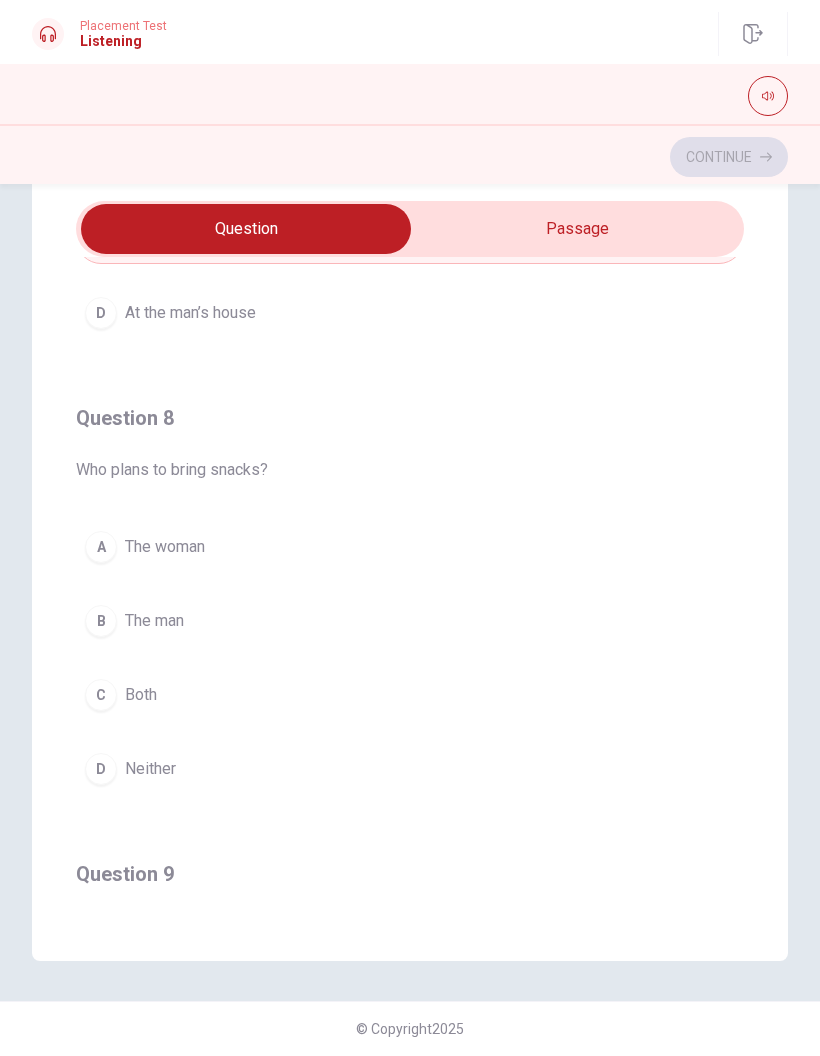 scroll, scrollTop: 797, scrollLeft: 0, axis: vertical 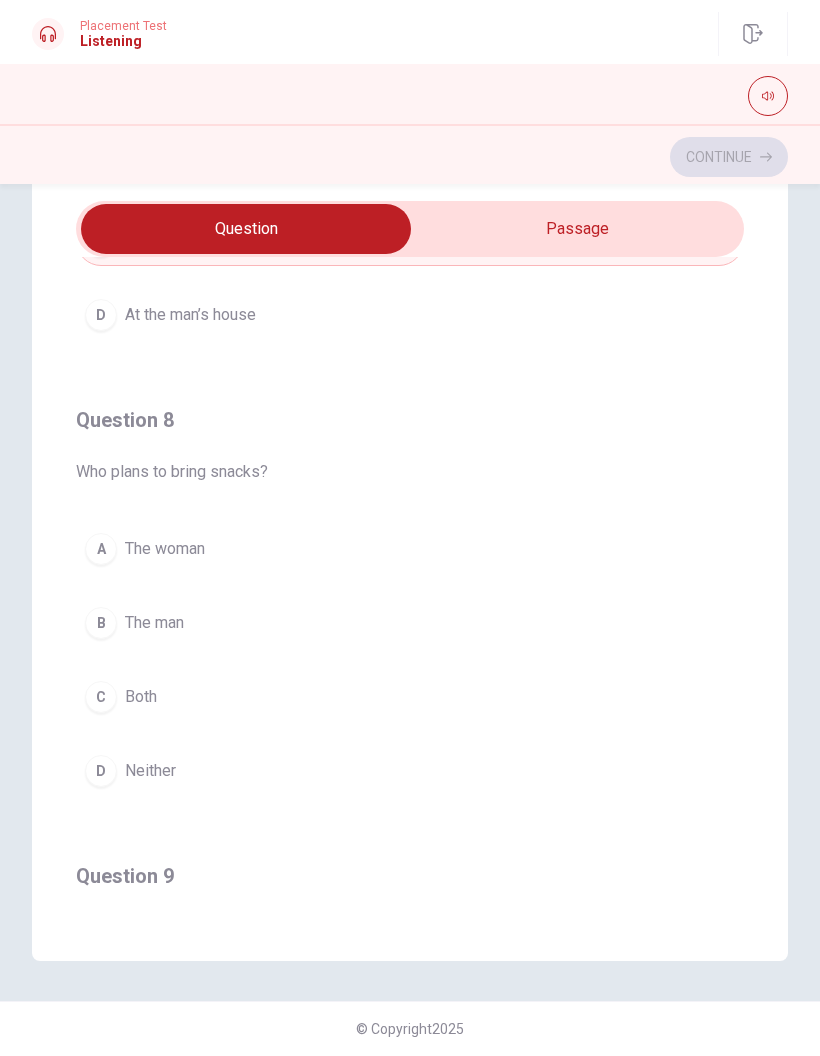 click on "A" at bounding box center [101, 549] 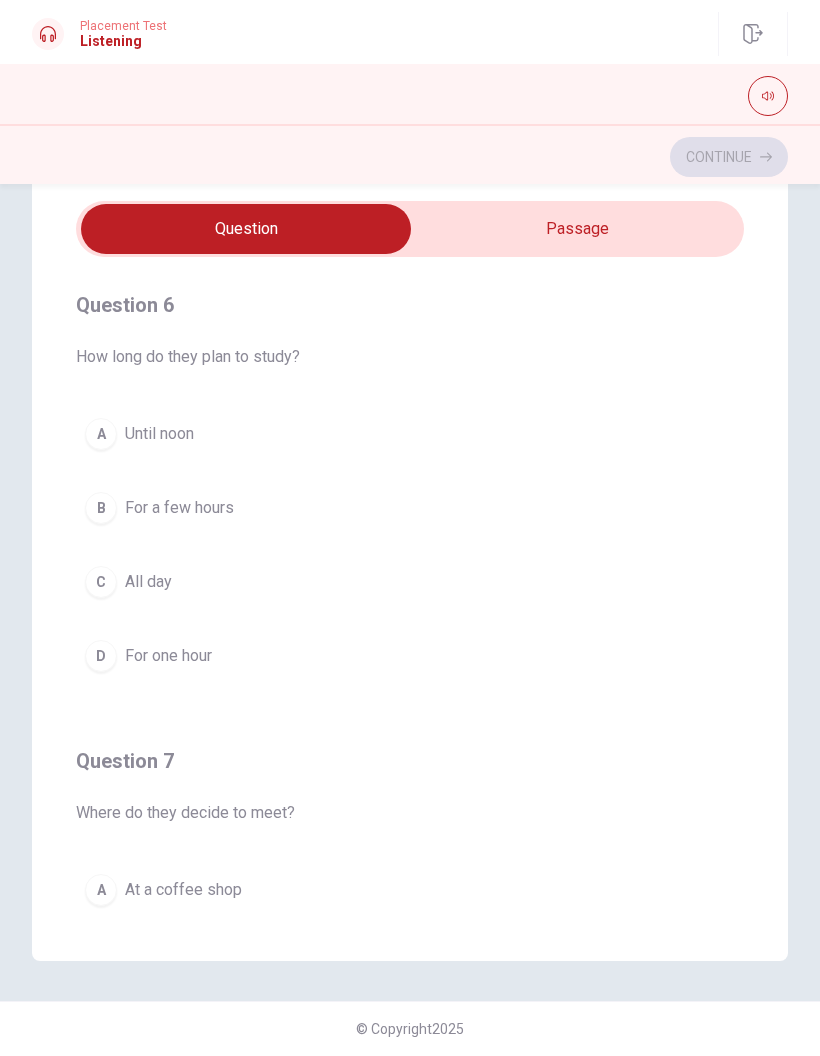 scroll, scrollTop: 0, scrollLeft: 0, axis: both 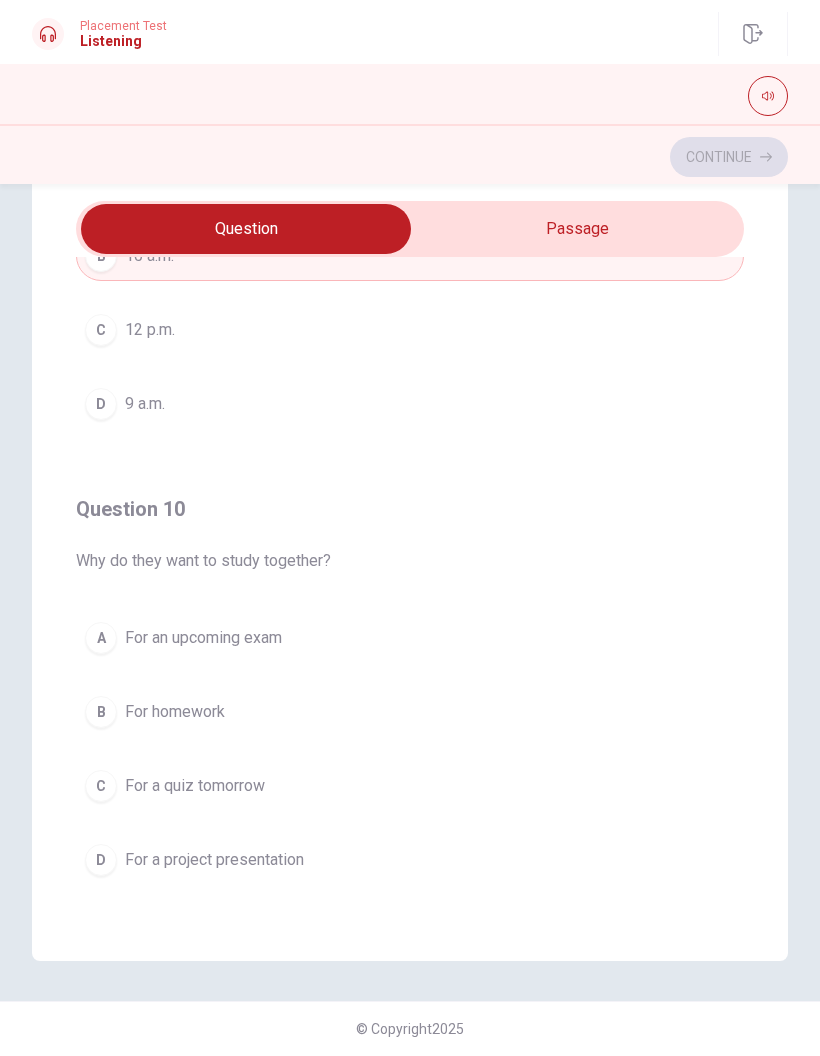 click on "A" at bounding box center (101, 638) 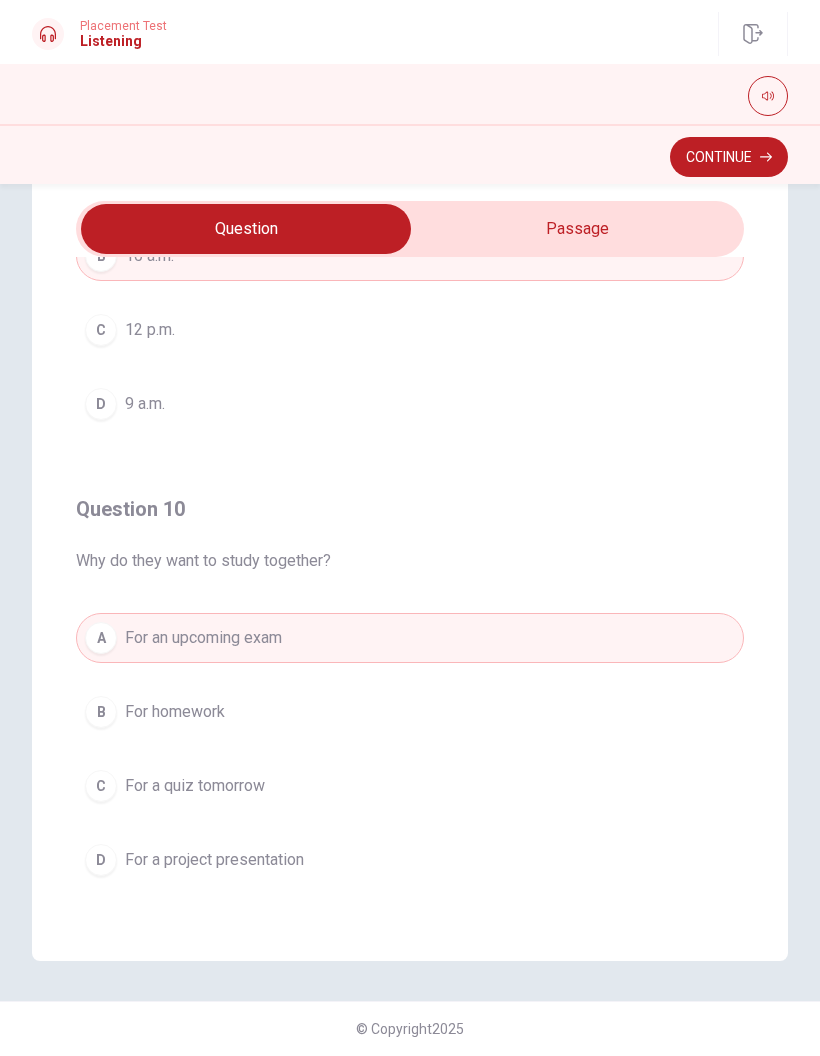 click on "Continue" at bounding box center (729, 157) 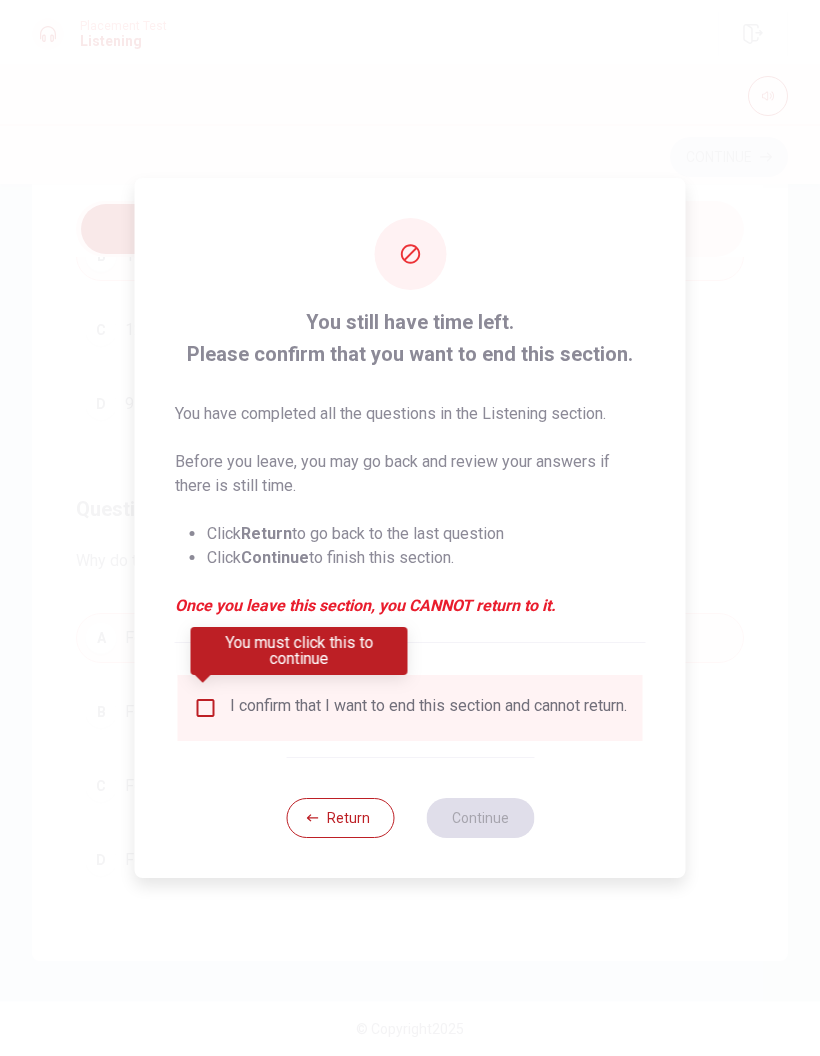 click at bounding box center [206, 708] 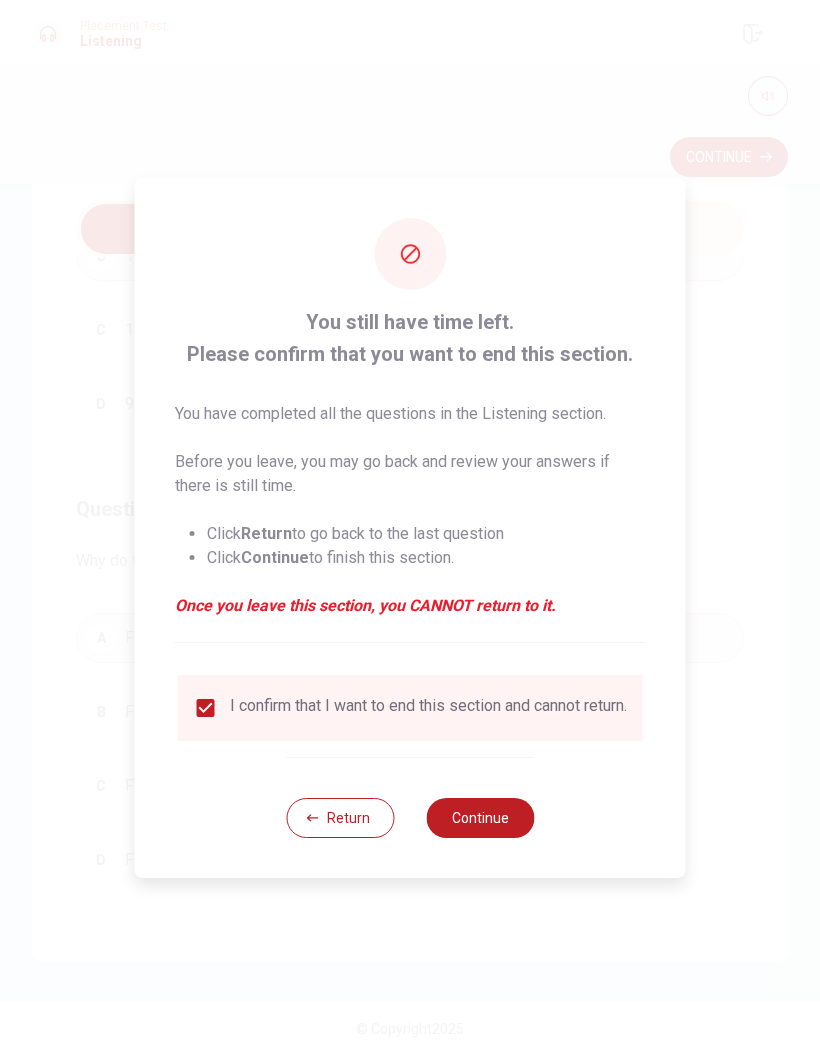 click on "Continue" at bounding box center [480, 818] 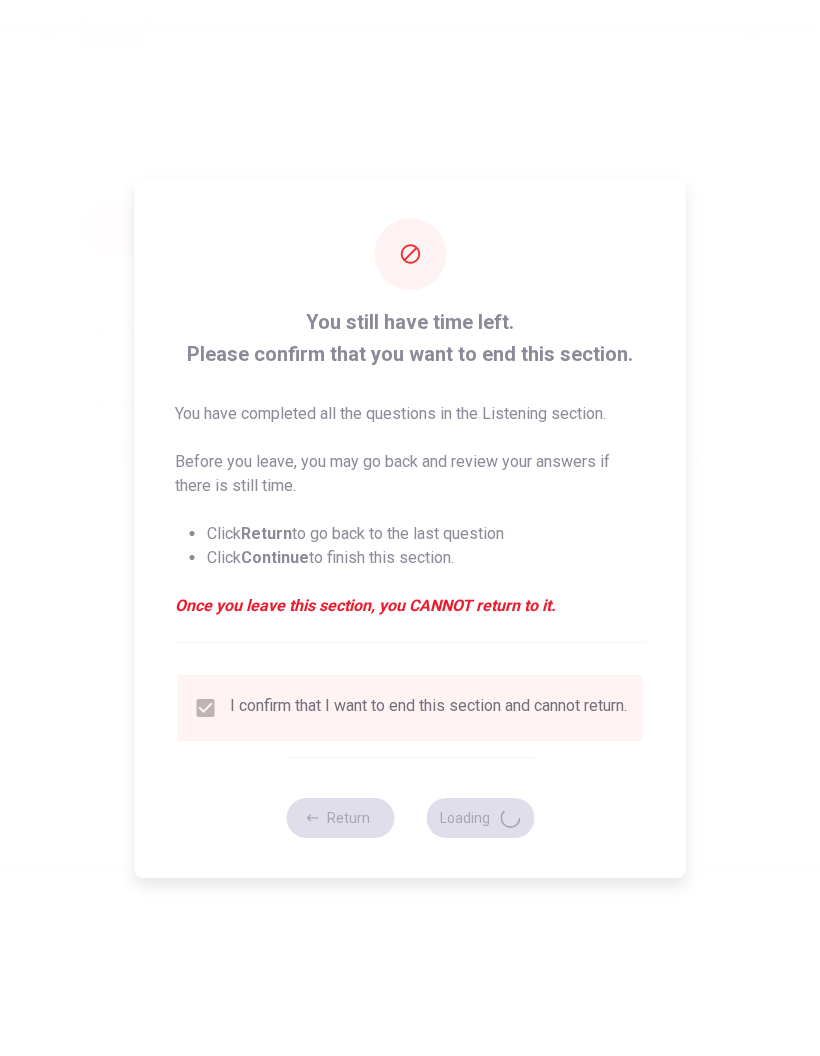 scroll, scrollTop: 0, scrollLeft: 0, axis: both 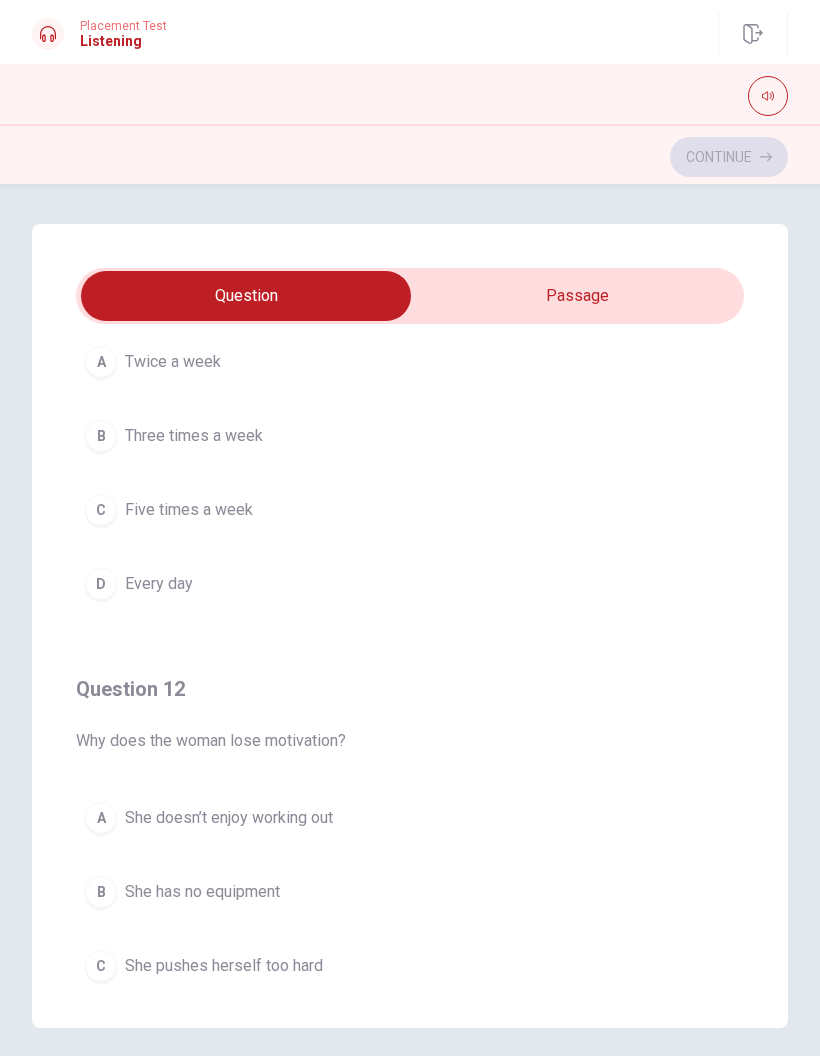 click on "B Three times a week" at bounding box center (410, 436) 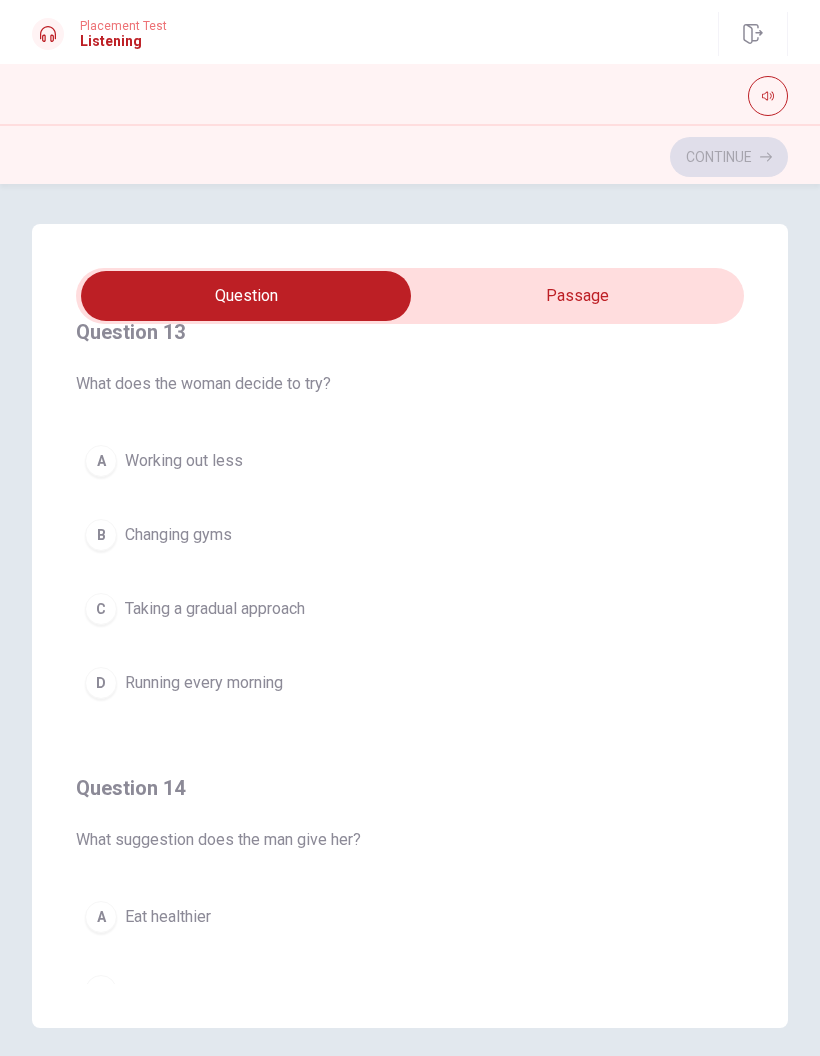 scroll, scrollTop: 958, scrollLeft: 0, axis: vertical 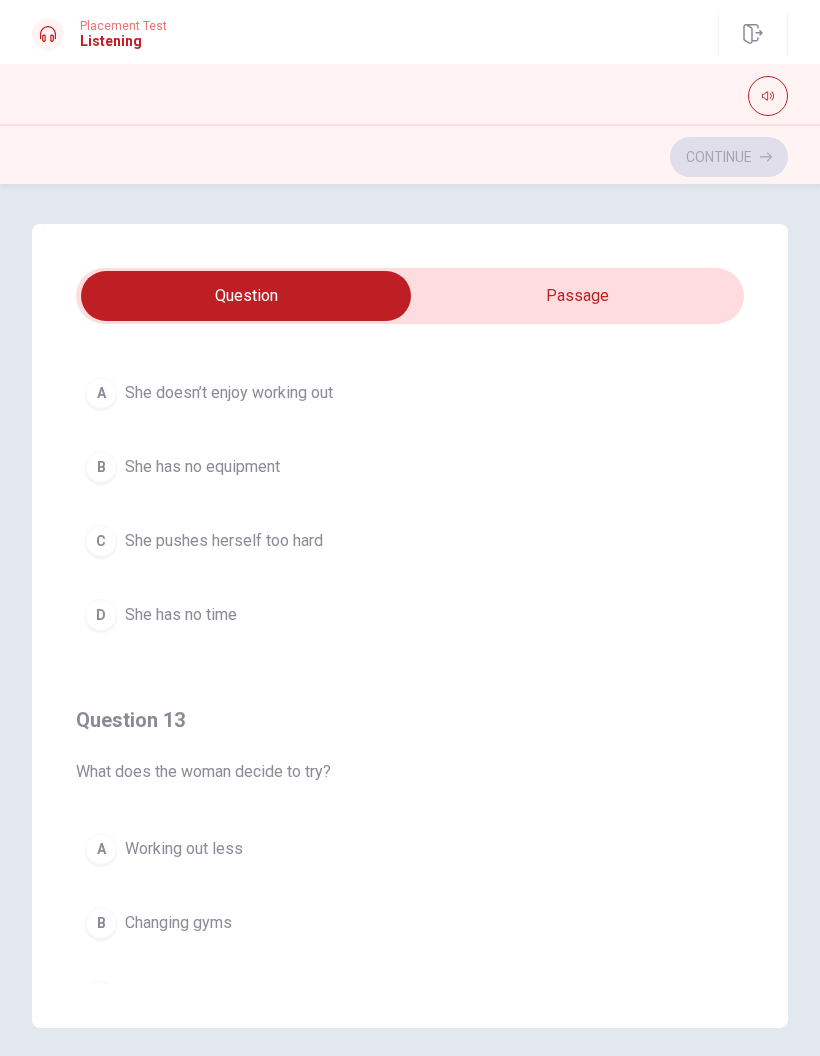 click on "C She pushes herself too hard" at bounding box center (410, 541) 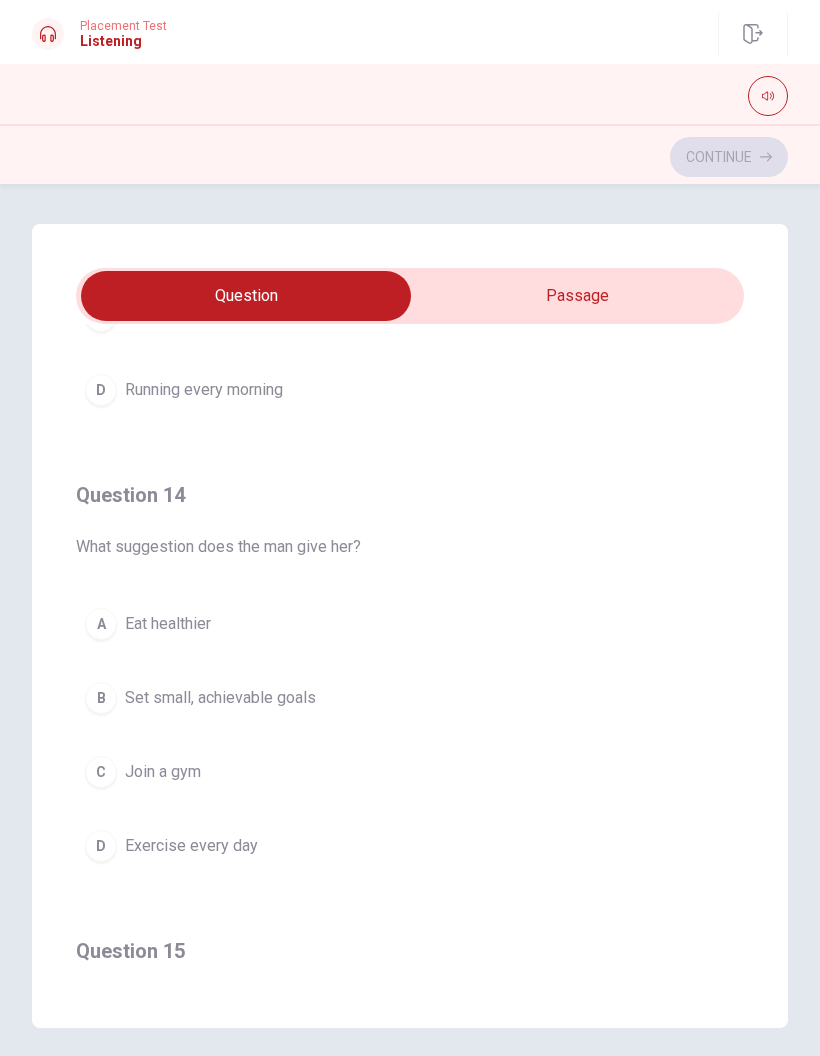 scroll, scrollTop: 1244, scrollLeft: 0, axis: vertical 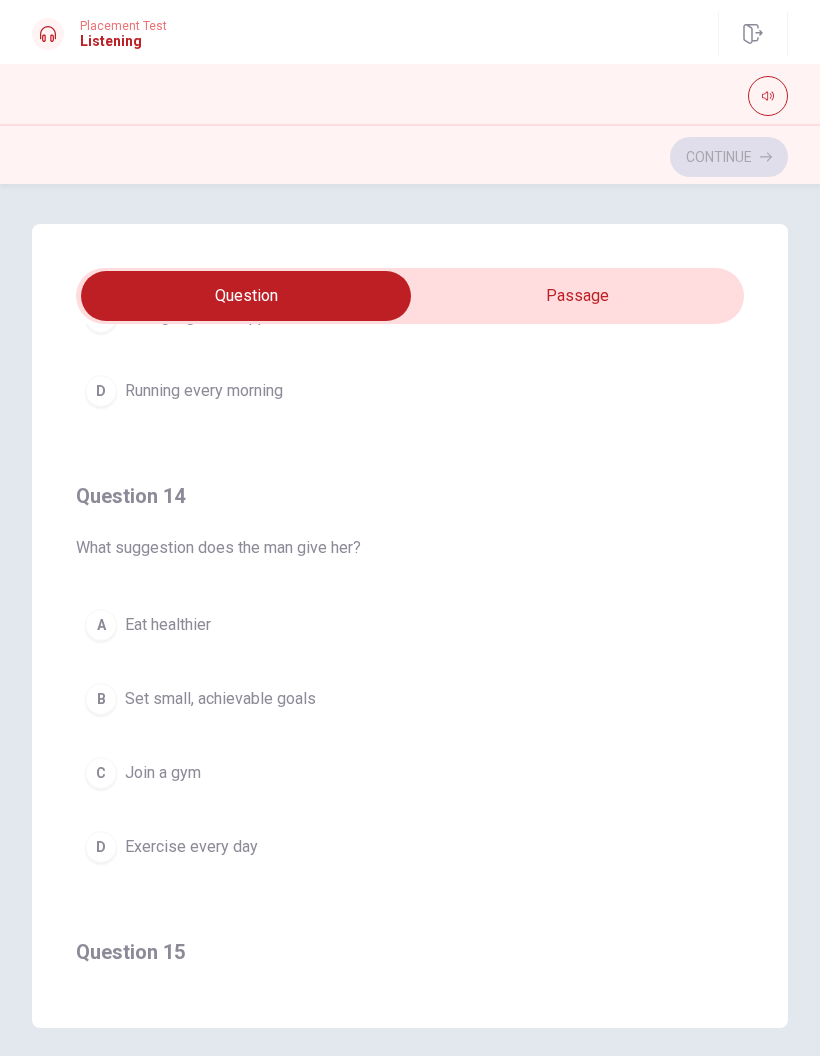 click on "B" at bounding box center [101, 699] 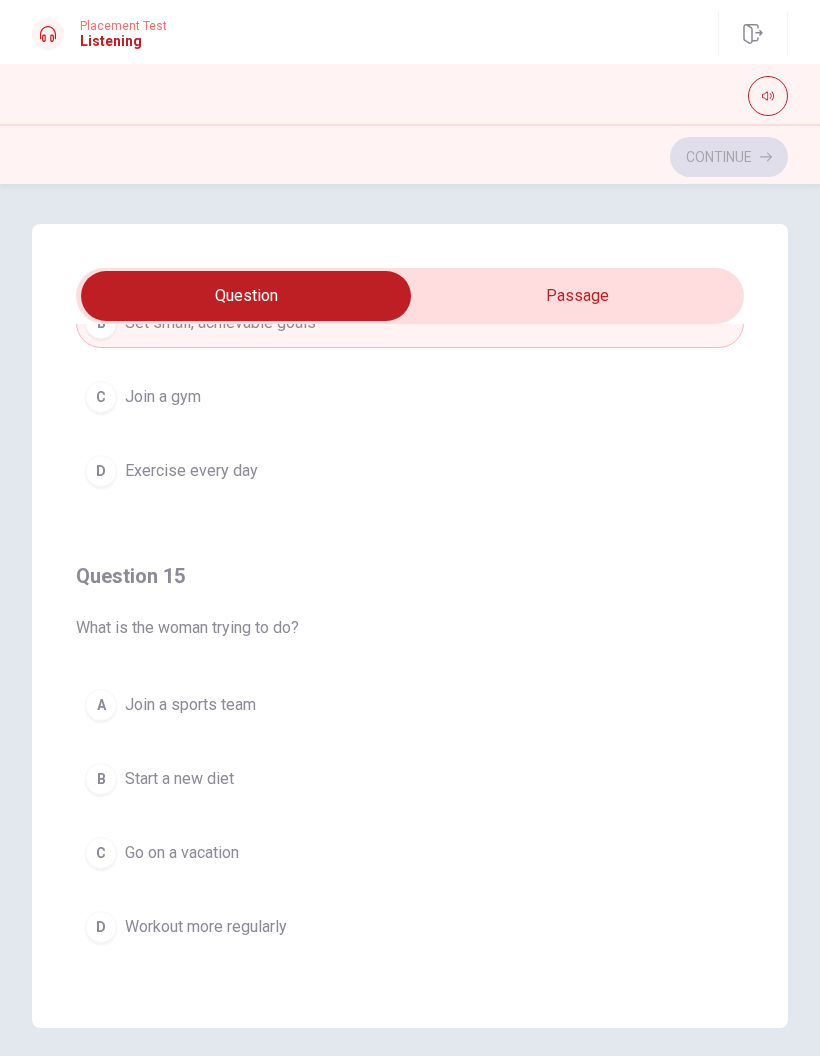 scroll, scrollTop: 1620, scrollLeft: 0, axis: vertical 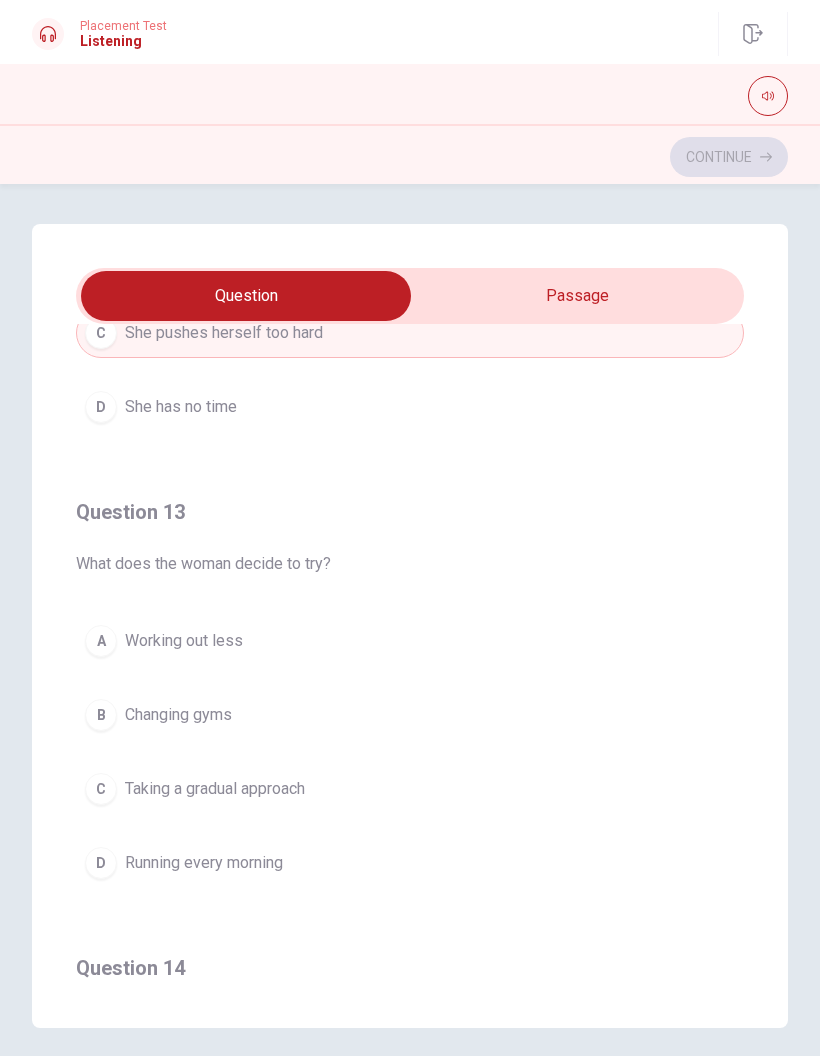 click on "A Working out less" at bounding box center [410, 641] 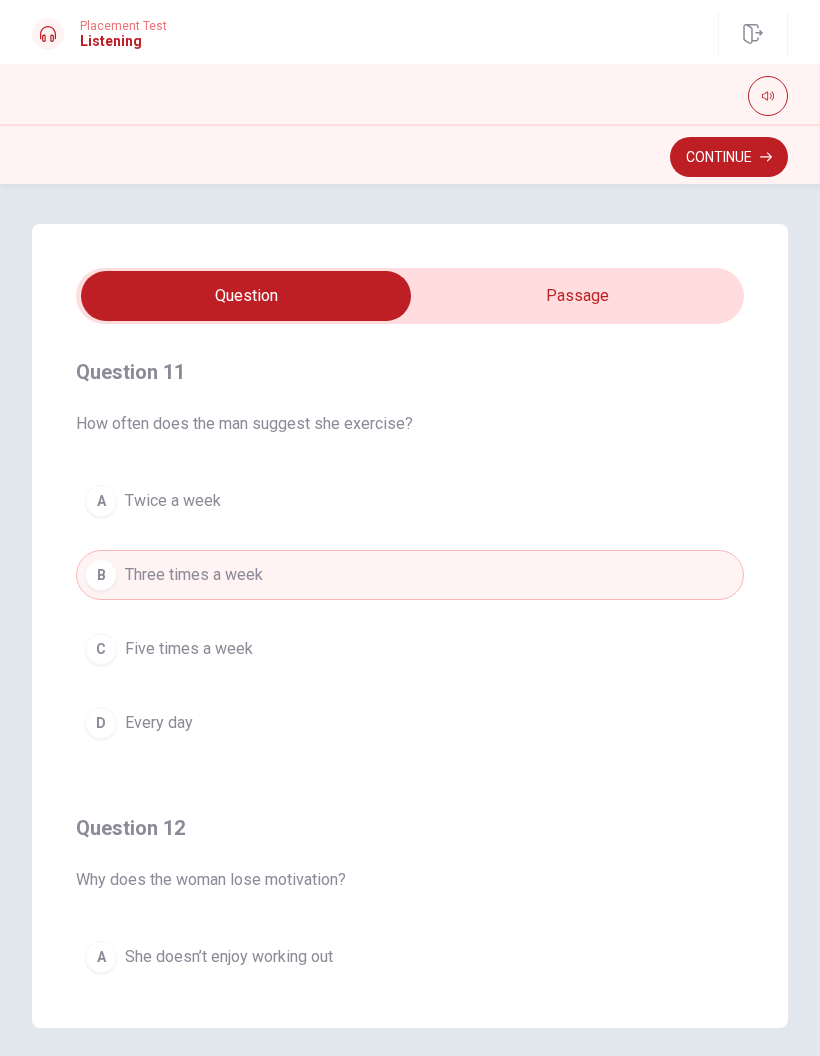 scroll, scrollTop: 0, scrollLeft: 0, axis: both 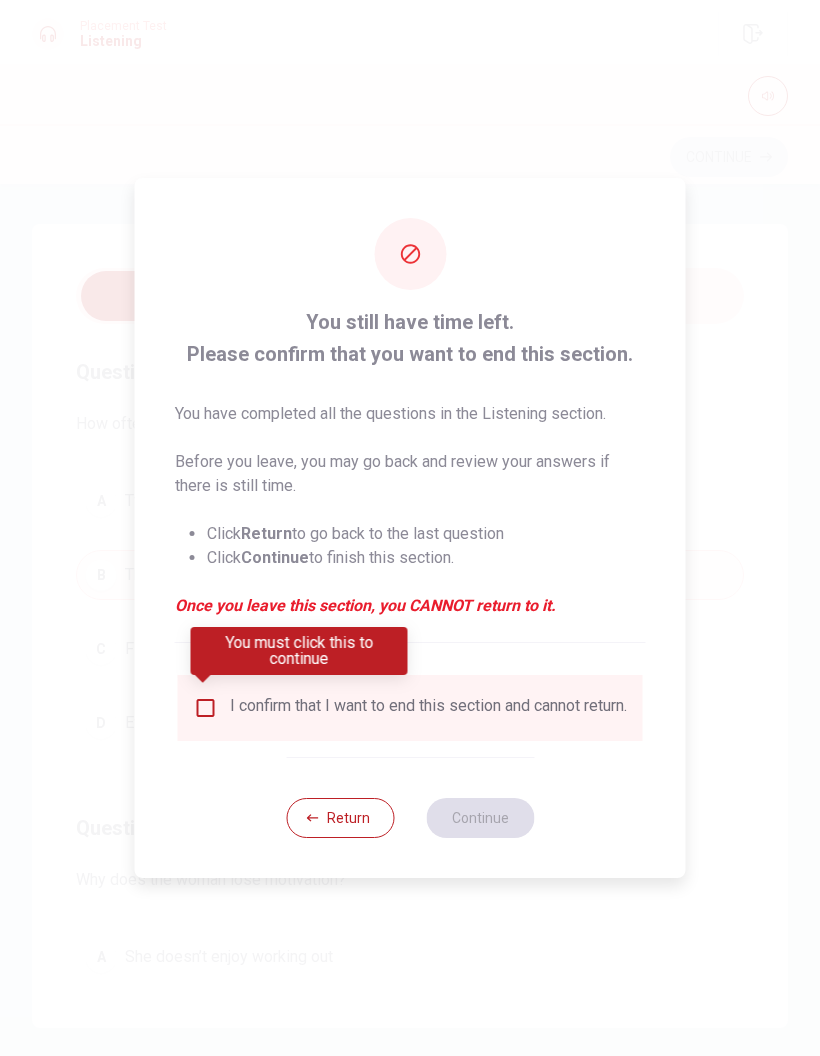 click at bounding box center [206, 708] 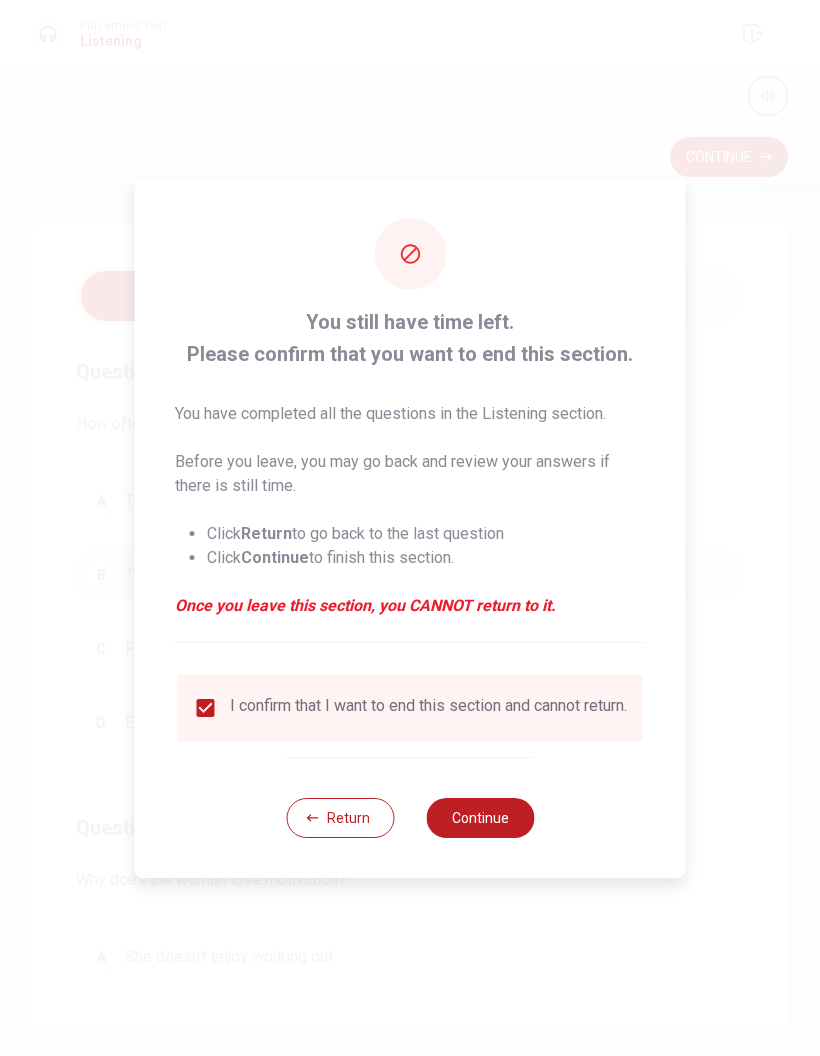 click on "Continue" at bounding box center (480, 818) 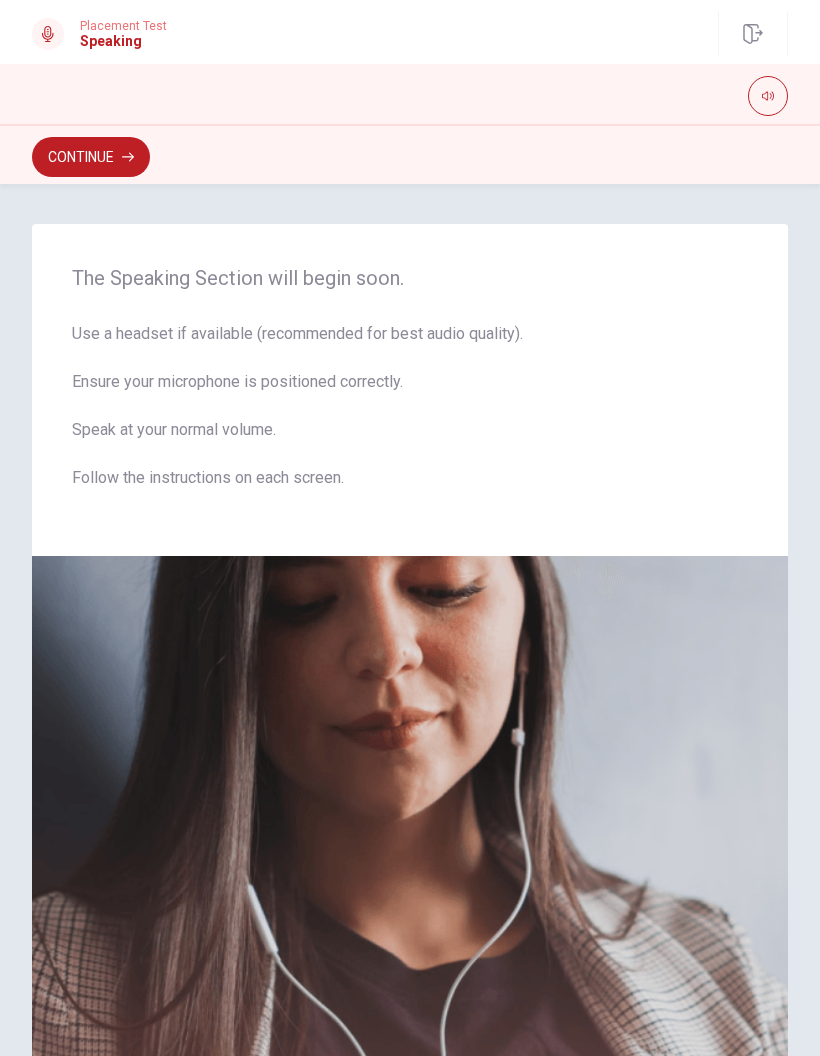 scroll, scrollTop: 0, scrollLeft: 0, axis: both 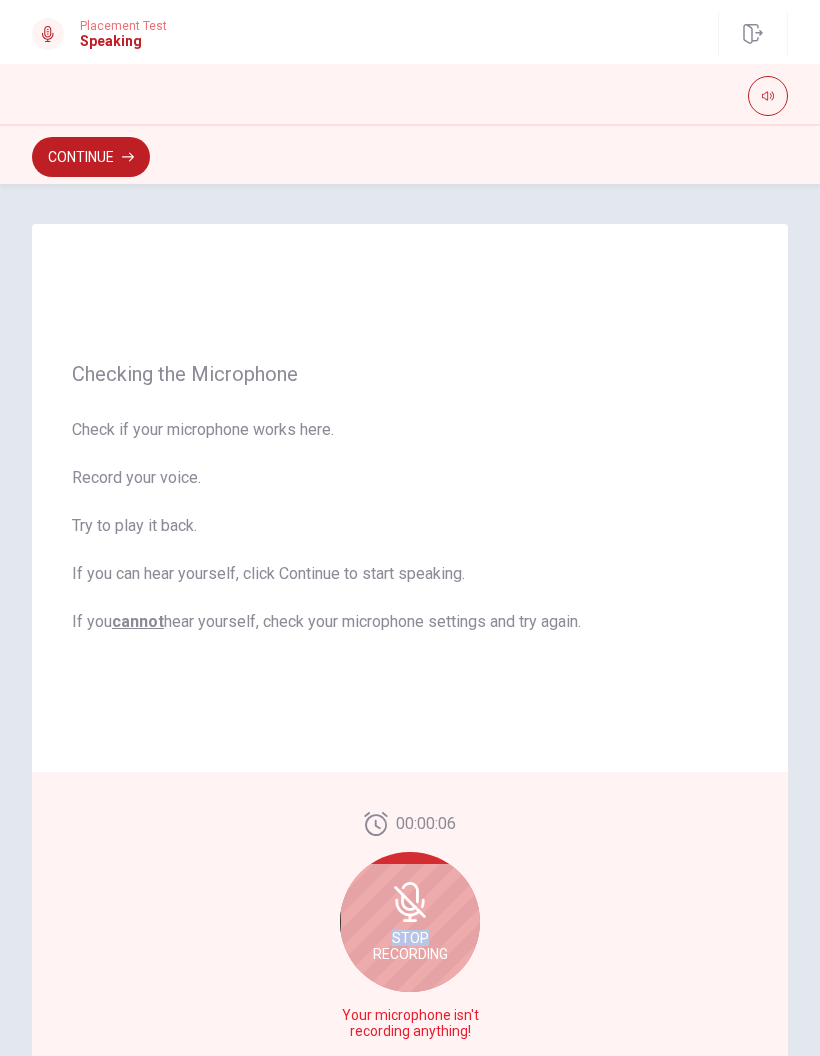 click on "00:00:06 Stop   Recording Your microphone isn't recording anything!" at bounding box center [410, 934] 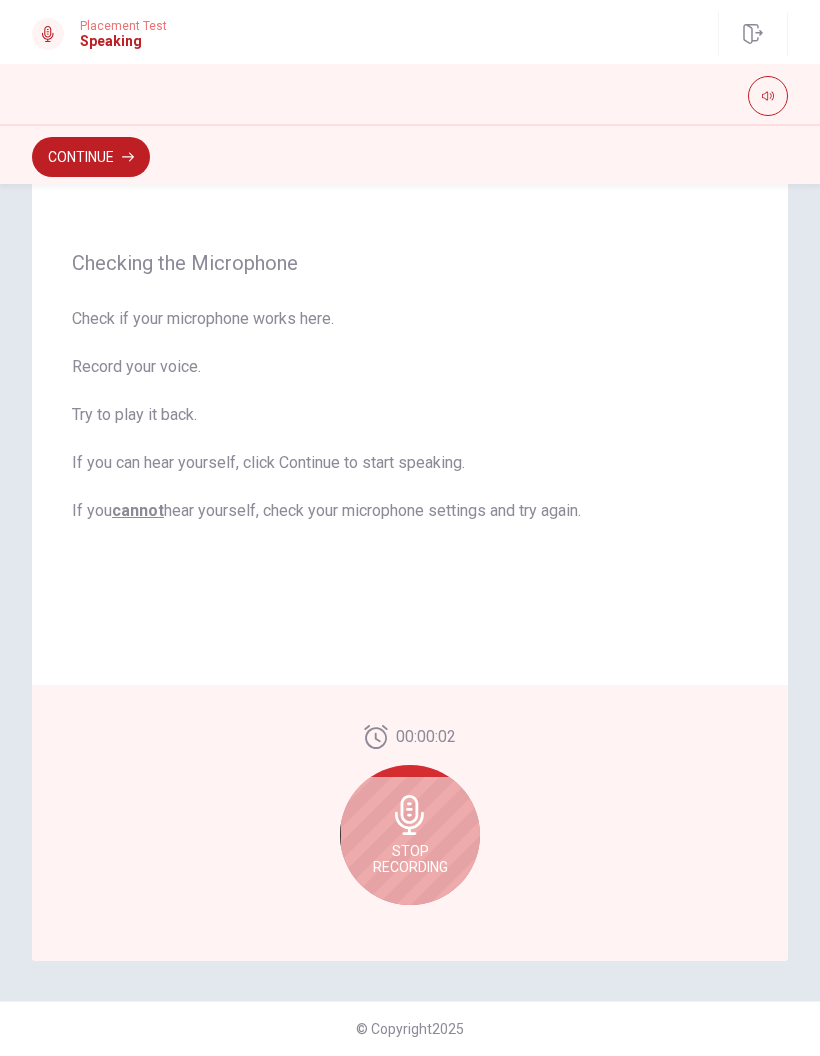 scroll, scrollTop: 135, scrollLeft: 0, axis: vertical 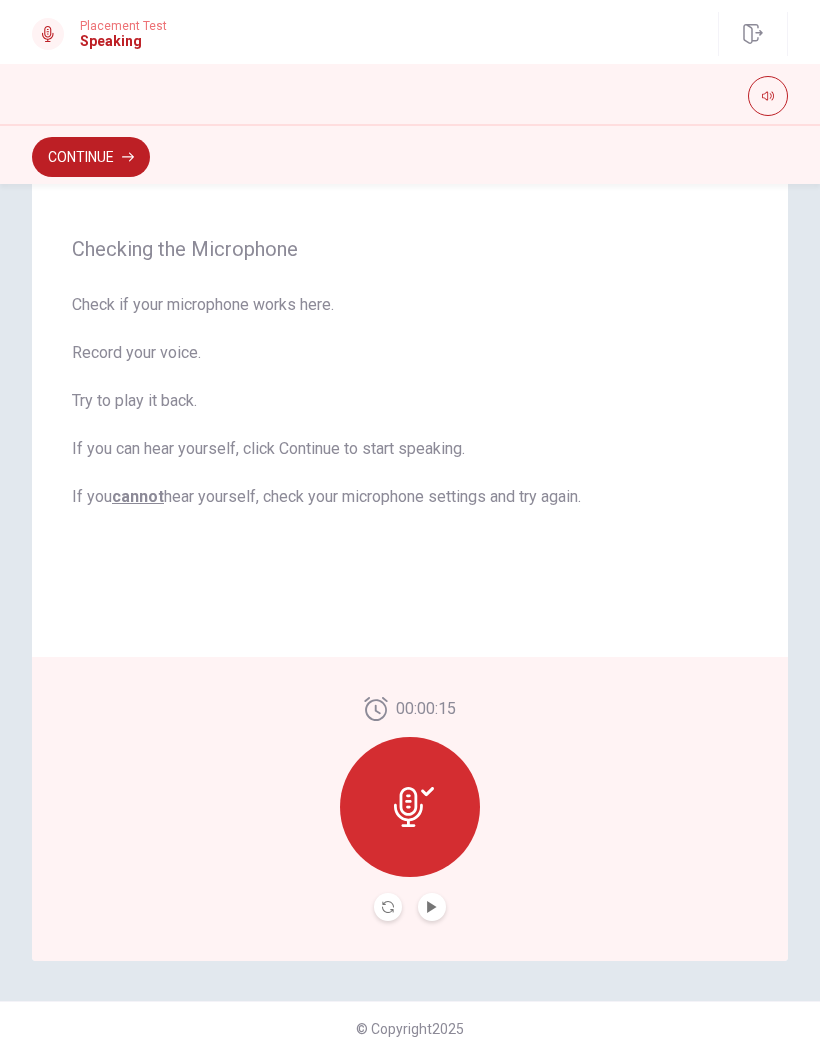 click at bounding box center (432, 907) 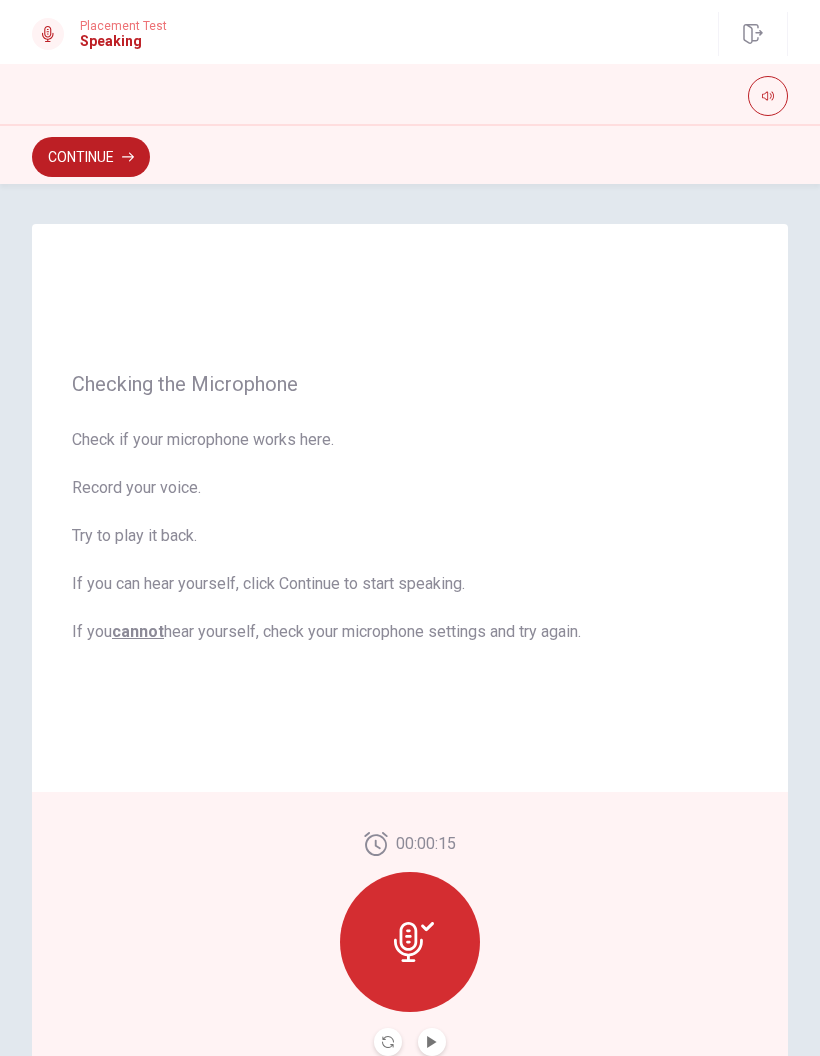 scroll, scrollTop: -1, scrollLeft: 0, axis: vertical 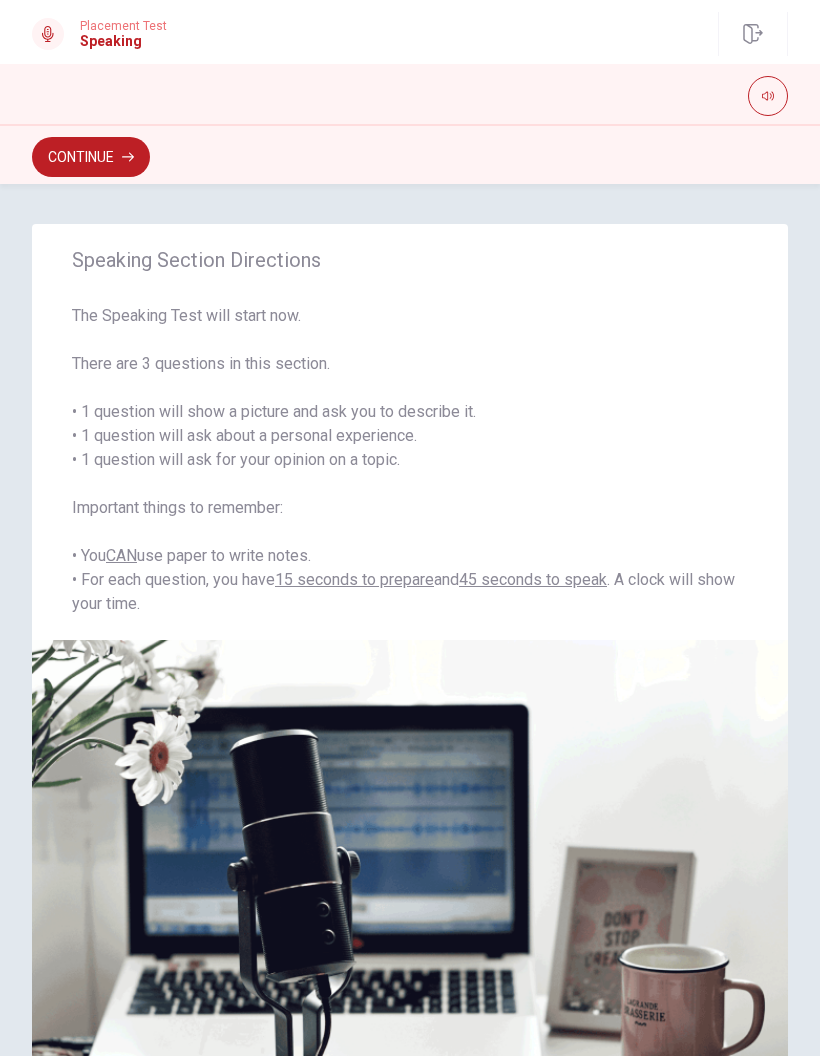 click on "Continue" at bounding box center [91, 157] 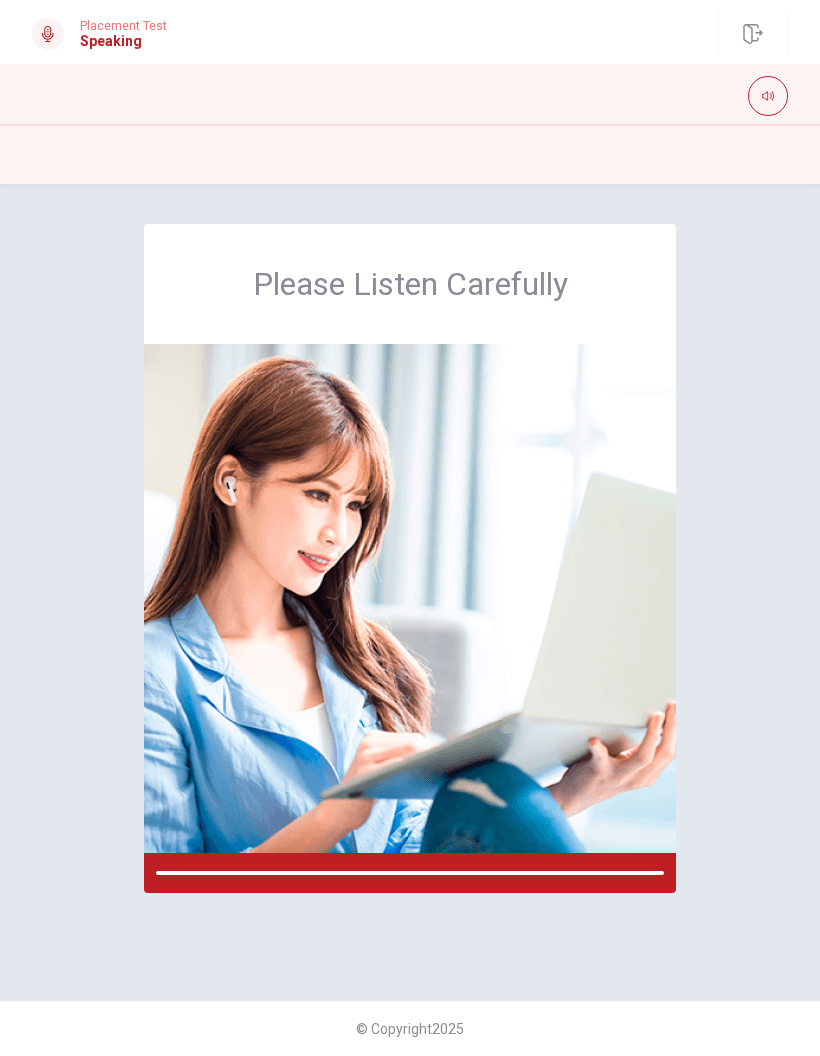 scroll, scrollTop: 0, scrollLeft: 0, axis: both 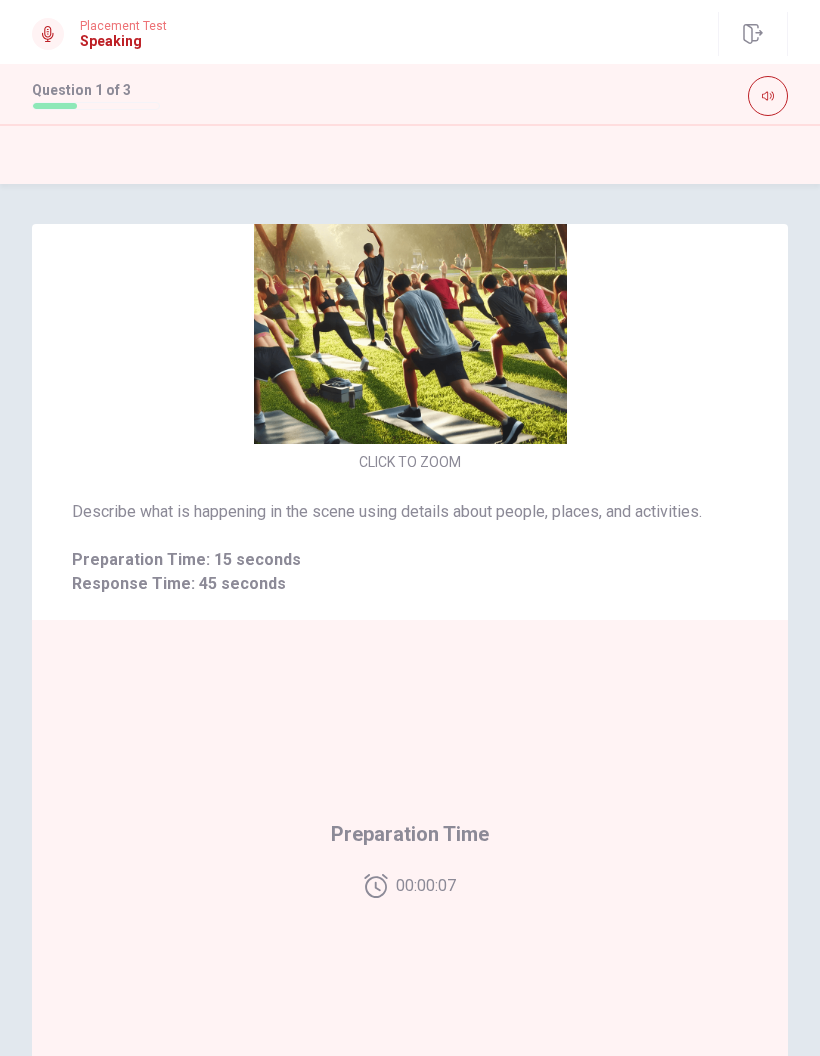 click on "CLICK TO ZOOM" at bounding box center [410, 462] 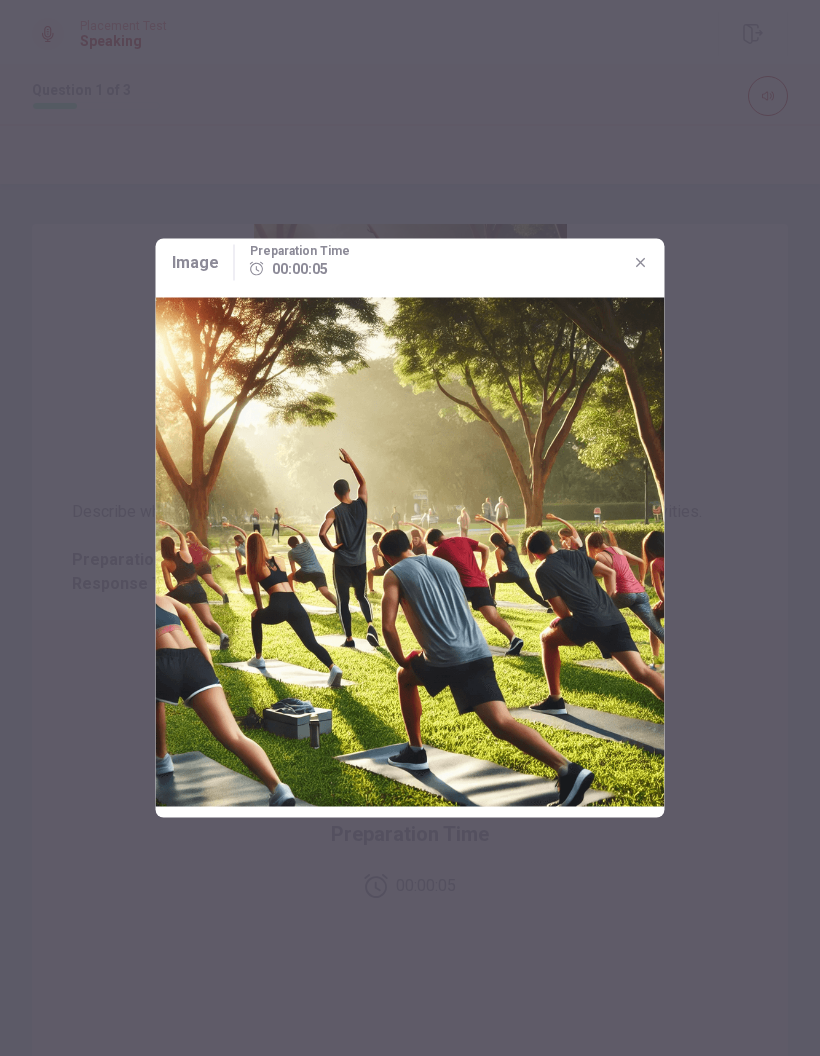 click at bounding box center [641, 263] 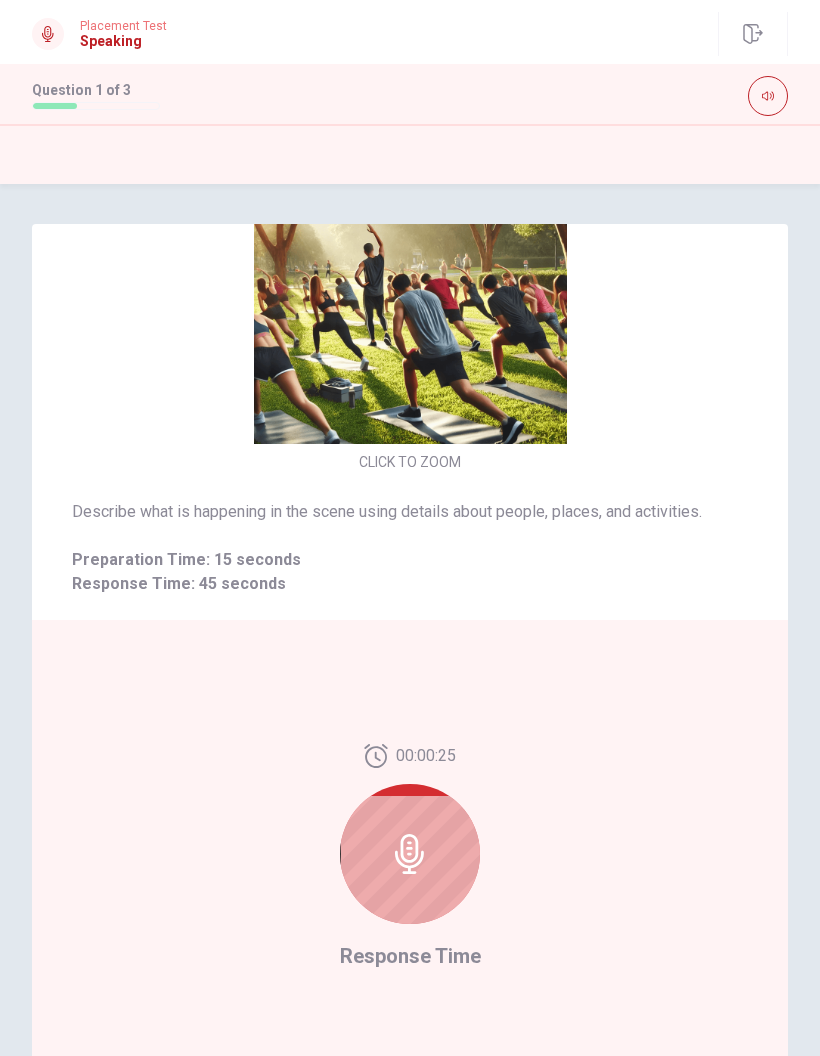 scroll, scrollTop: 67, scrollLeft: 0, axis: vertical 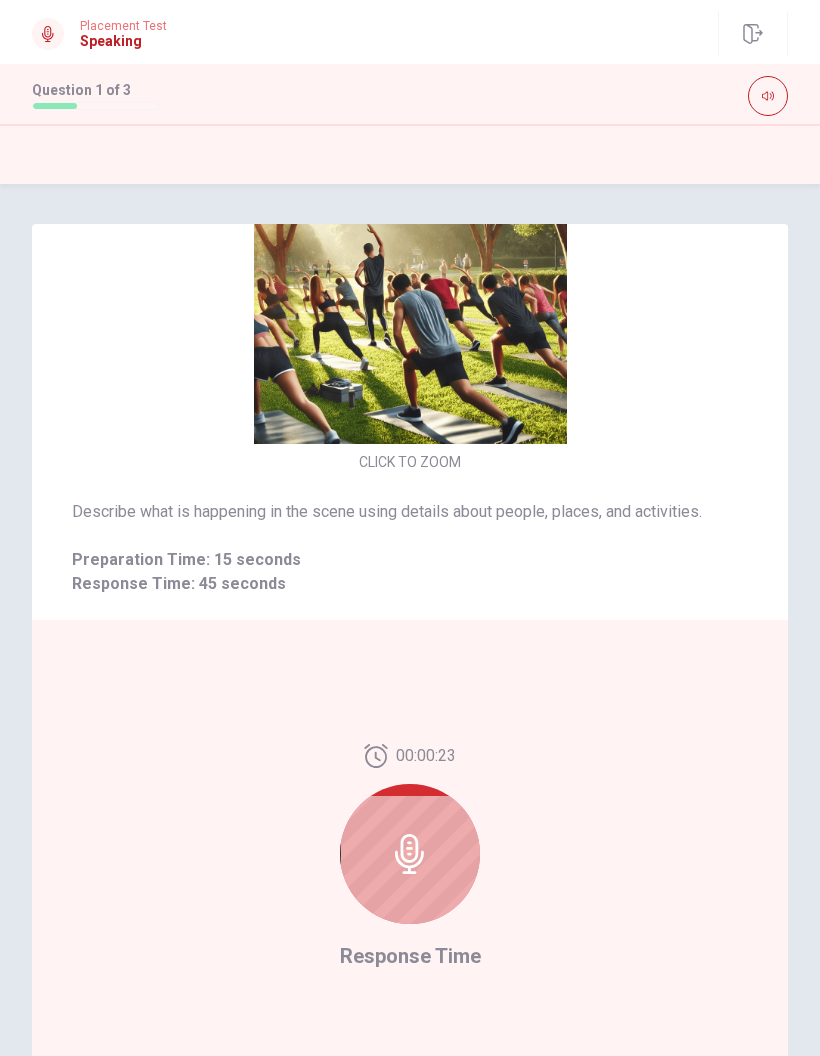 click at bounding box center (410, 854) 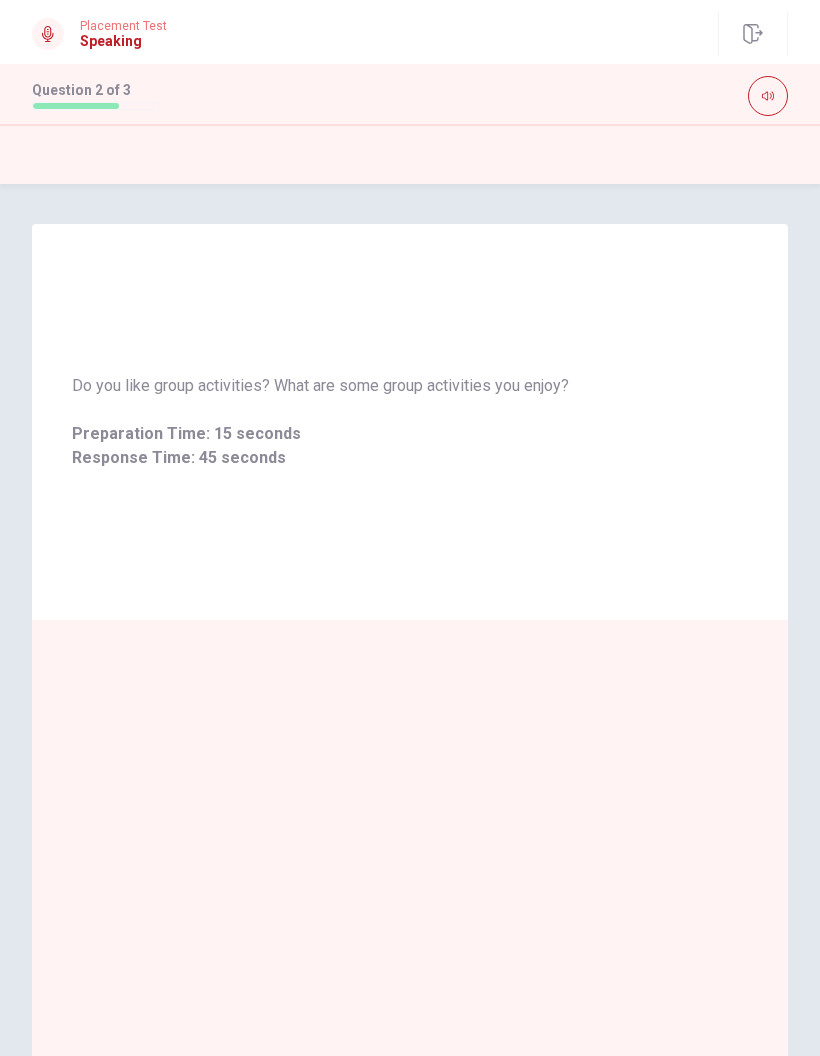 scroll, scrollTop: 0, scrollLeft: 0, axis: both 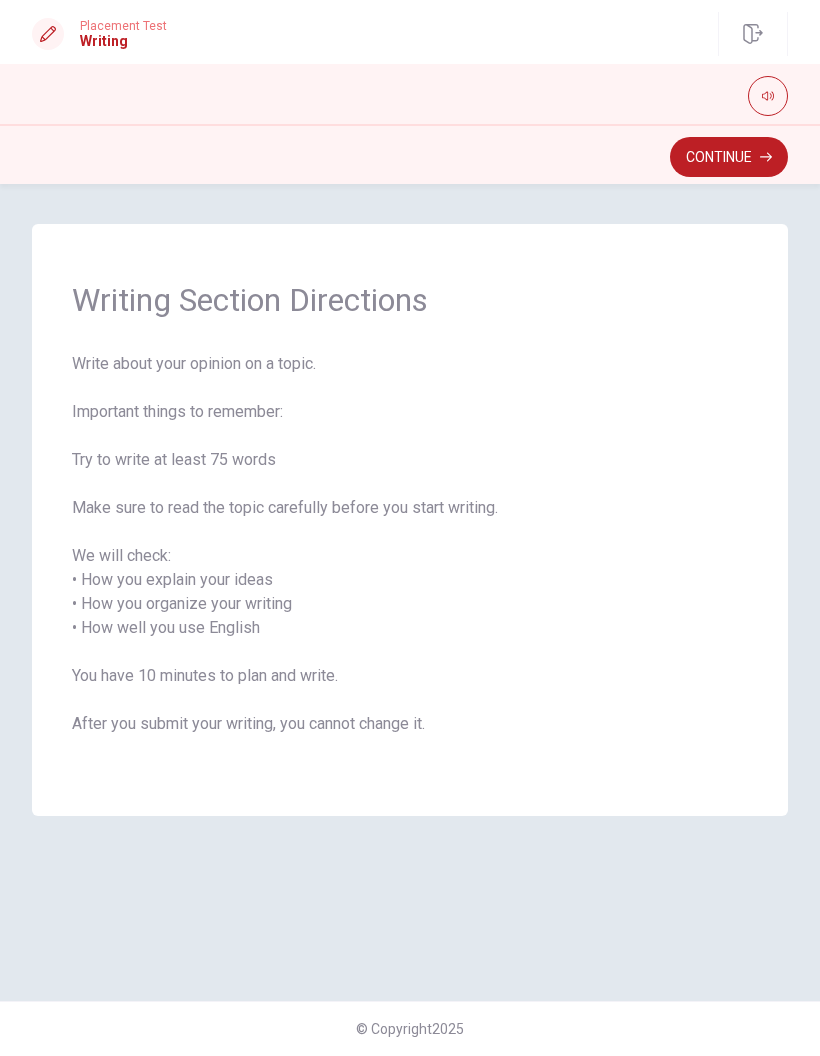 click on "Continue" at bounding box center (729, 157) 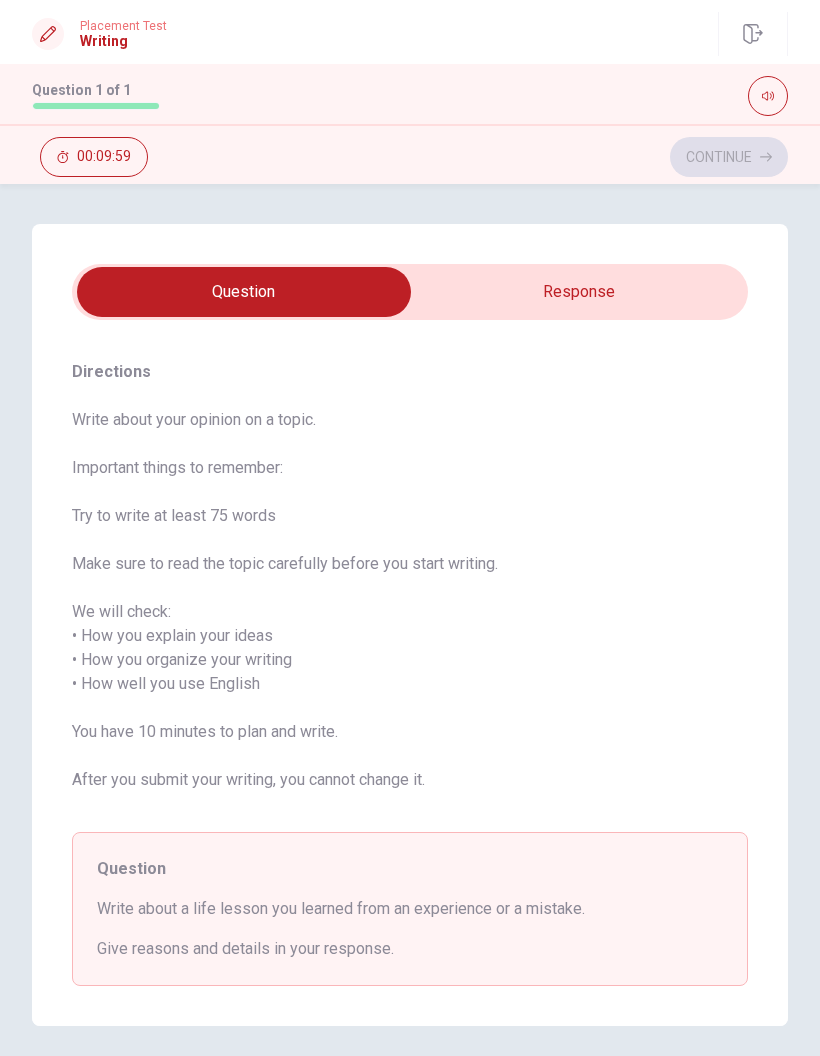 click at bounding box center (244, 292) 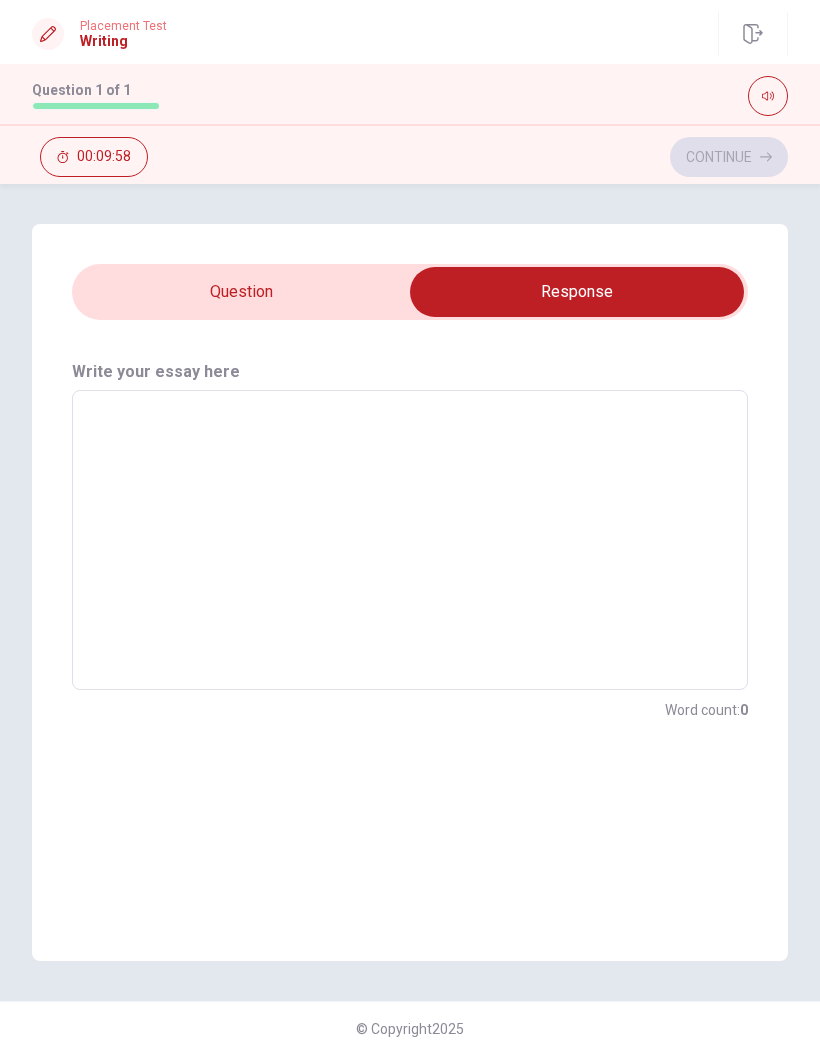 click at bounding box center (577, 292) 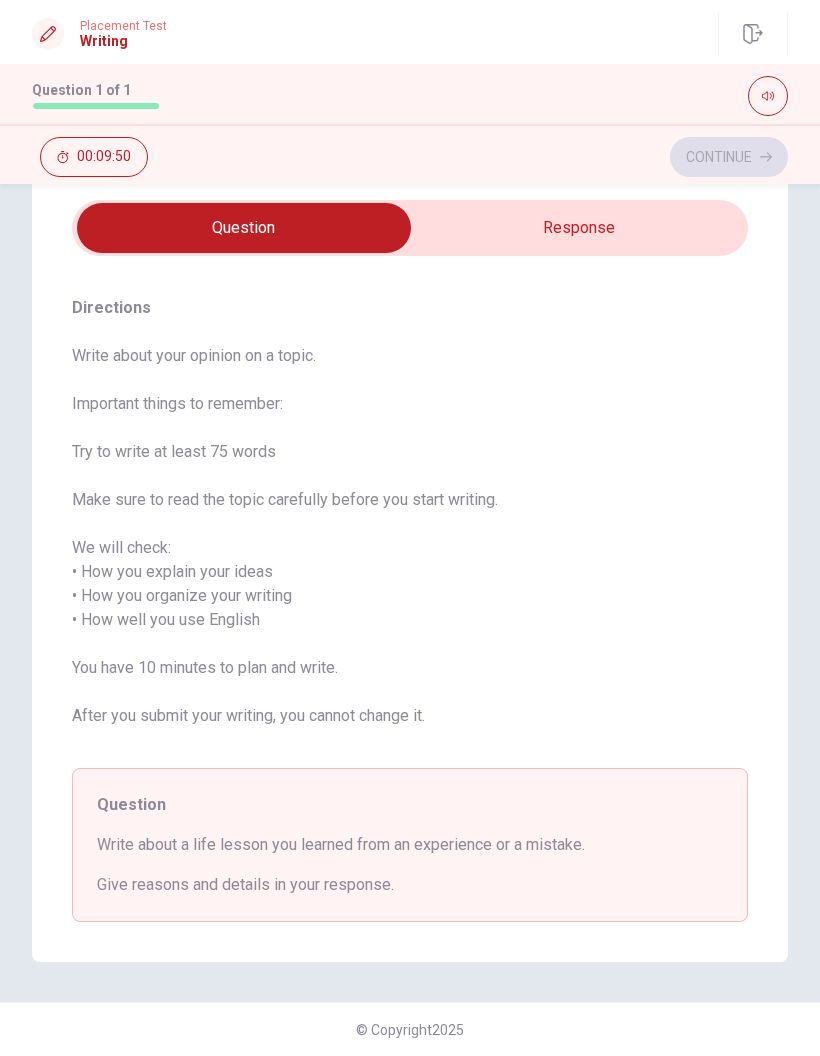scroll, scrollTop: 65, scrollLeft: 0, axis: vertical 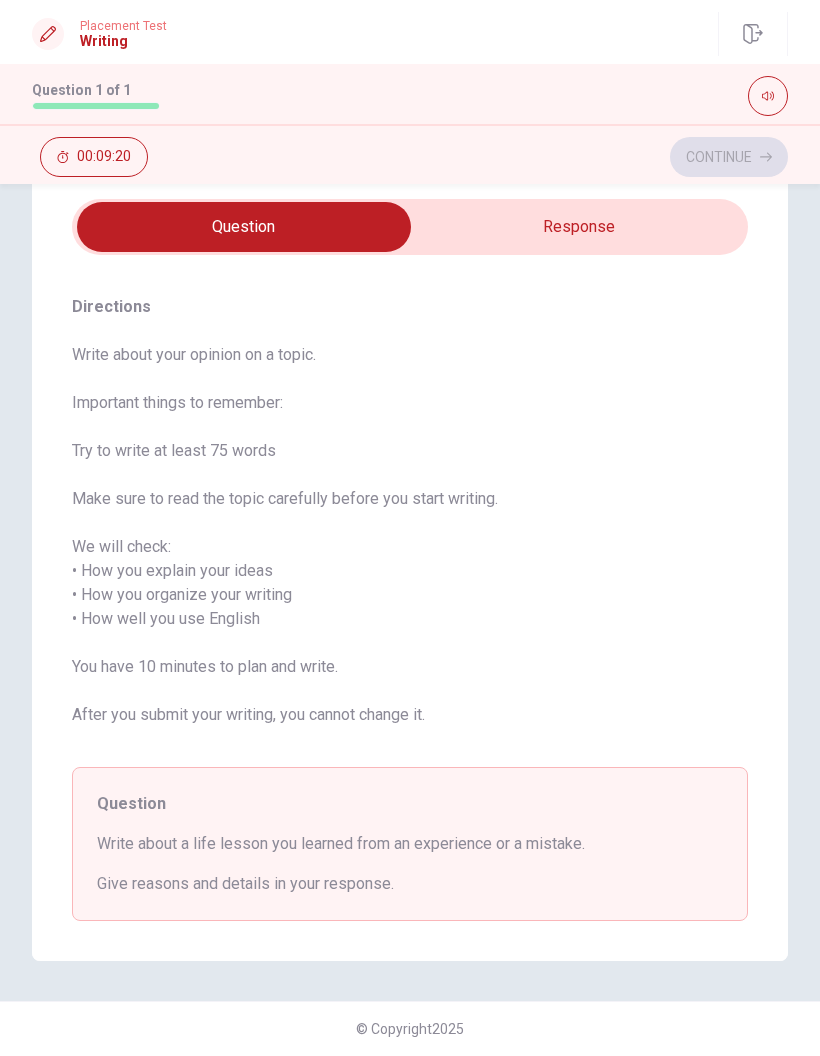 click at bounding box center [244, 227] 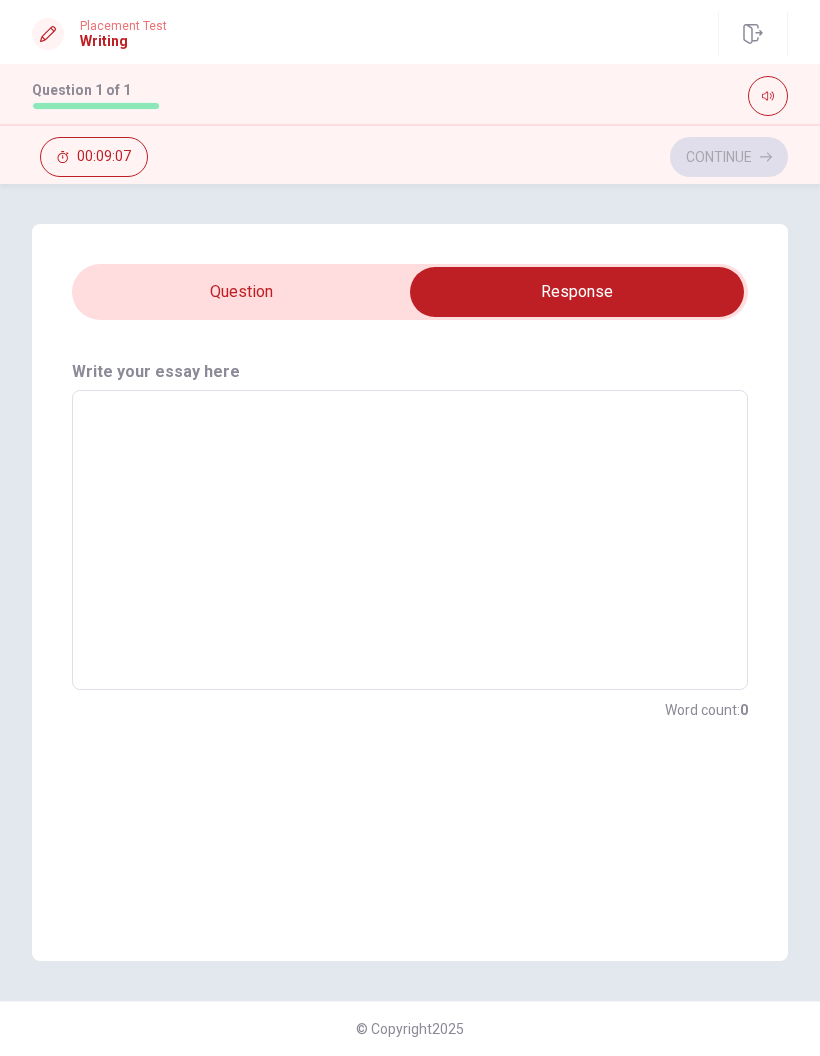 type on "When i" 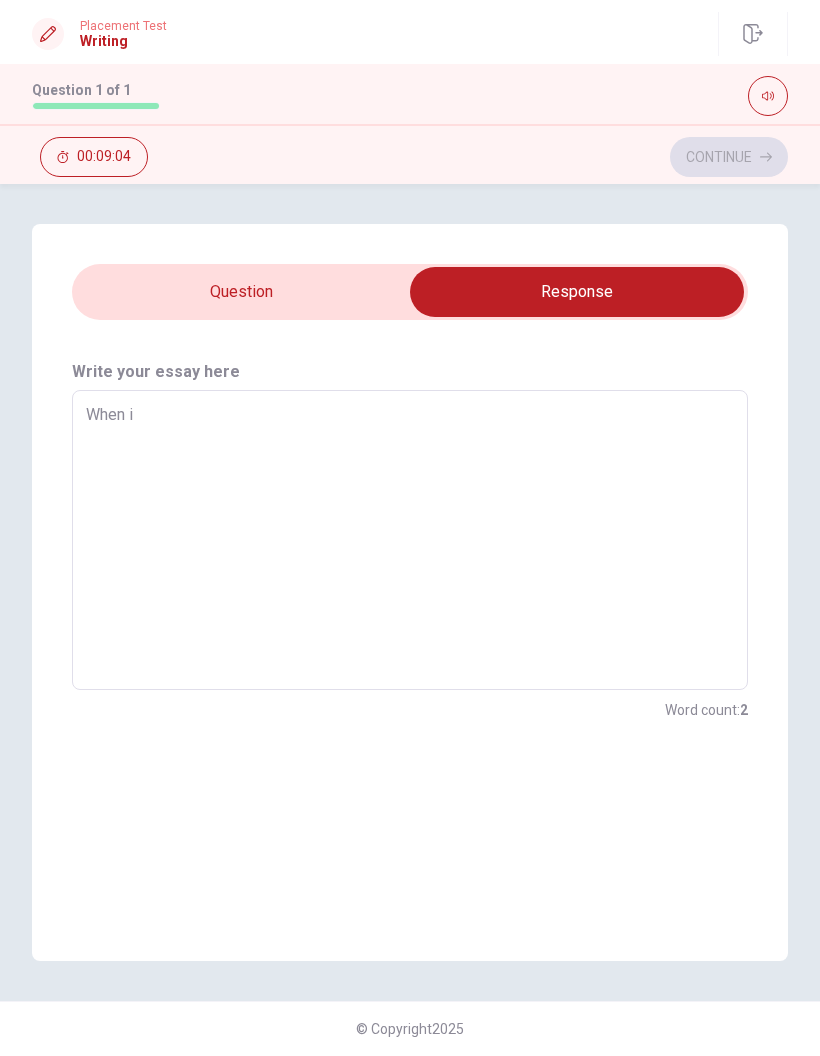 type on "x" 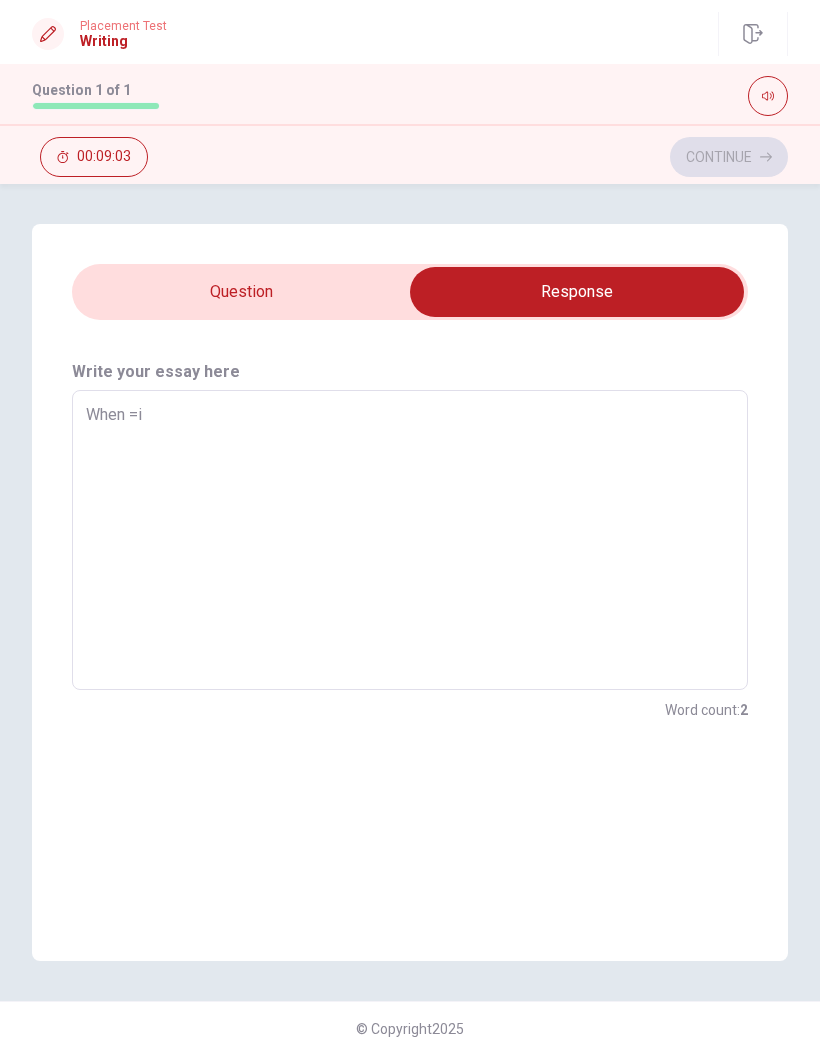 type on "When = i" 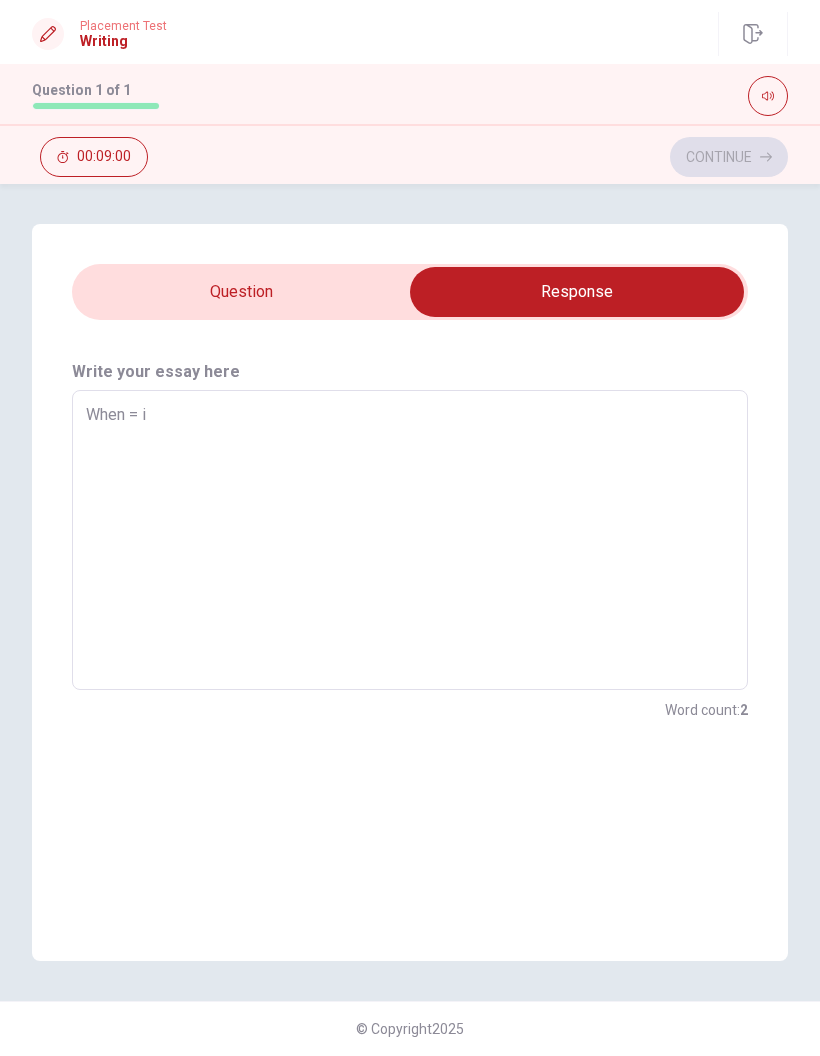 type on "x" 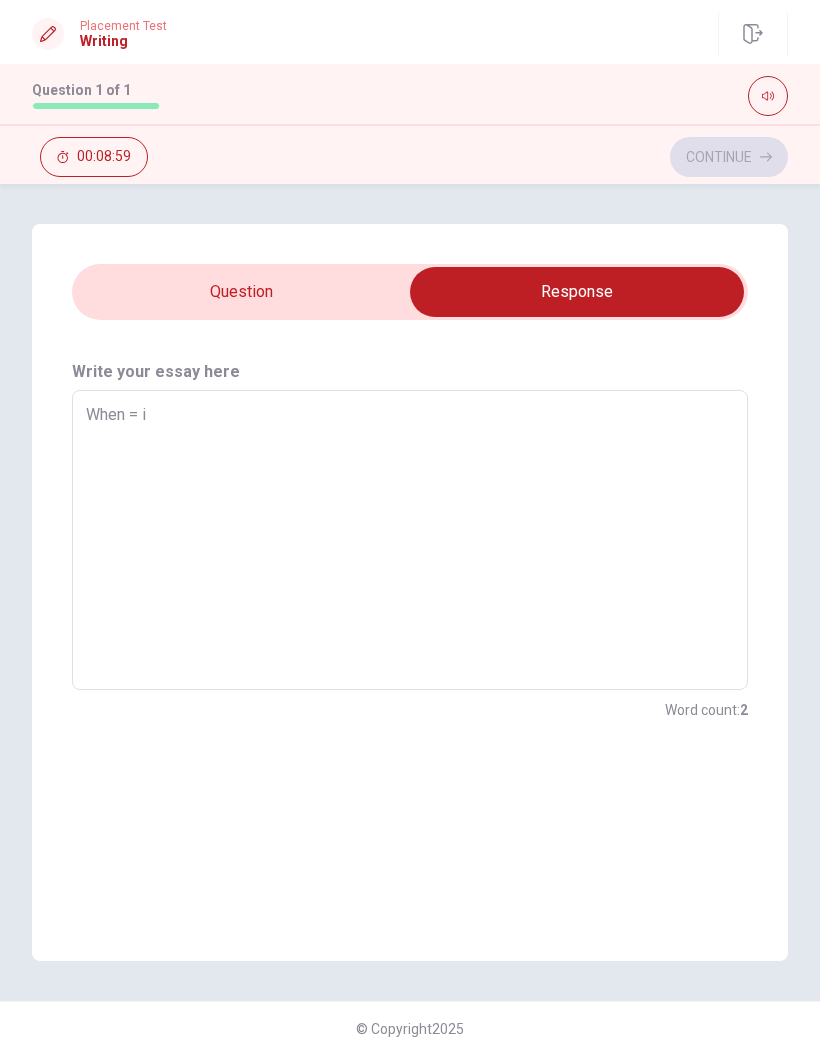 type on "i" 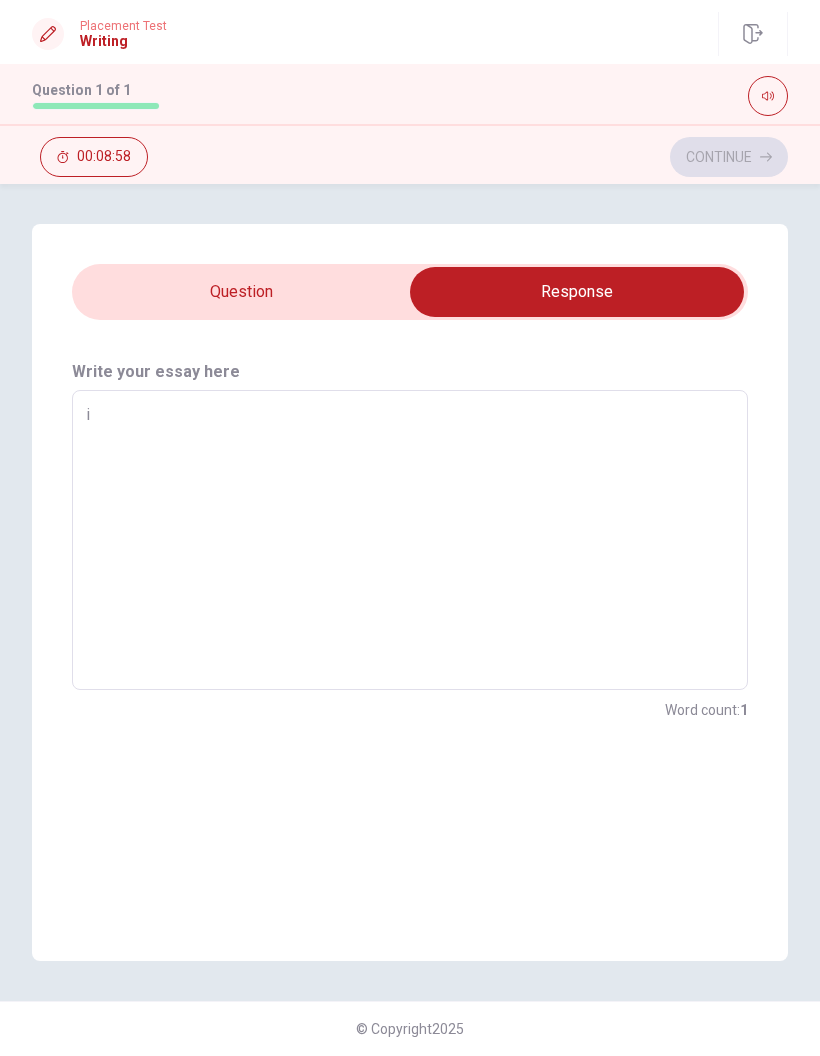 type on "x" 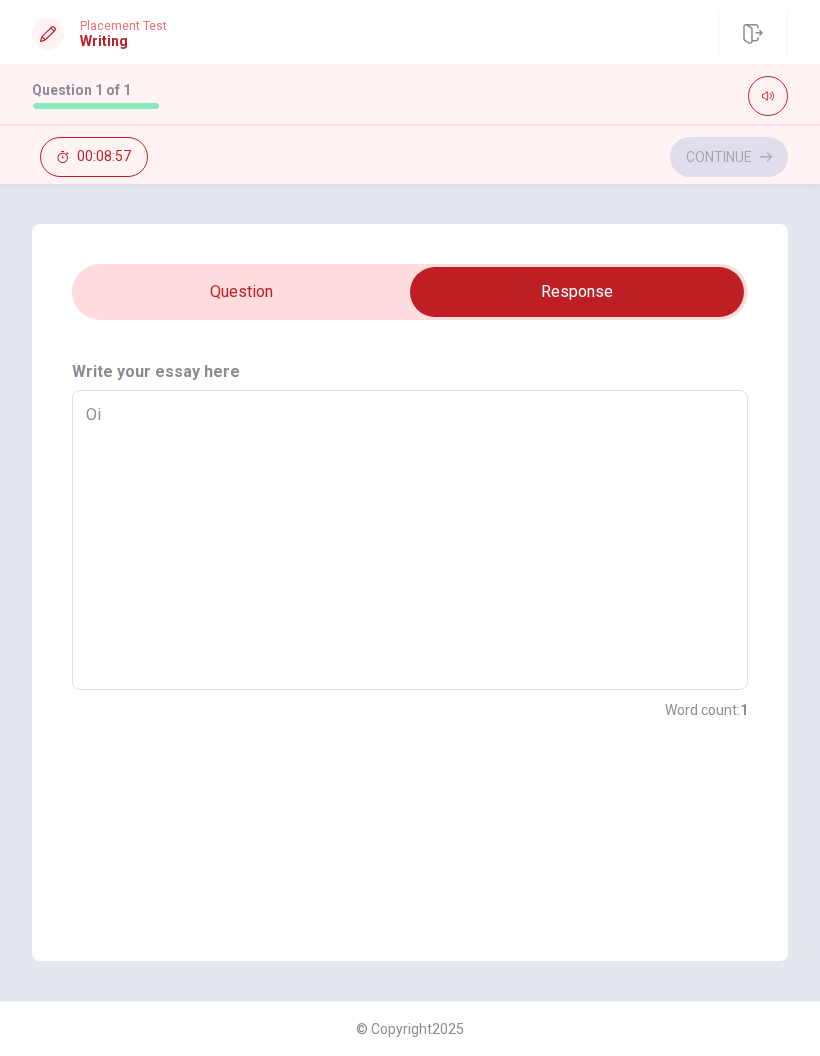 type on "O i" 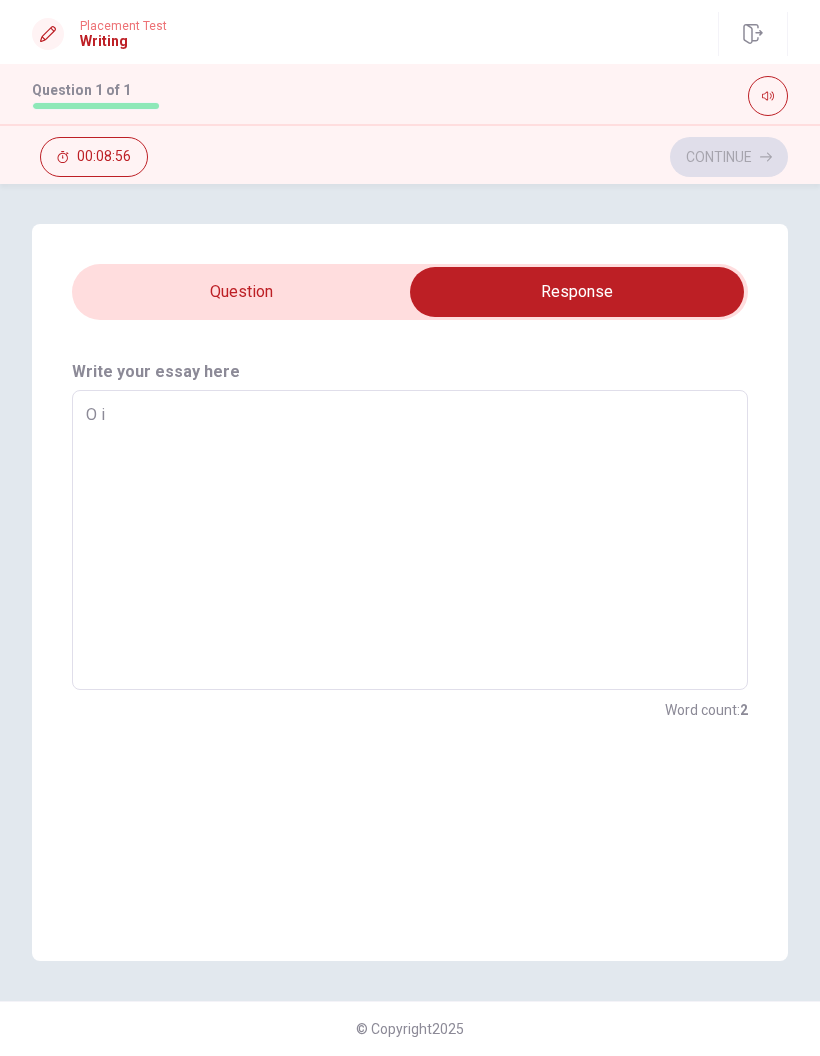 type on "x" 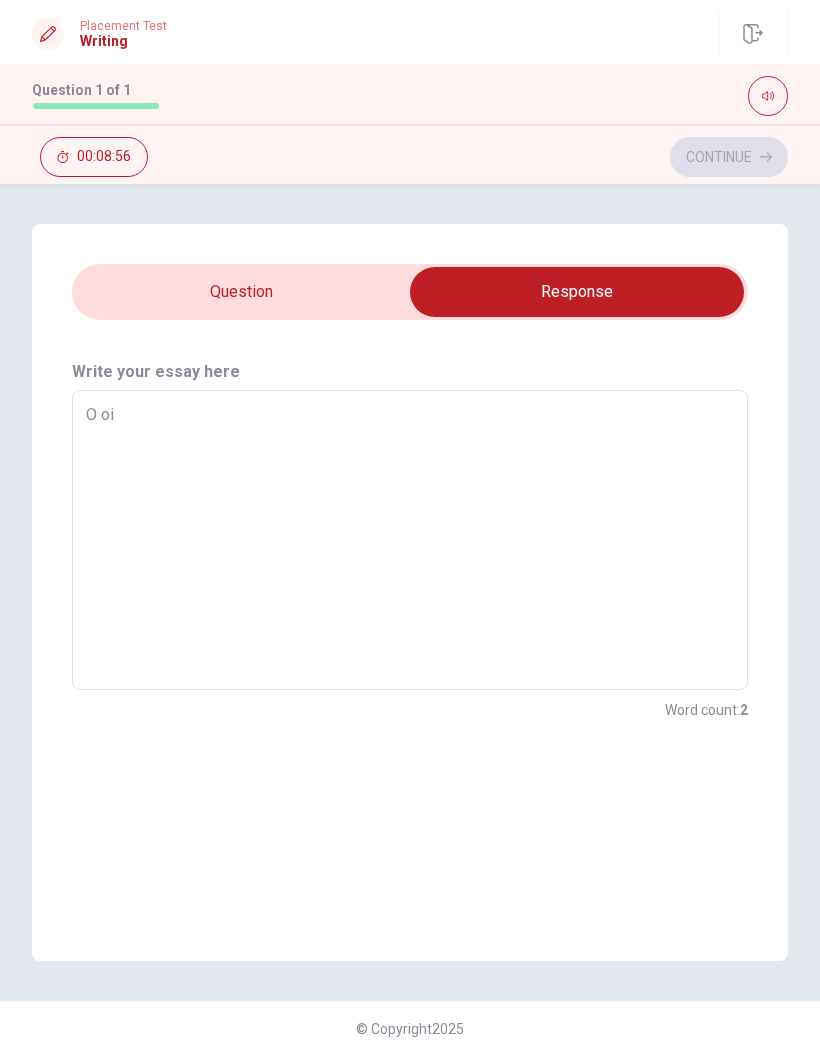 type on "O o i" 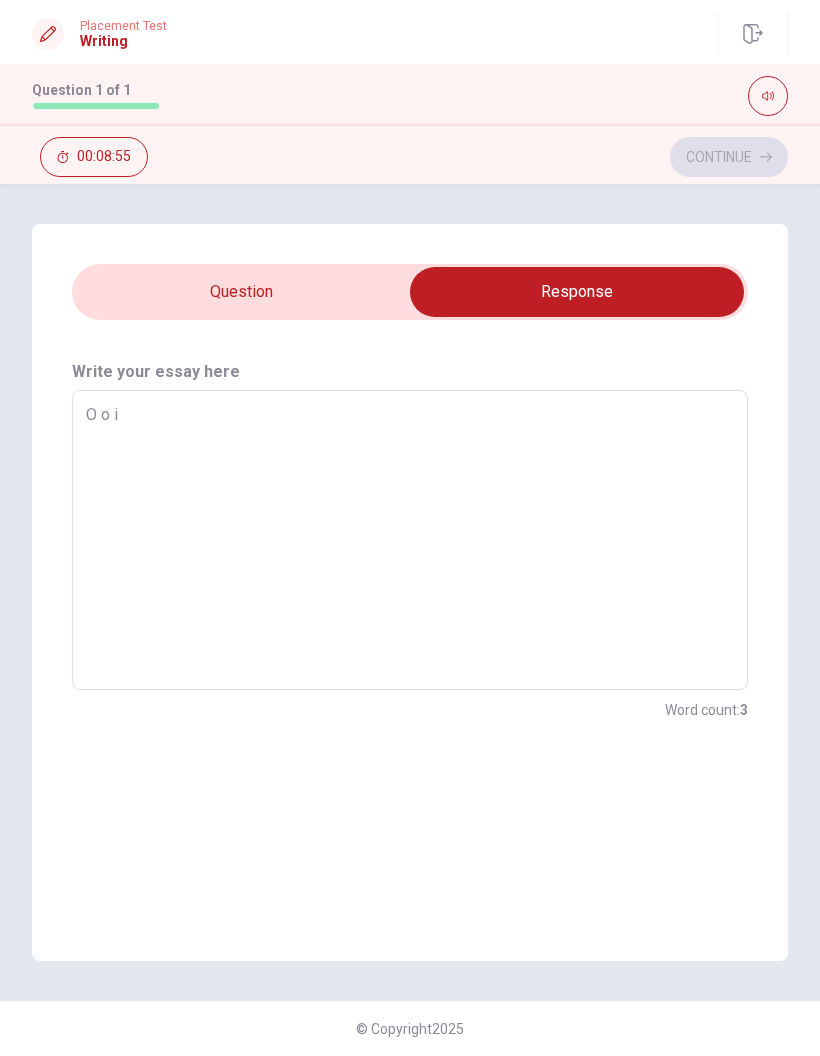 type on "x" 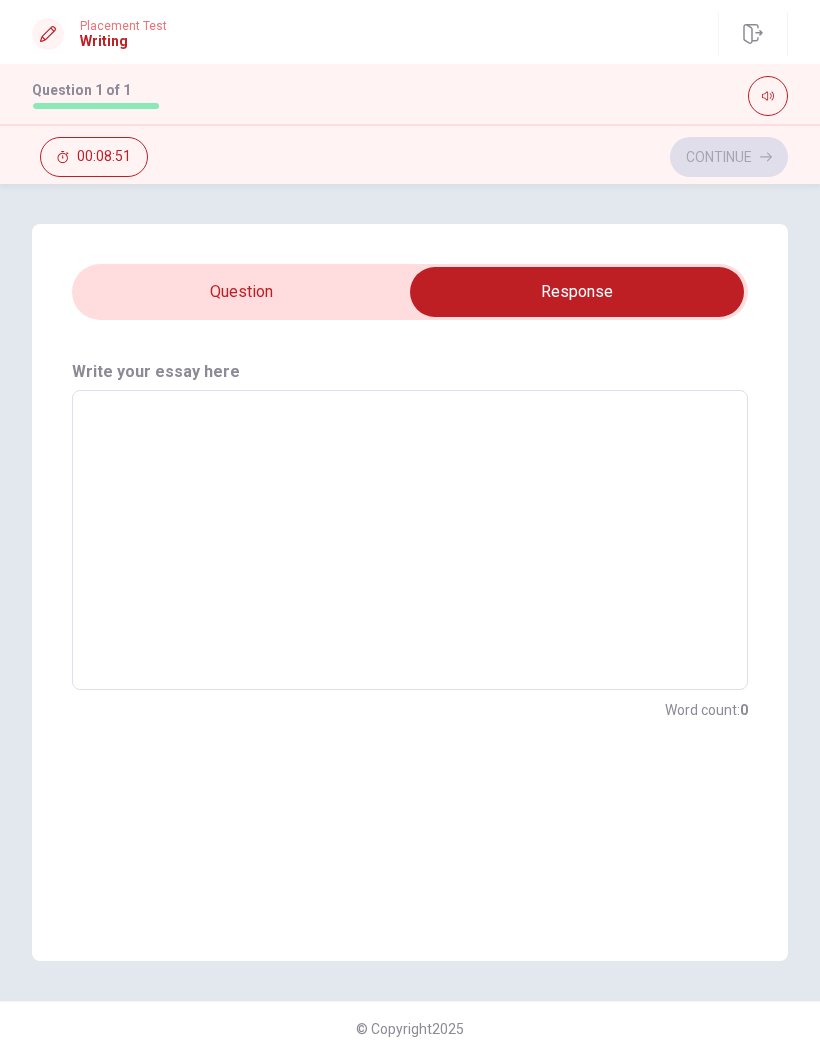 type on "When" 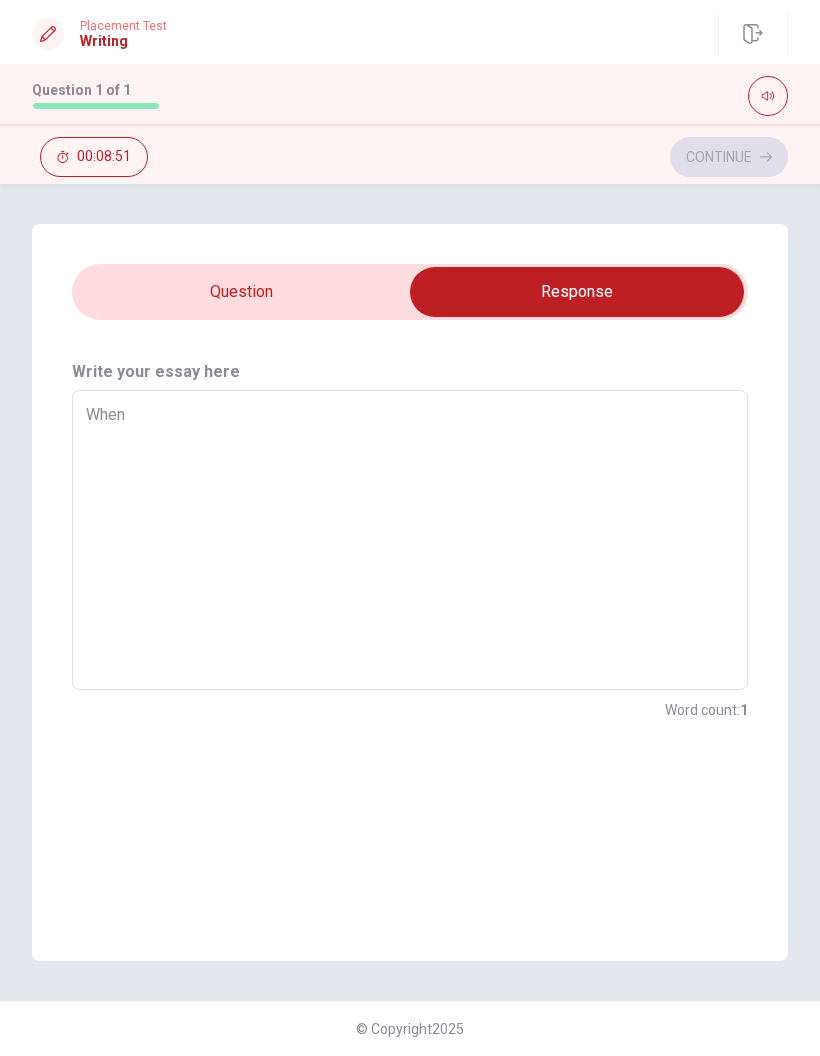 type on "x" 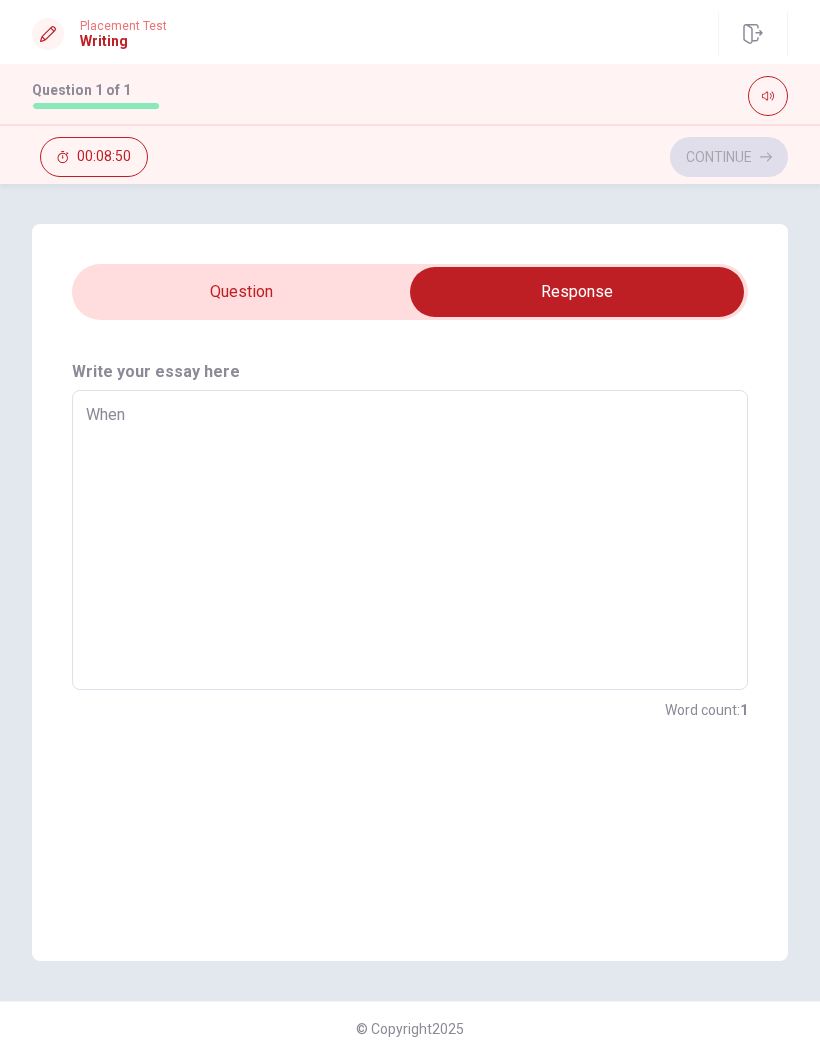 type on "When I" 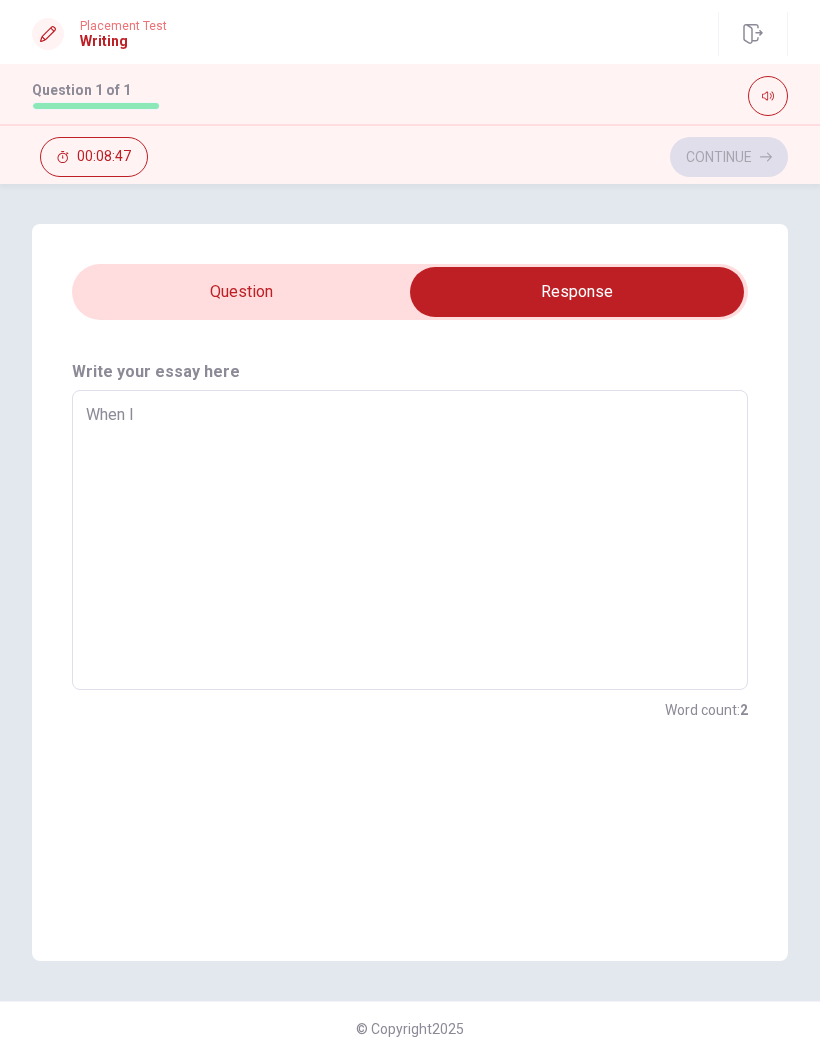 type on "x" 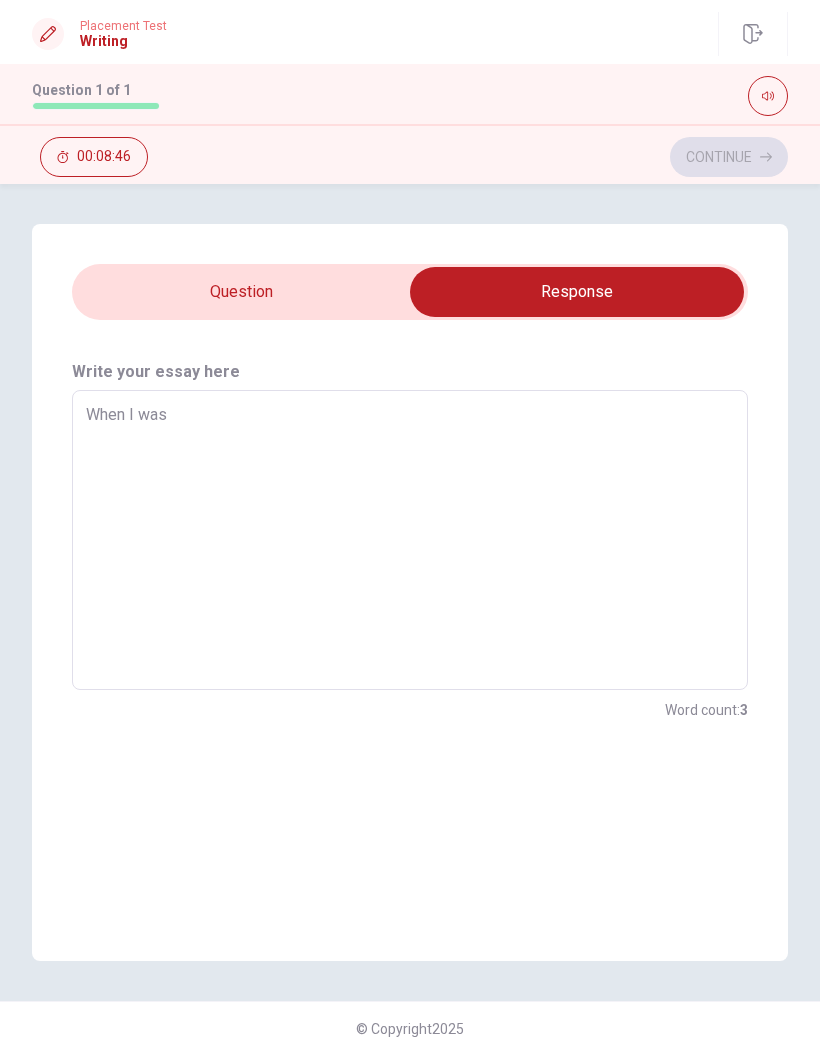 type on "x" 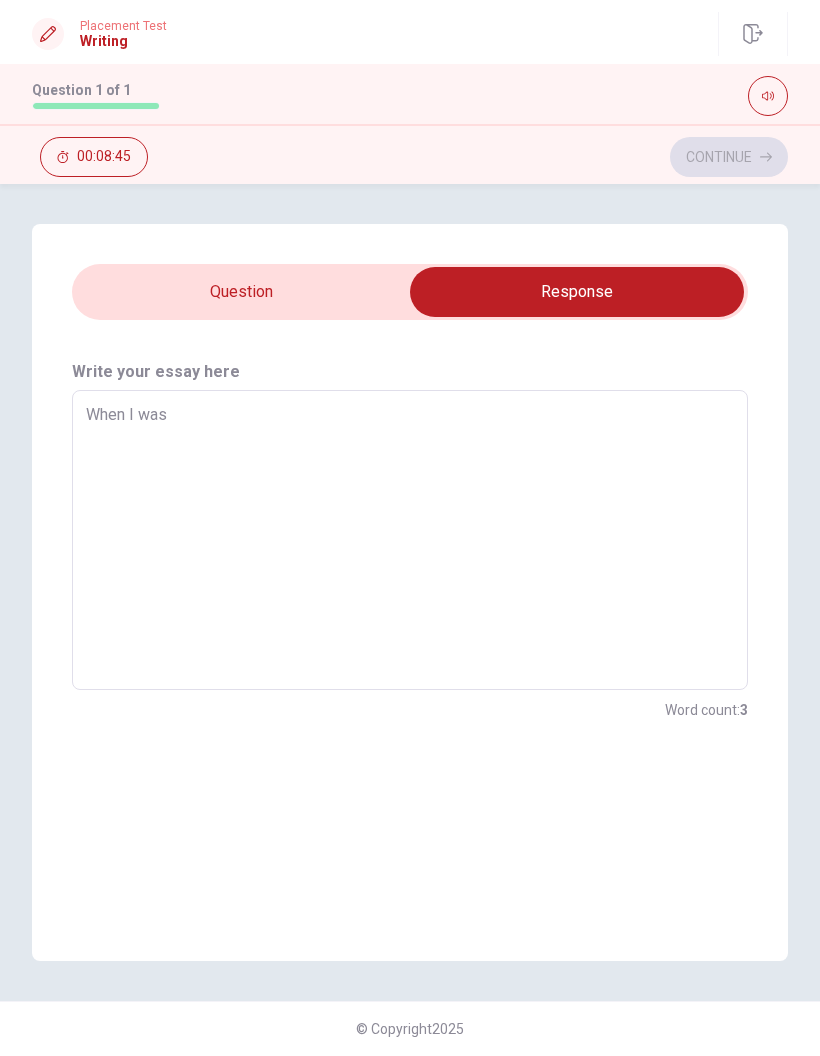 type on "When I was a" 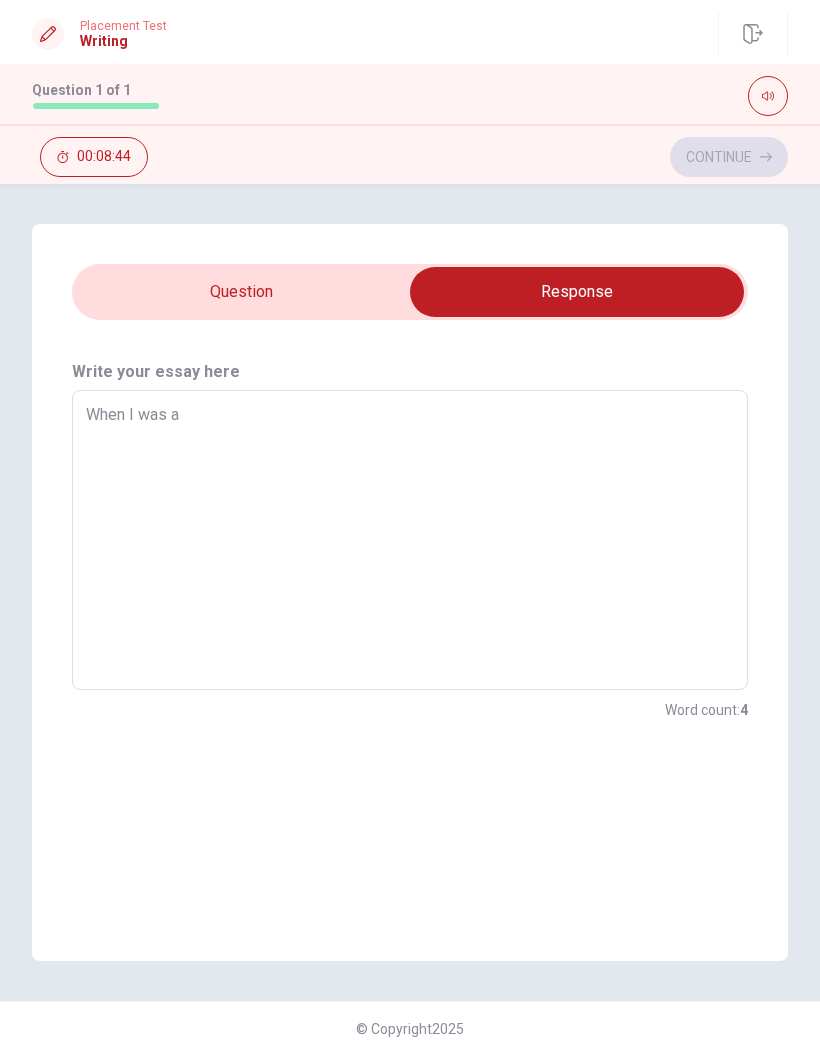 type on "x" 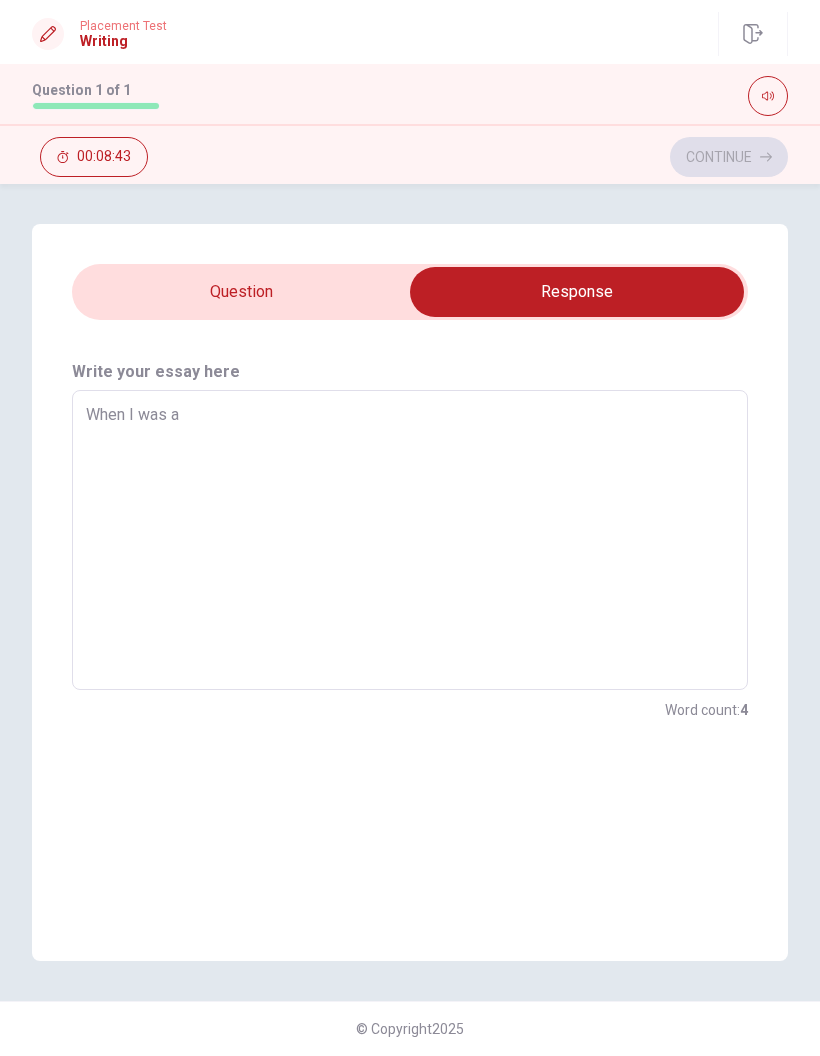 type on "When I was a child" 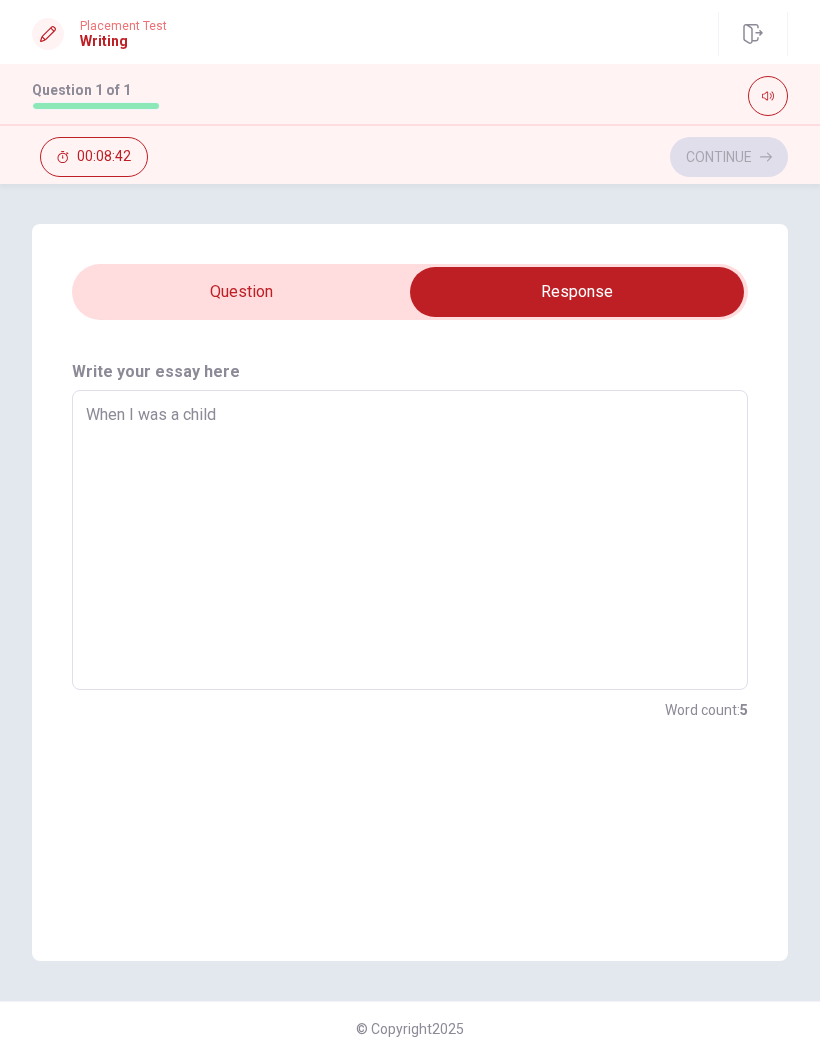 type on "x" 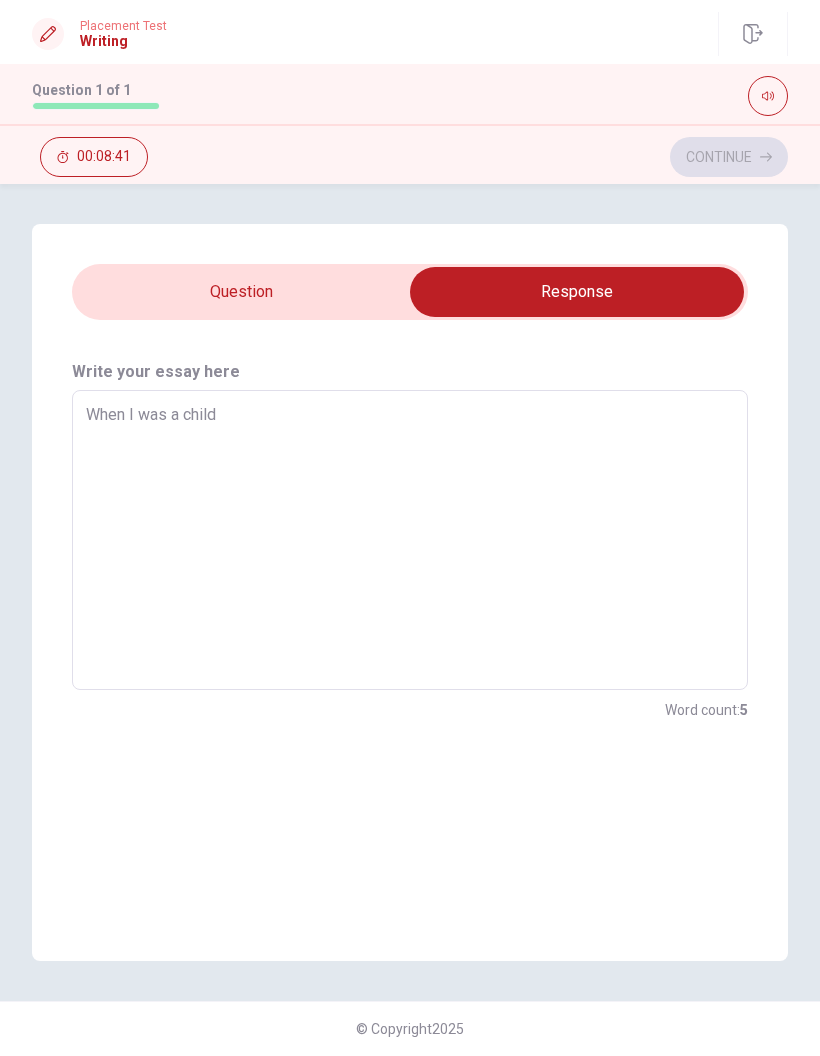 type on "When I was a child，" 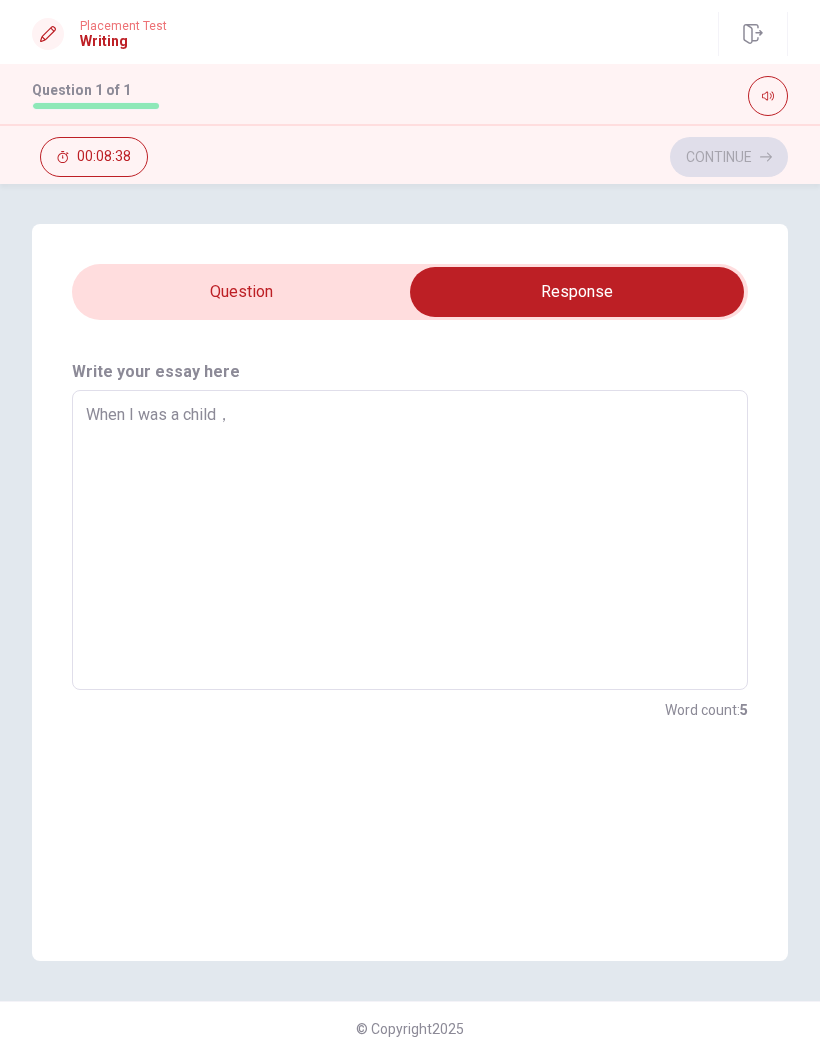type on "x" 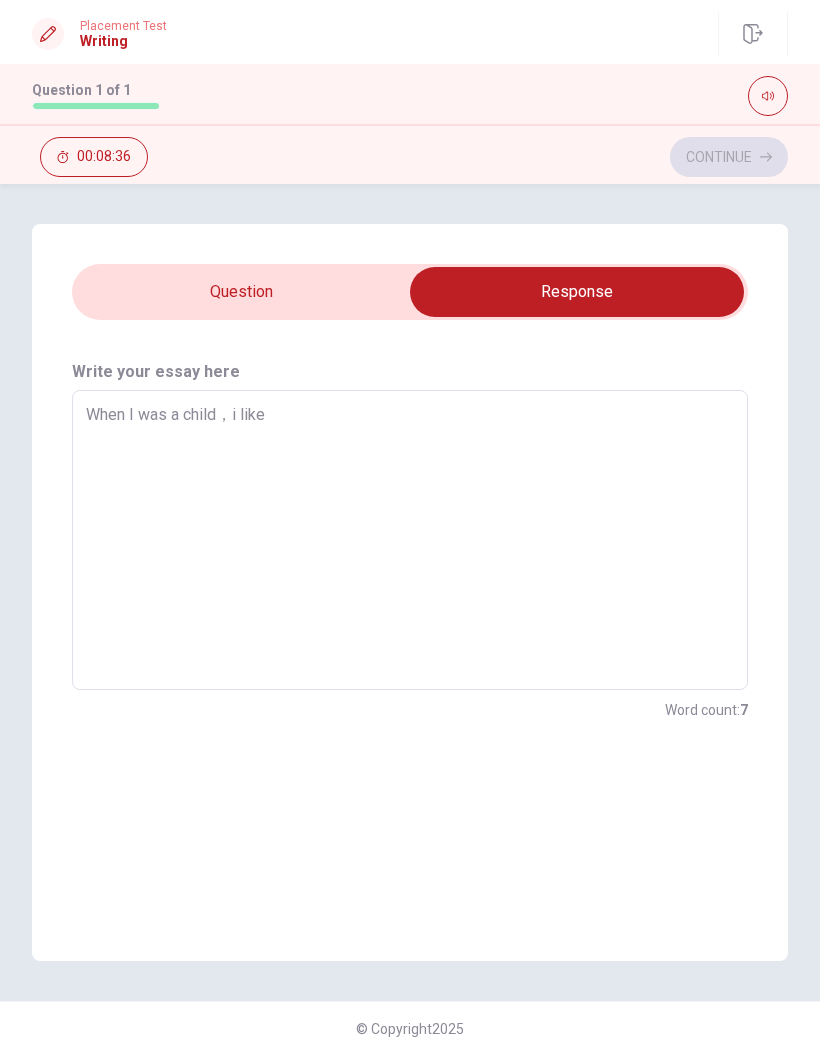 type on "x" 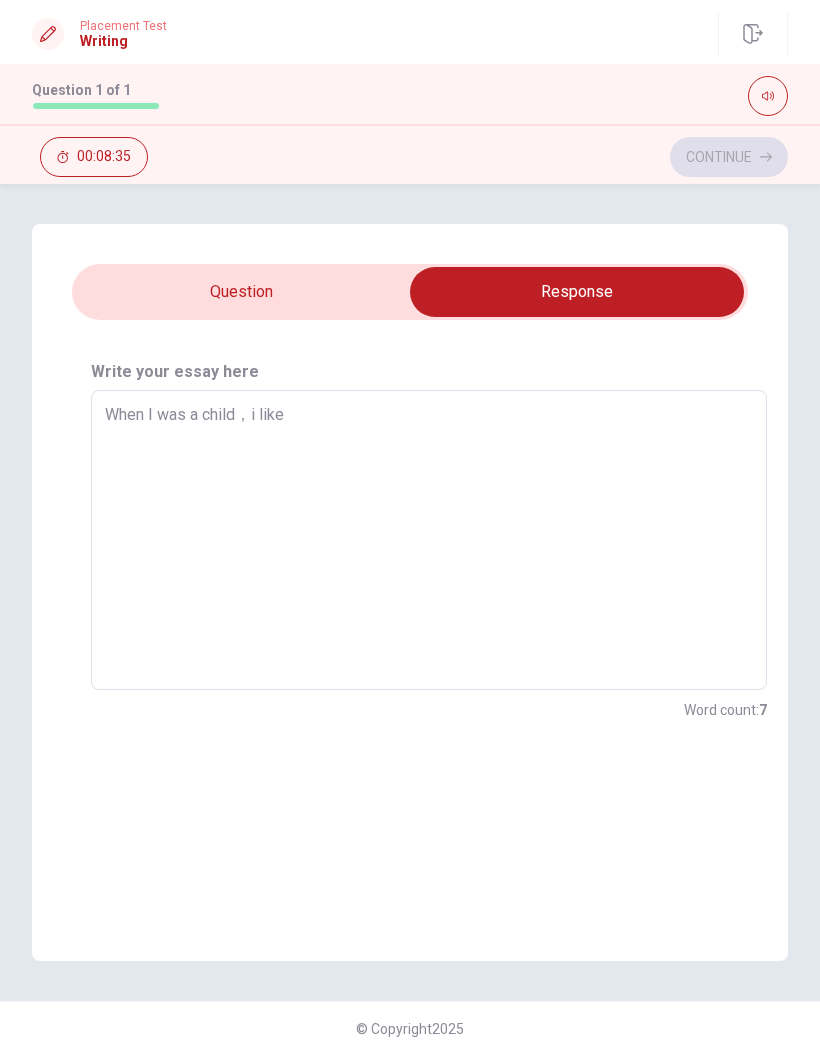 type on "When I was a like" 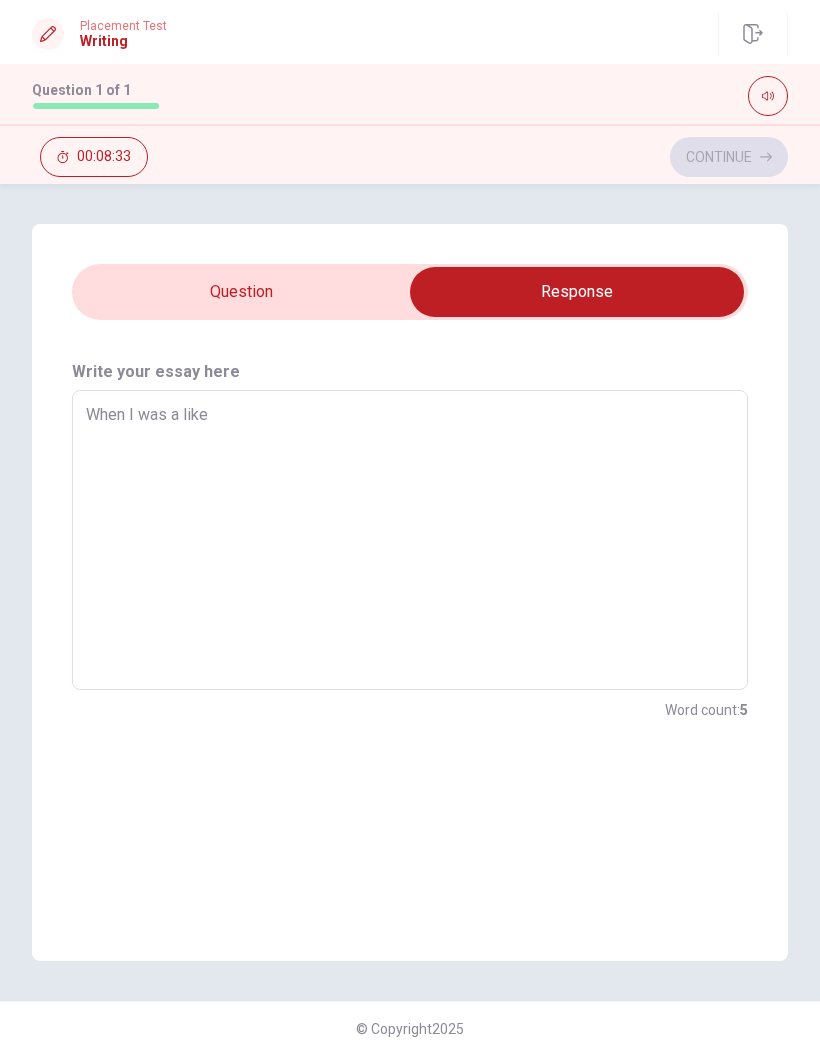 type on "x" 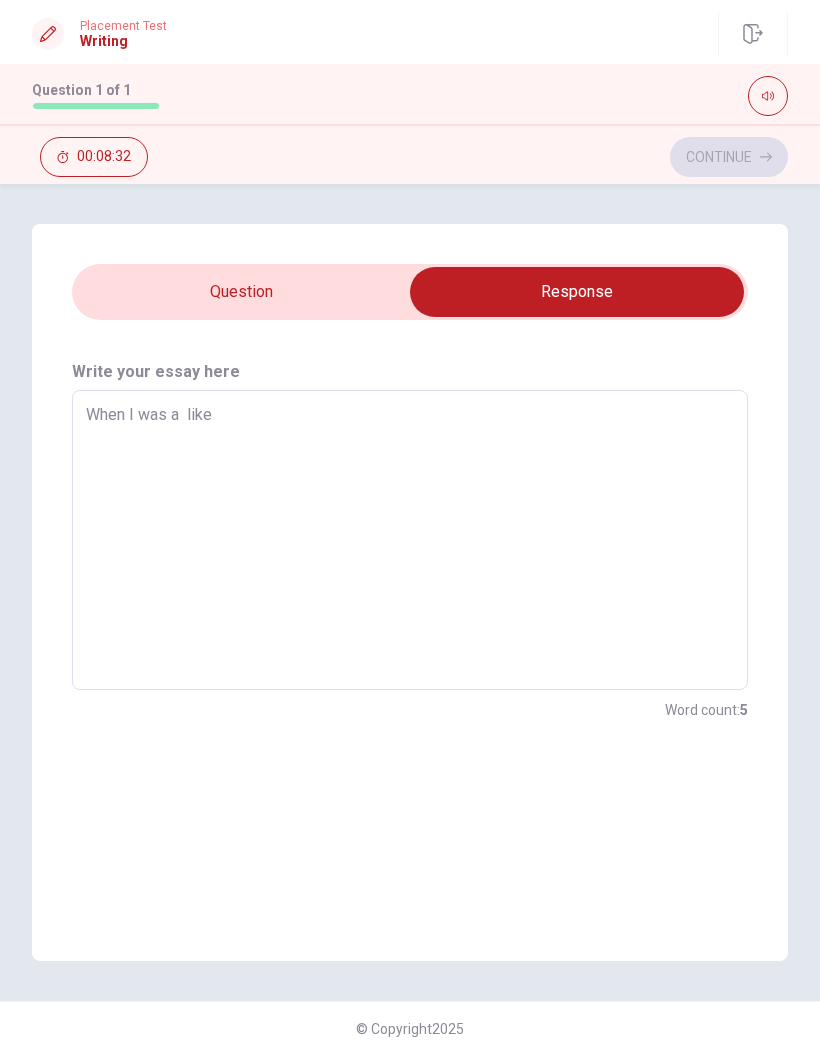 type on "When I was a s like" 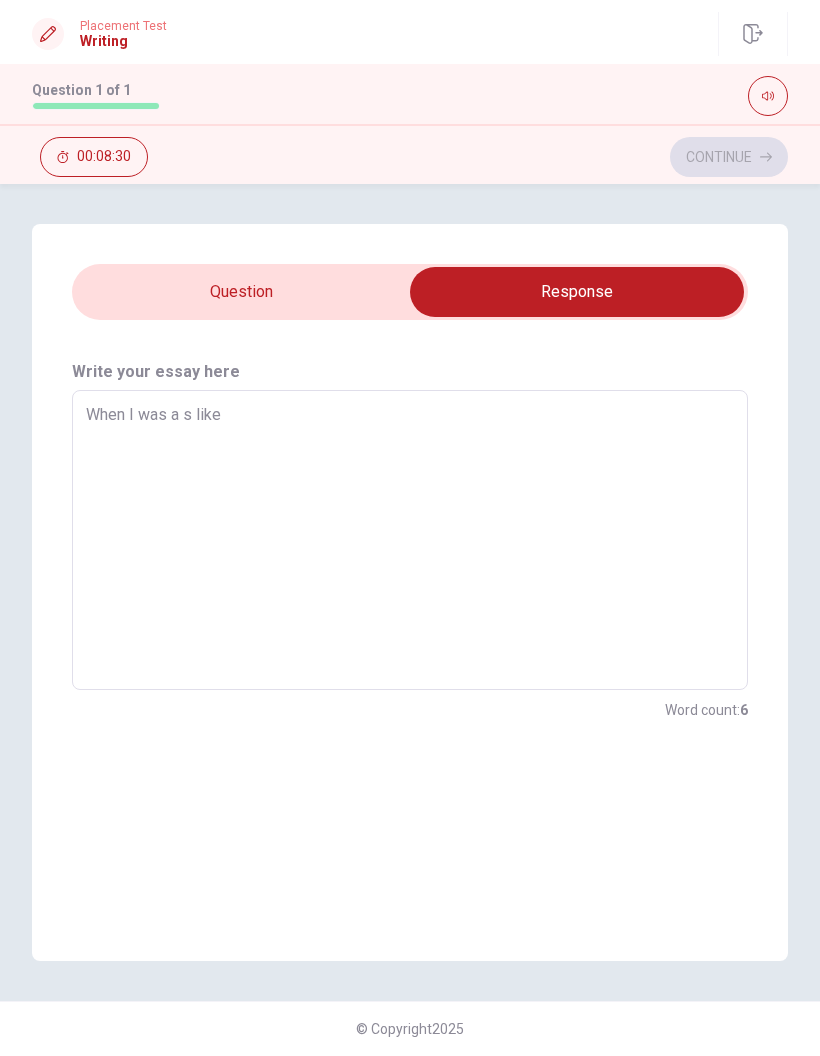 click on "When I was a s like" at bounding box center (410, 540) 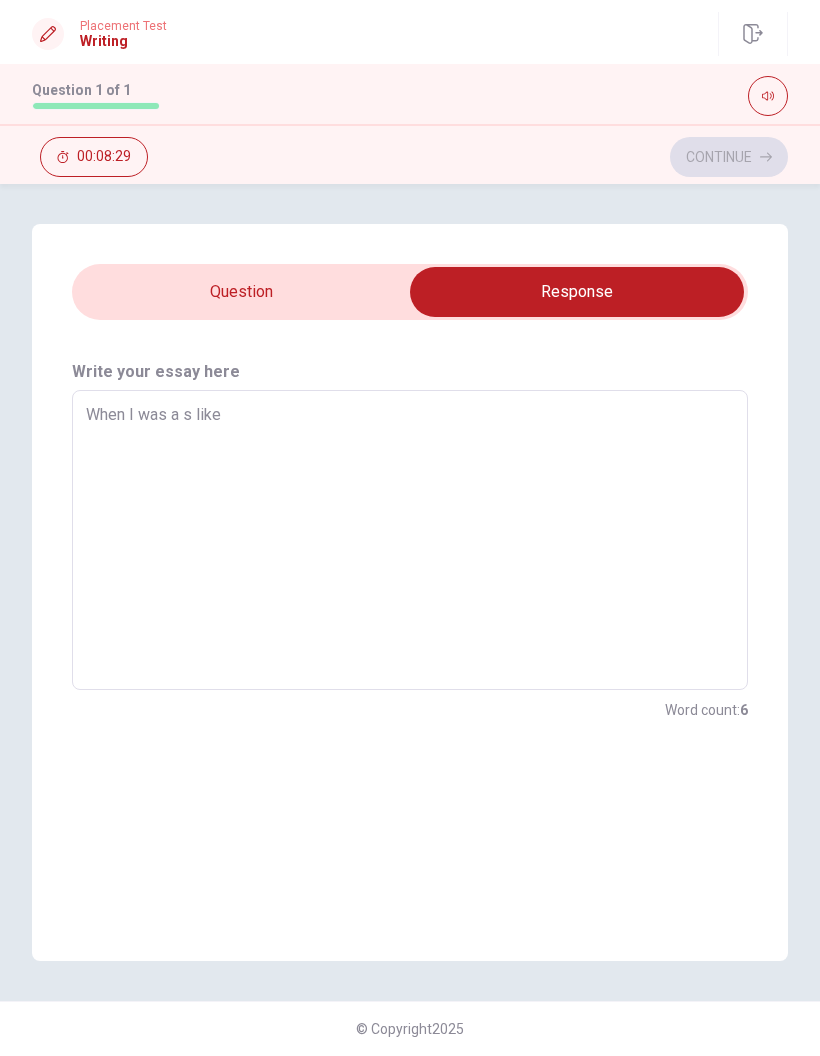 type on "x" 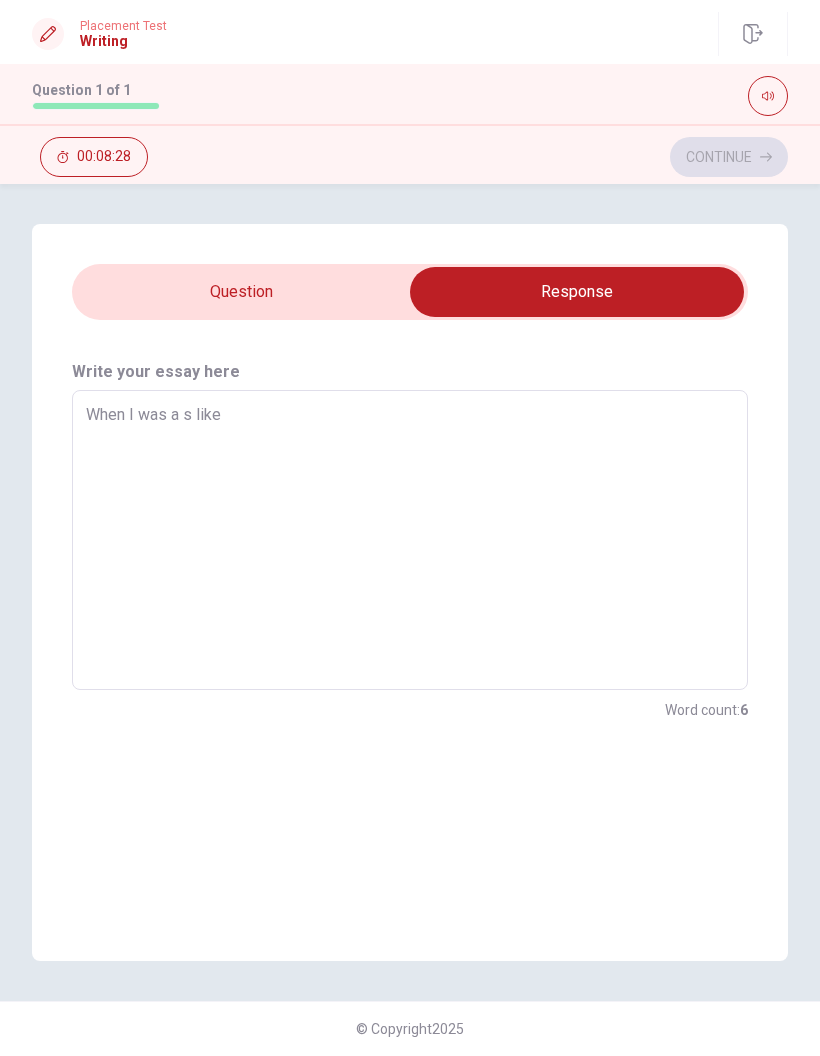 type on "When I was a s lik" 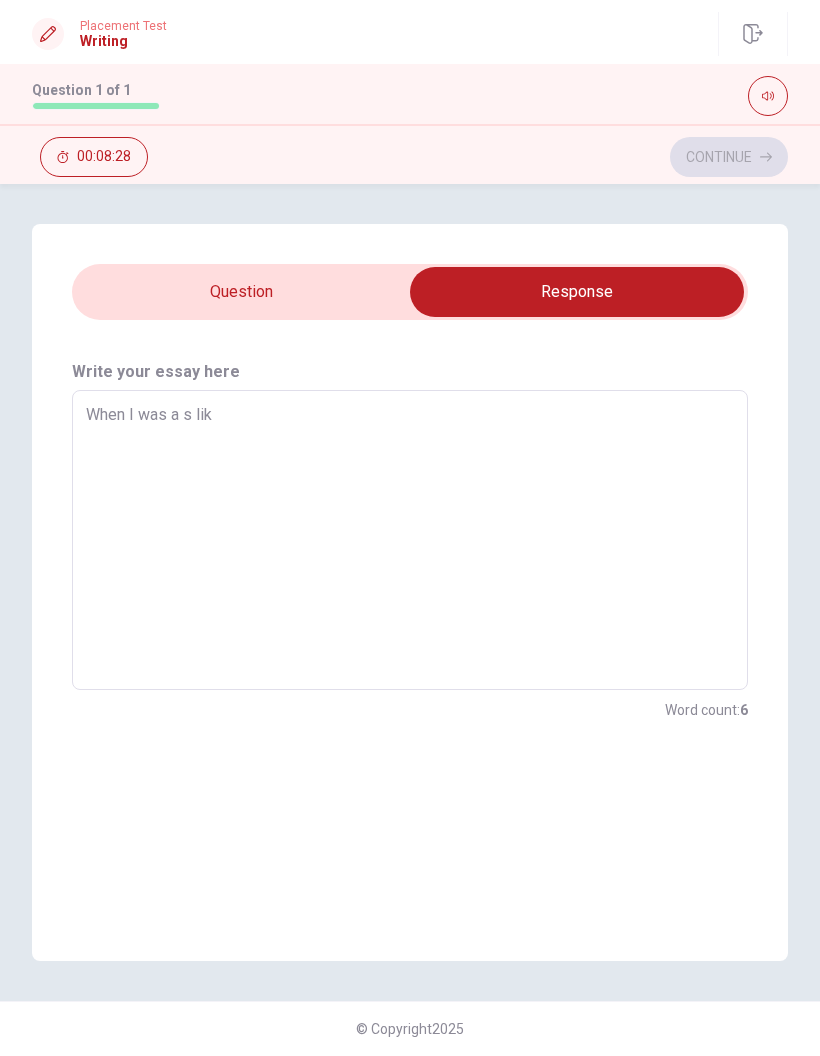 type on "x" 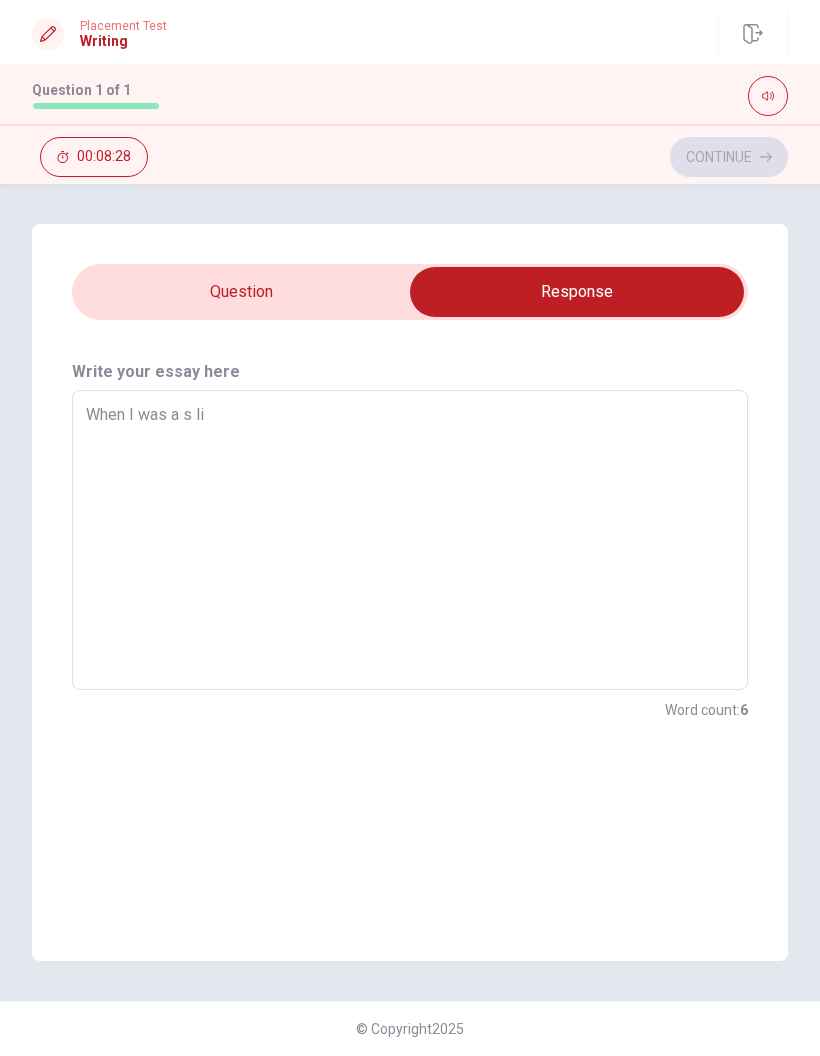 type on "x" 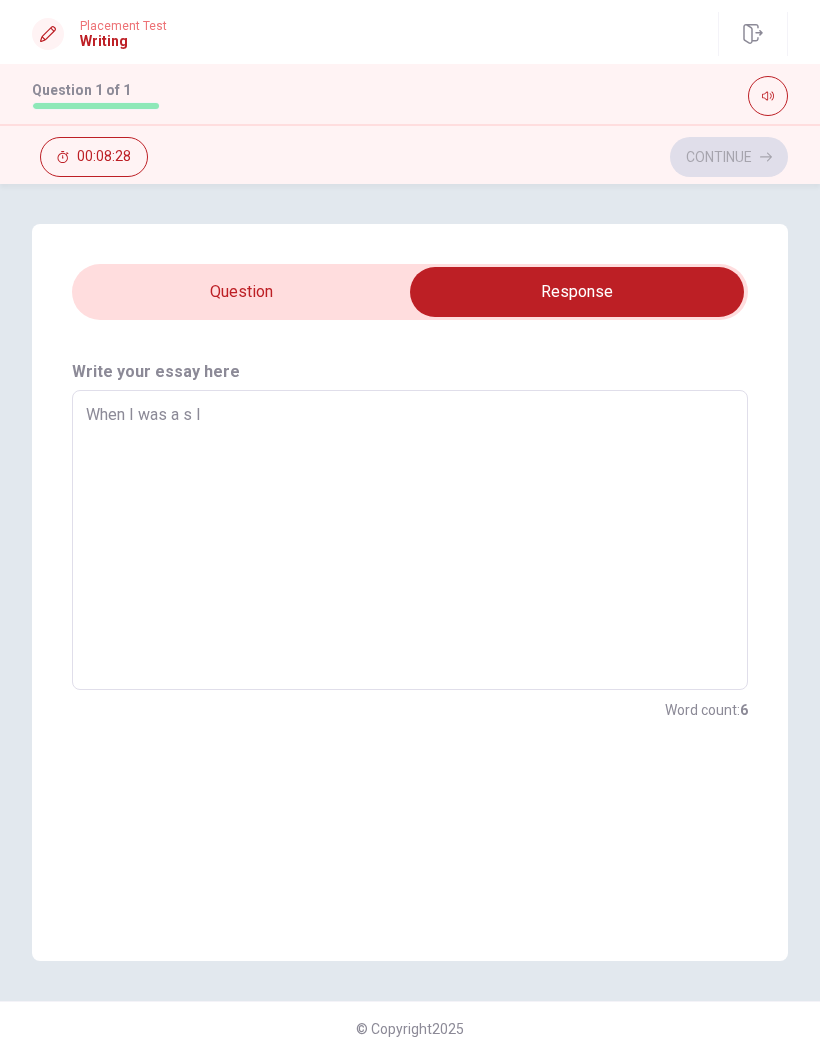 type on "x" 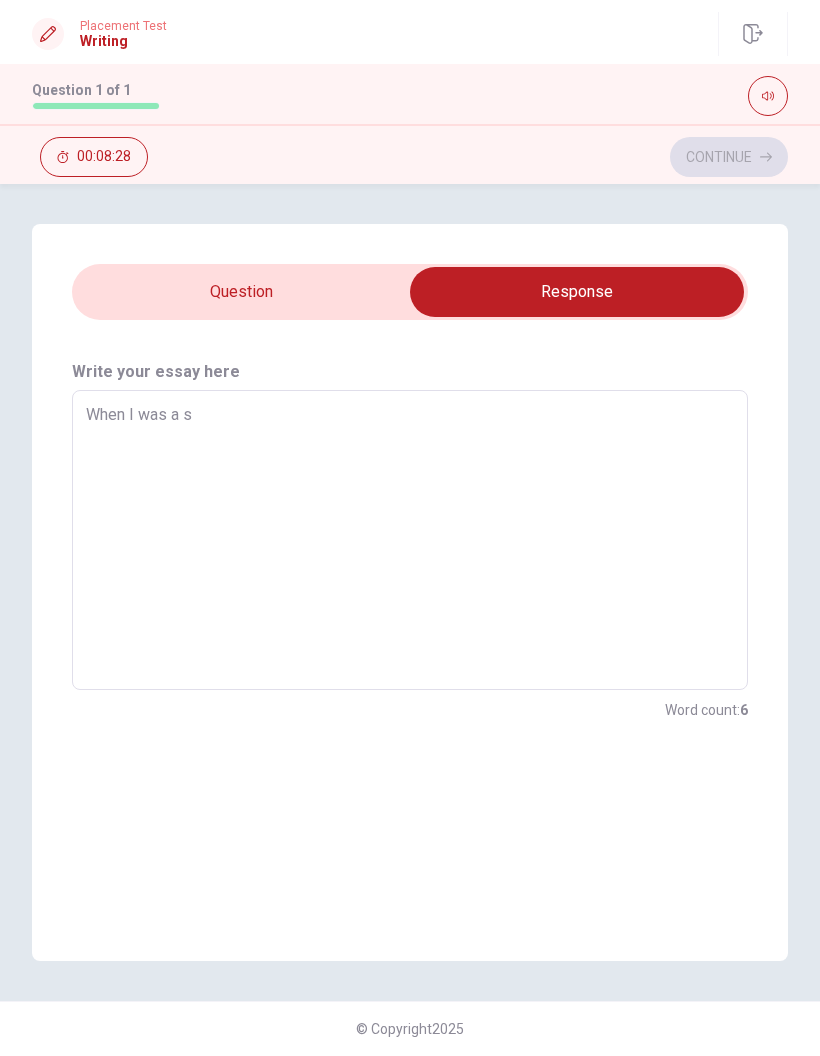 type on "x" 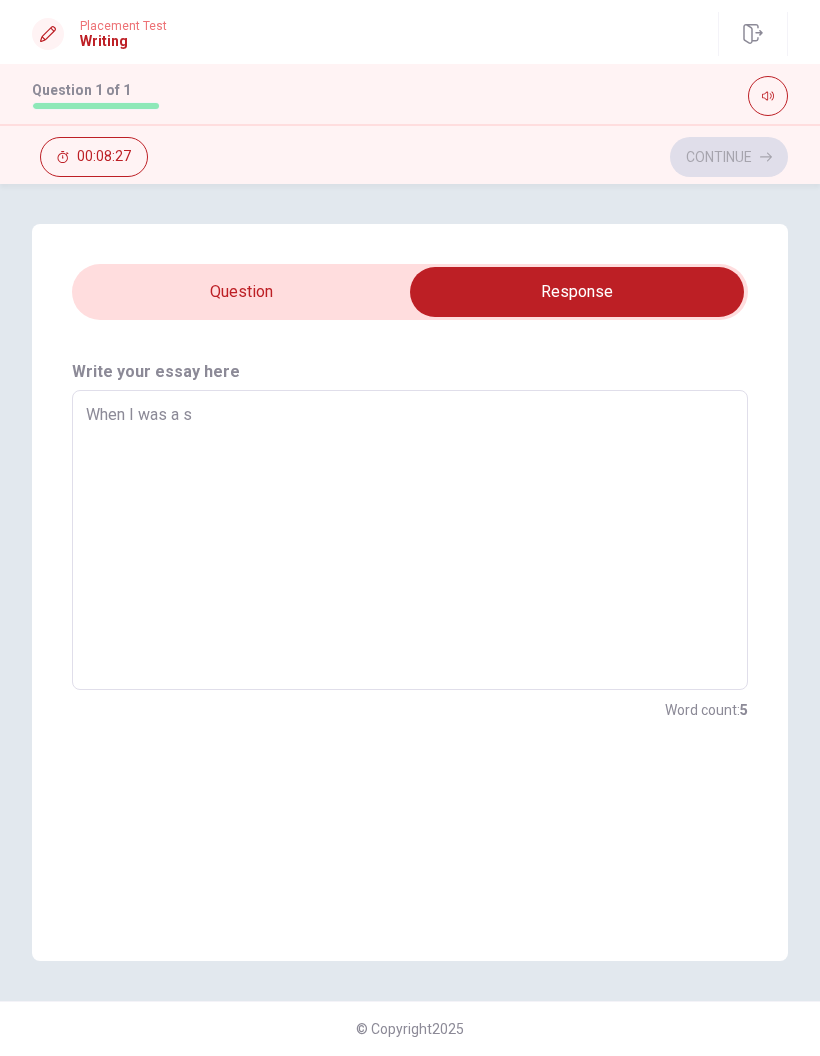 type on "When I was a" 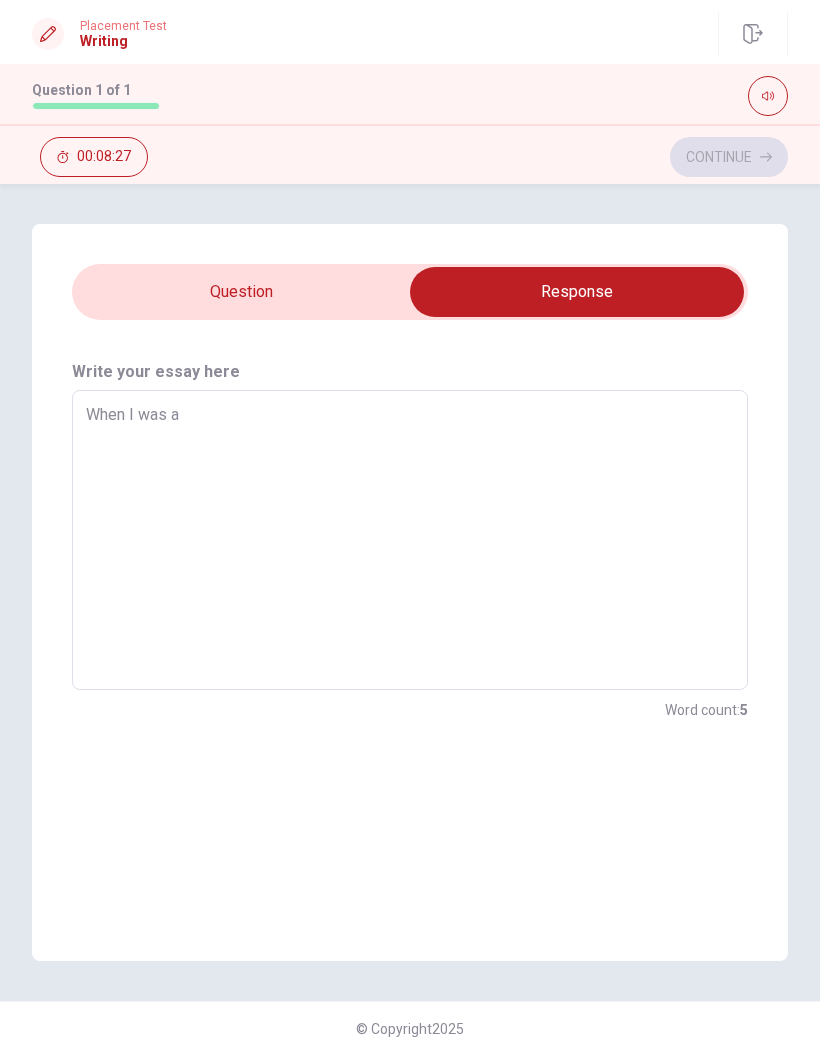 type on "x" 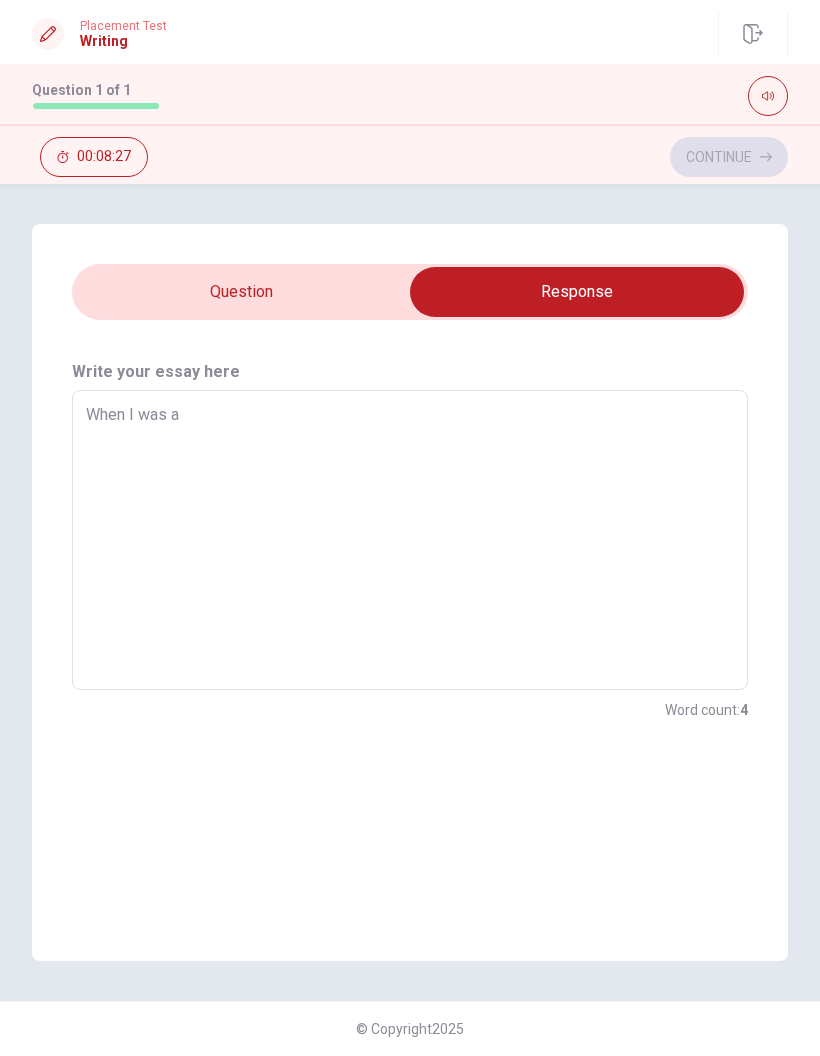 type on "When I was a" 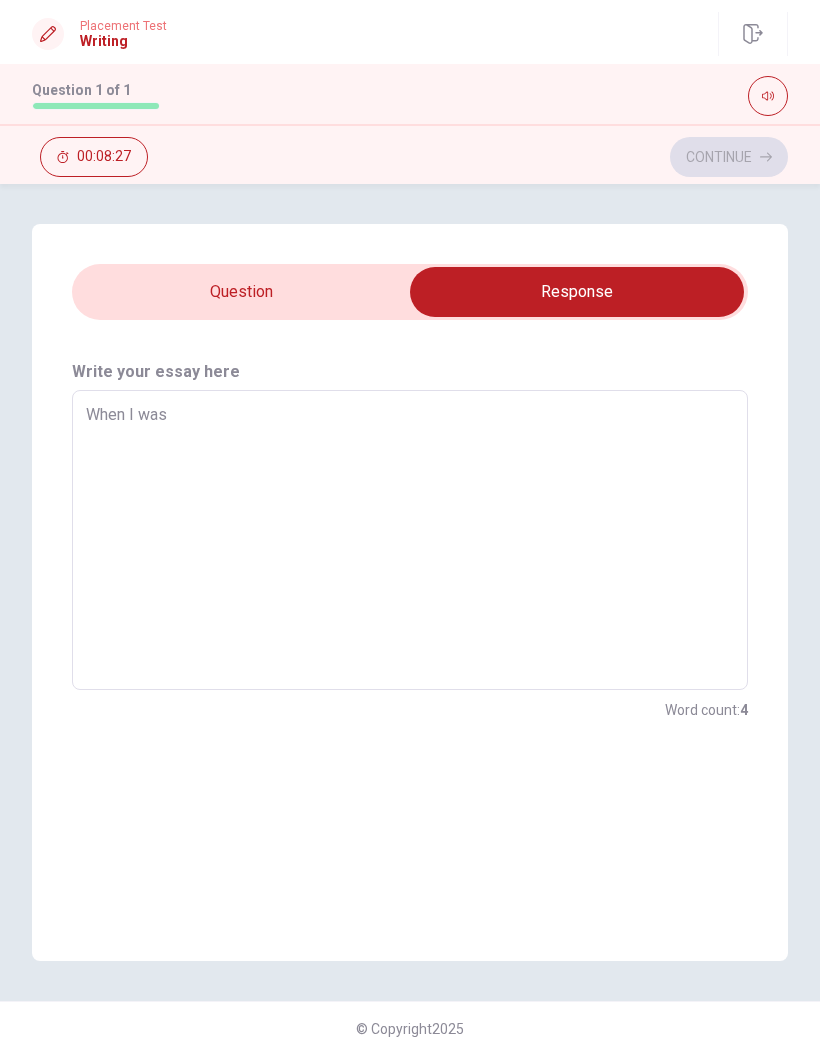 type on "x" 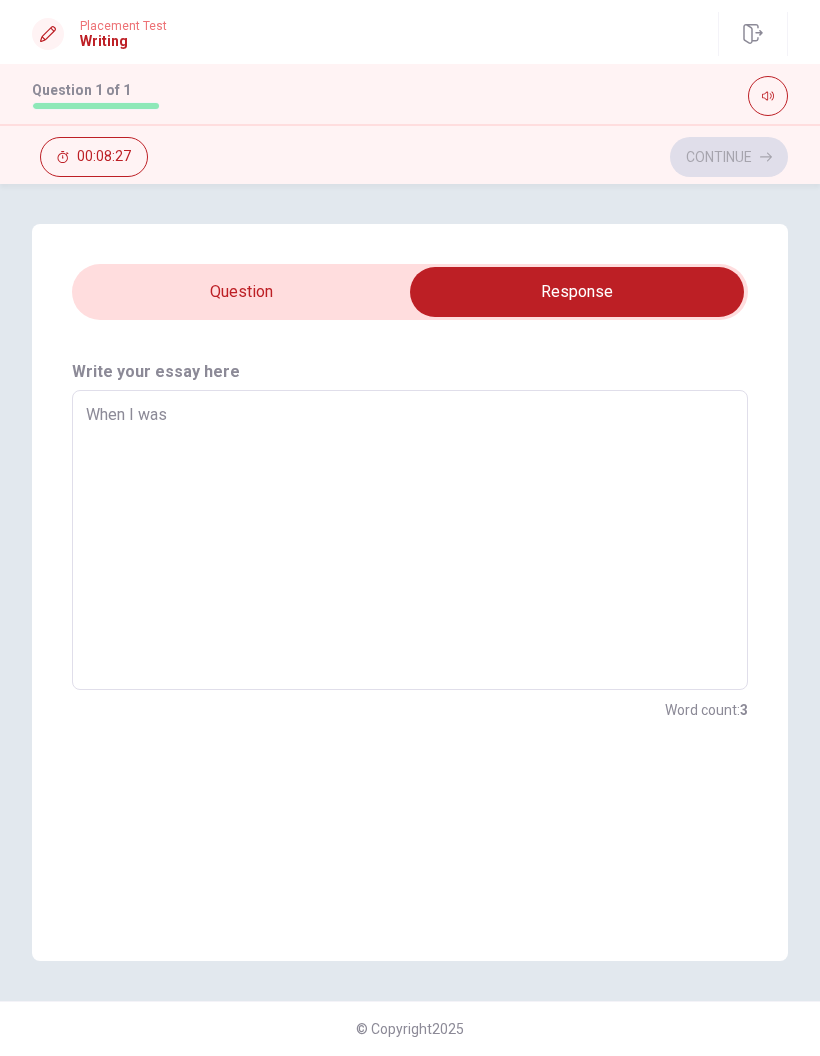 type on "When I wa" 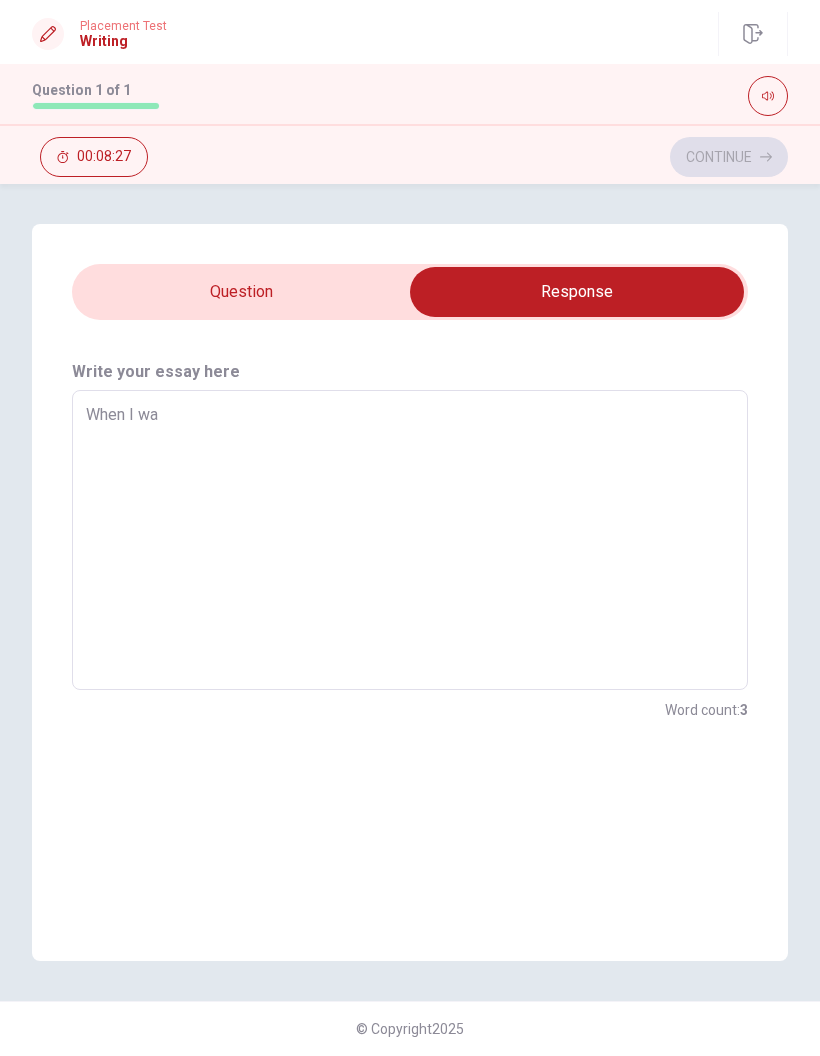 type on "x" 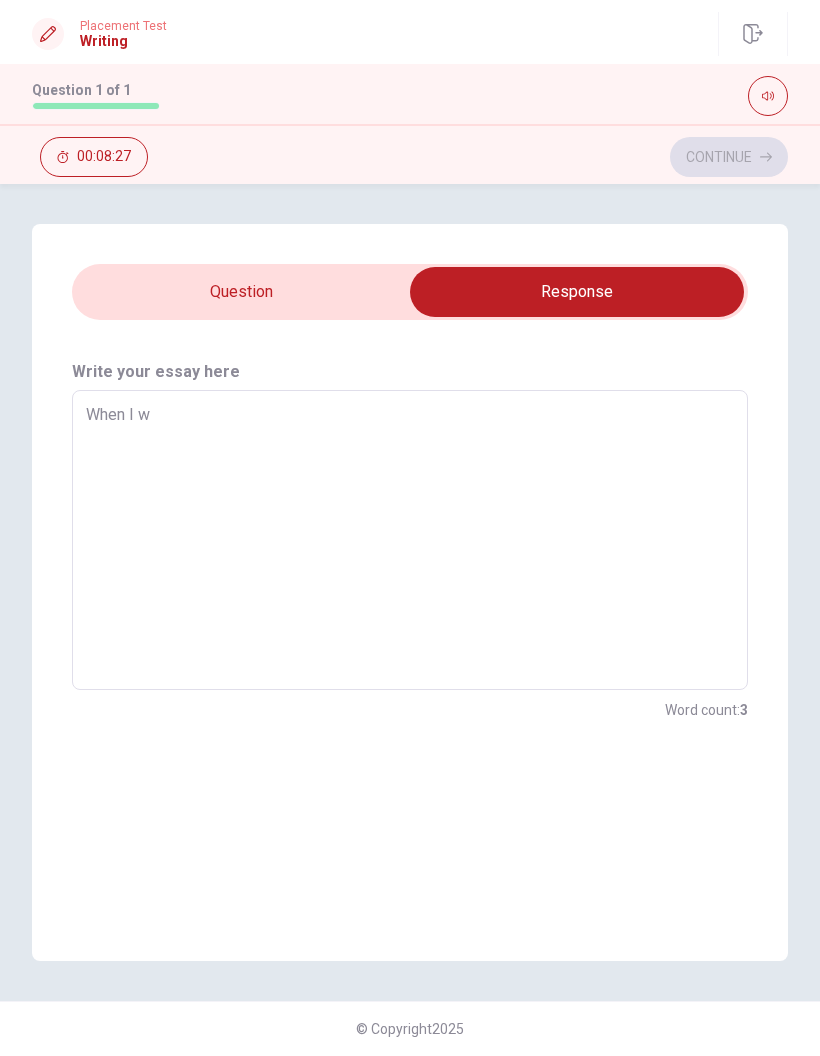 type on "x" 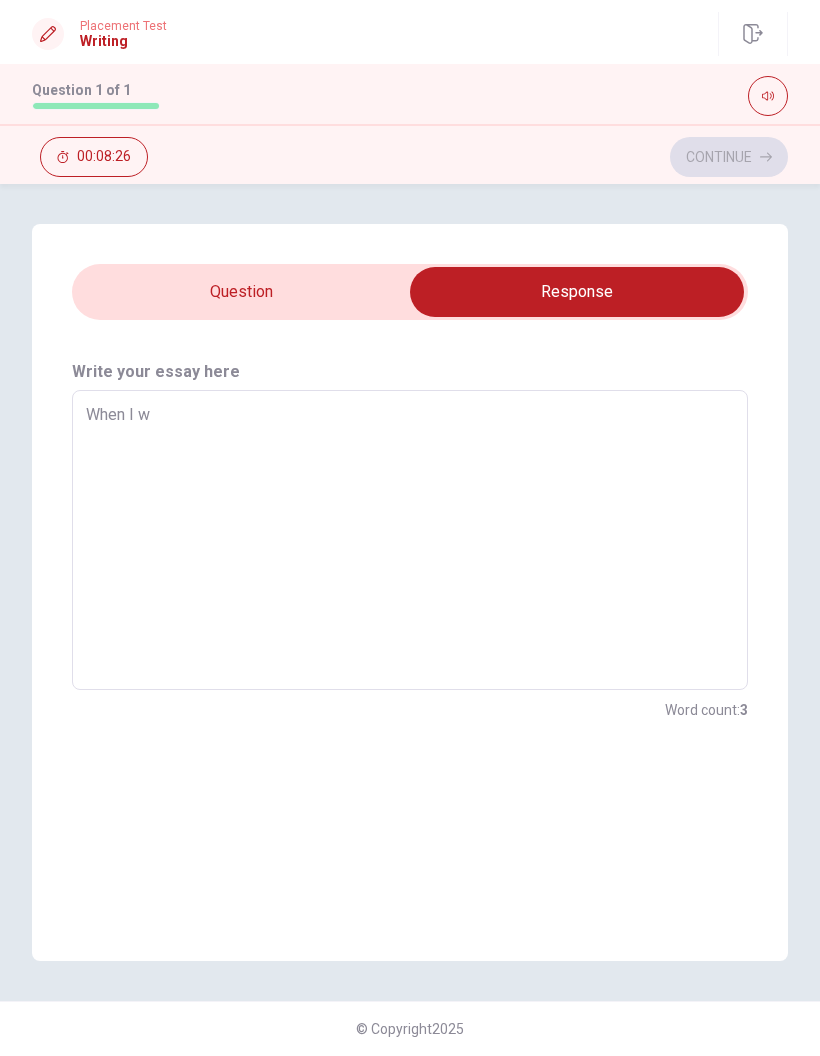 type on "When I" 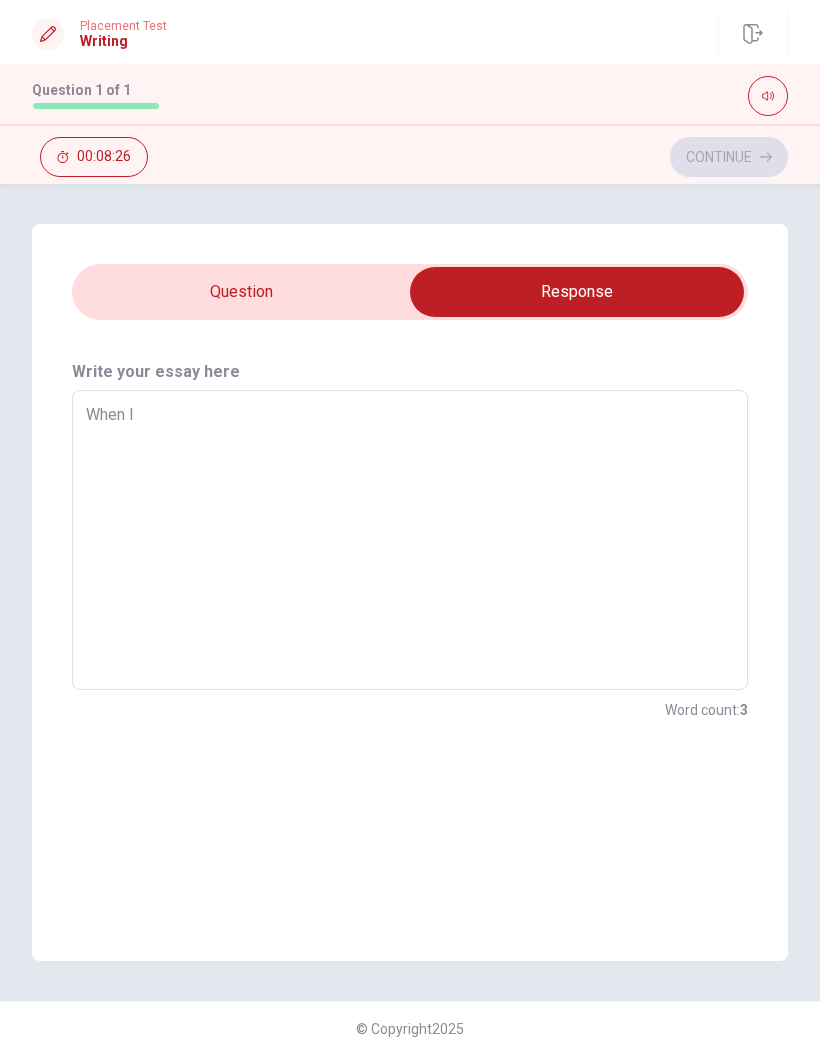type on "x" 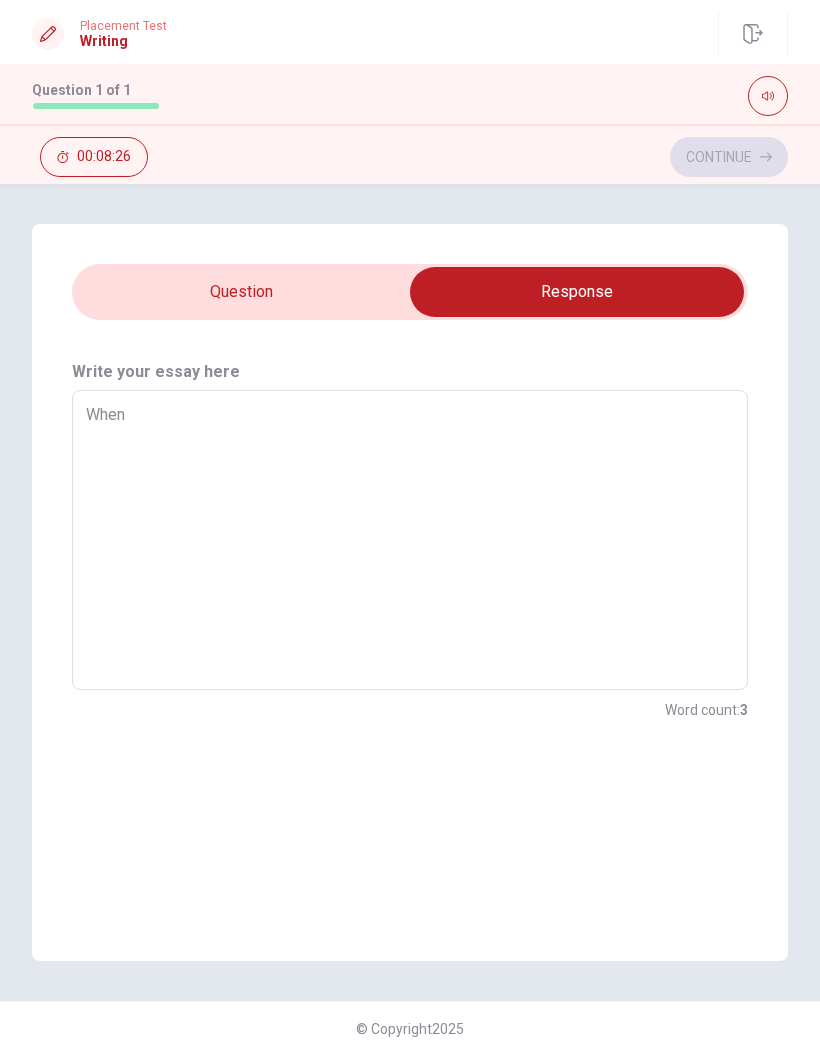 type on "x" 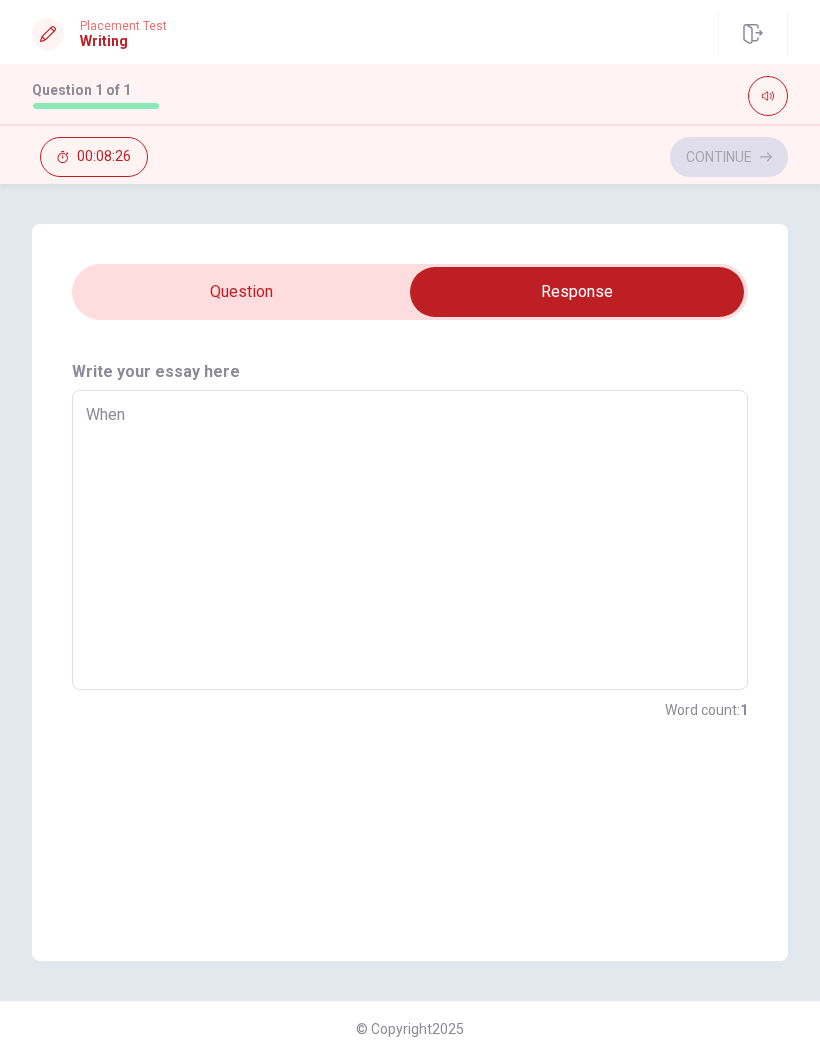 type on "When" 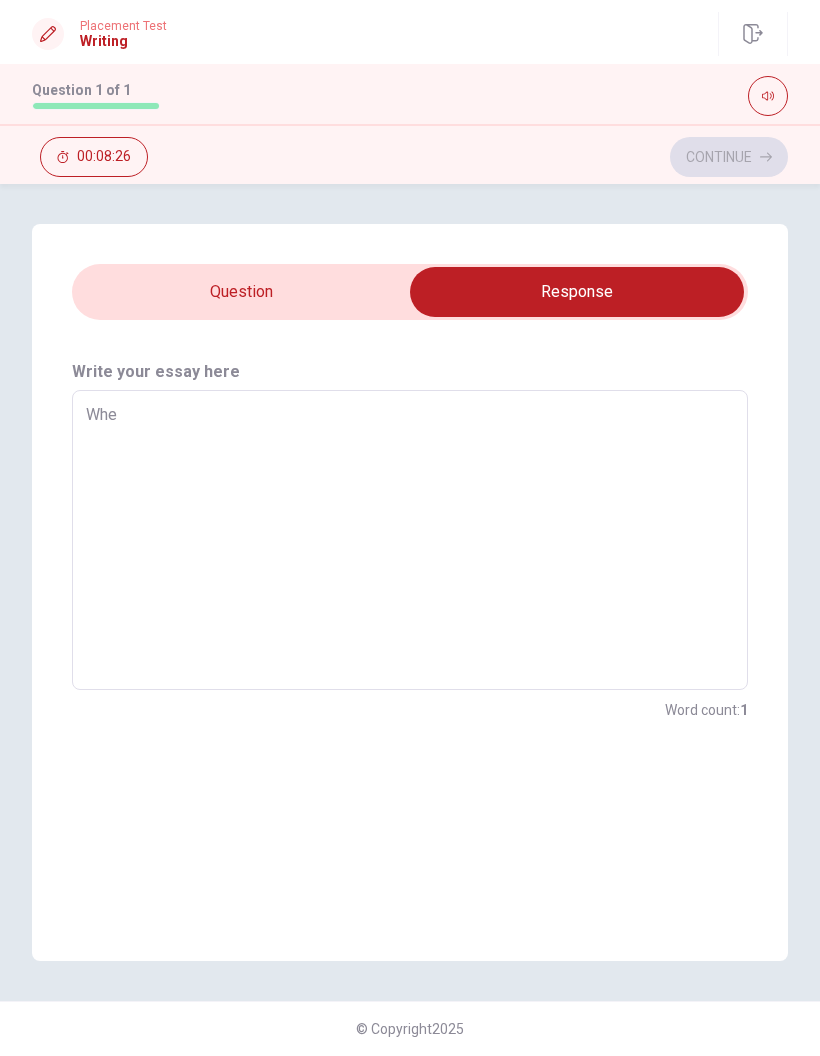 type on "x" 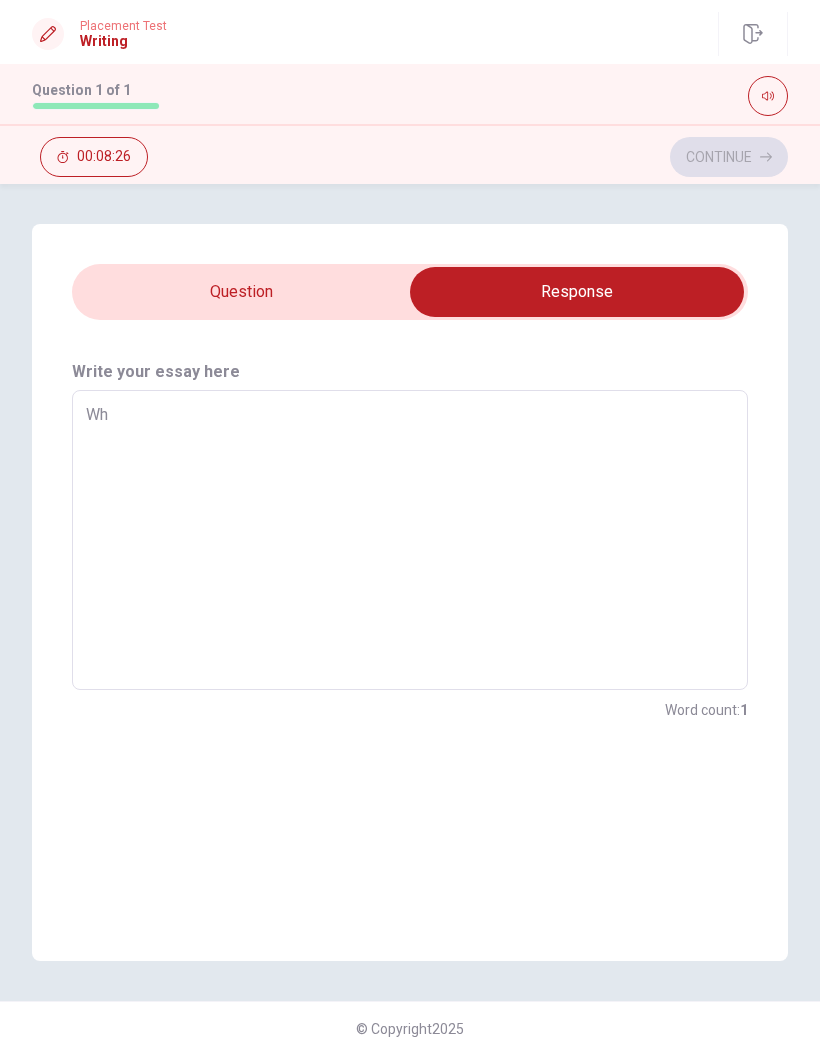 type on "x" 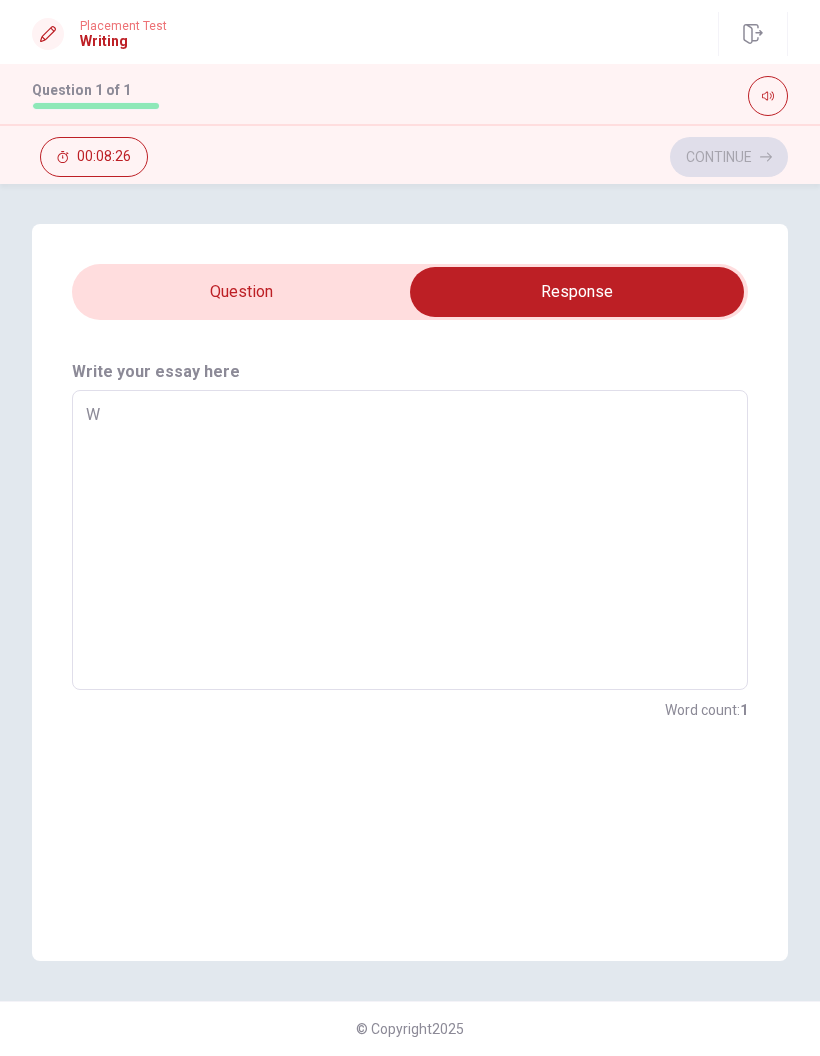 type on "x" 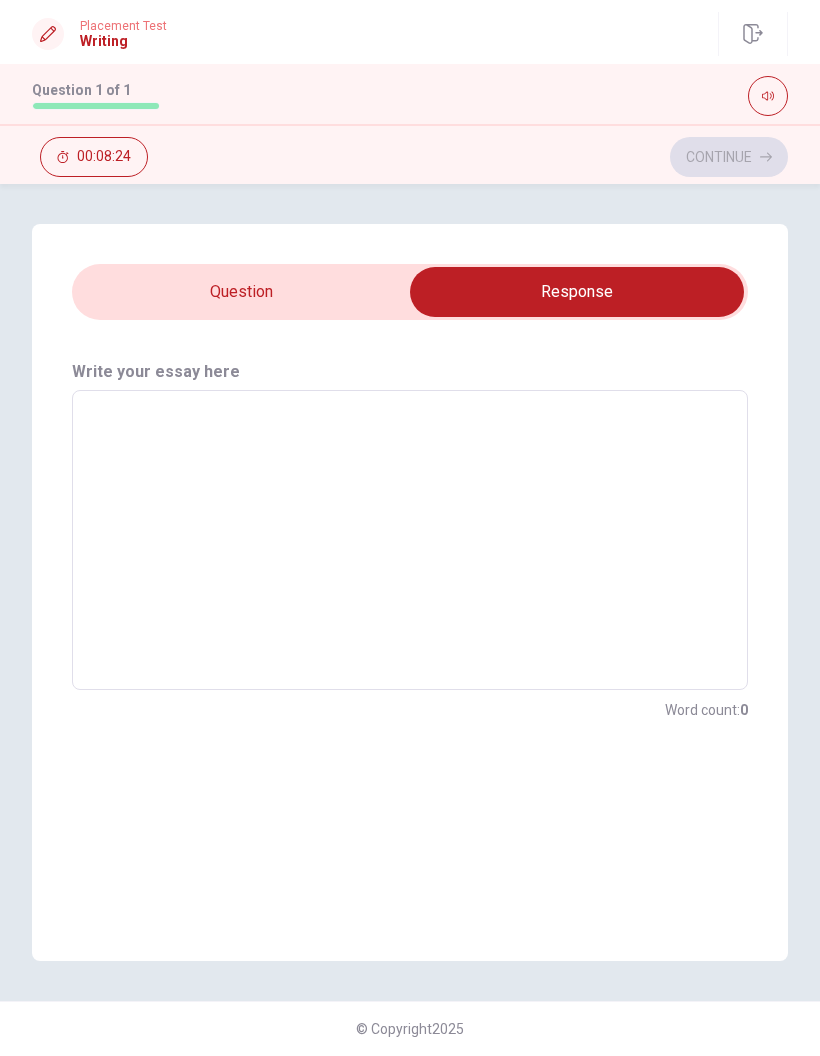 type on "W" 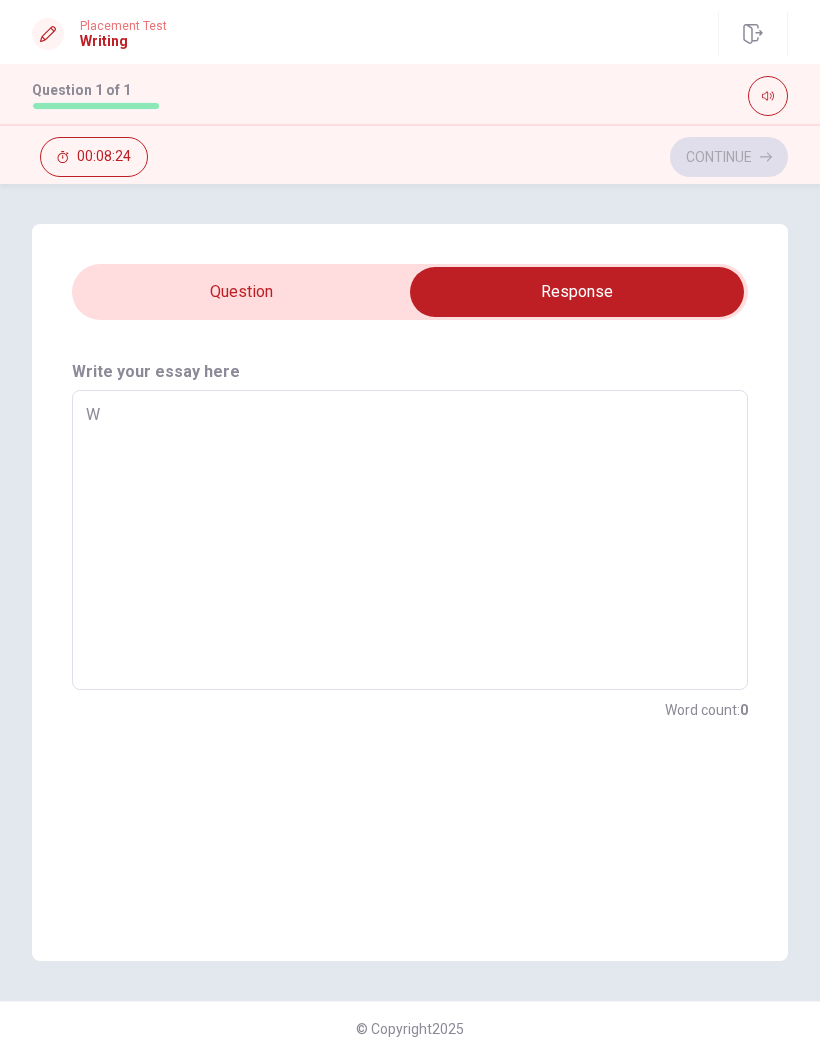 type on "x" 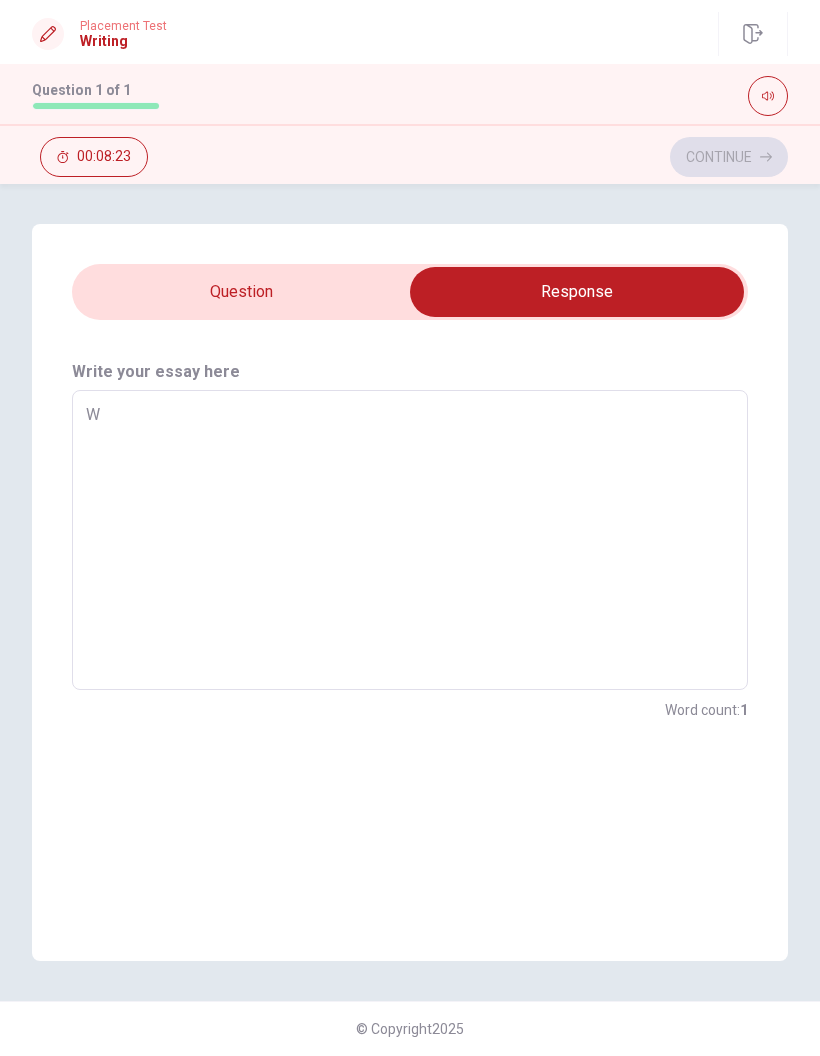 type on "Wh" 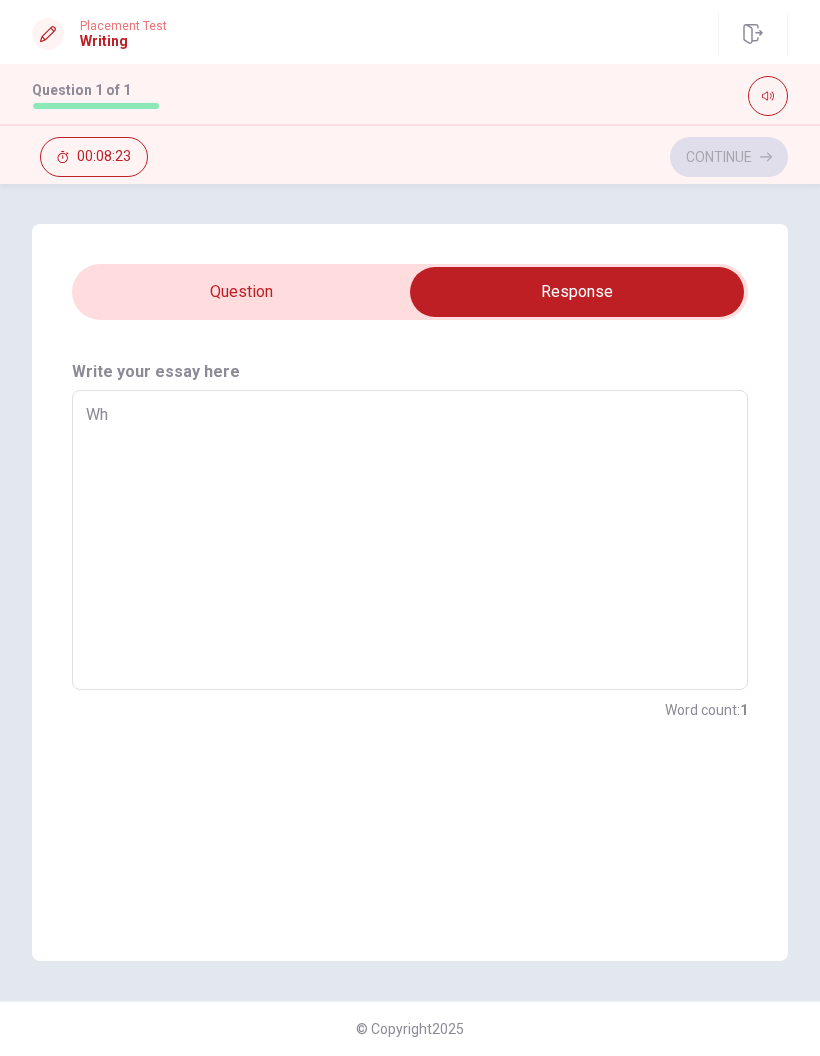 type on "x" 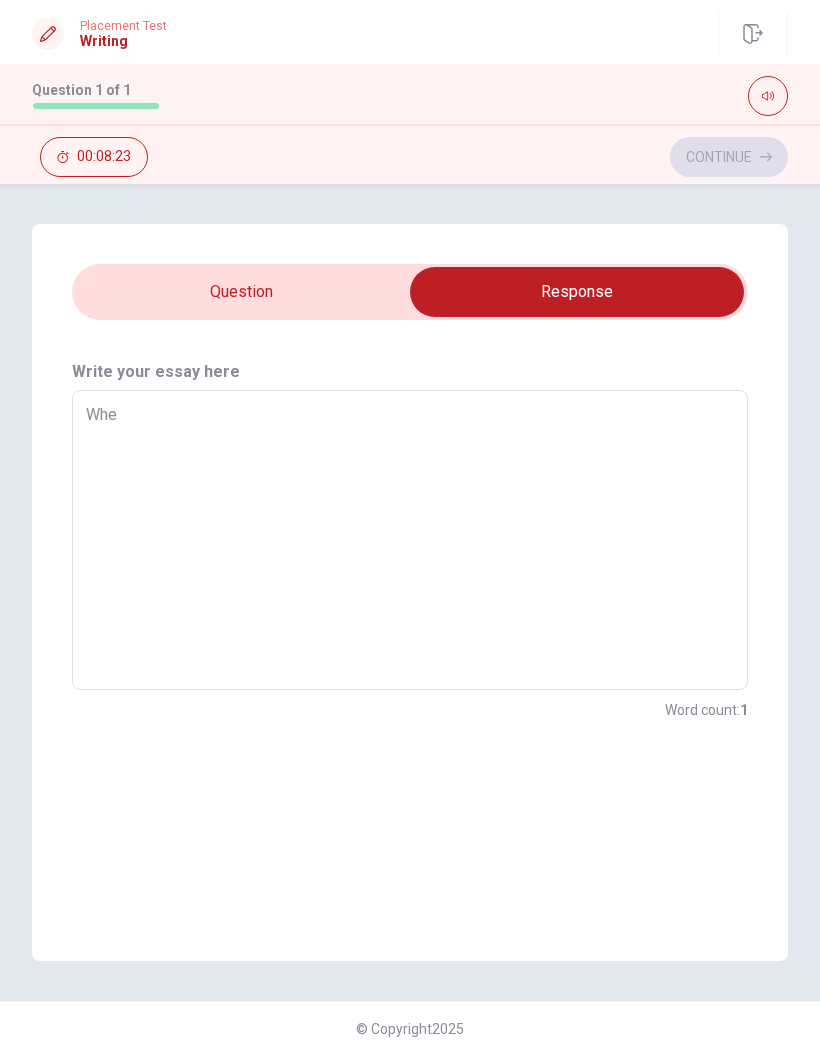 type on "x" 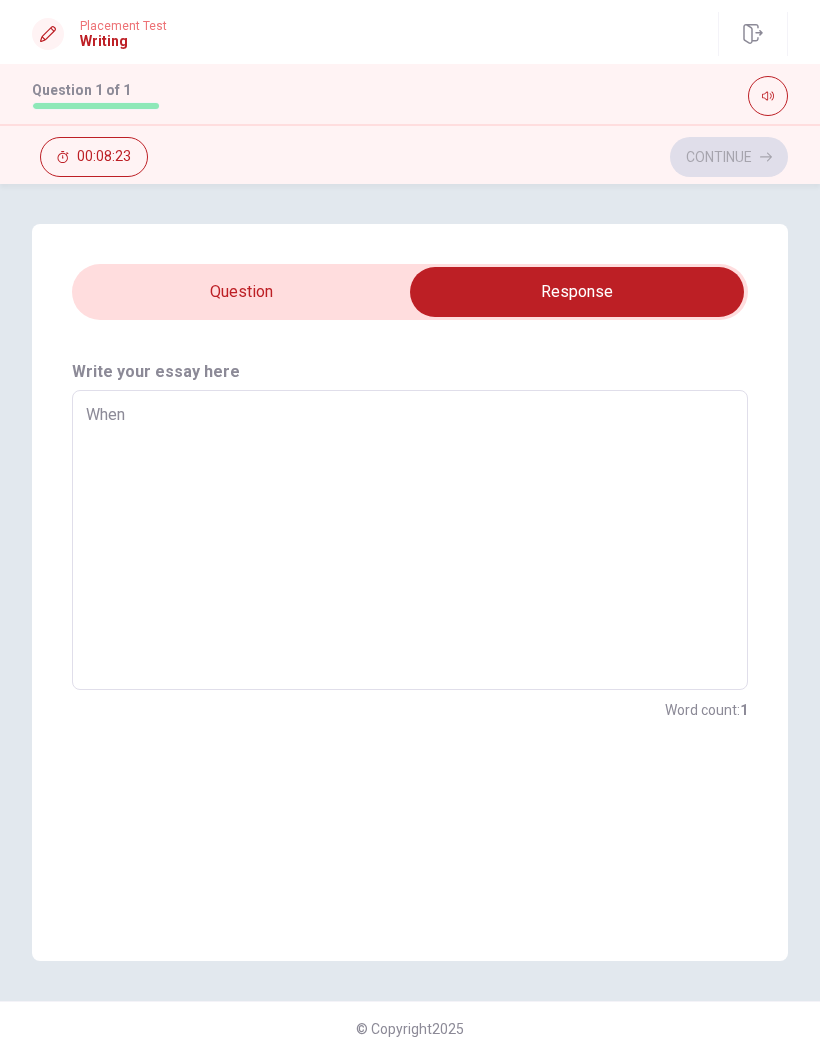 type on "x" 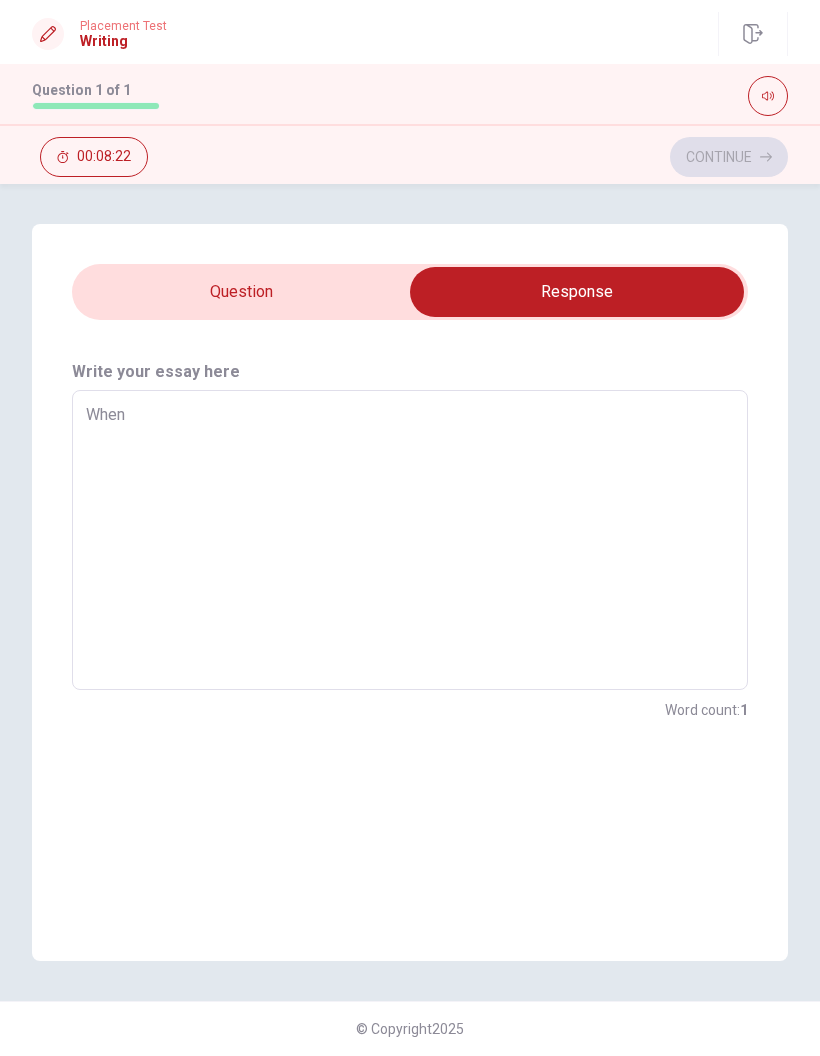type on "When" 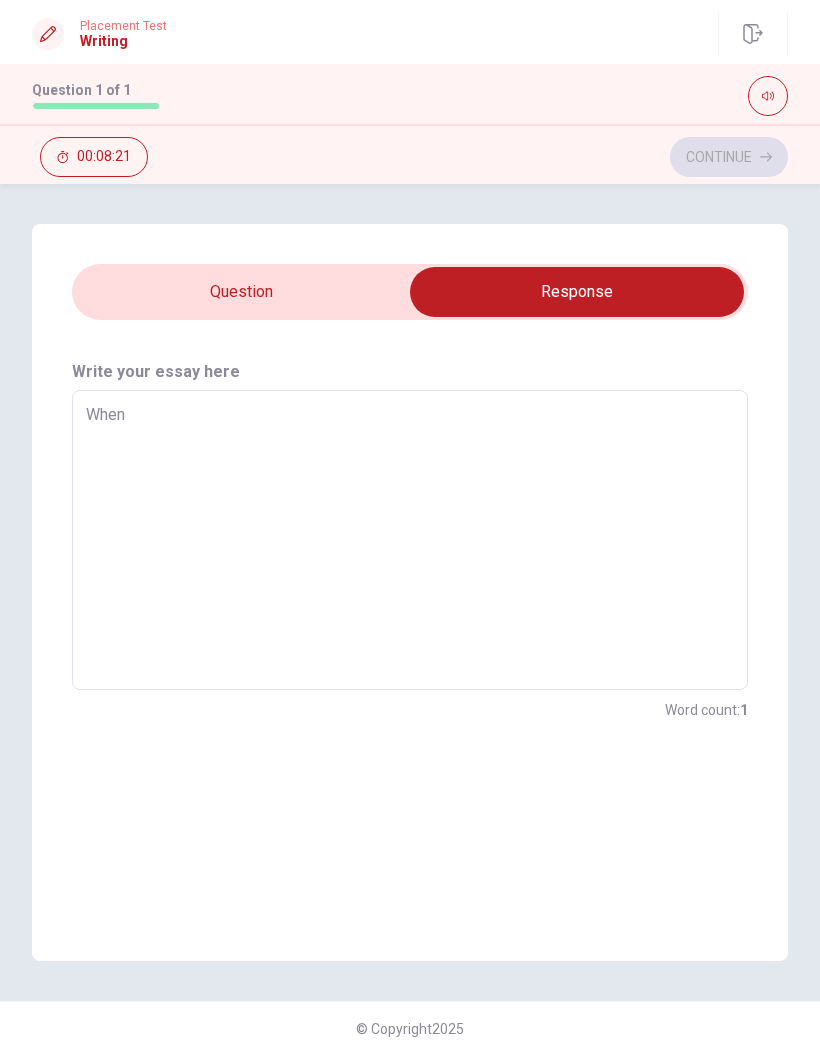 type on "When I" 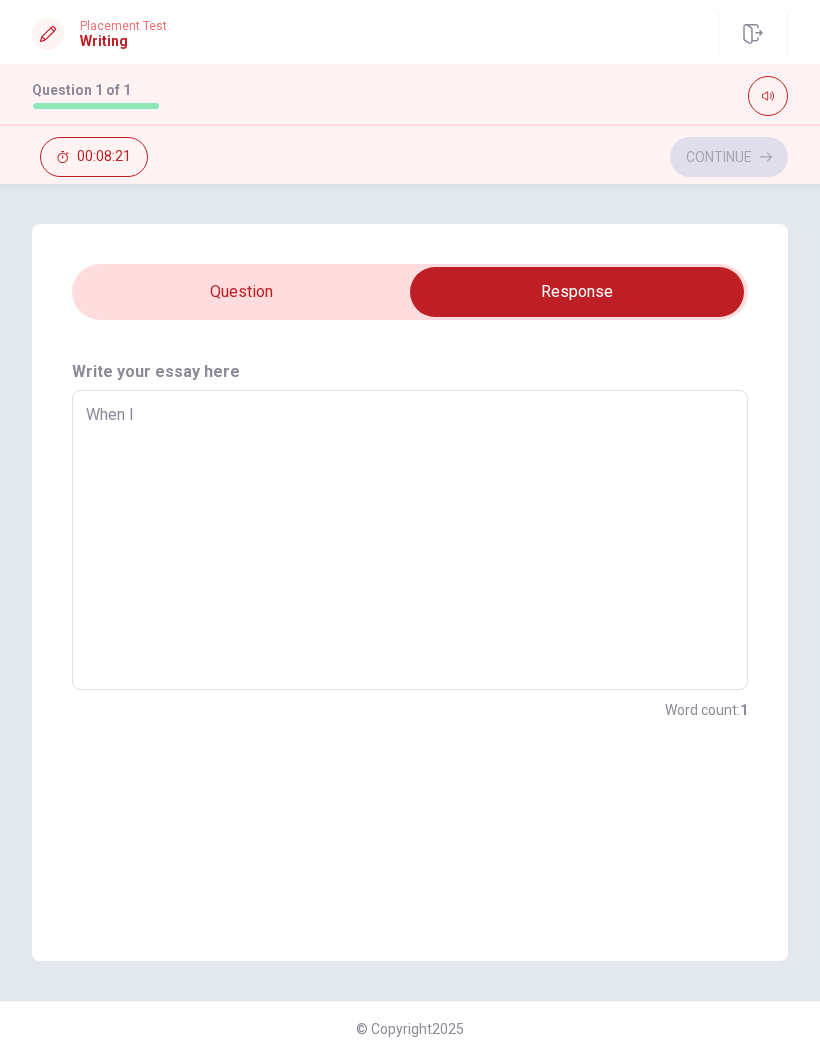 type on "x" 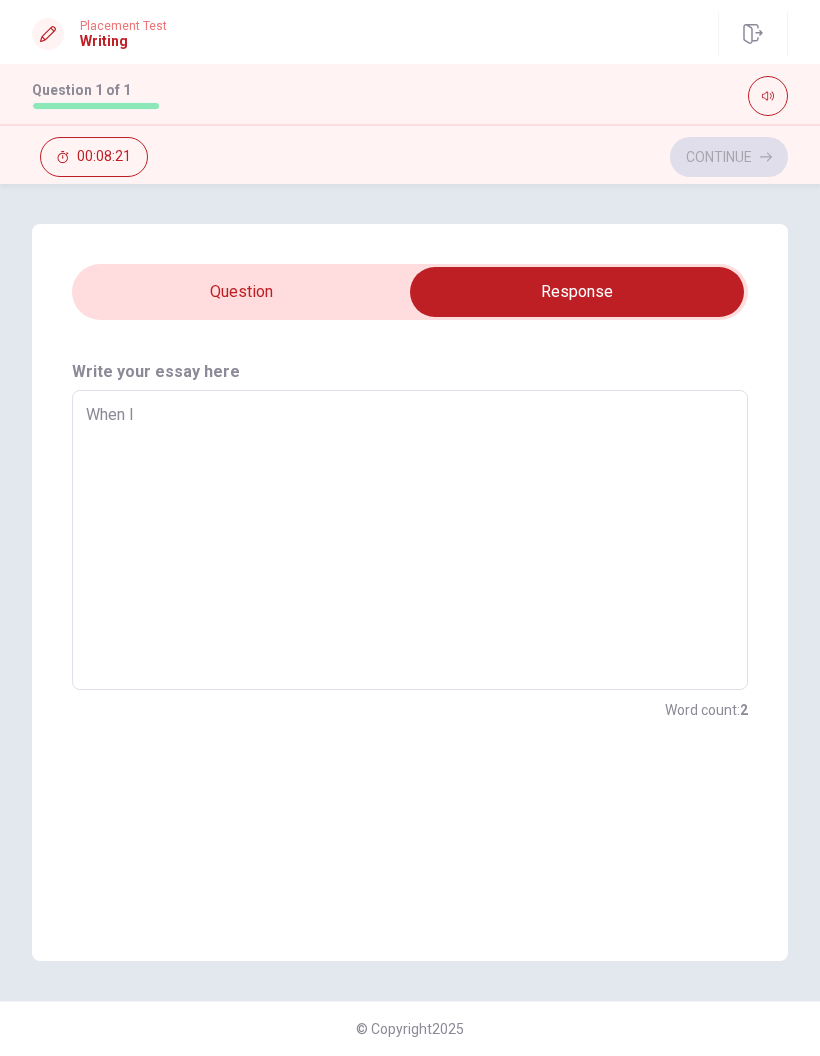 type on "When I" 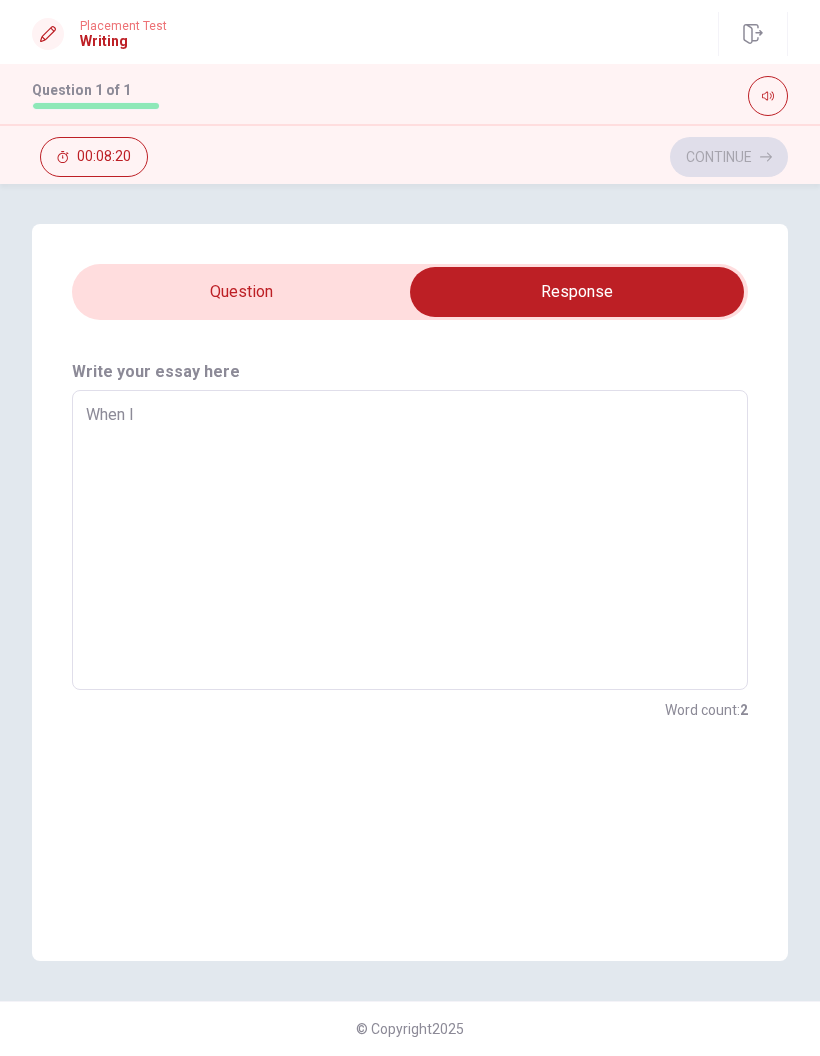type on "x" 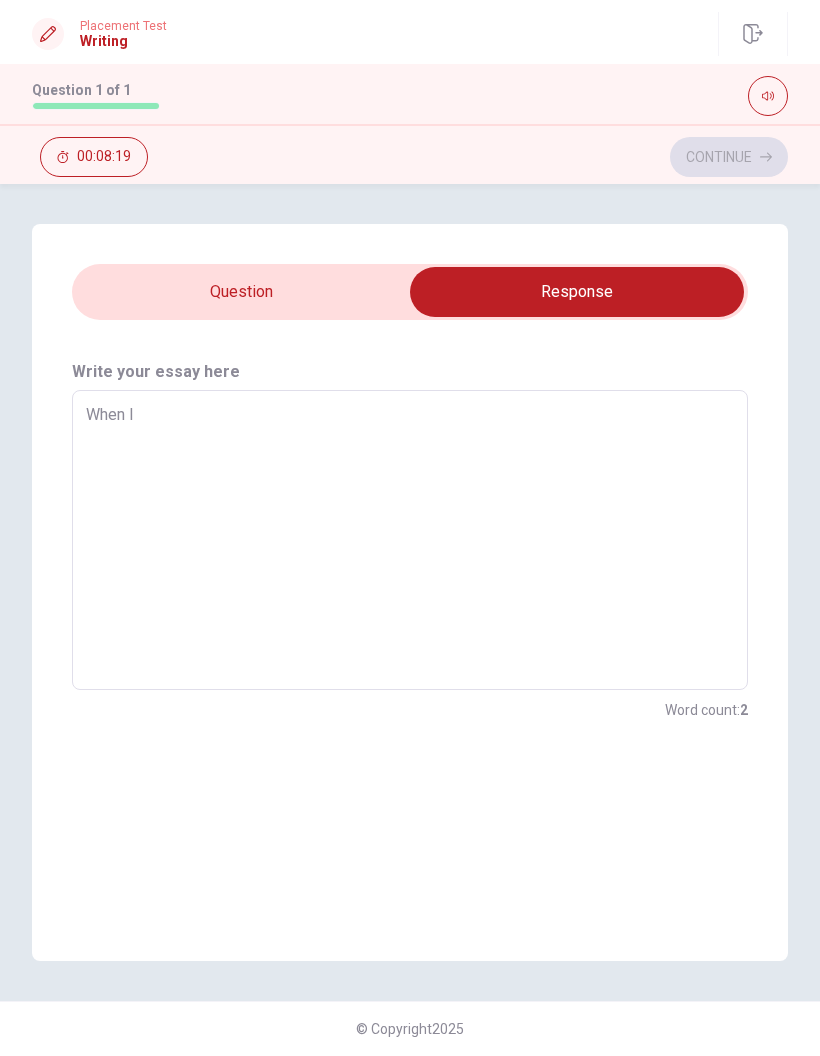 type on "When I w" 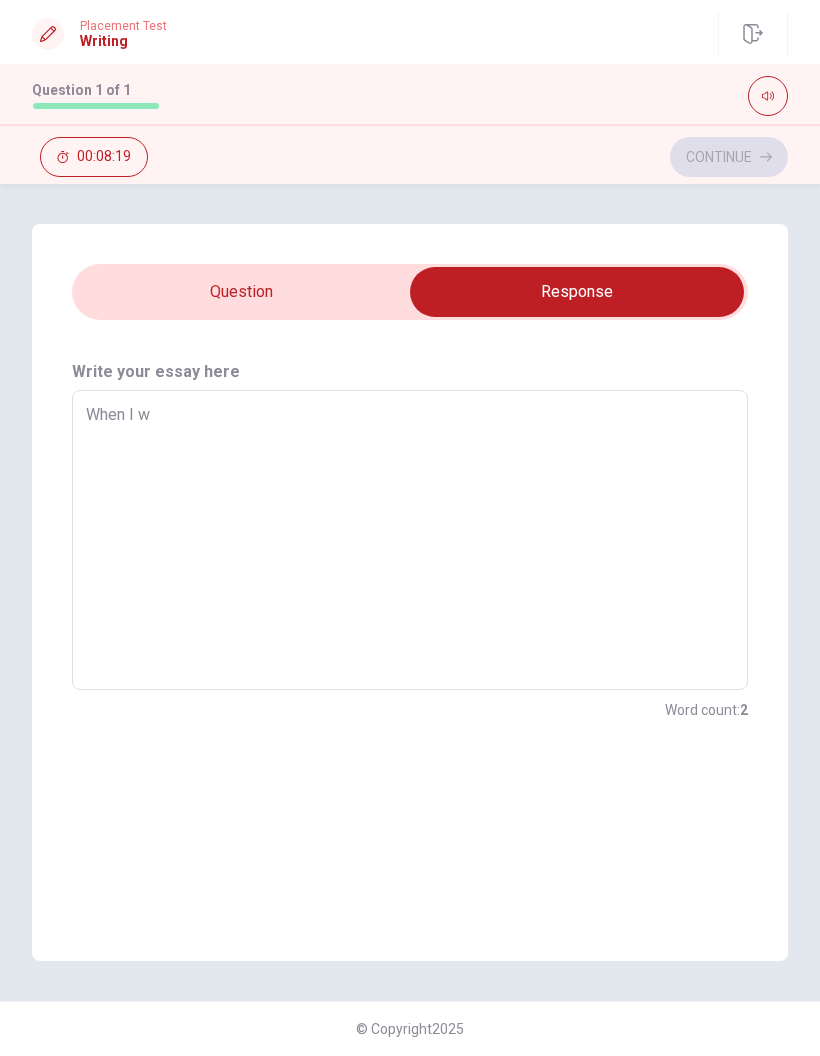 type on "x" 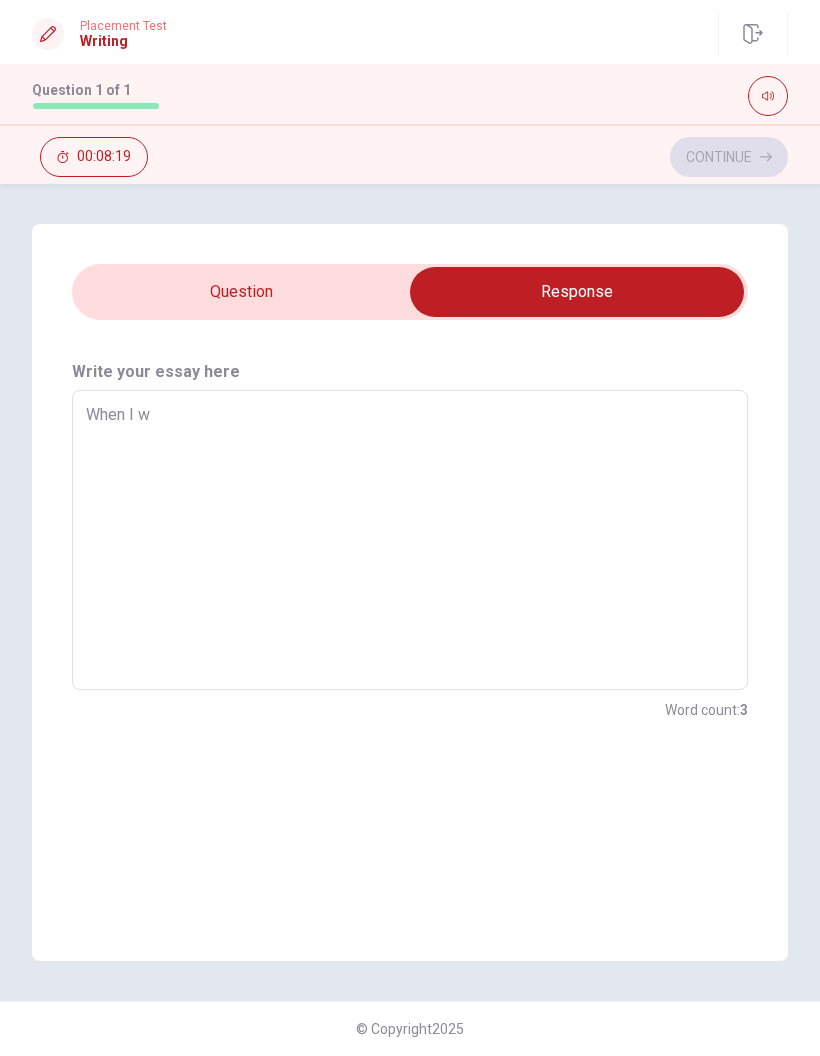 type on "When I wa" 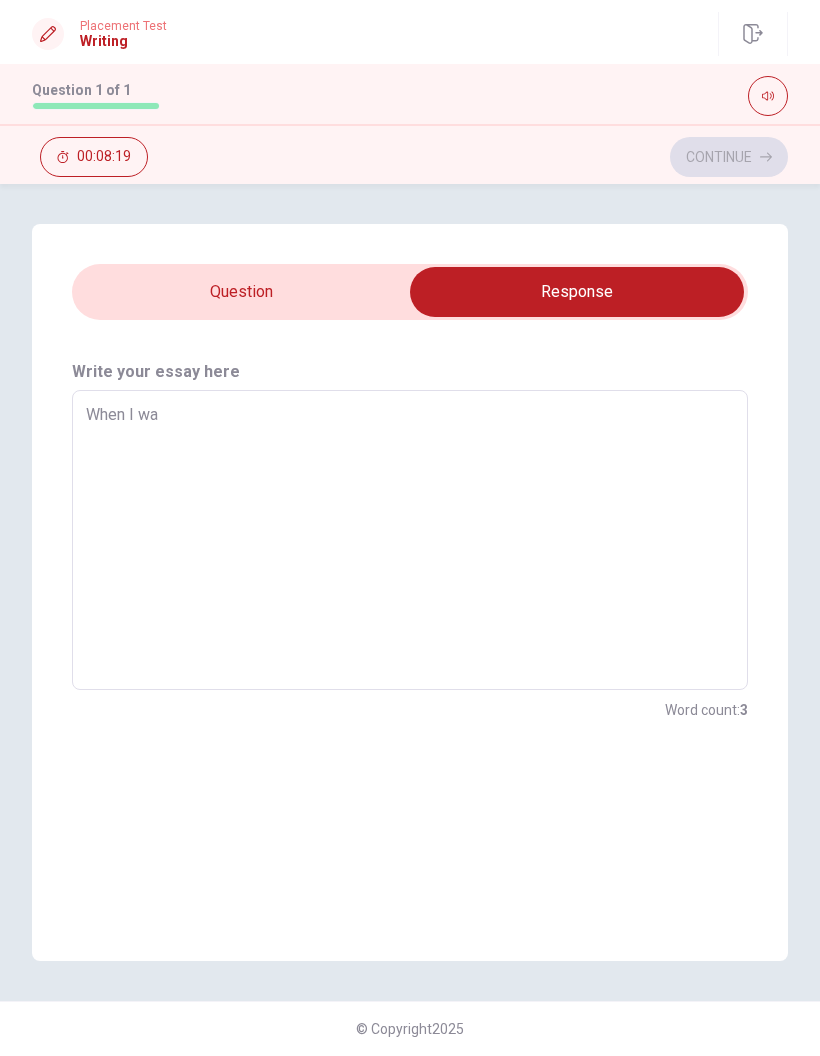 type on "x" 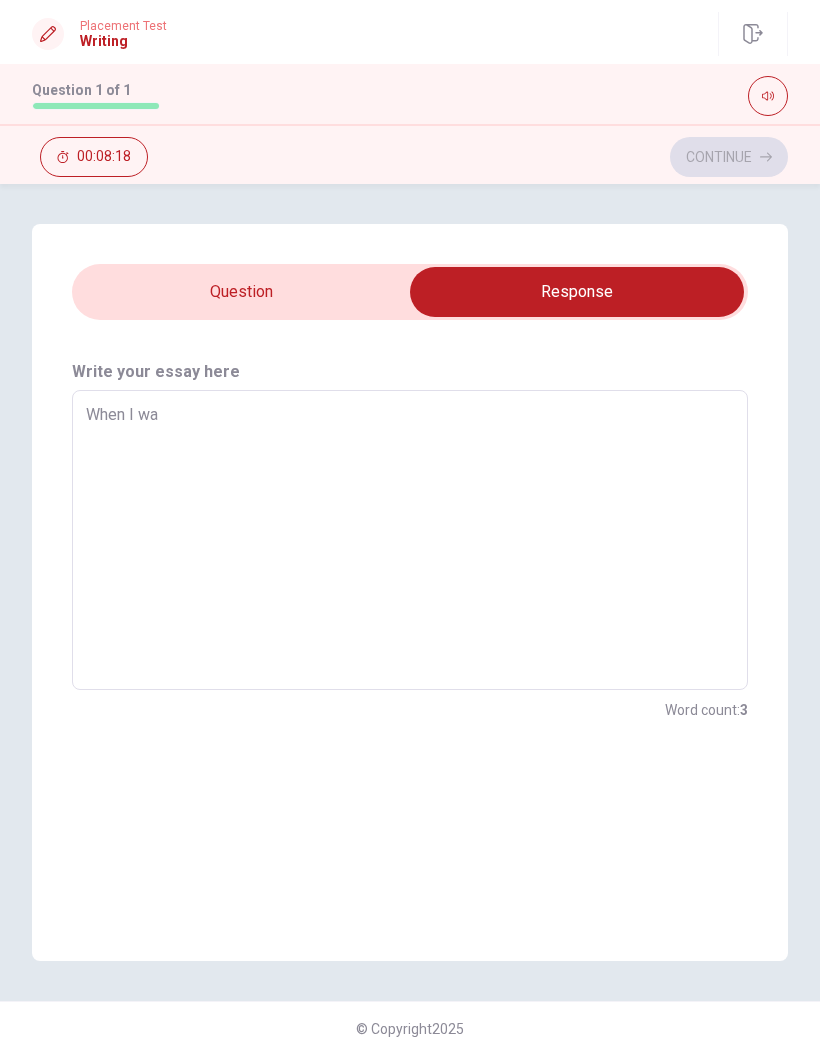 type on "When I was" 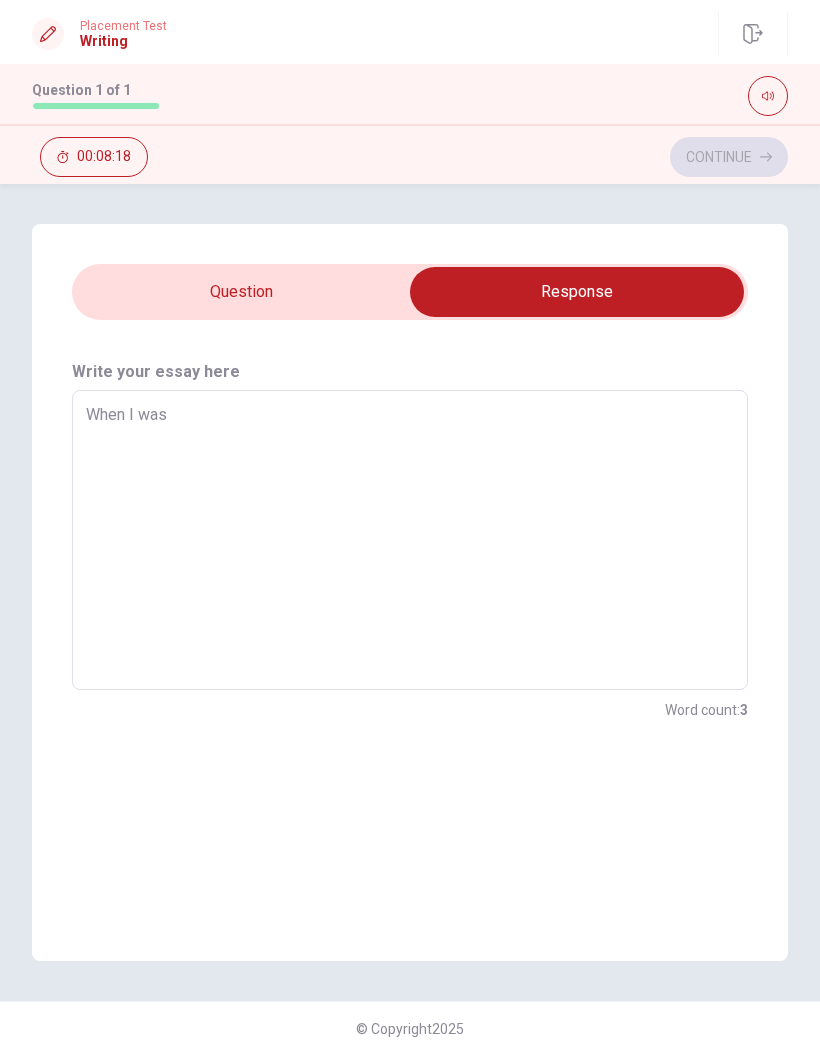 type on "x" 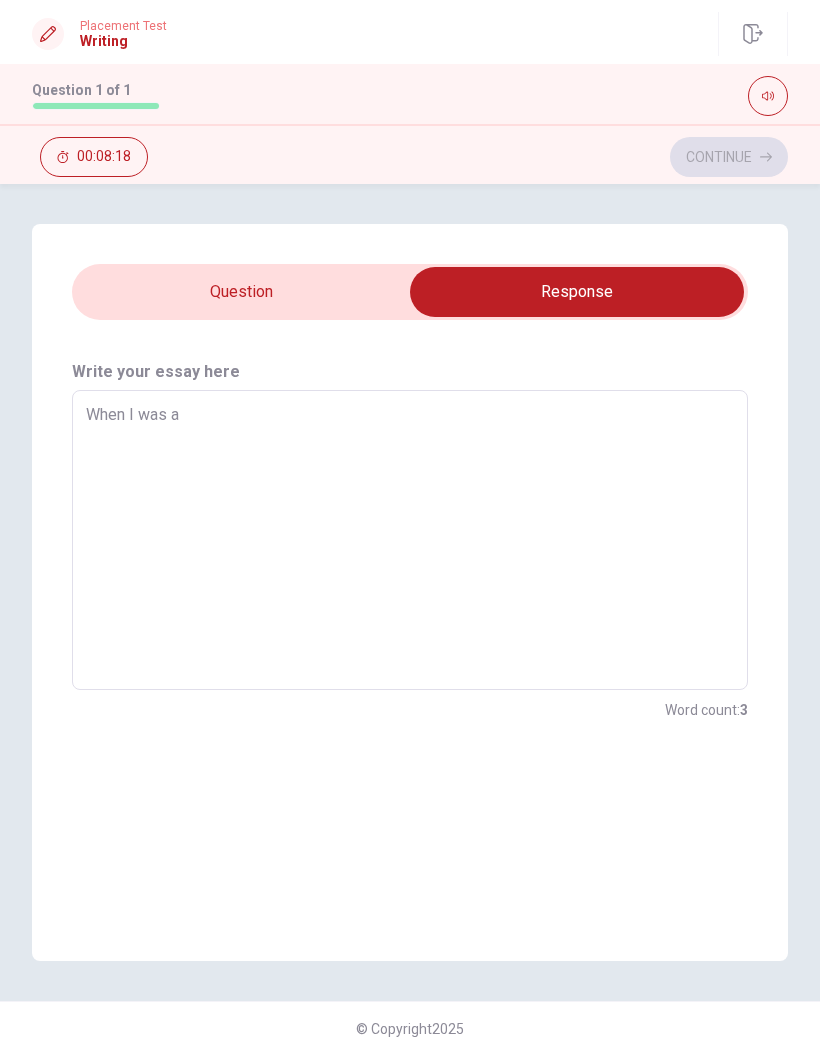 type on "x" 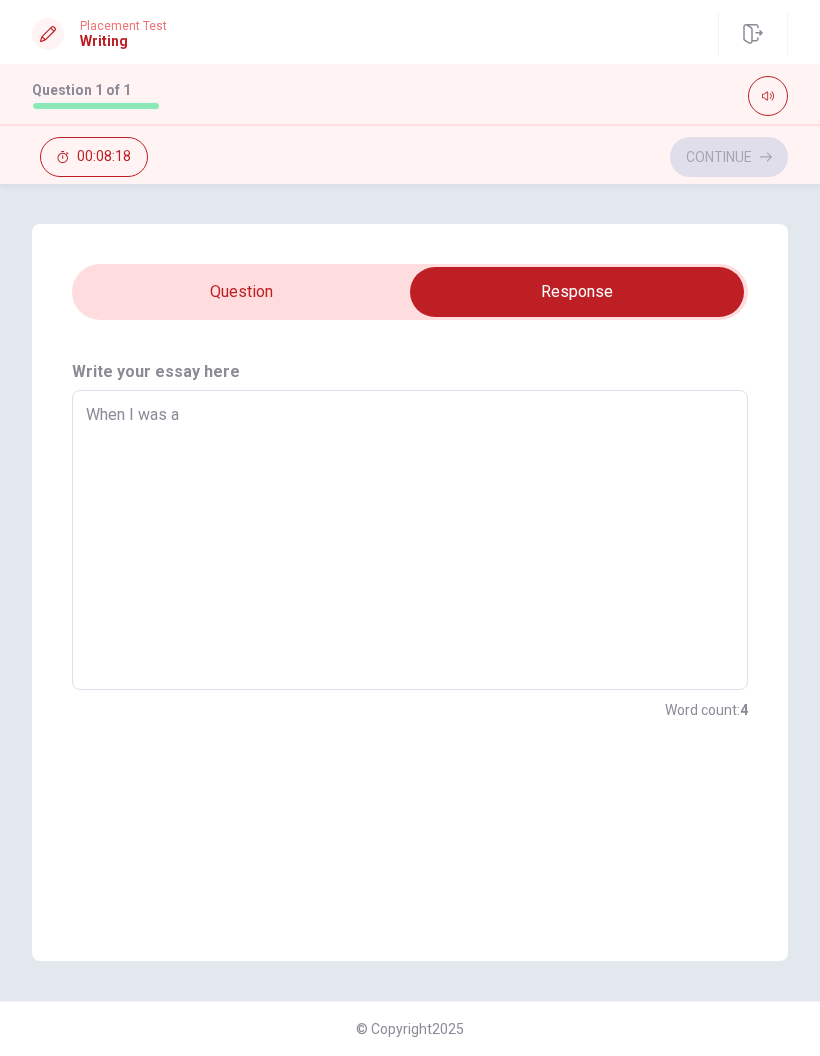 type on "When I was a" 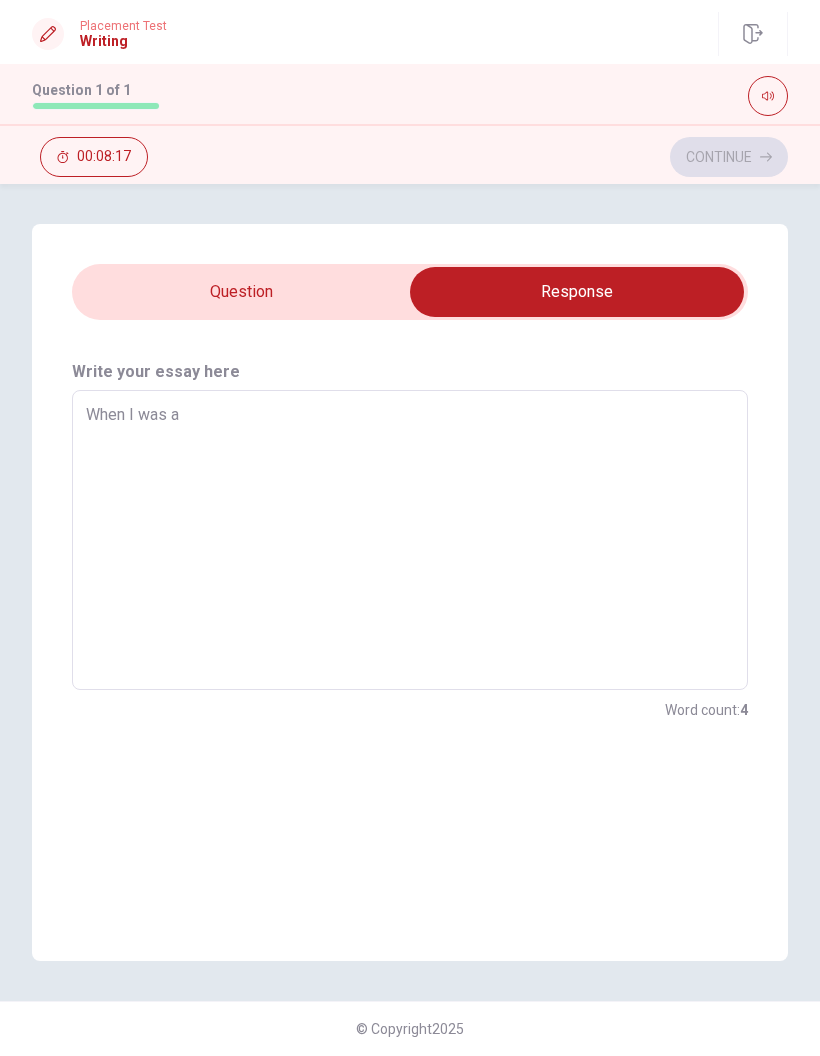 type on "When I was a c" 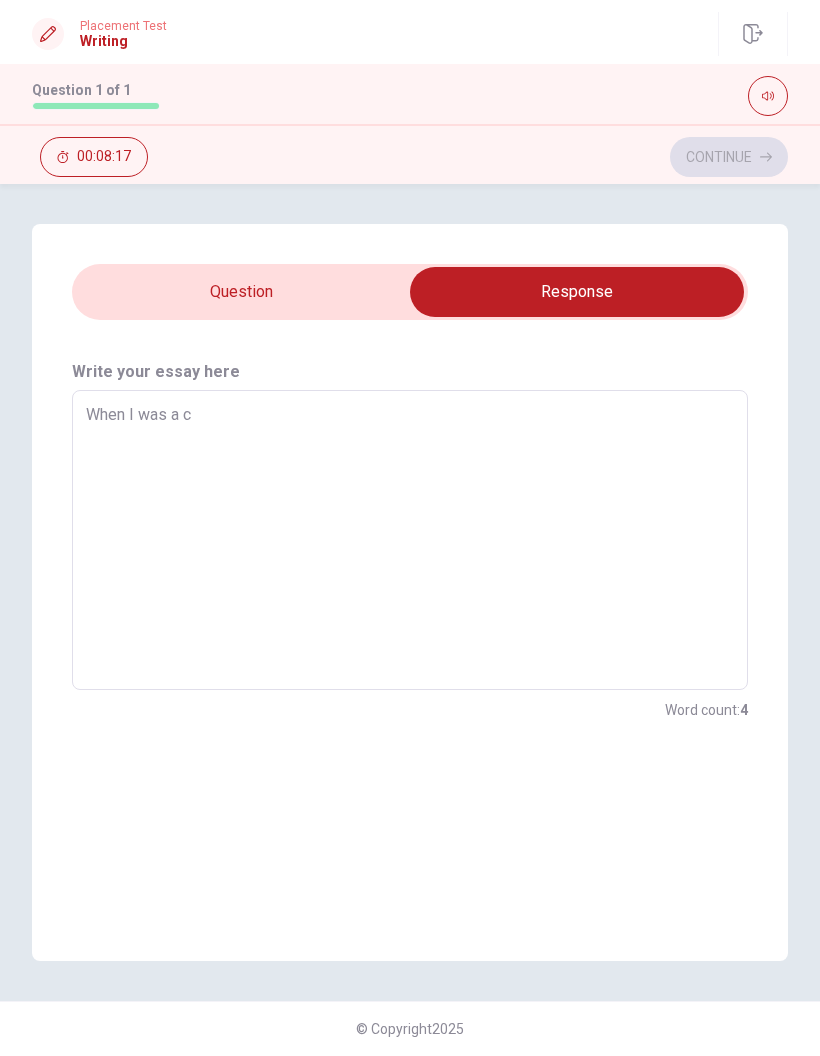 type on "x" 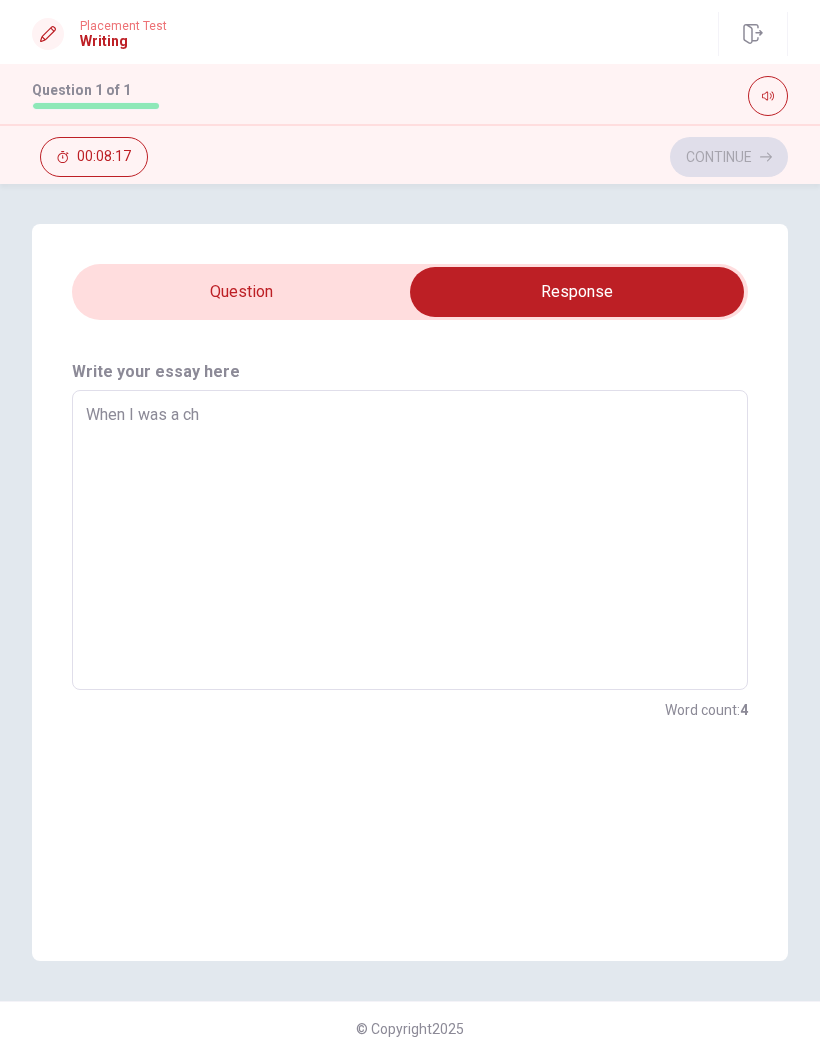 type on "x" 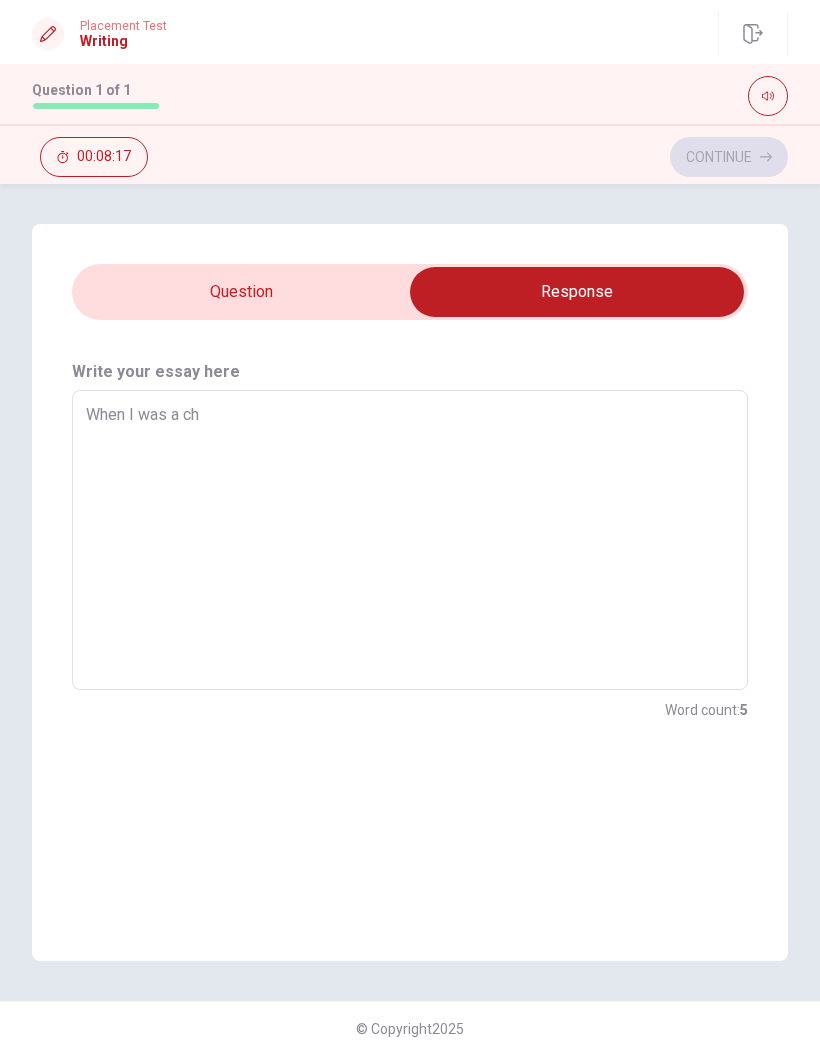 type on "When I was a chi" 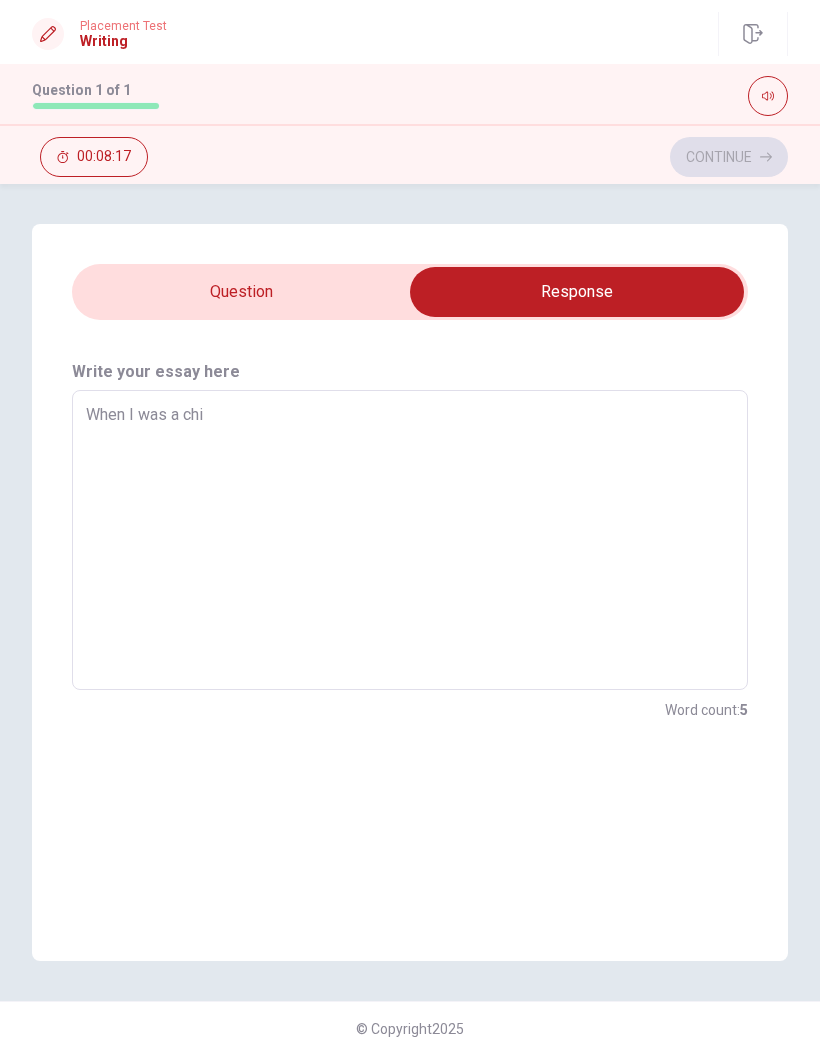 type on "x" 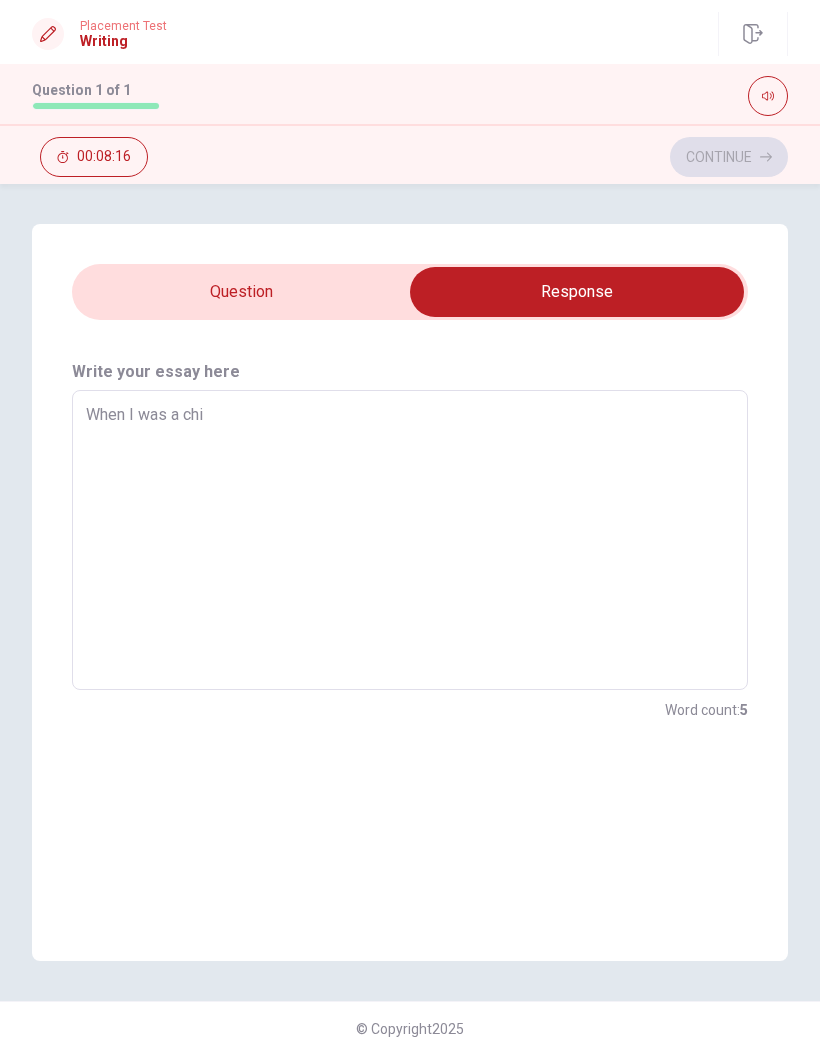 type on "When I was a chil" 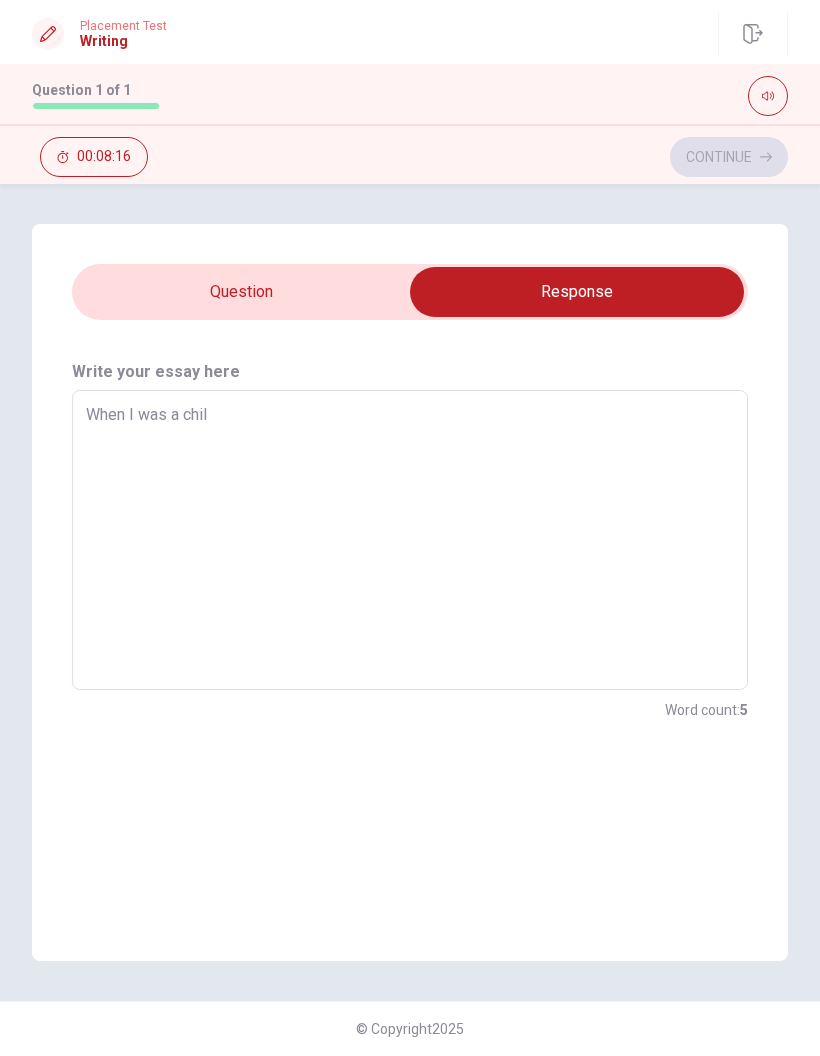 type on "x" 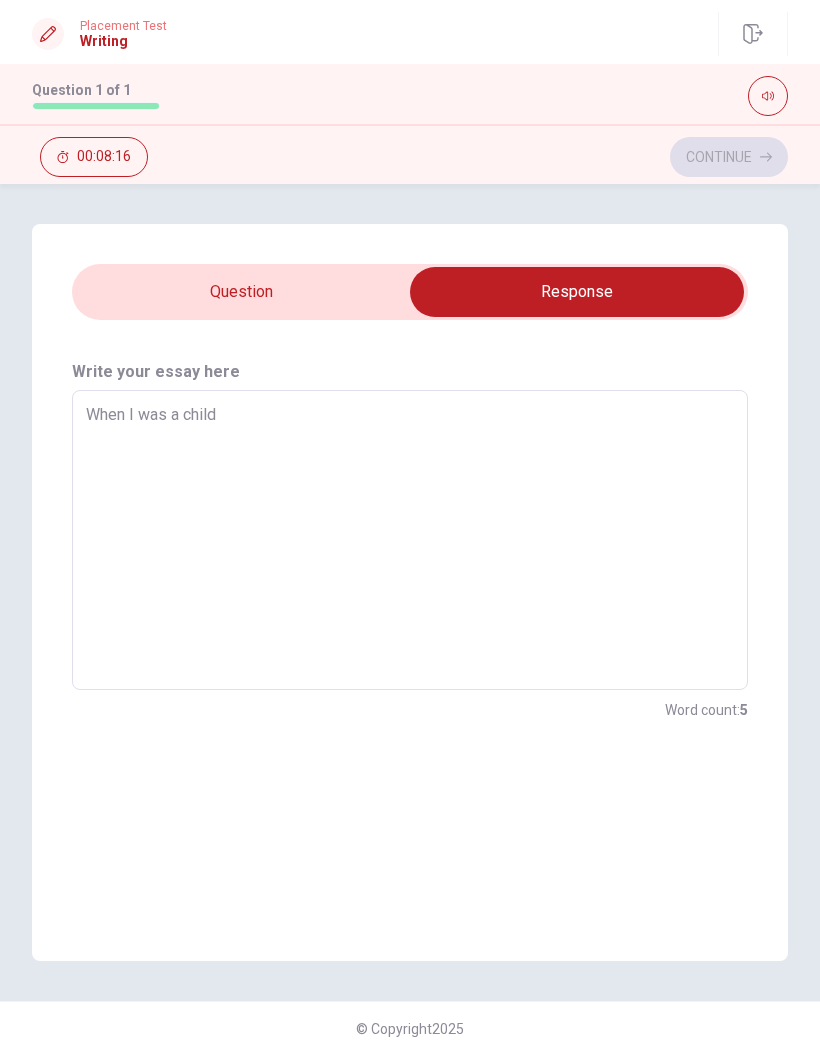 type on "x" 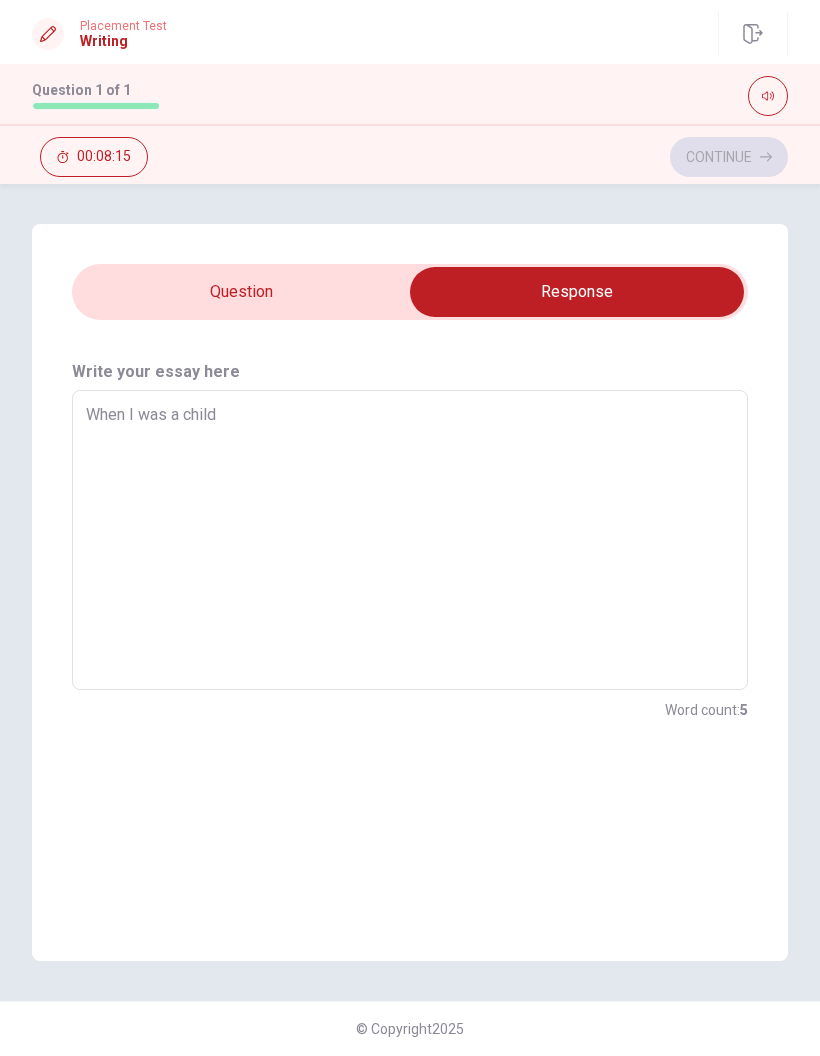 type on "x" 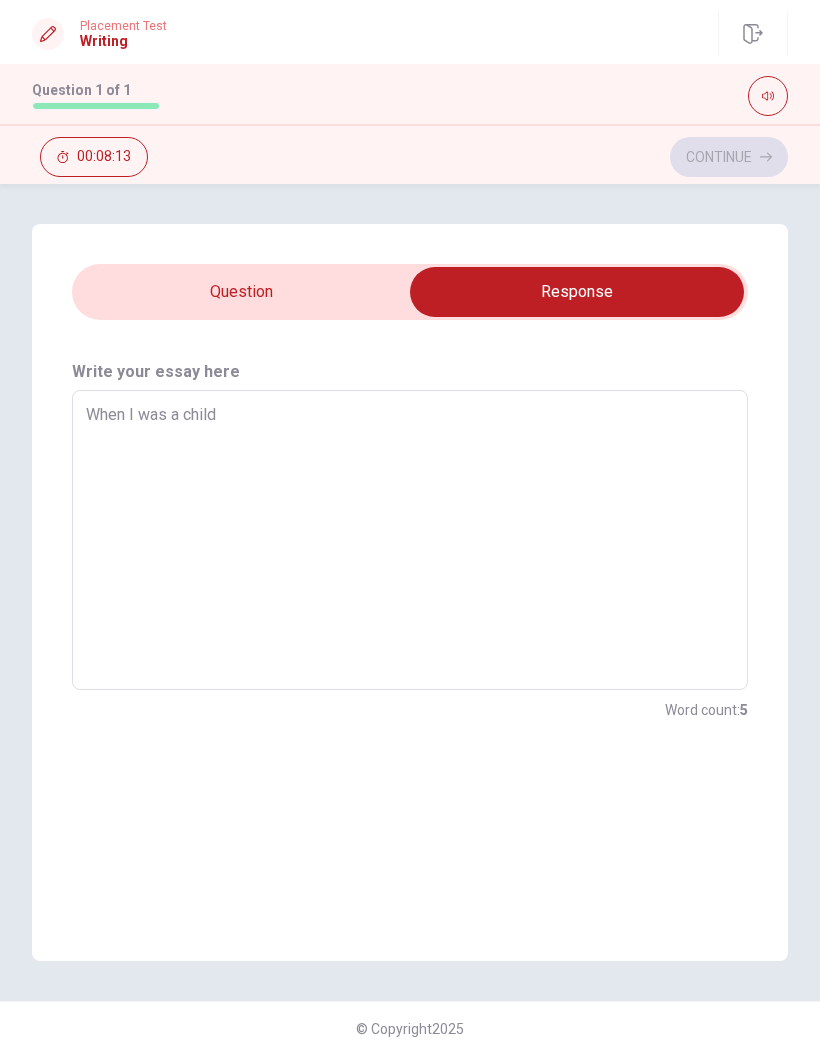 type on "When I was a child ." 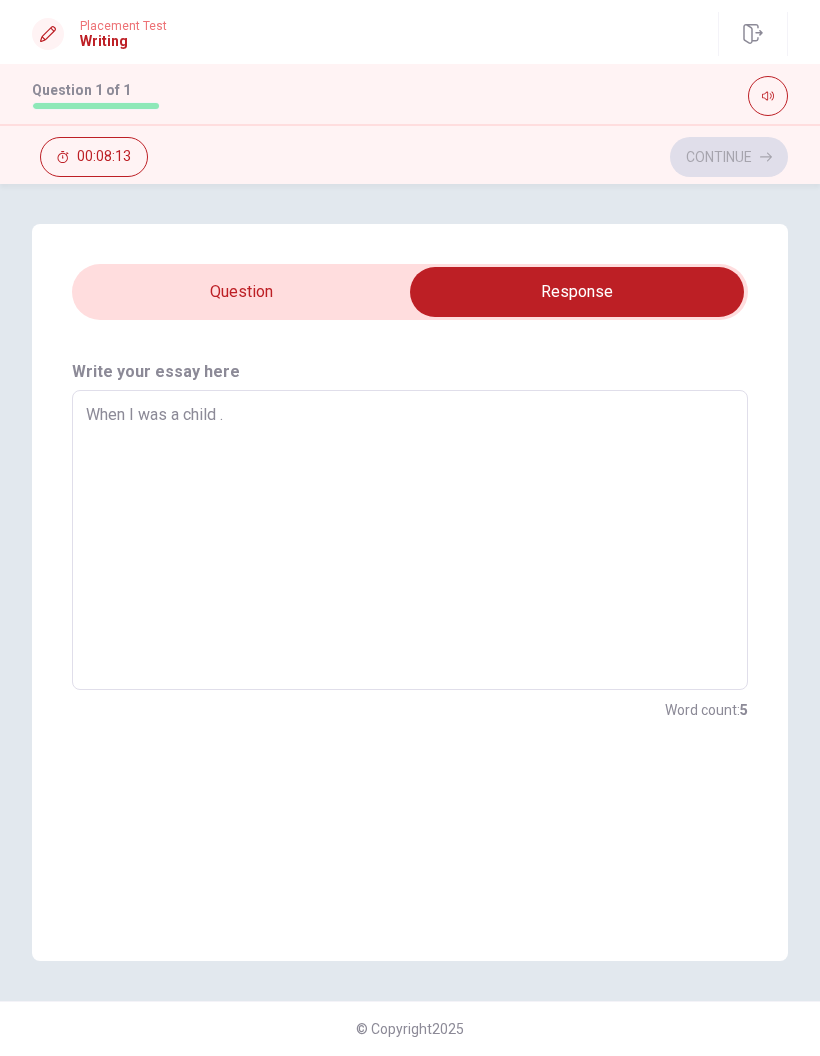 type on "x" 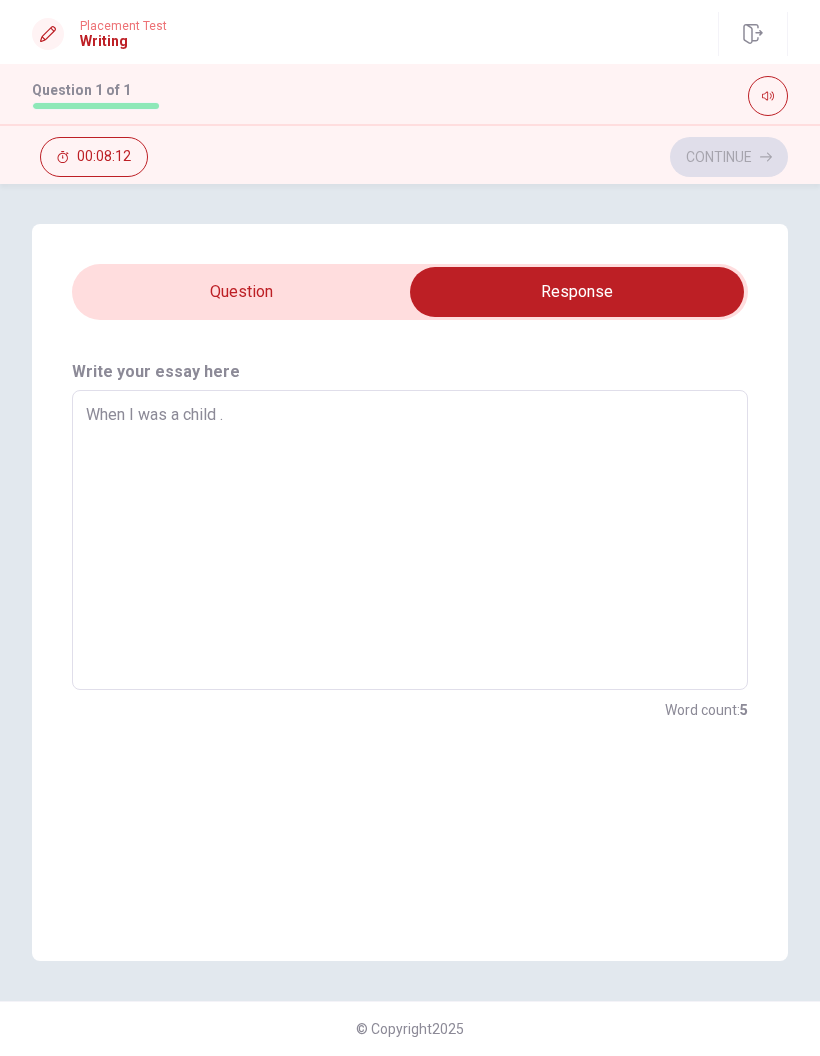 type on "When I was a child ." 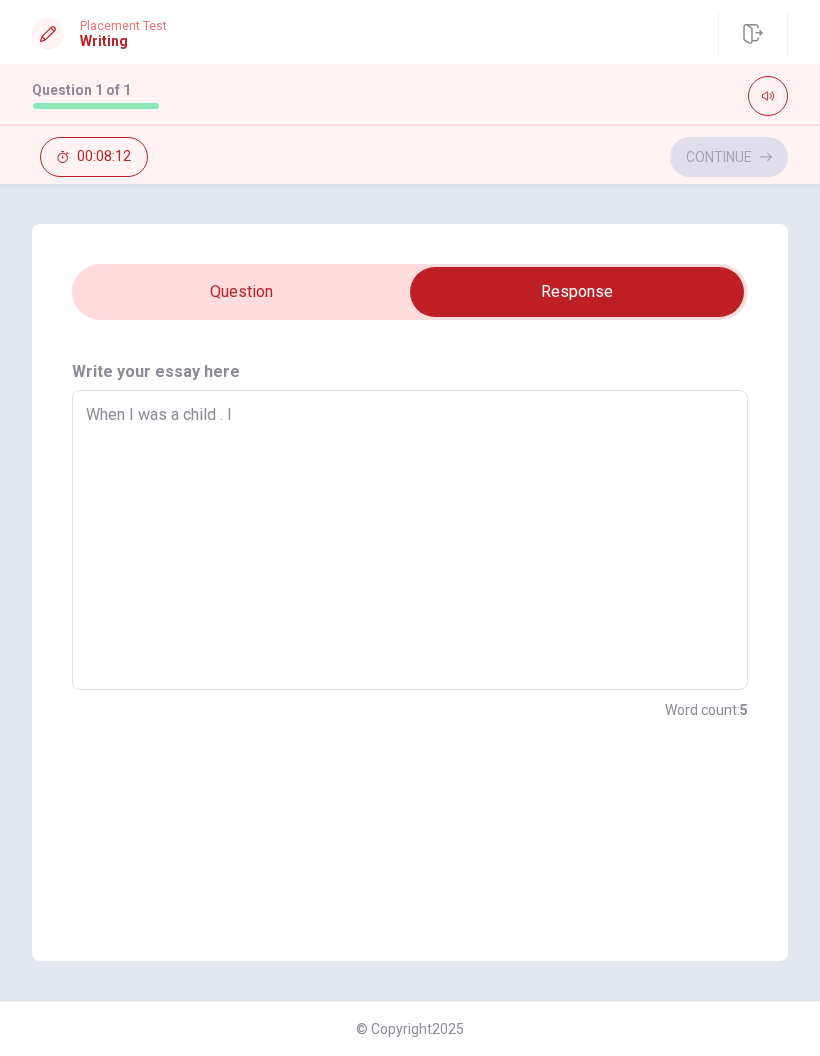 type on "x" 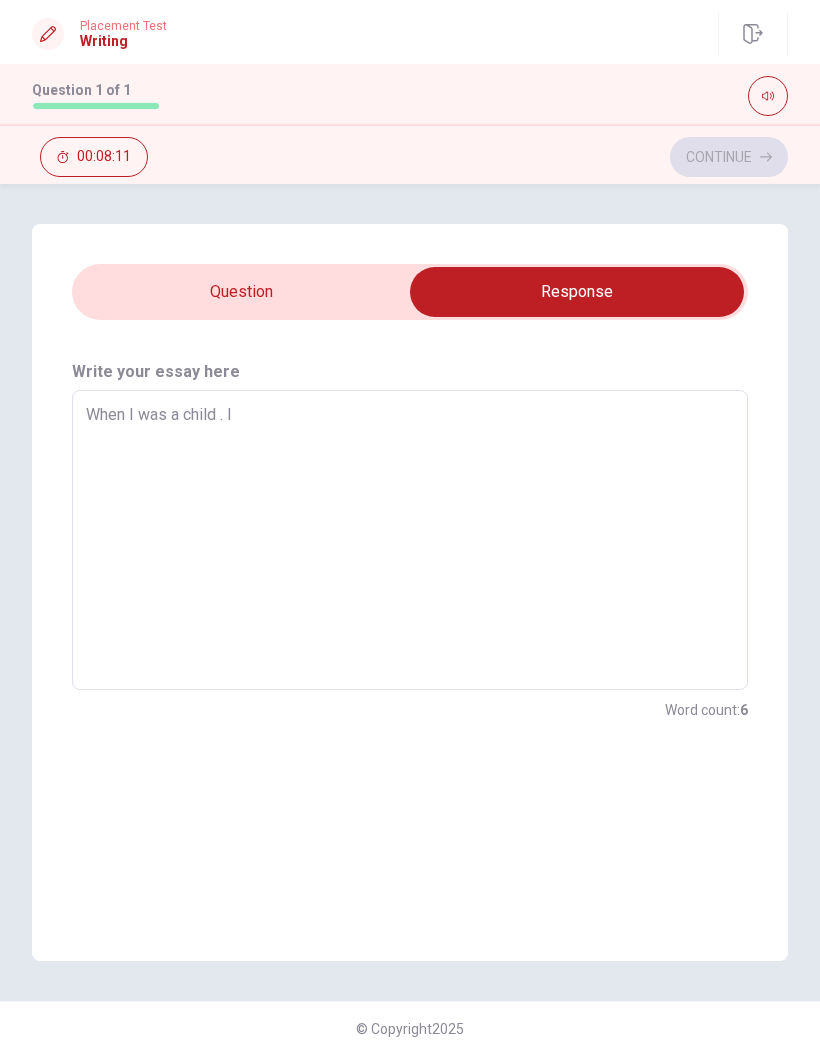 type on "When I was a child . I" 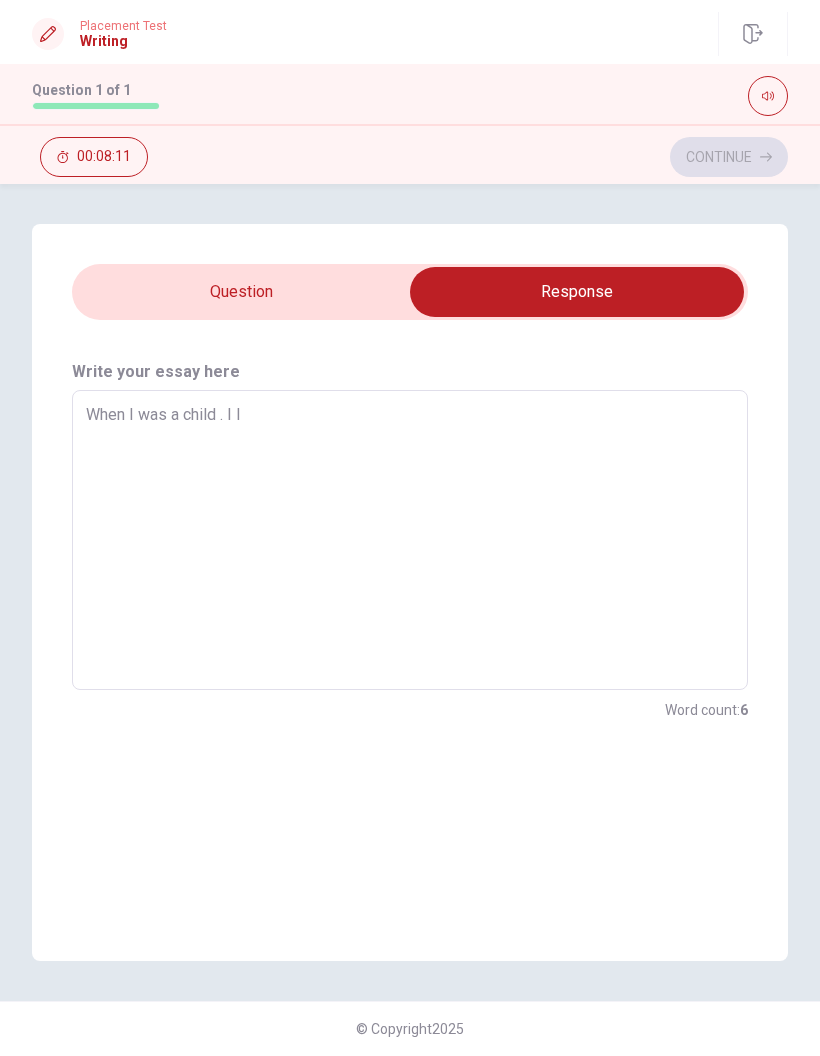 type on "x" 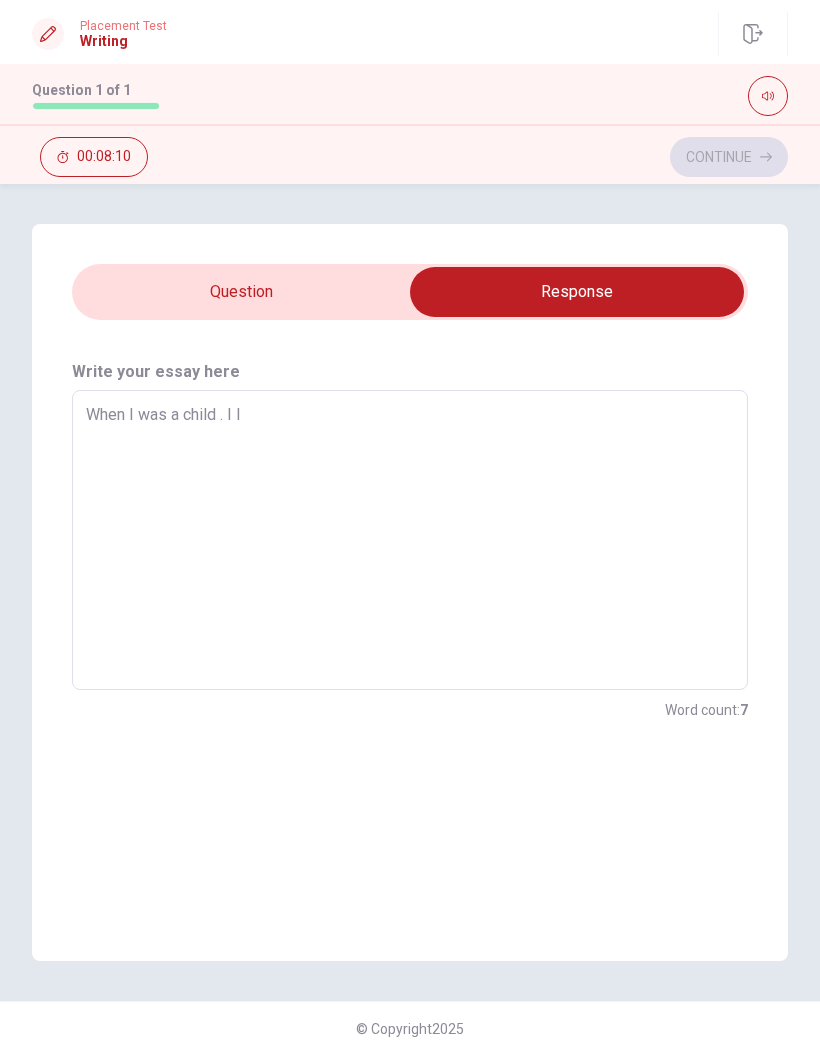 type on "When I was a child . I li" 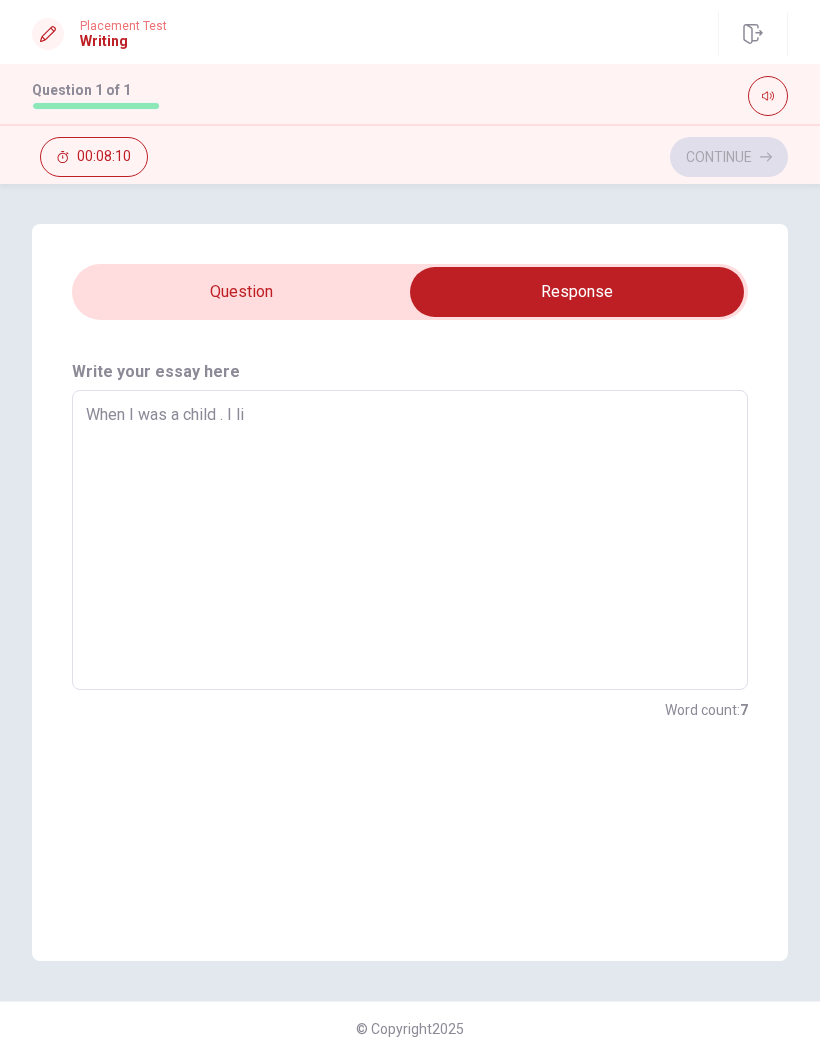 type on "x" 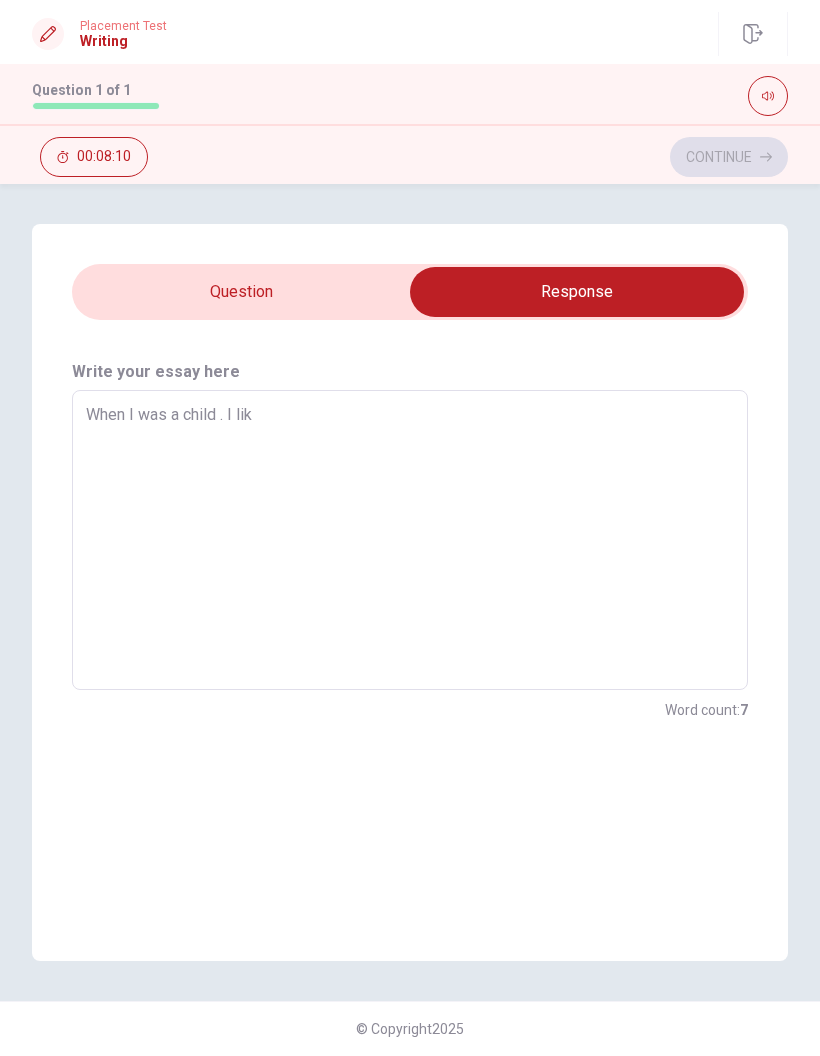 type on "x" 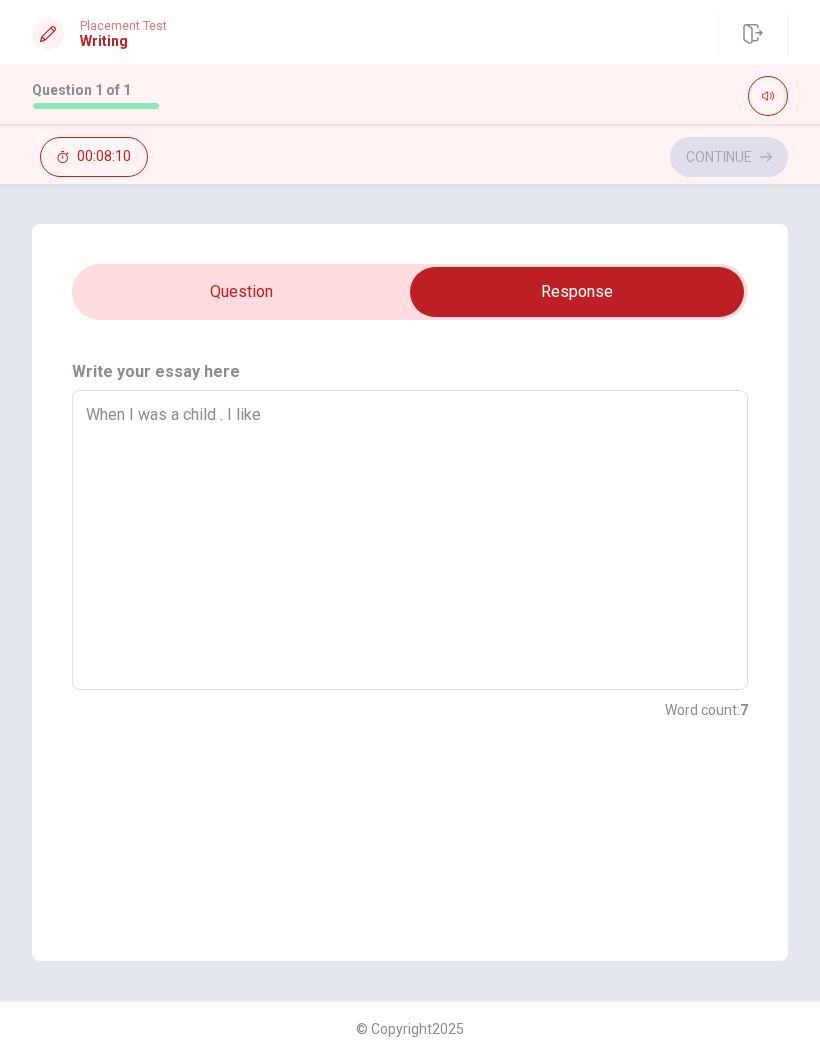 type on "x" 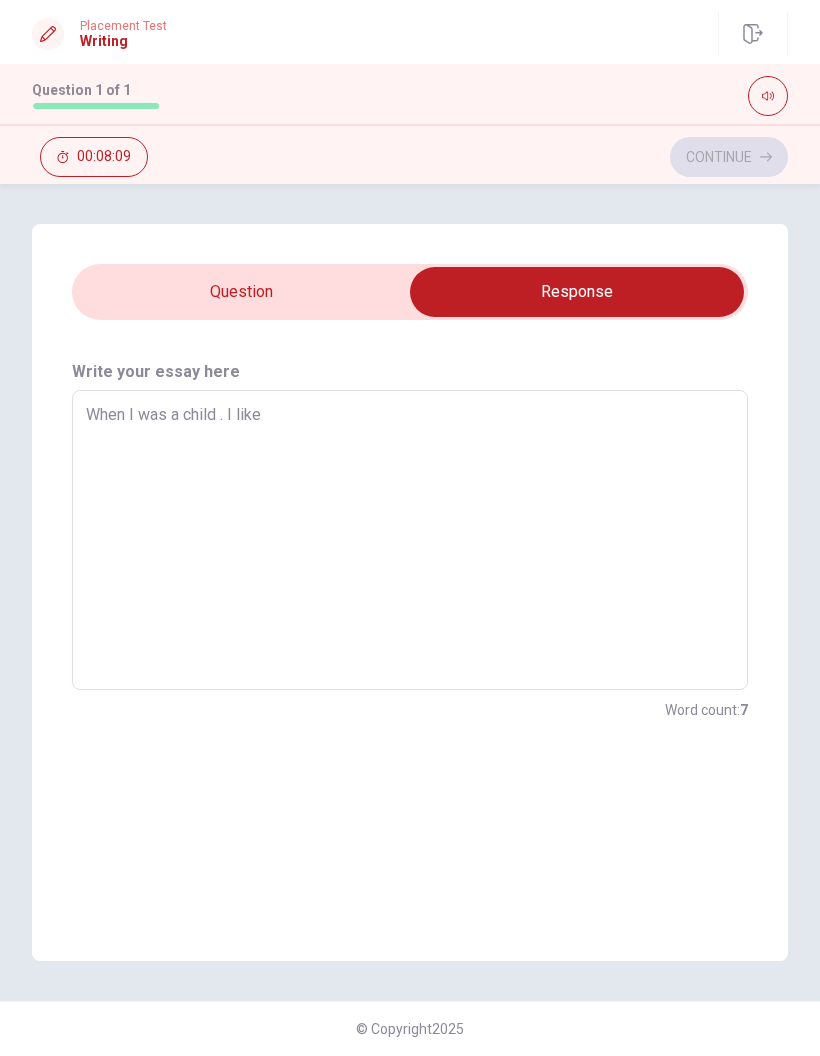 type on "When I was a child . I like" 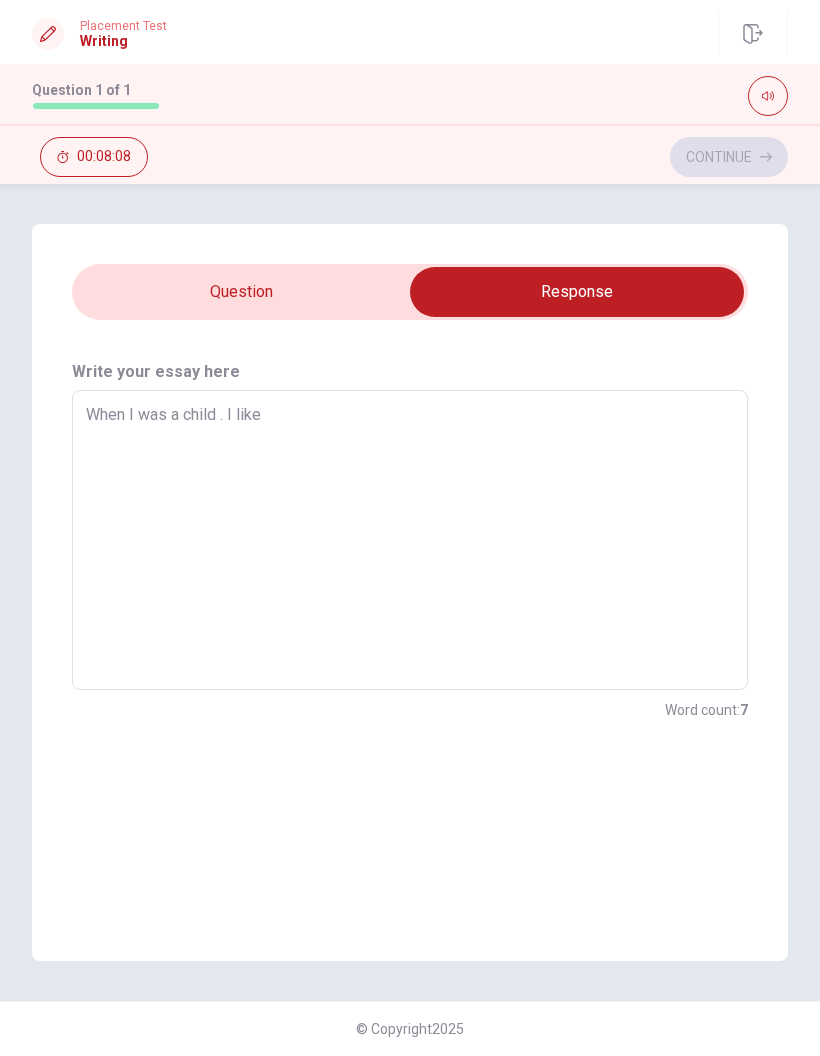 type on "When I was a child . I like b" 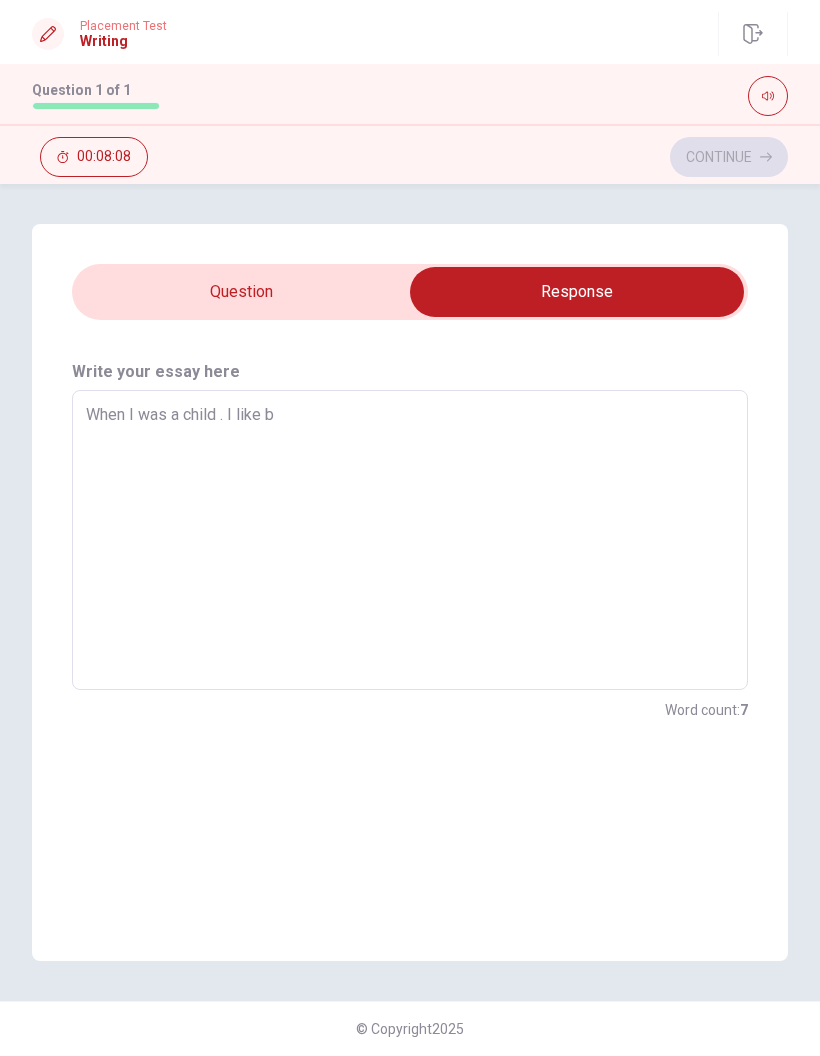 type on "x" 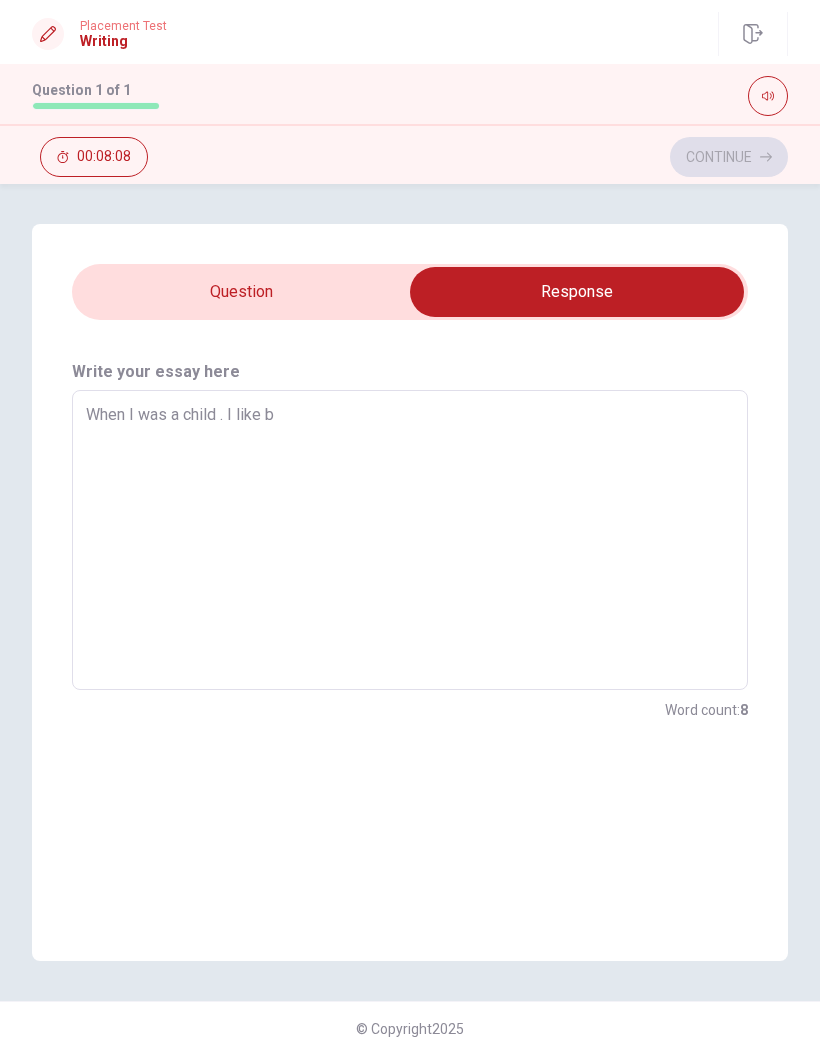 type on "When I was a child . I like ba" 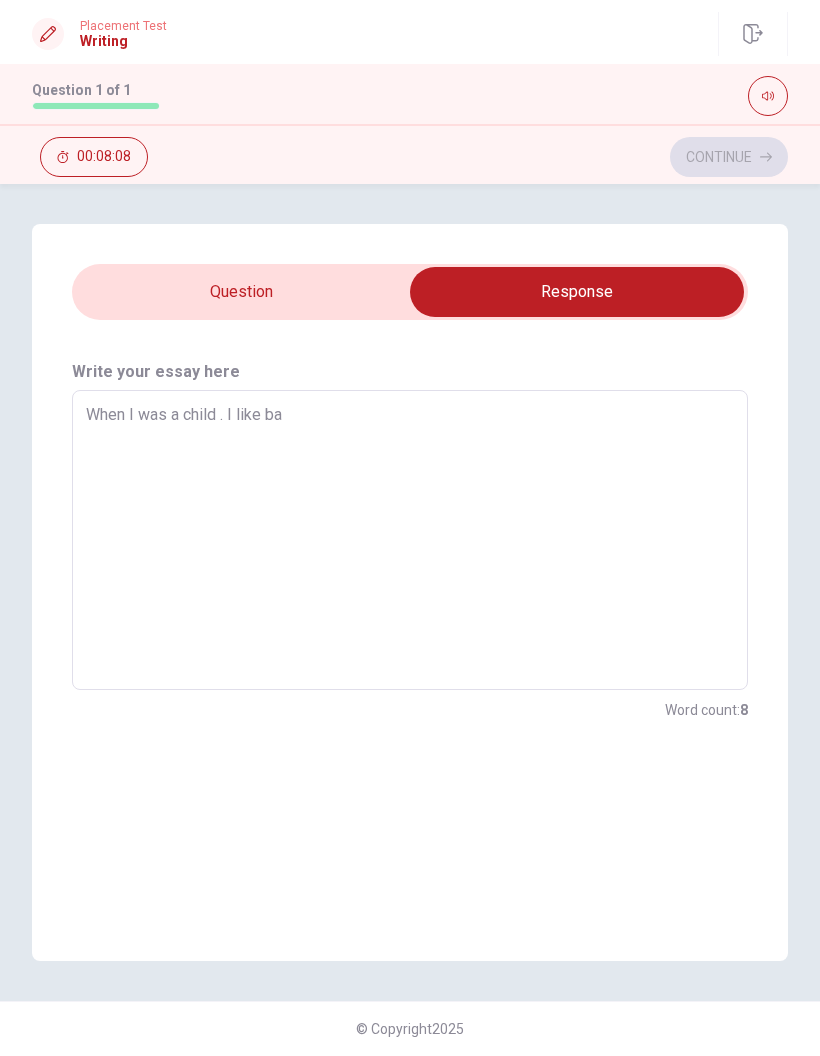 type on "x" 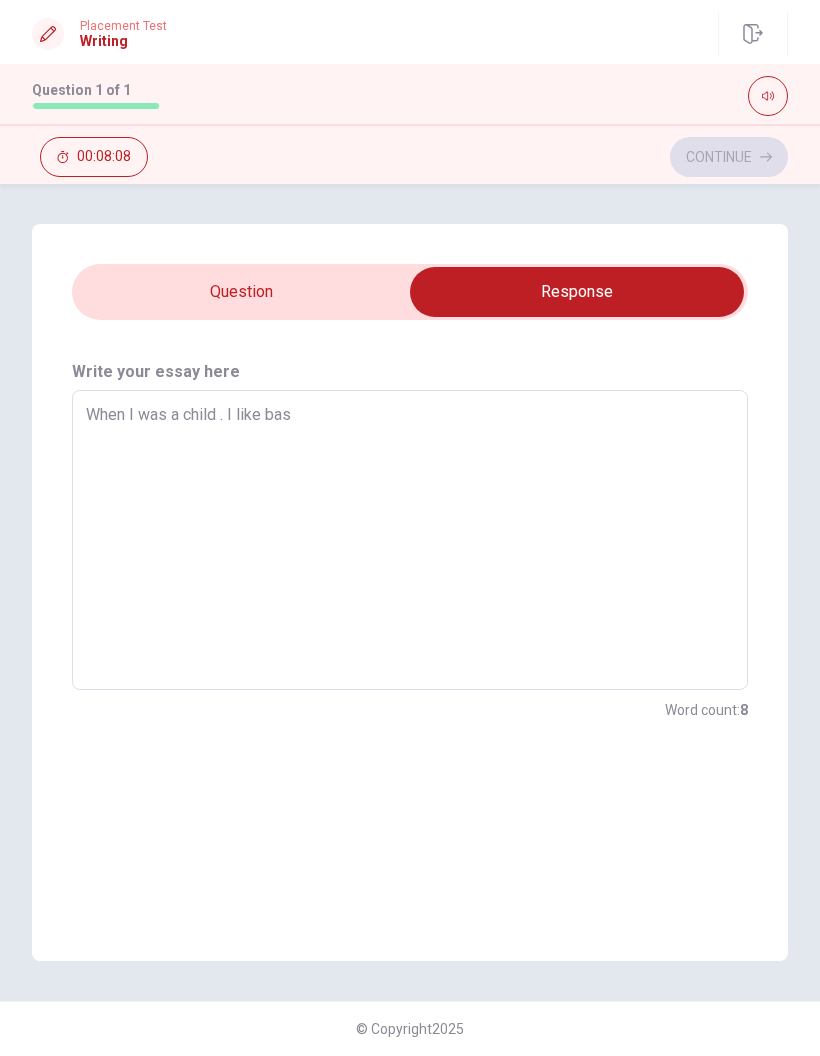 type on "x" 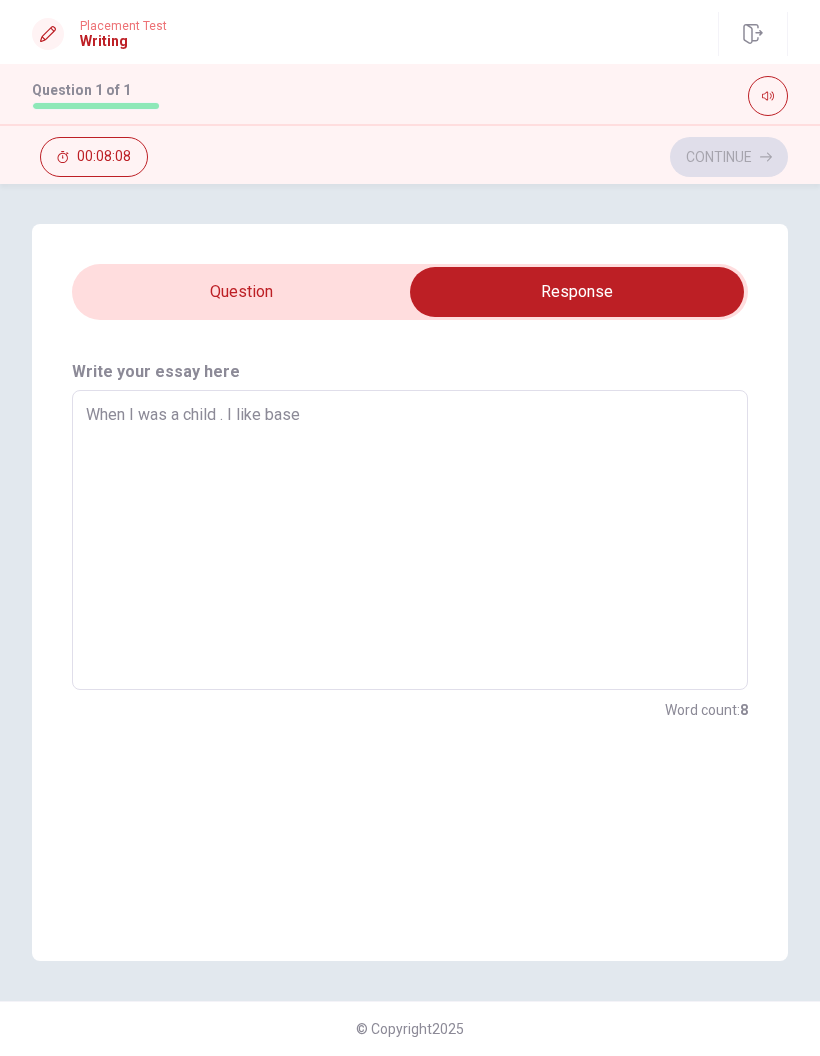 type on "x" 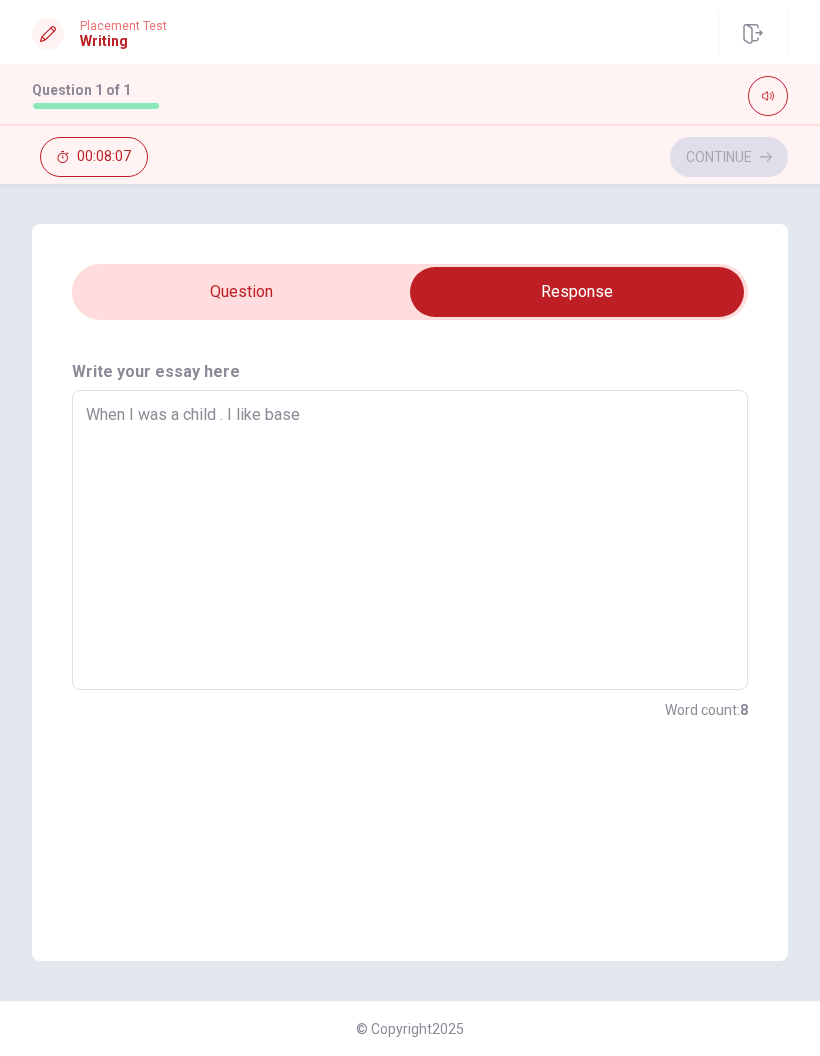 type on "When I was a child . I like baseb" 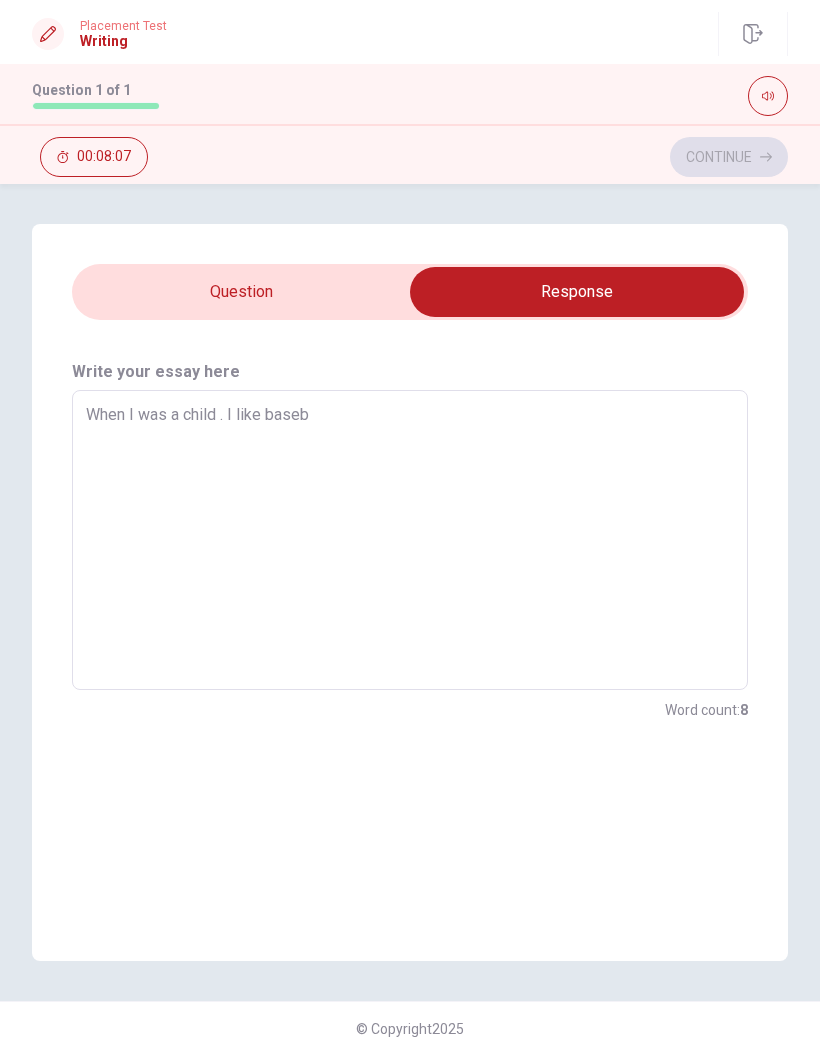 type on "x" 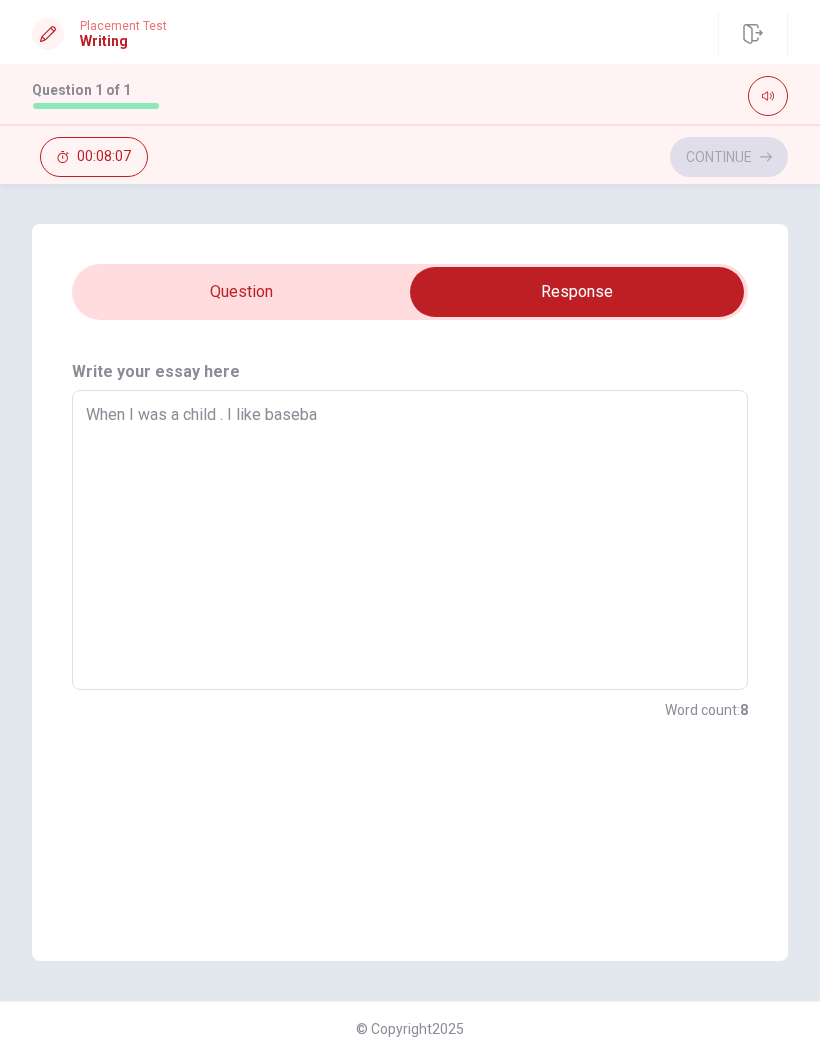 type on "x" 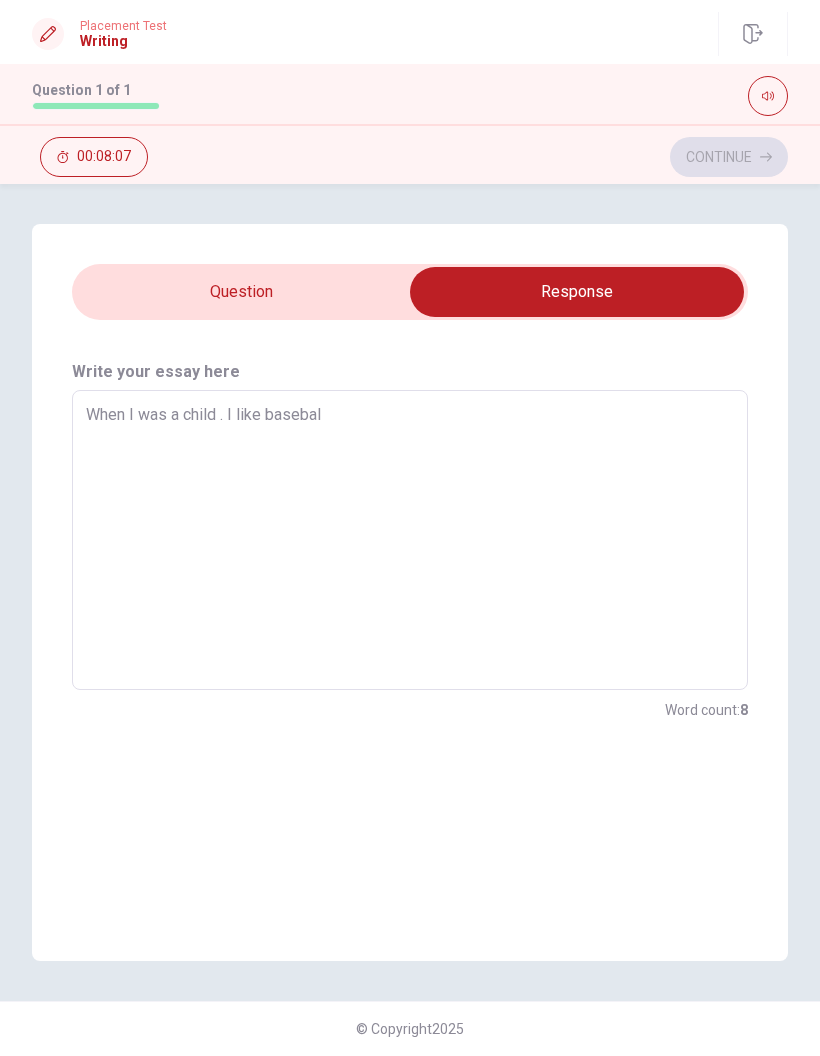 type on "x" 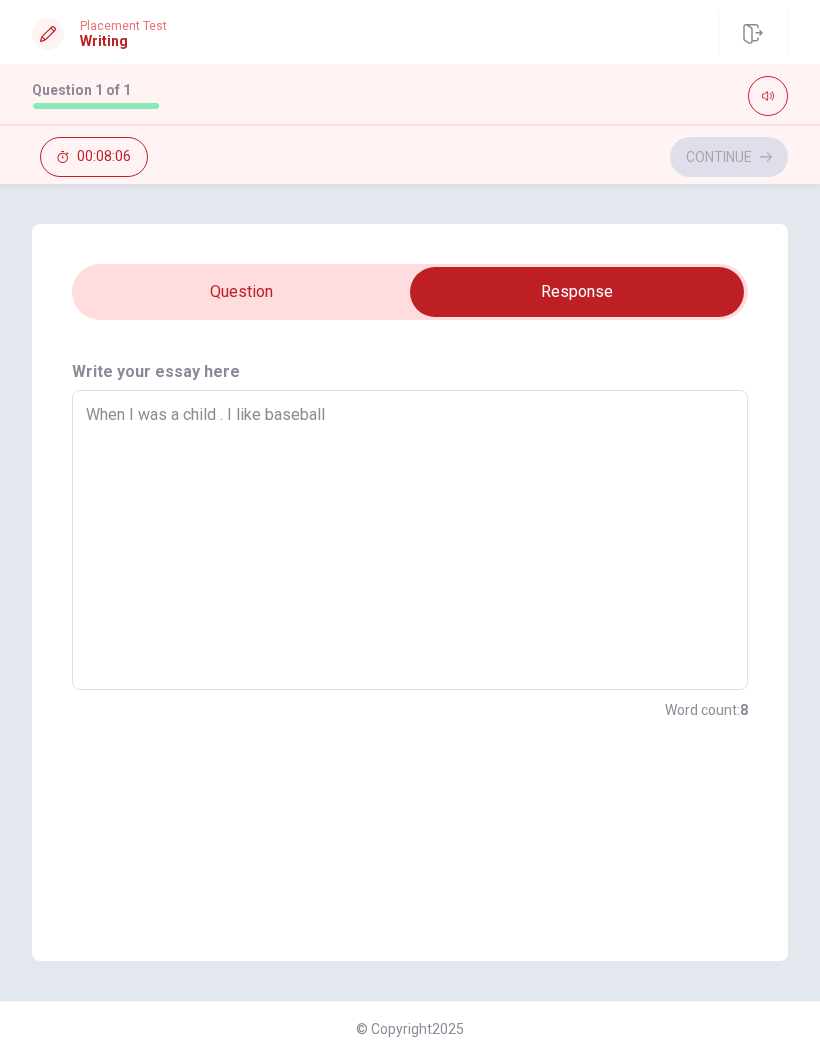 type on "x" 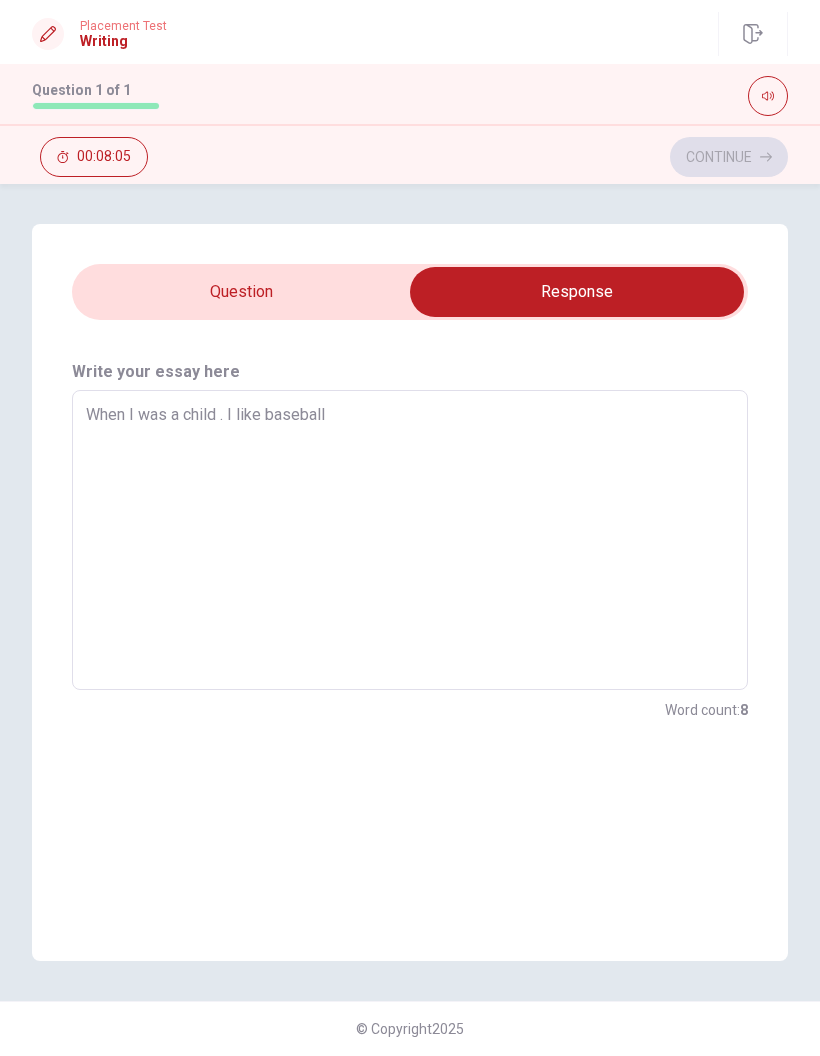 type on "When I was a child . I like baseball." 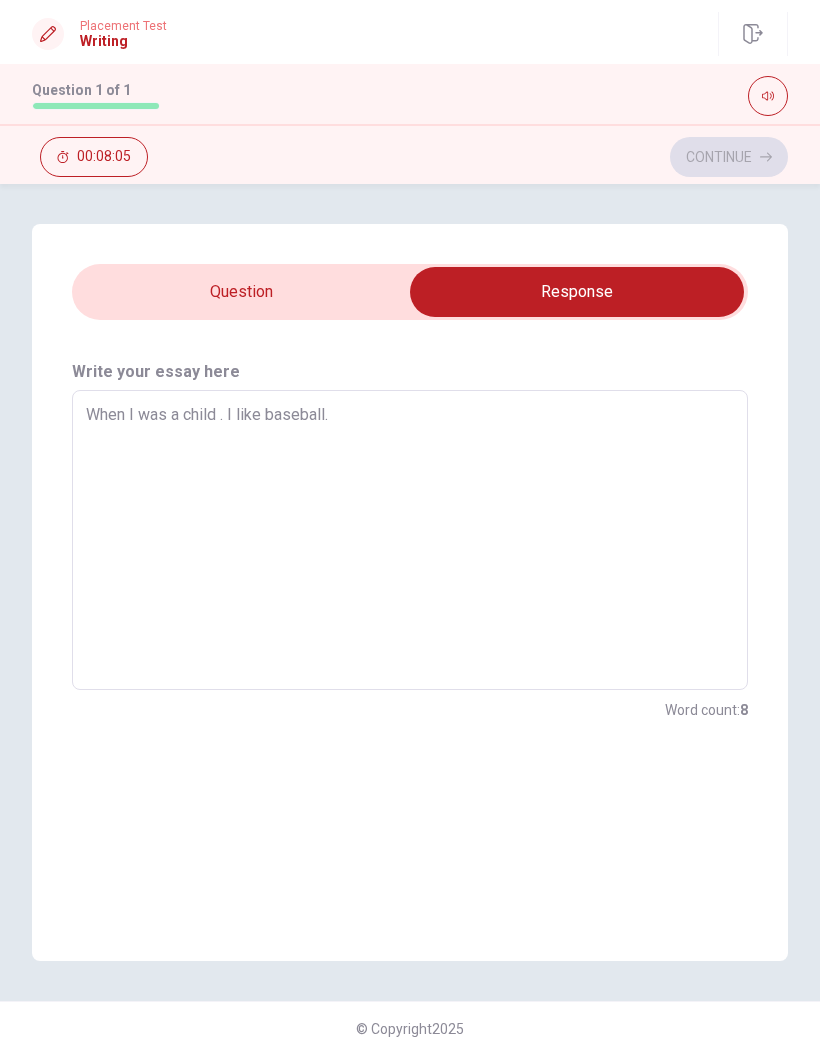 type on "x" 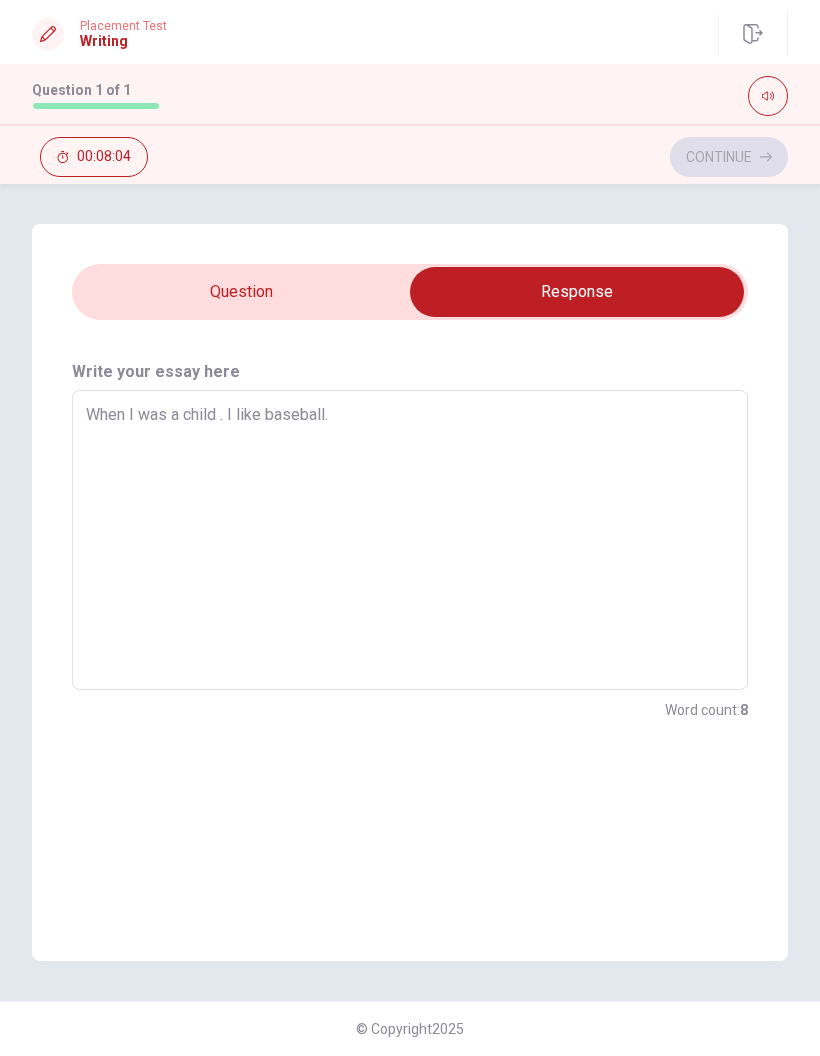 type on "When I was a child . I like baseball." 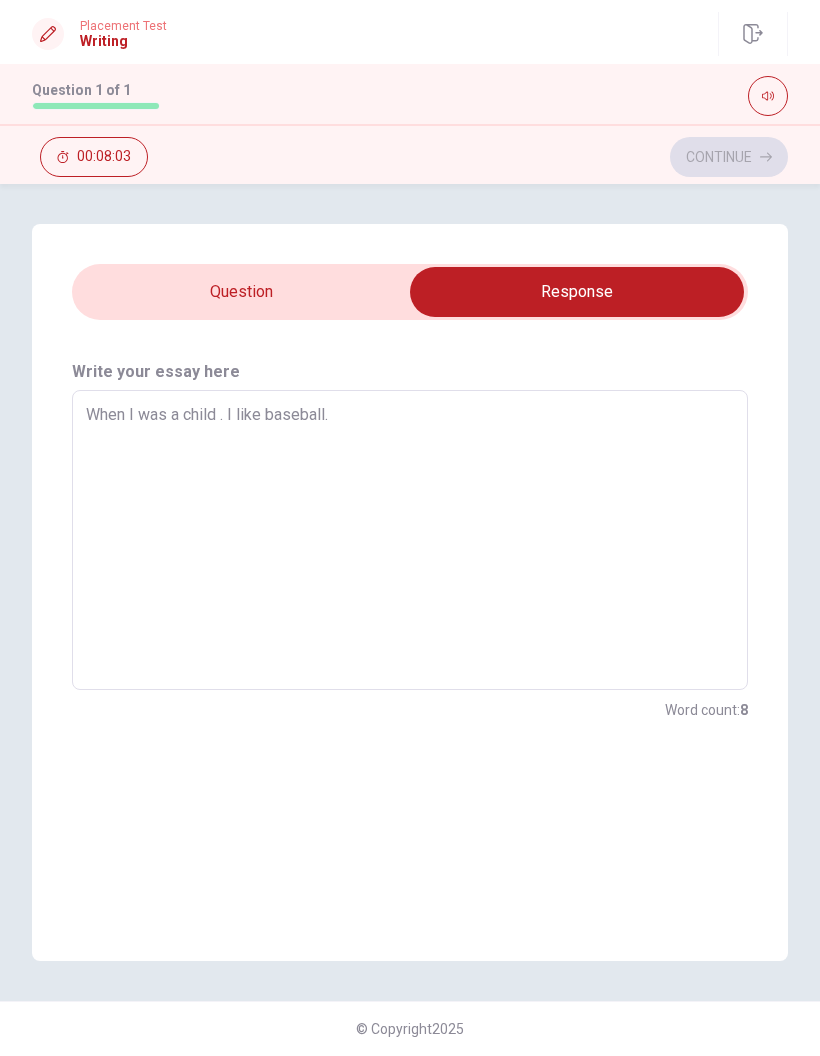 type on "When I was a child . I like baseball. S" 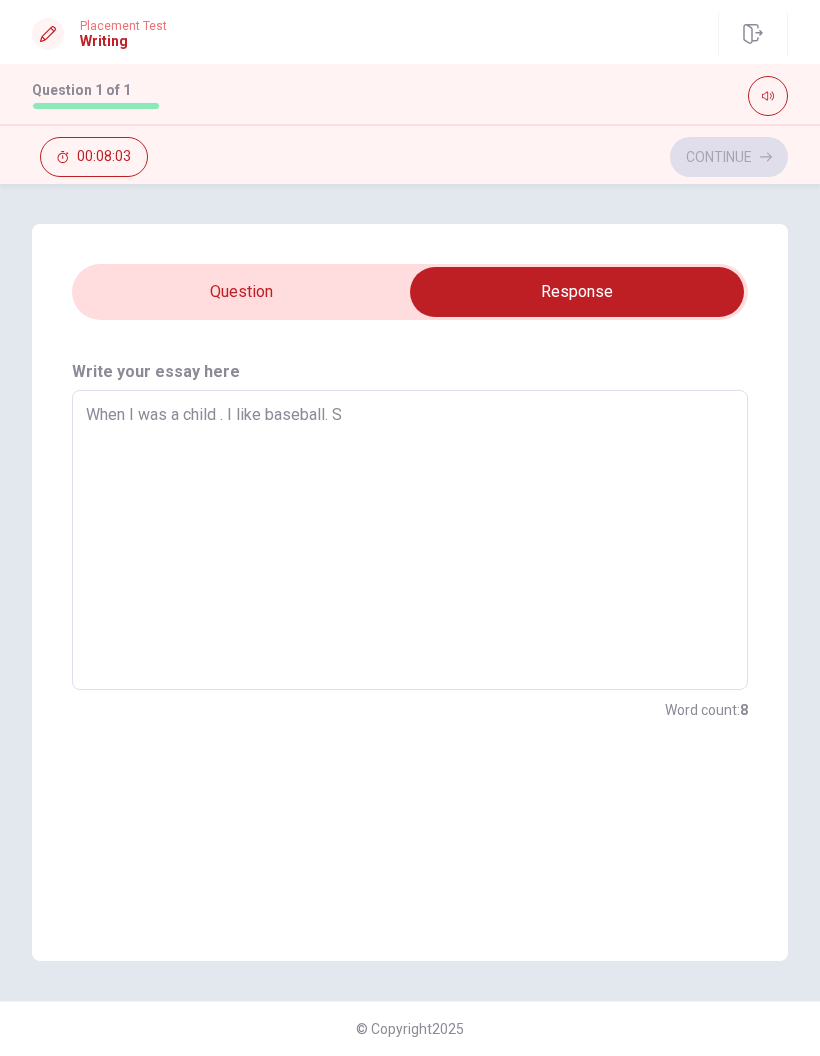 type on "x" 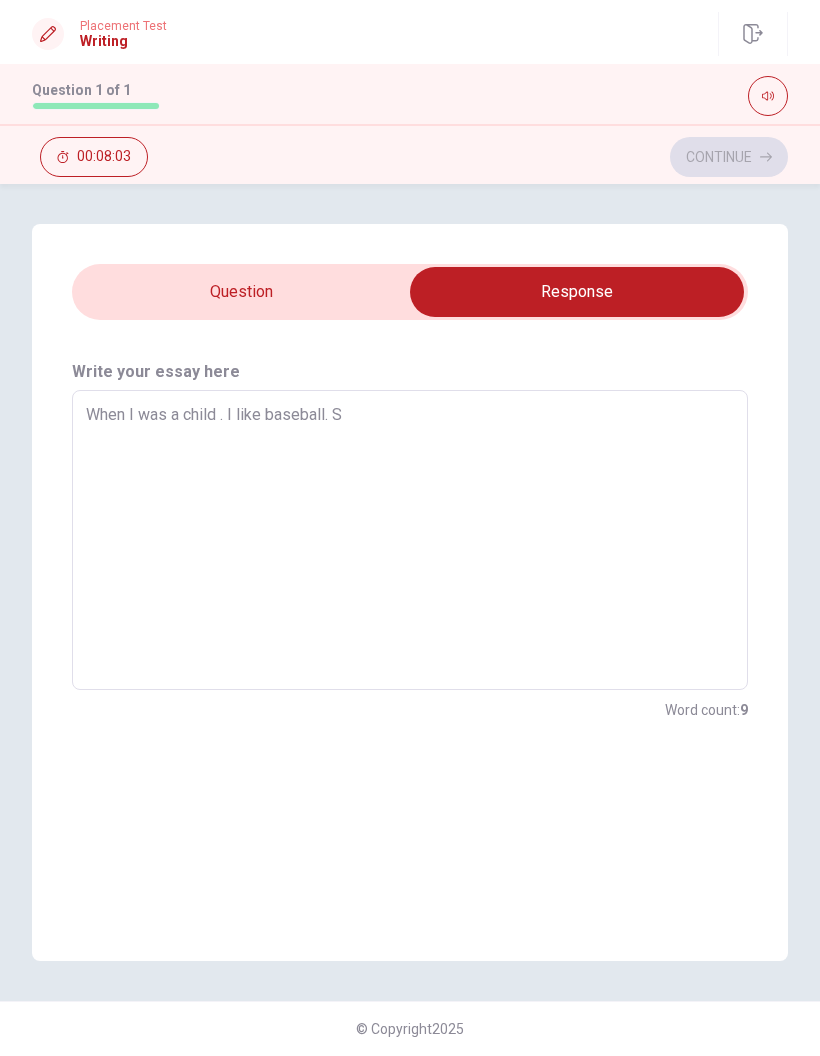 type on "When I was a child . I like baseball. So" 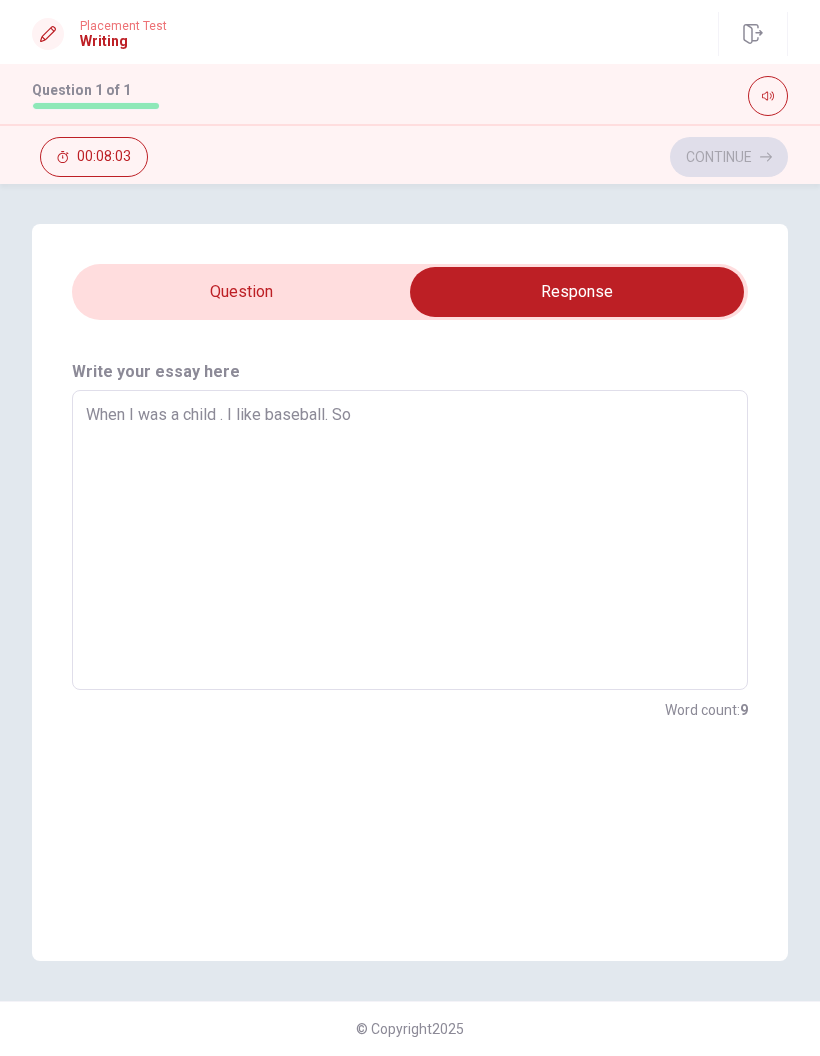 type on "x" 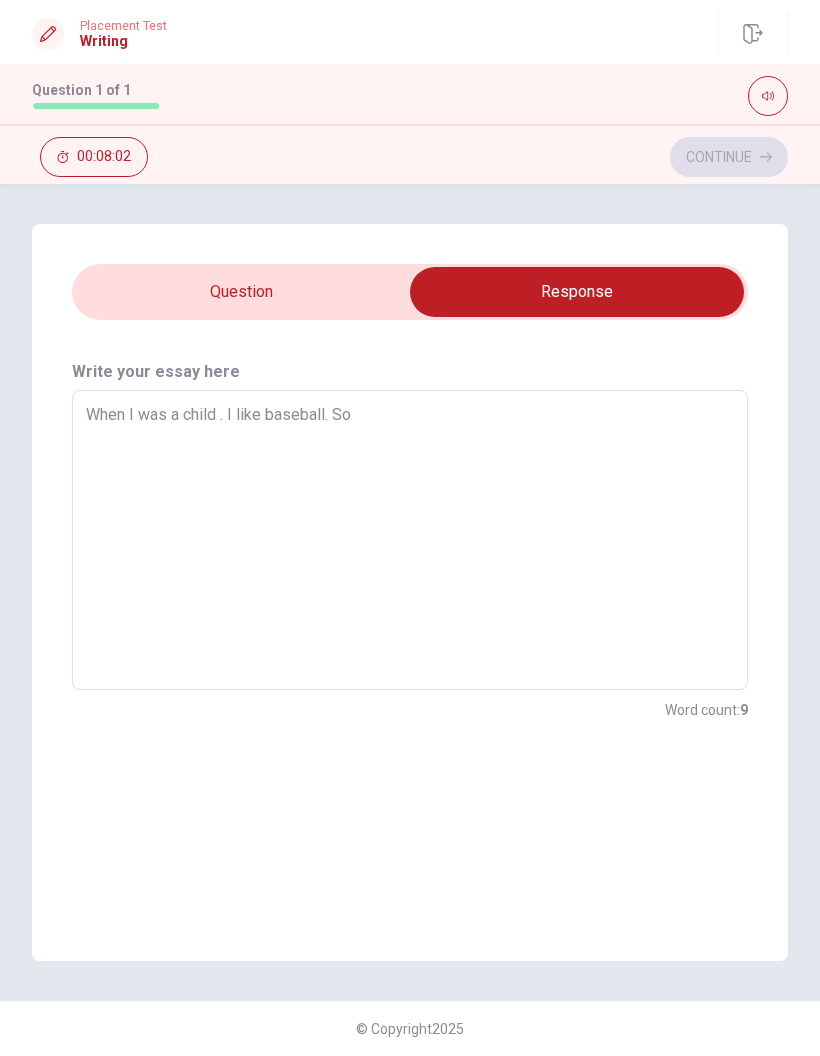 type on "When I was a child . I like baseball. So" 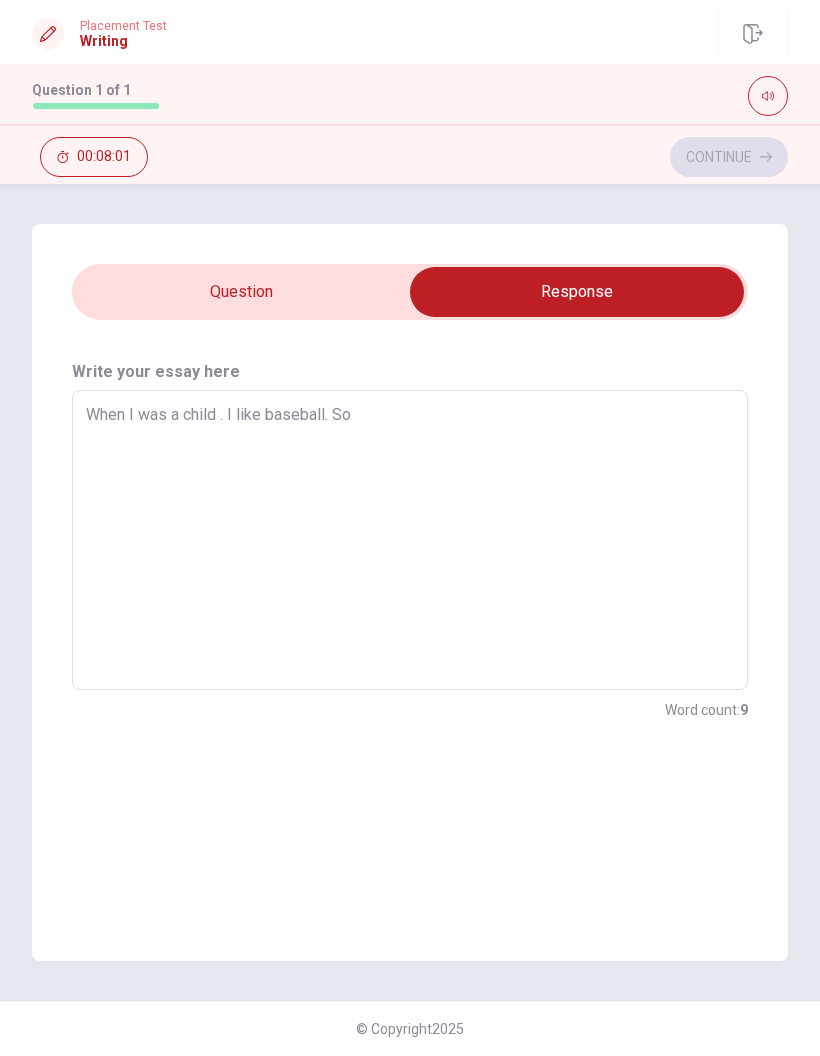 type on "When I was a child . I like baseball. So I" 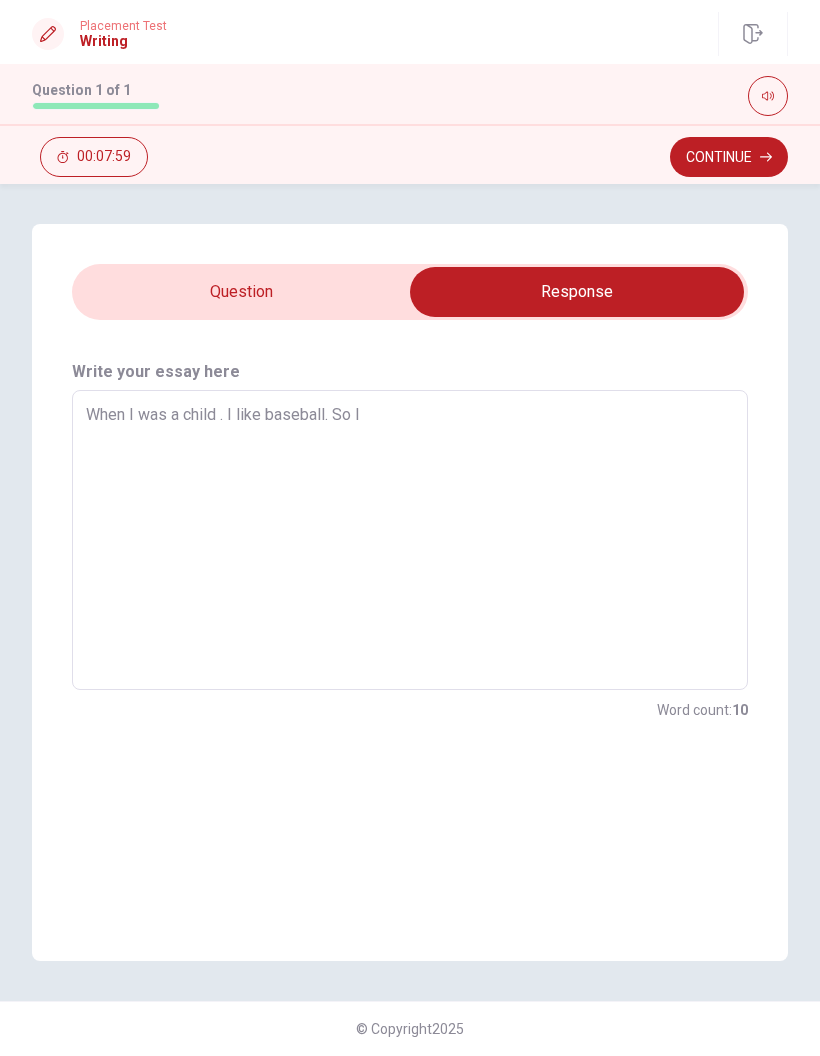 type on "x" 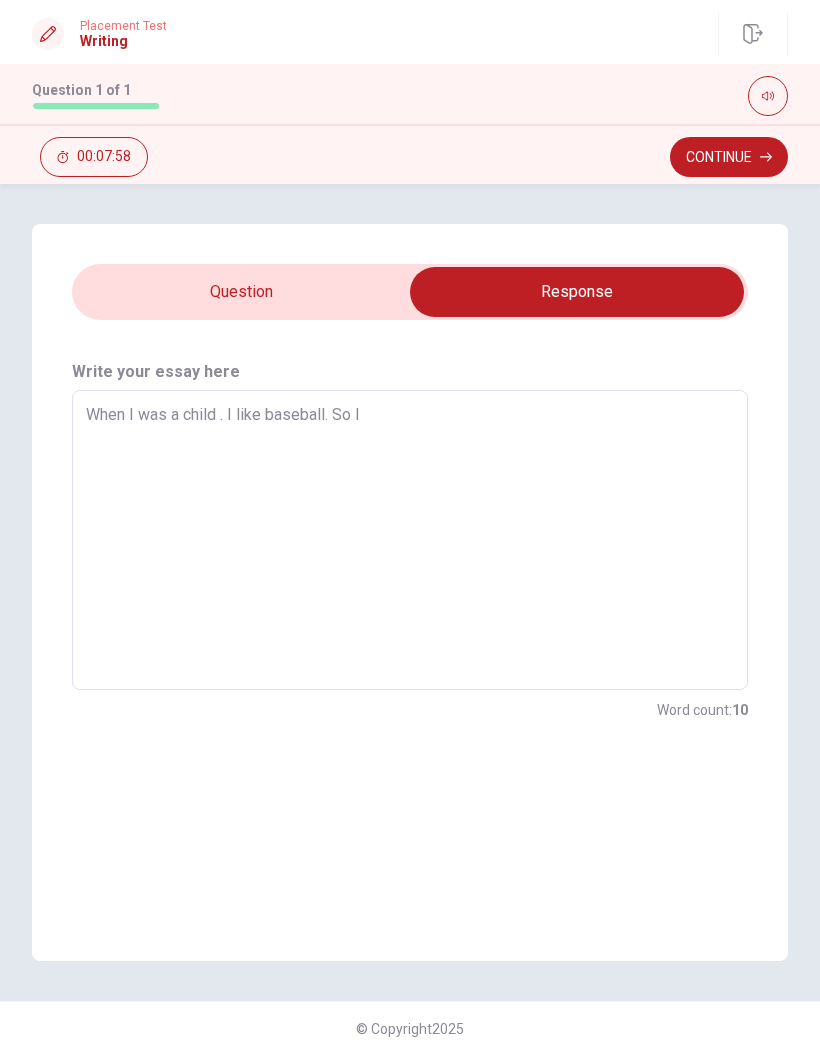 type on "When I was a child . I like baseball. So Ij" 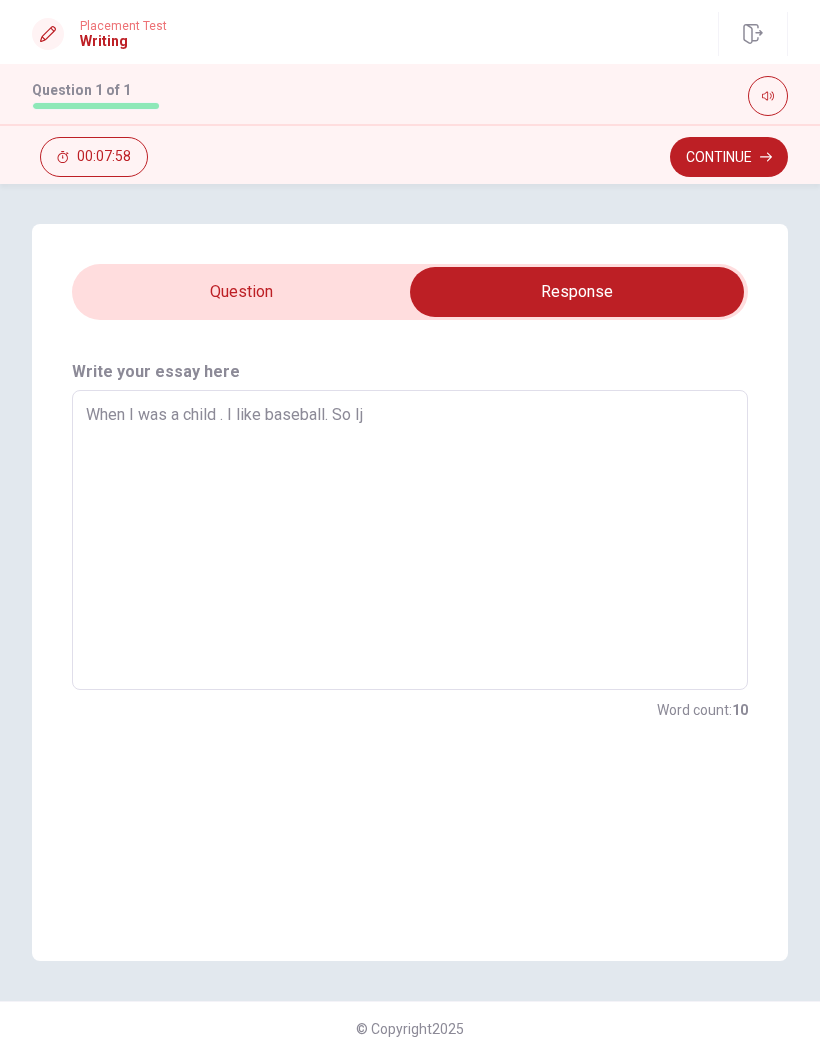 type on "x" 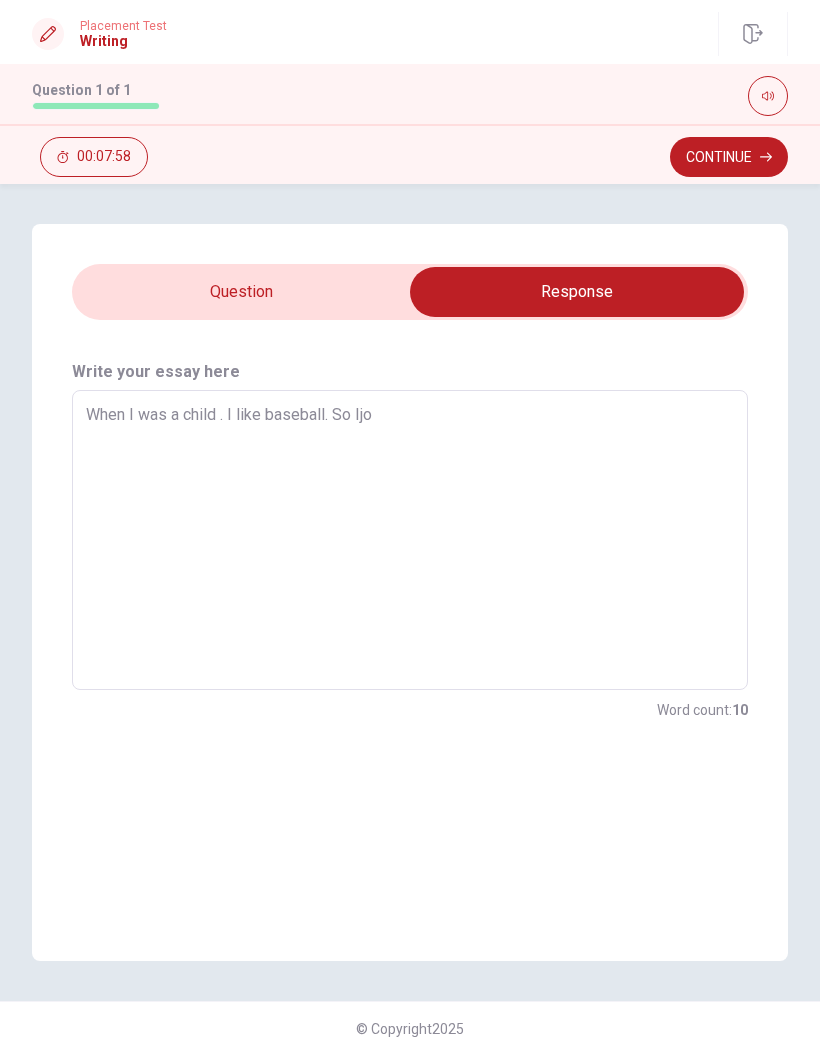 type on "x" 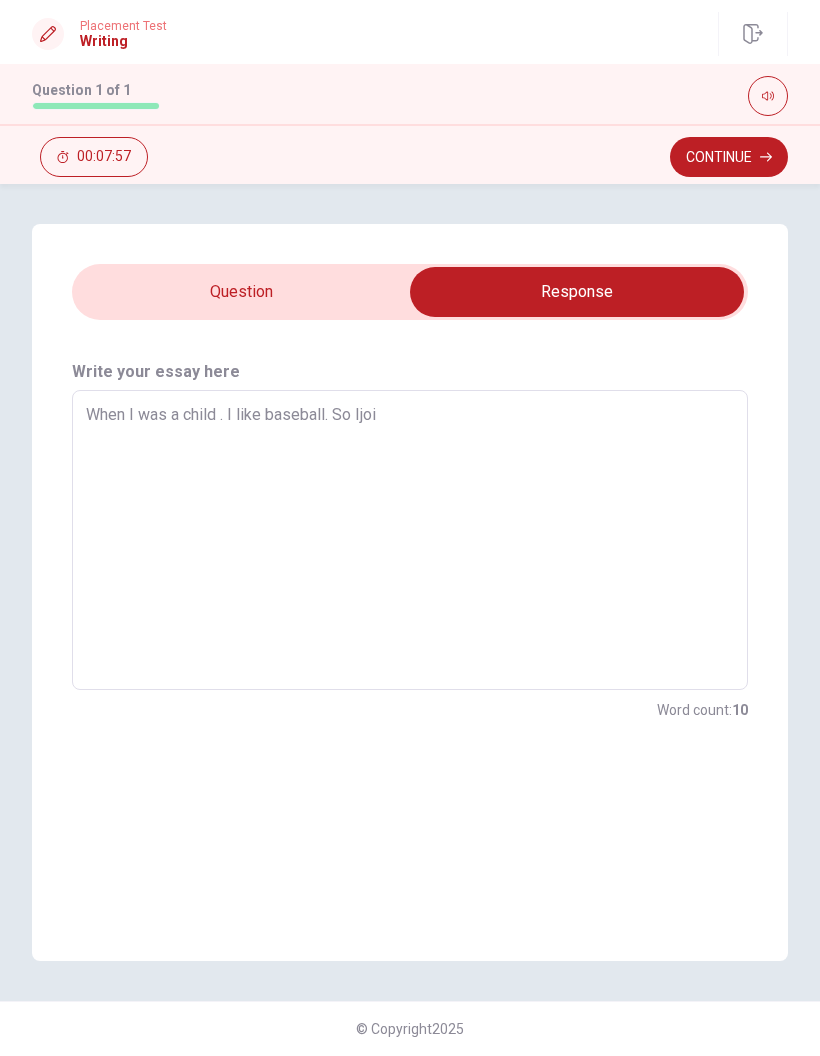 type on "x" 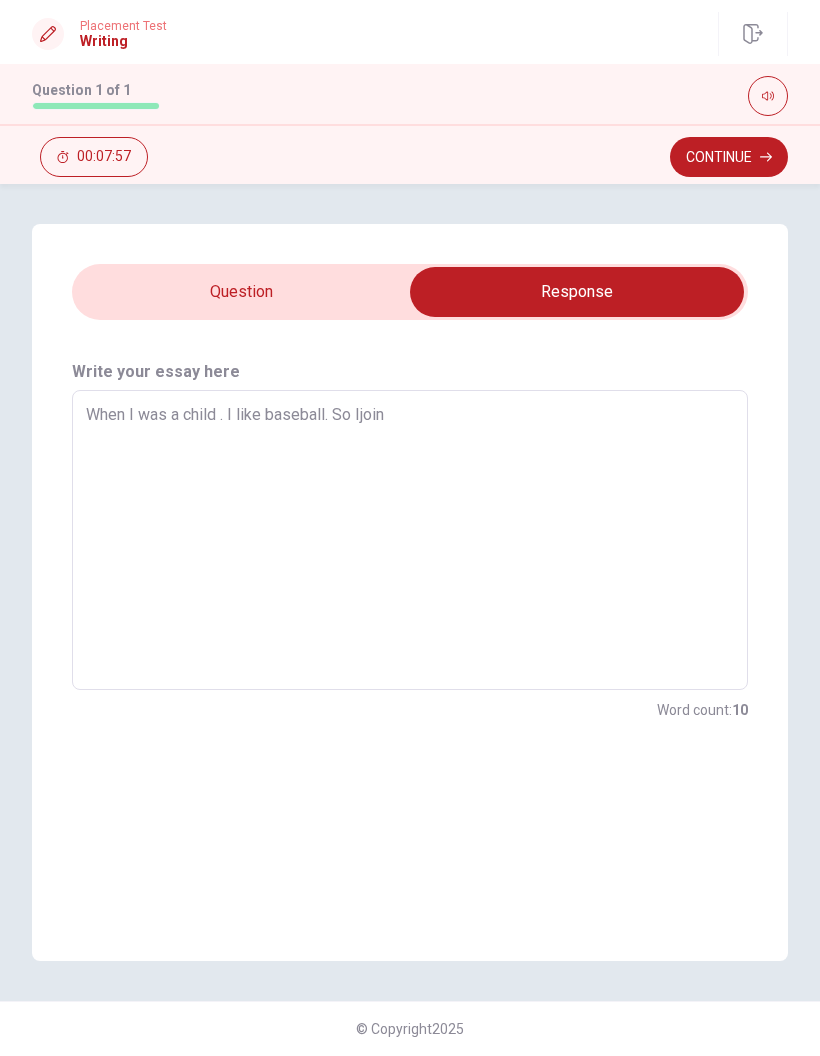 type on "x" 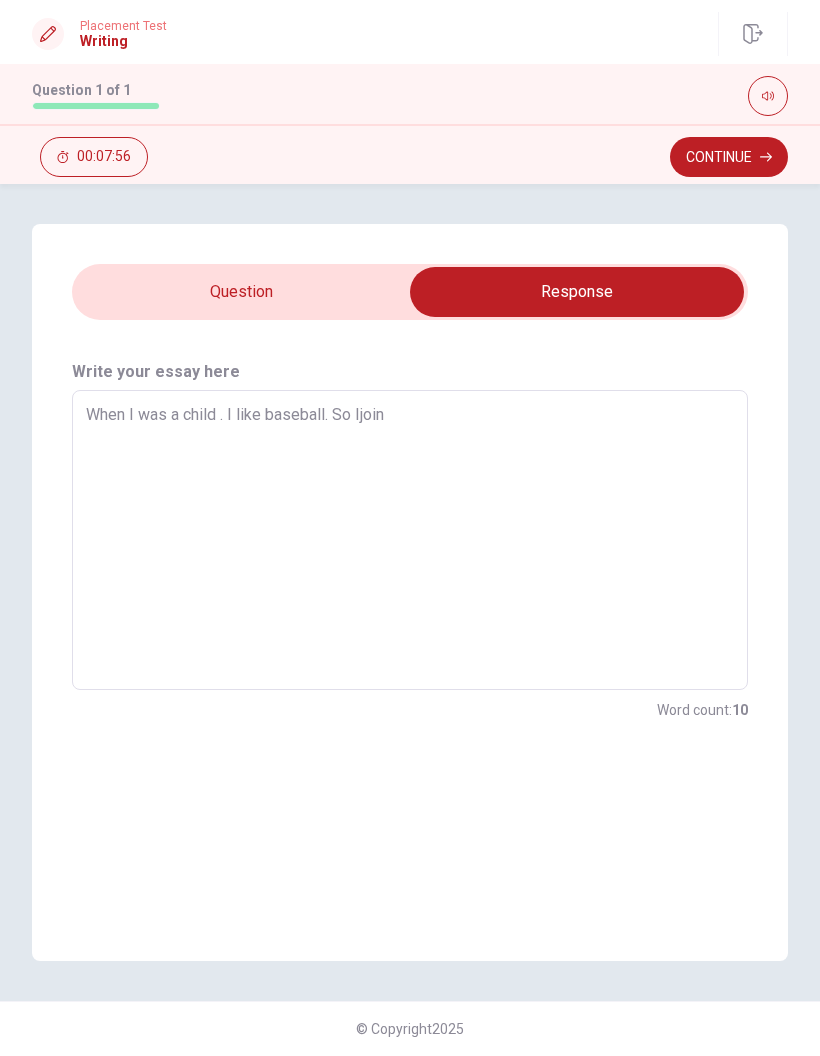 type on "When I was a child . I like baseball. So Ijoin" 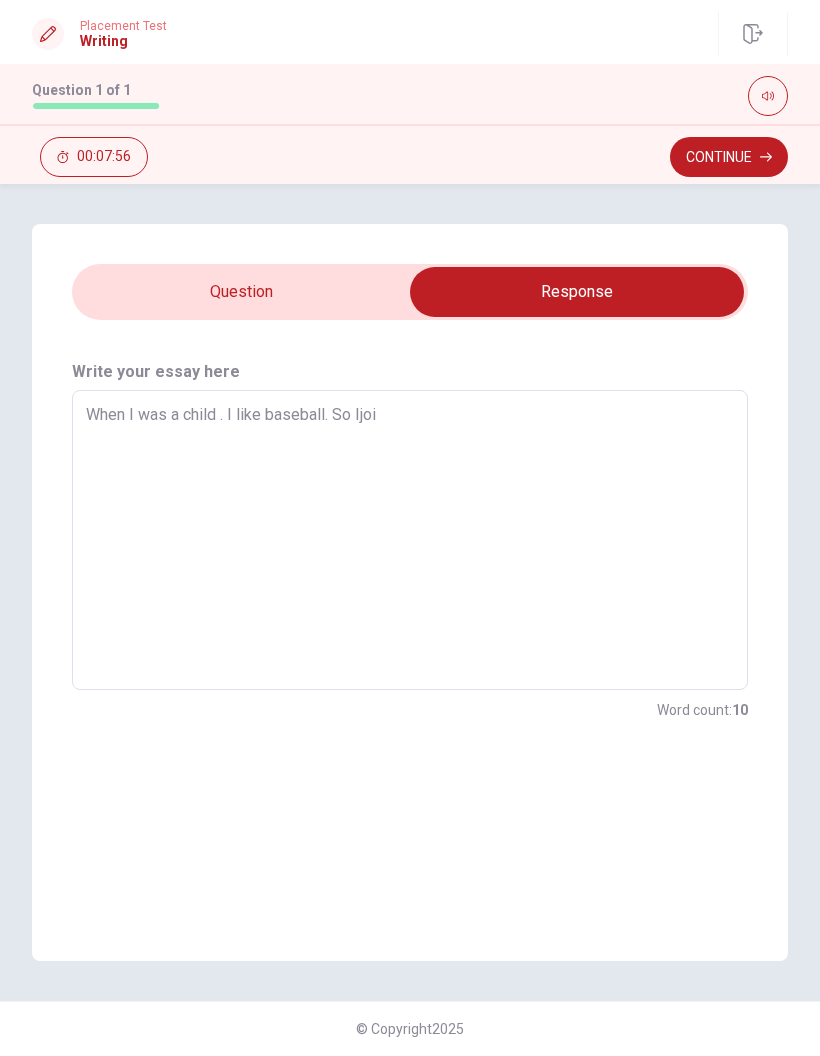 type on "x" 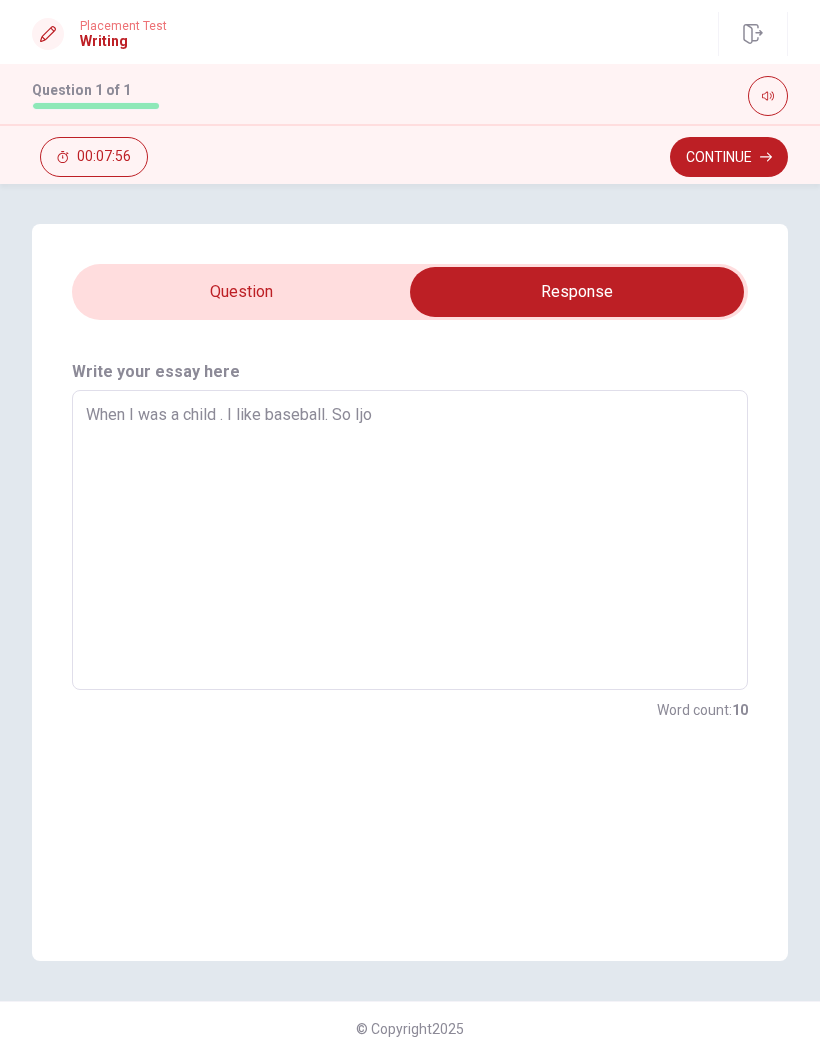 type on "x" 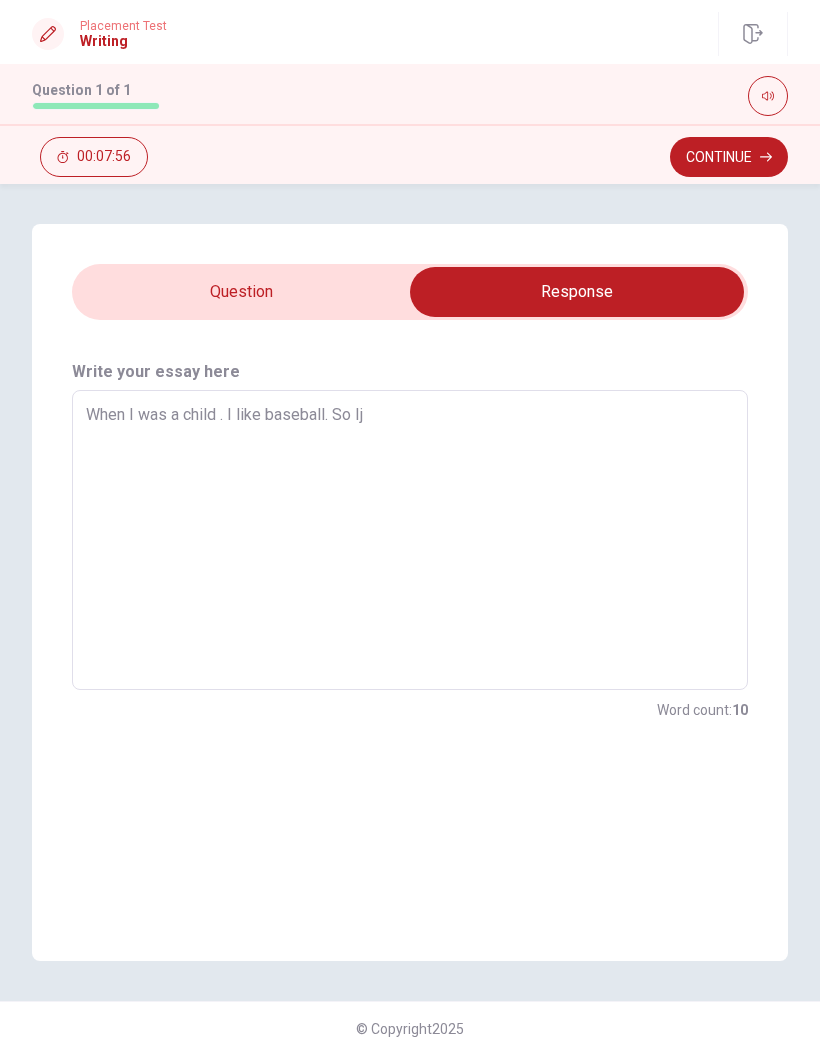 type on "x" 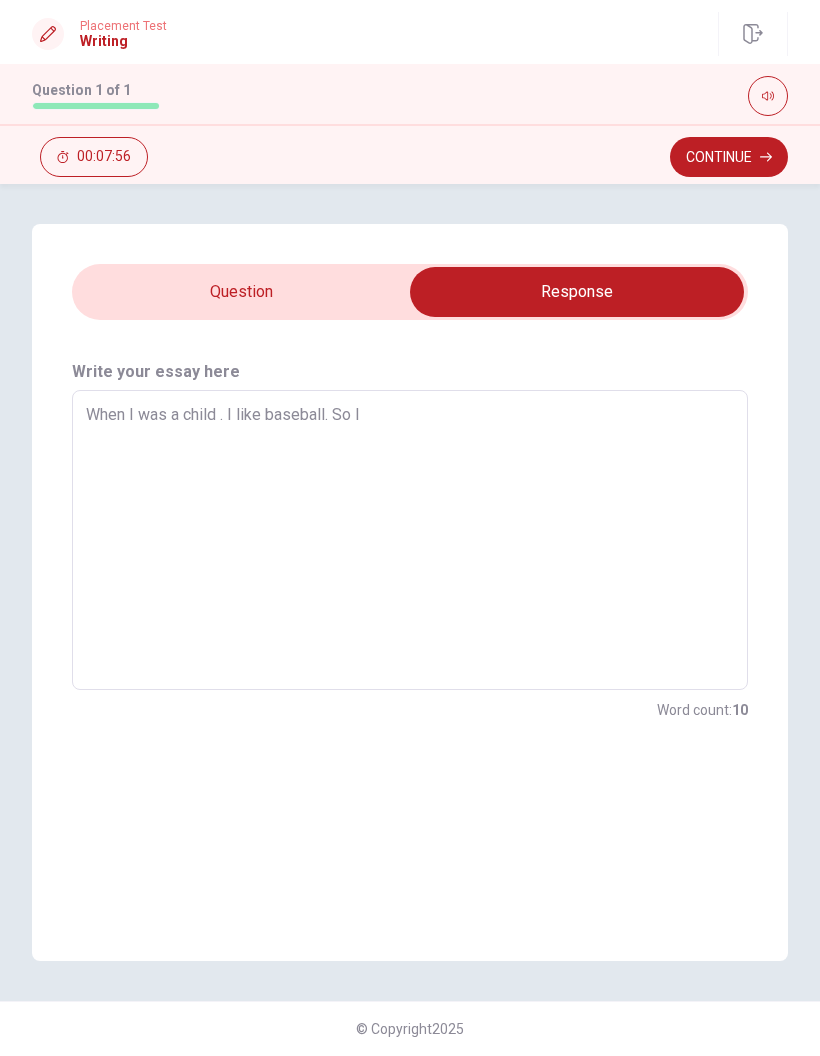 type on "x" 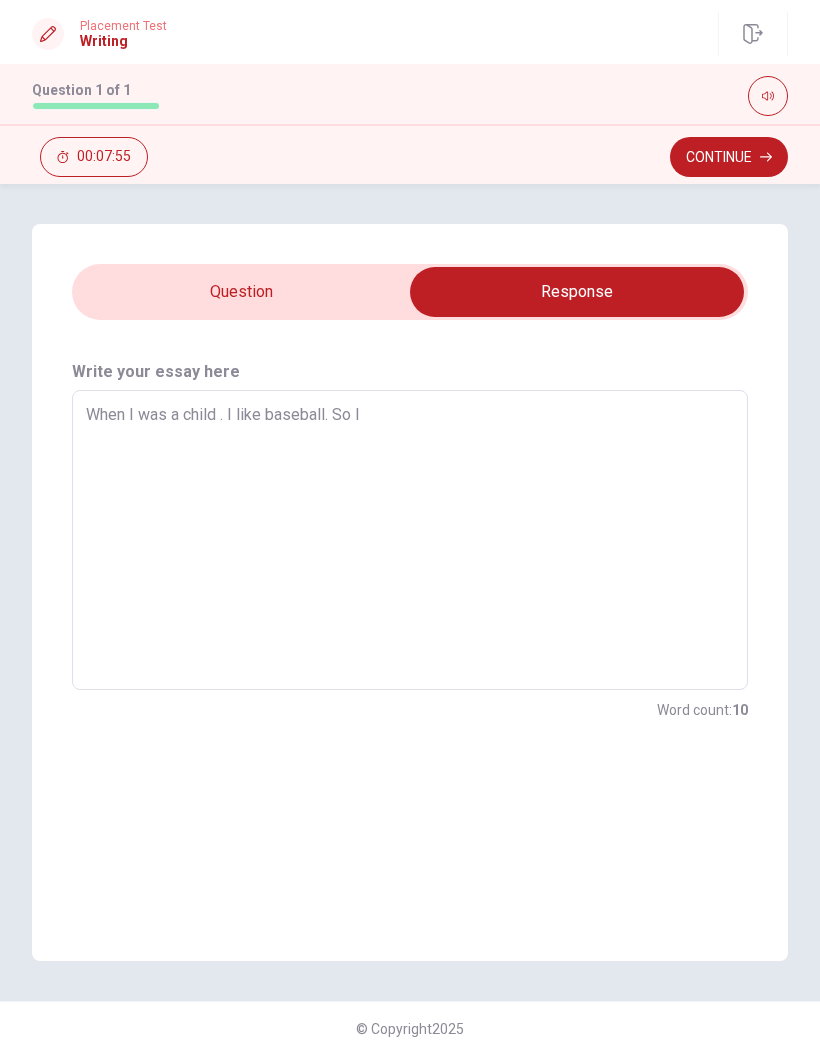 type on "When I was a child . I like baseball. So I" 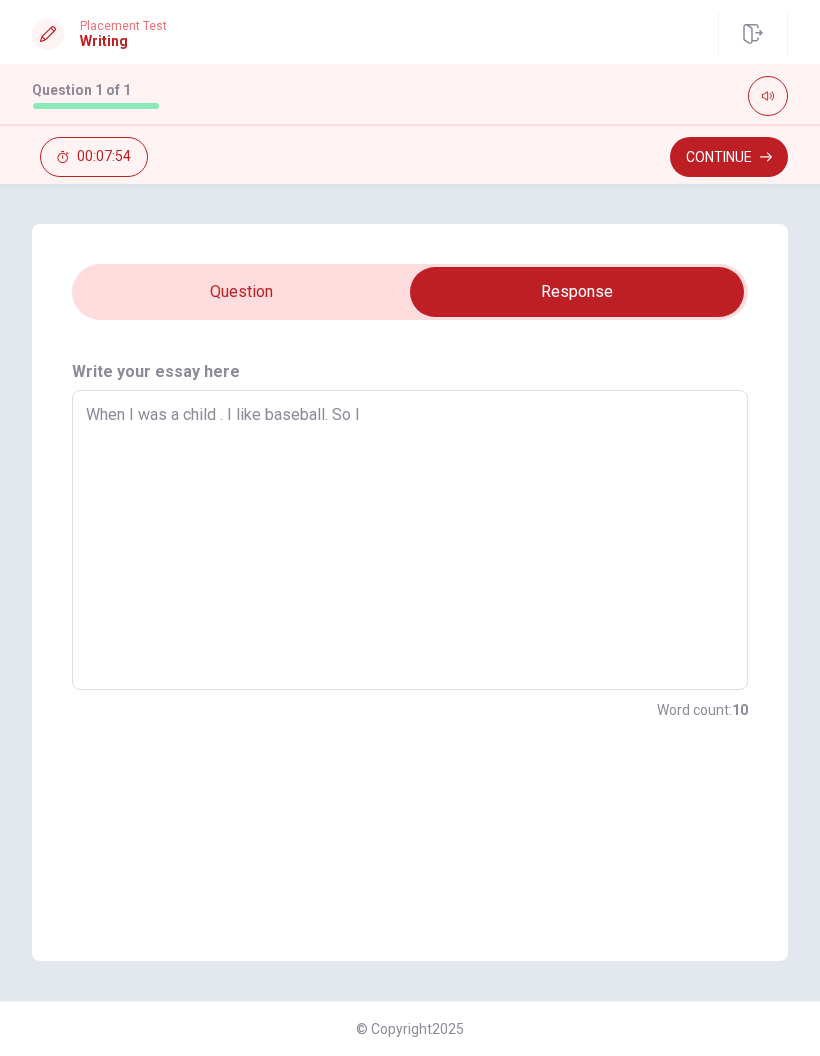 type on "When I was a child . I like baseball. So I j" 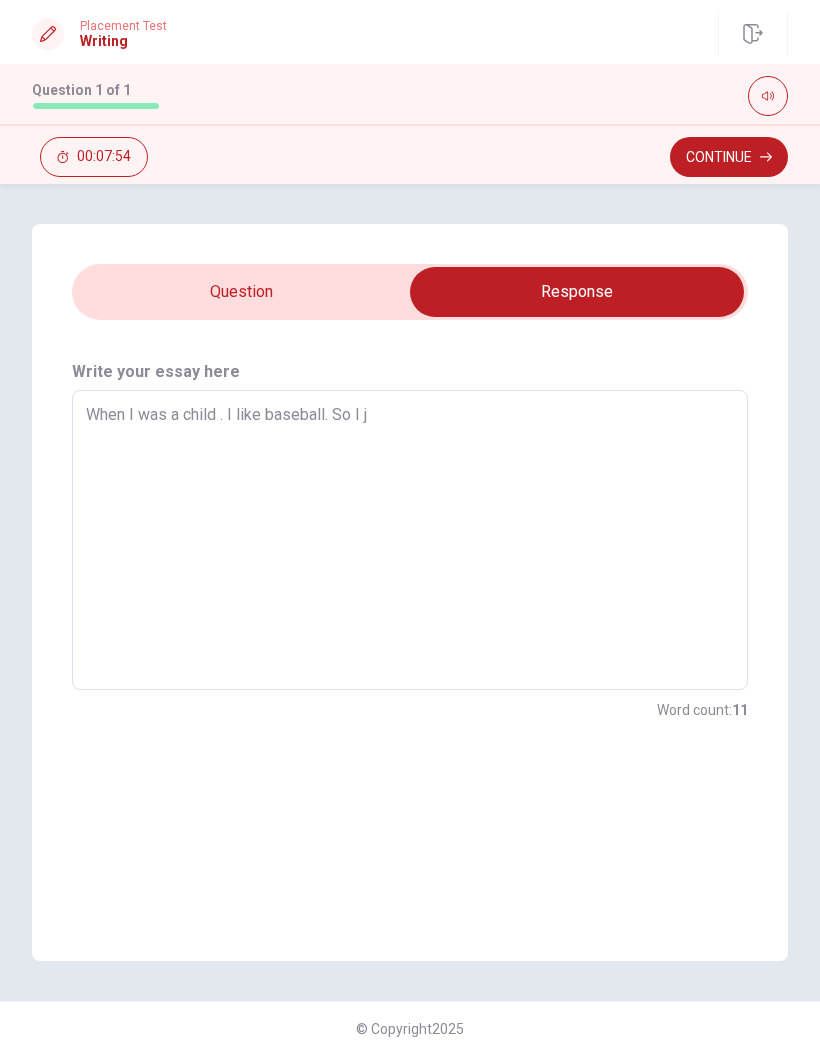 type 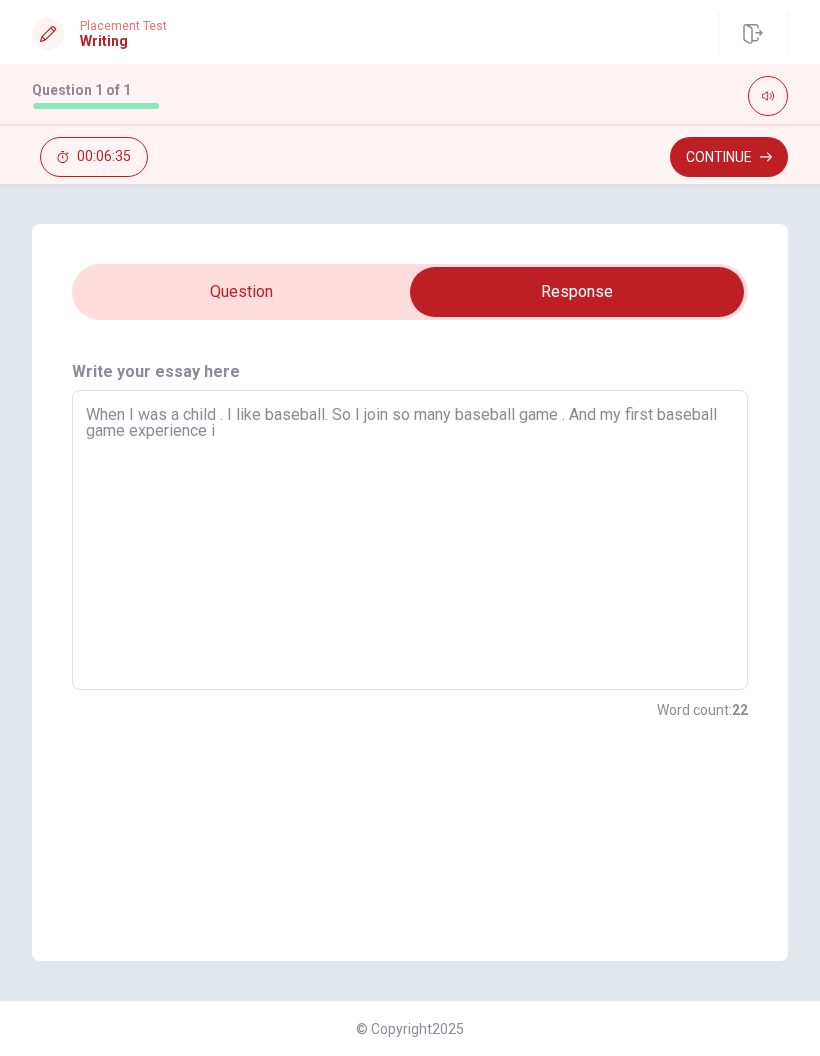 click on "When I was a child . I like baseball. So I join so many baseball game . And my first baseball game experience i" at bounding box center [410, 540] 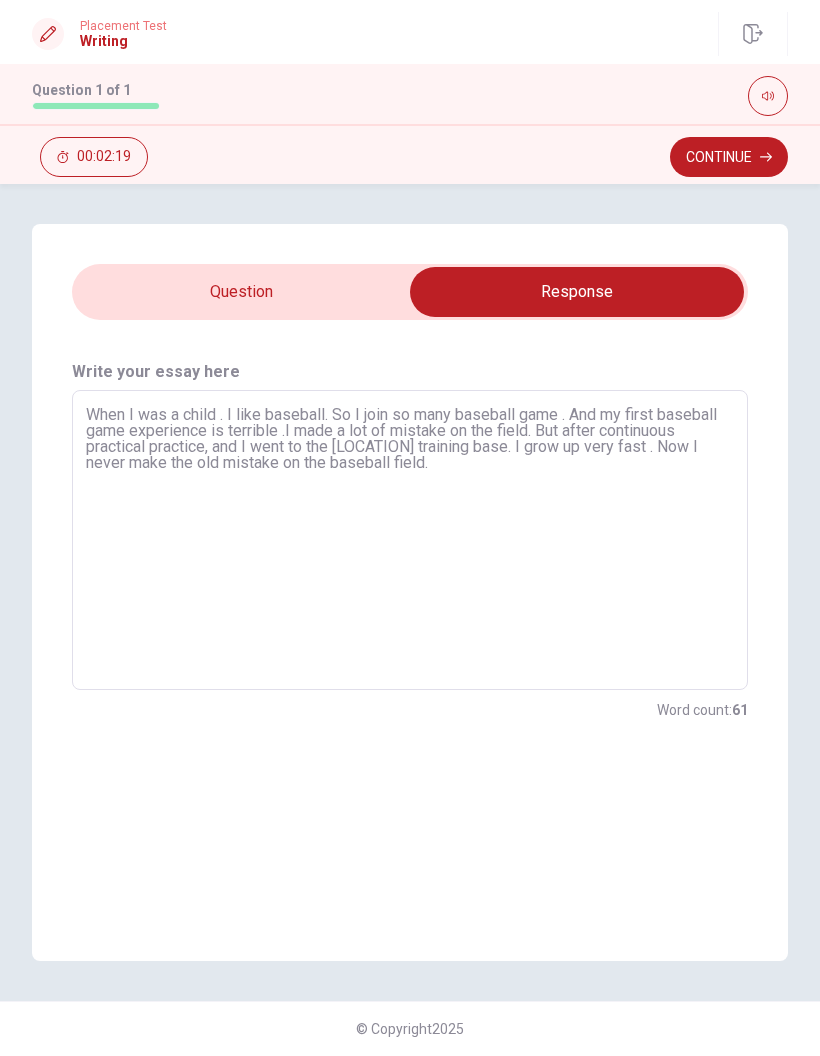 click on "Continue" at bounding box center [729, 157] 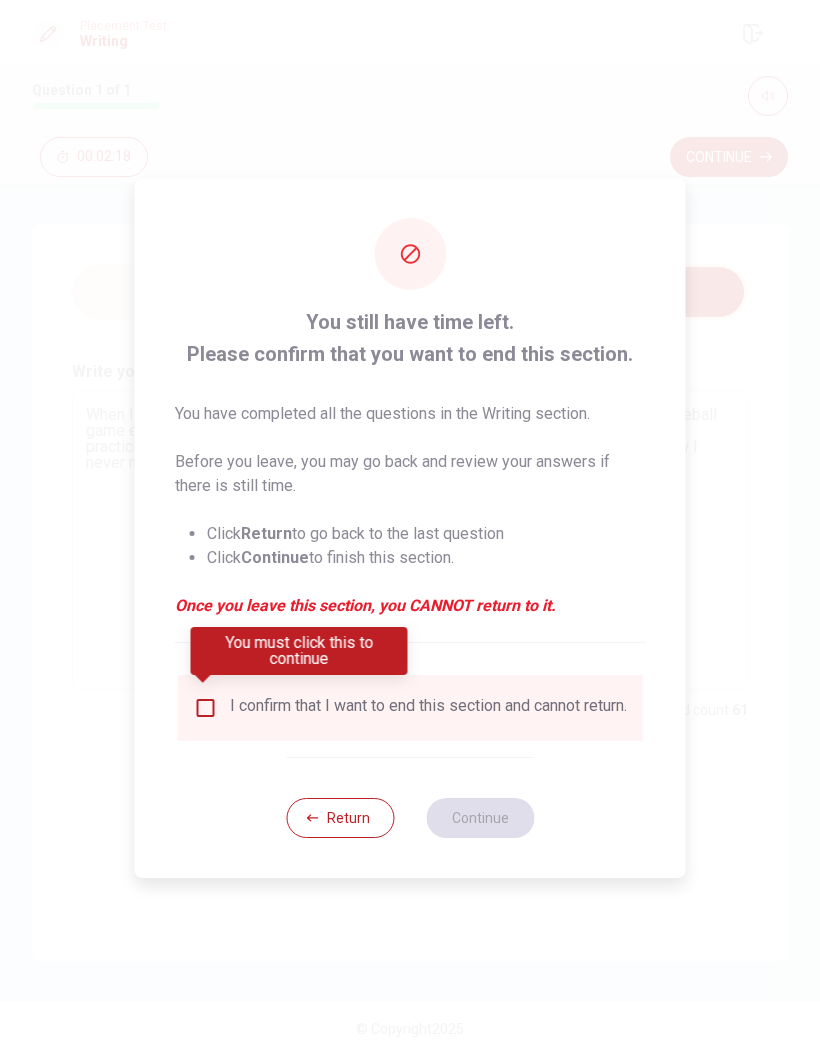 click at bounding box center (206, 708) 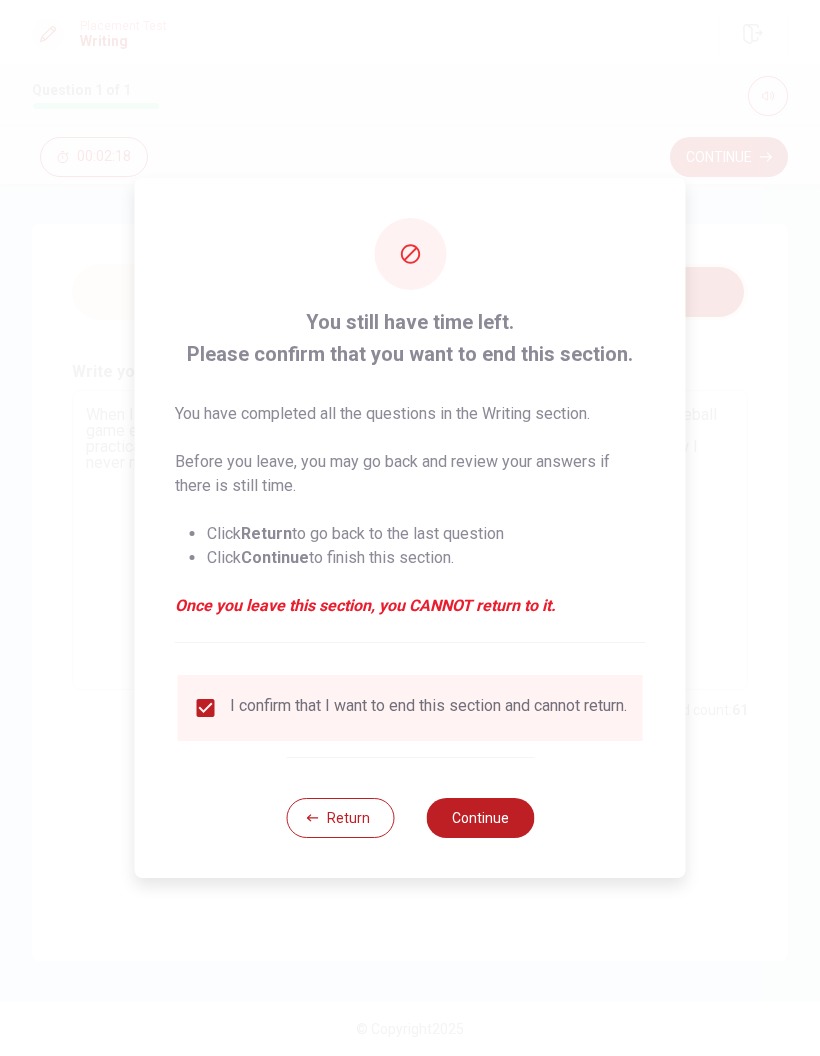 click on "Continue" at bounding box center [480, 818] 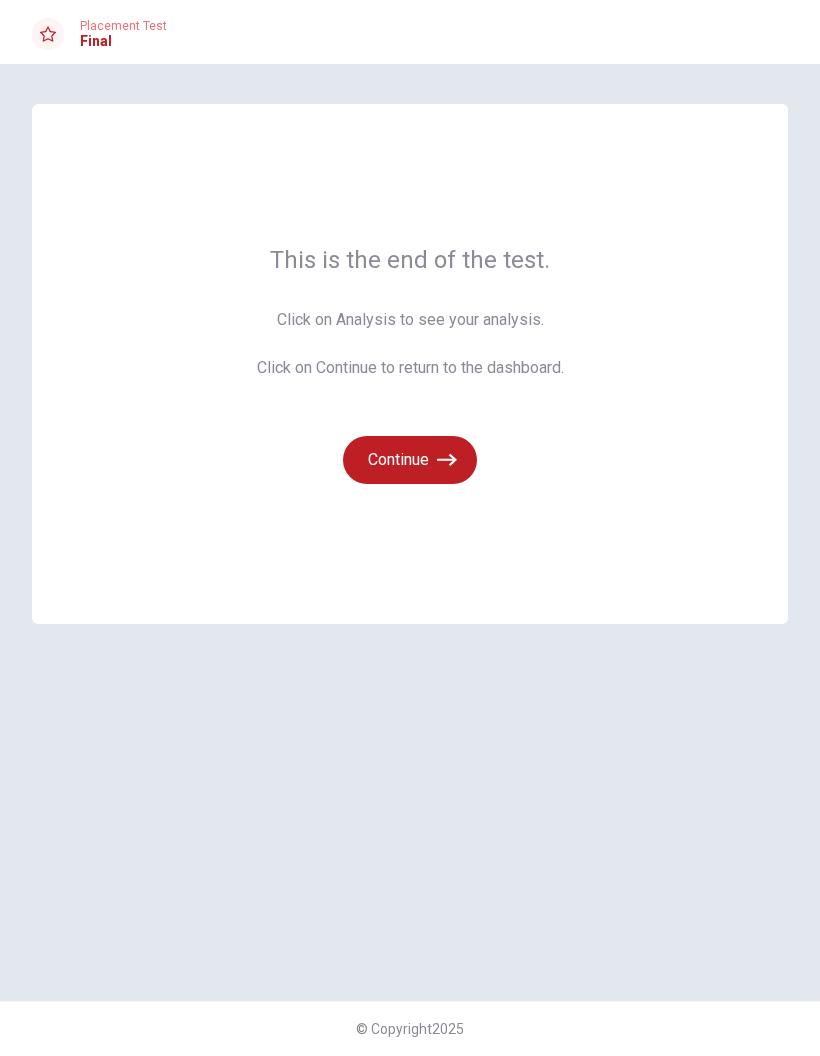 click 